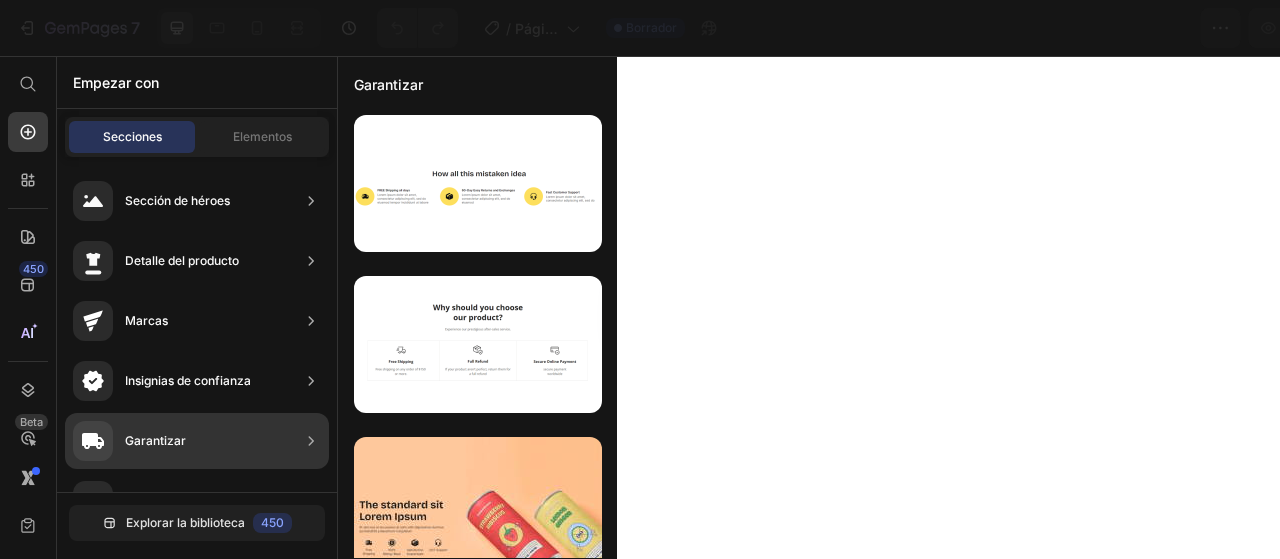 scroll, scrollTop: 0, scrollLeft: 0, axis: both 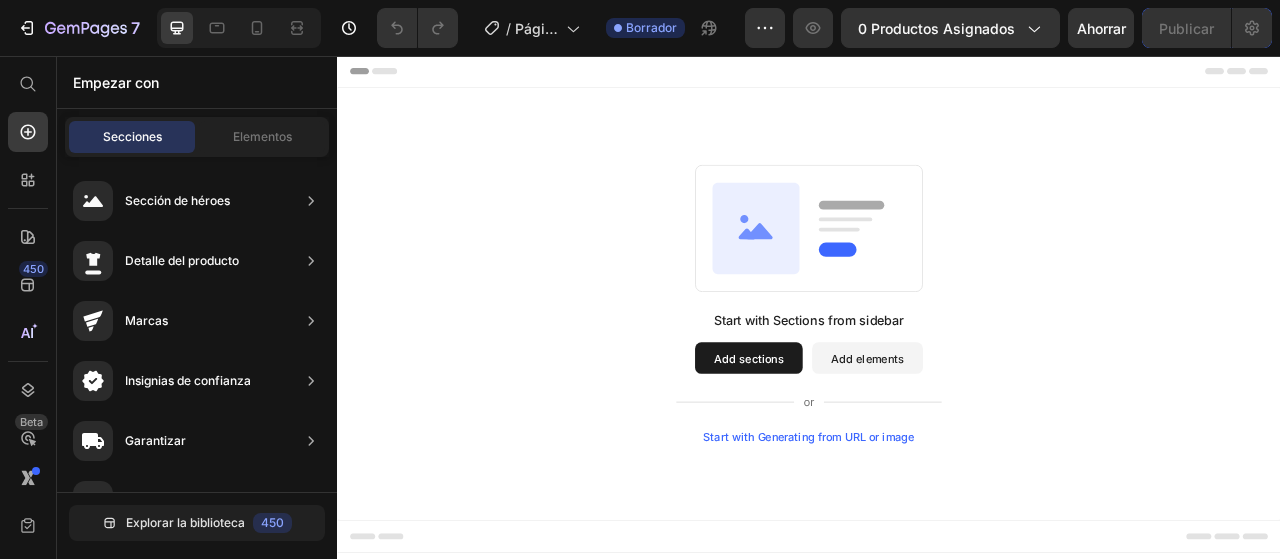 click on "Add sections" at bounding box center [860, 441] 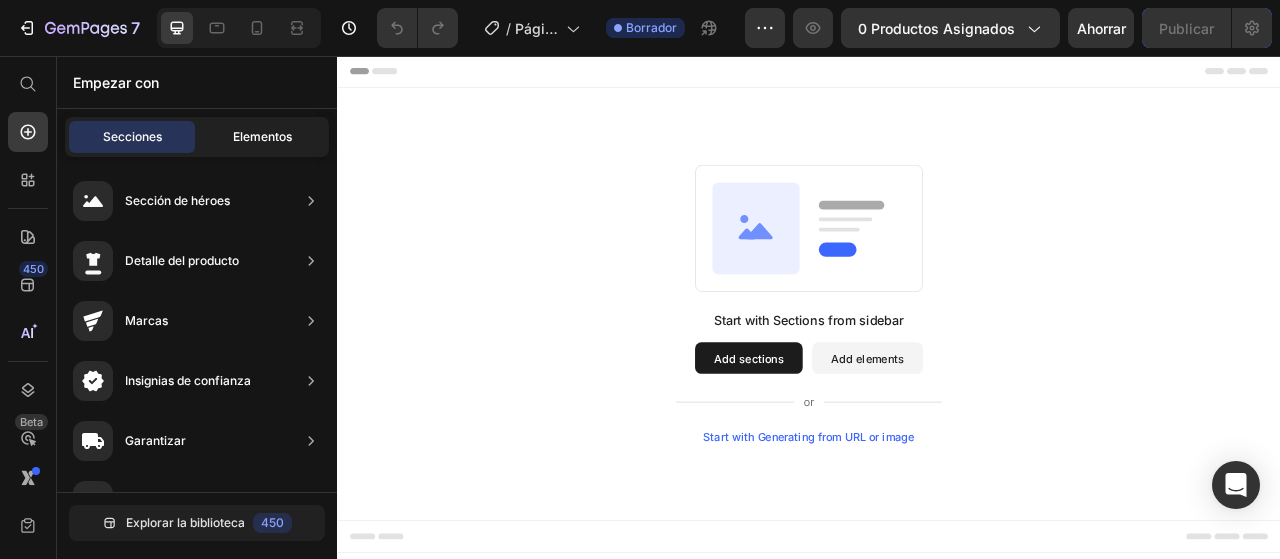 click on "Elementos" at bounding box center (262, 136) 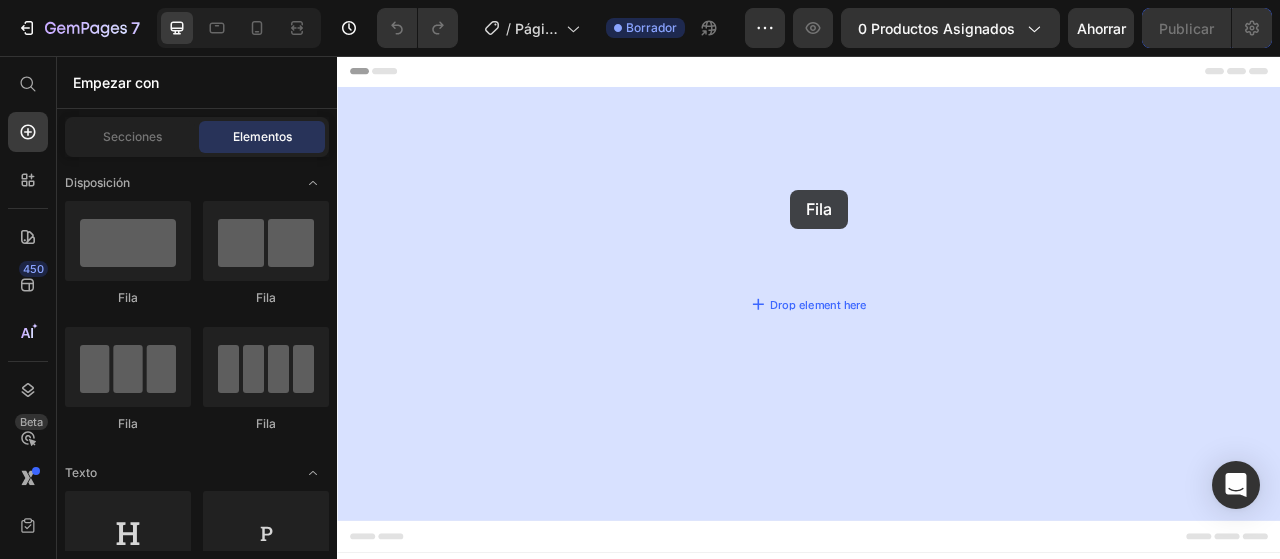 drag, startPoint x: 489, startPoint y: 299, endPoint x: 865, endPoint y: 240, distance: 380.60083 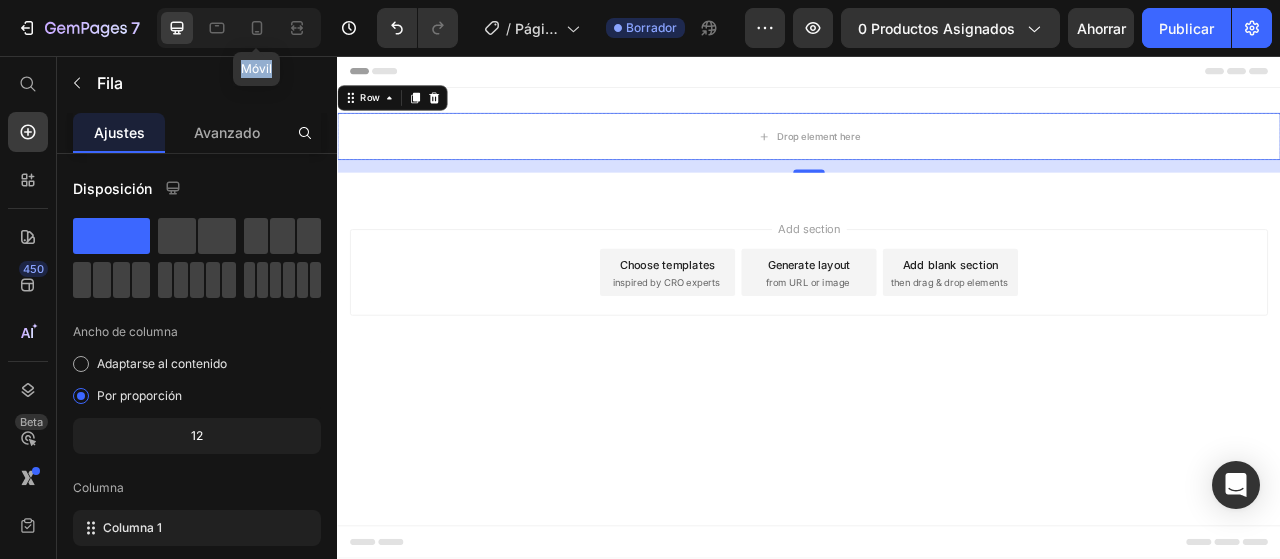 drag, startPoint x: 274, startPoint y: 34, endPoint x: 276, endPoint y: 55, distance: 21.095022 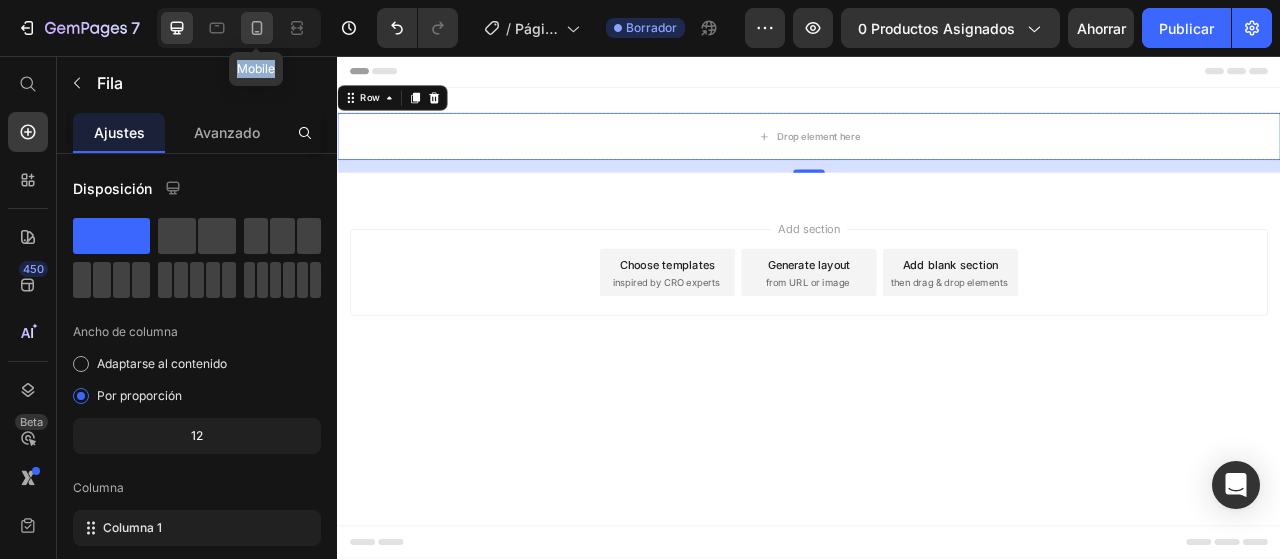click 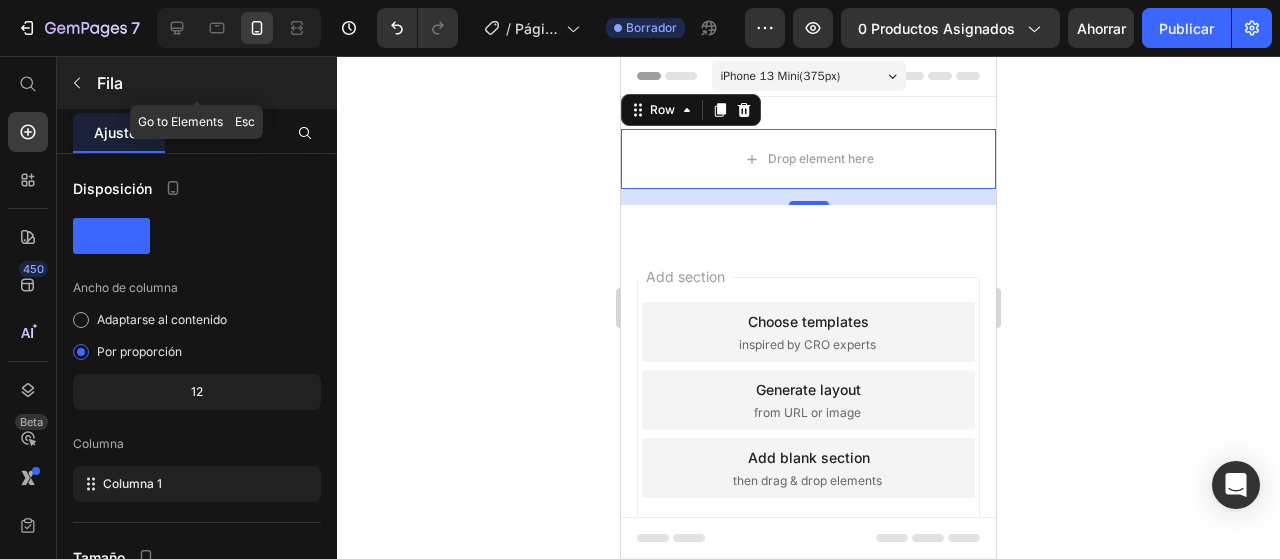 click at bounding box center [77, 83] 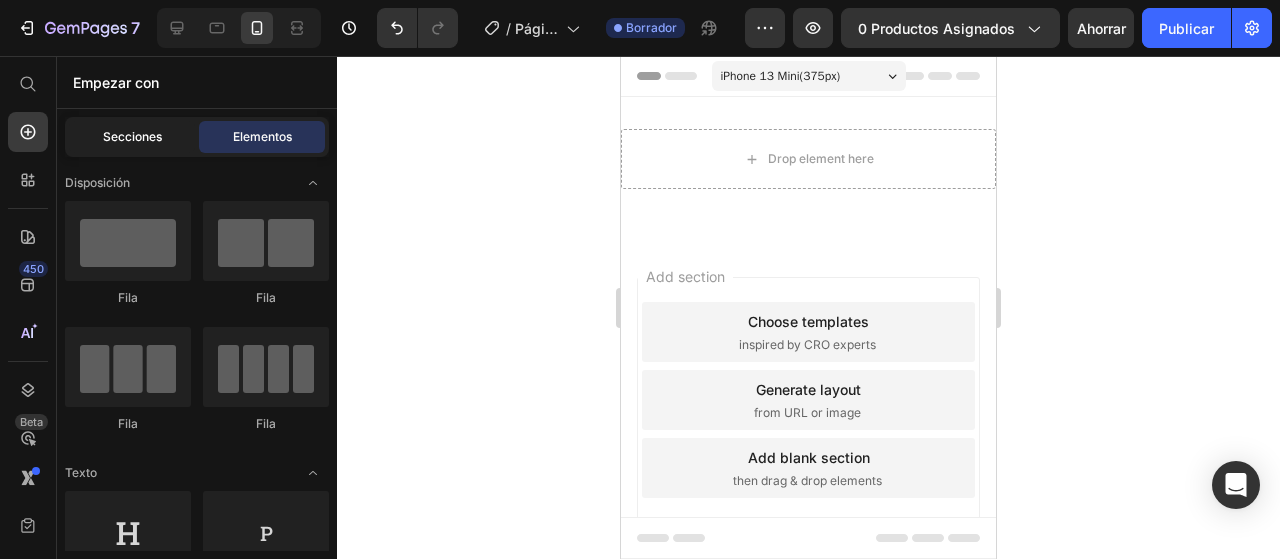 click on "Secciones" 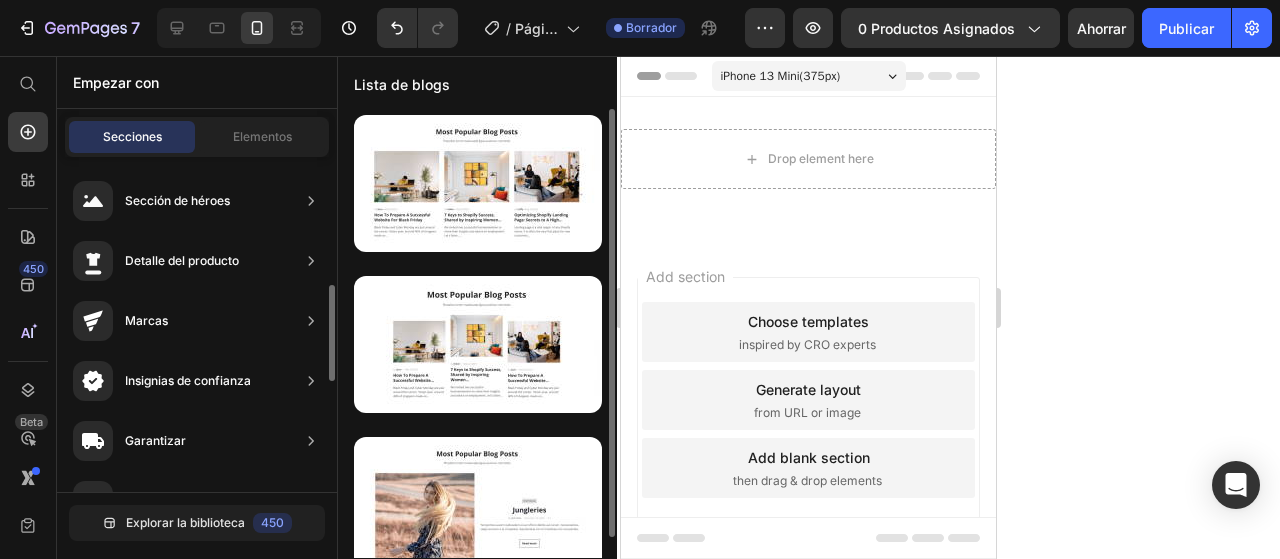 scroll, scrollTop: 100, scrollLeft: 0, axis: vertical 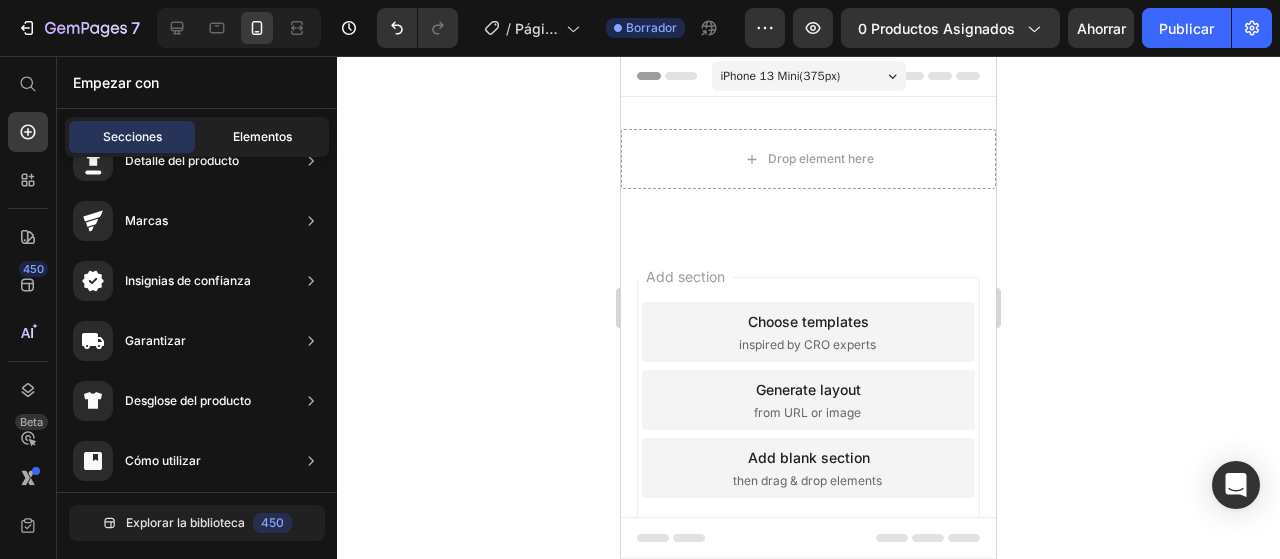 click on "Elementos" at bounding box center (262, 136) 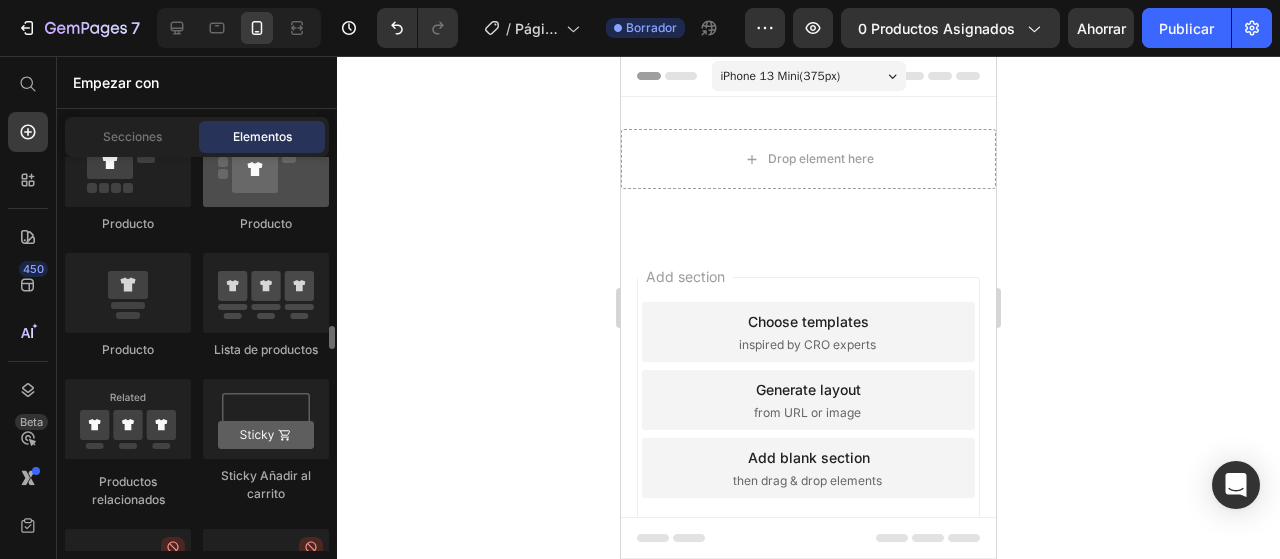 scroll, scrollTop: 2700, scrollLeft: 0, axis: vertical 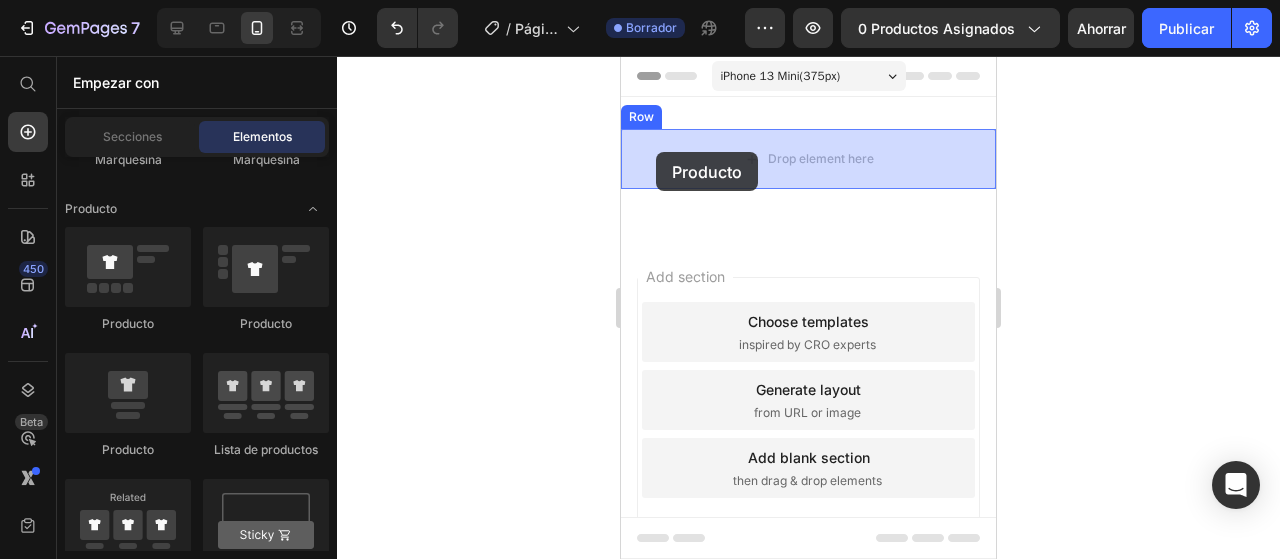 drag, startPoint x: 758, startPoint y: 325, endPoint x: 646, endPoint y: 153, distance: 205.25107 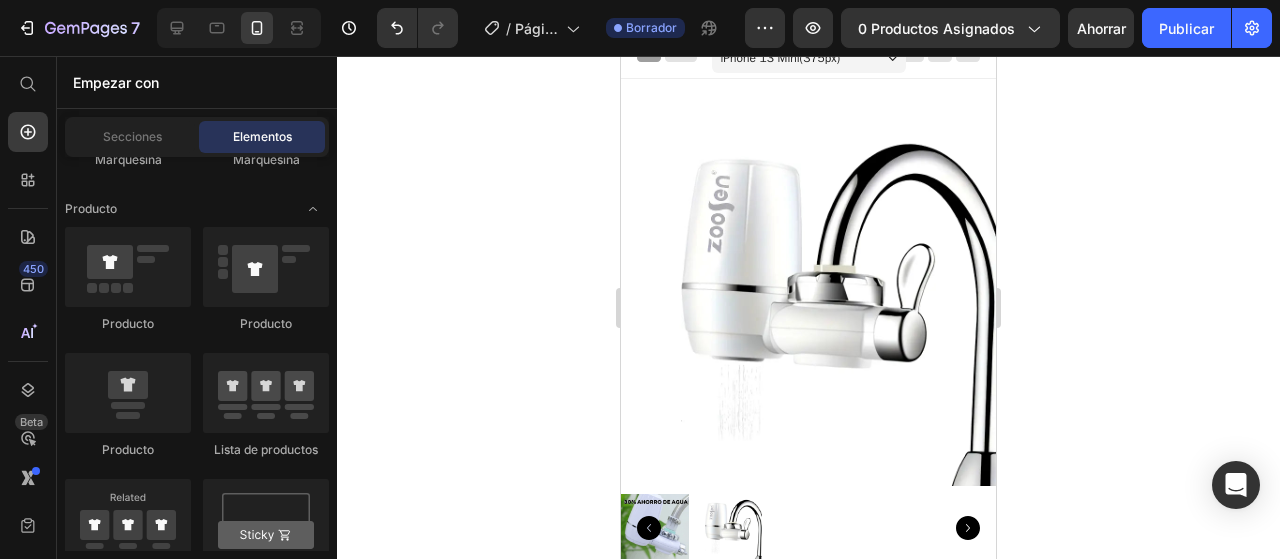 scroll, scrollTop: 0, scrollLeft: 0, axis: both 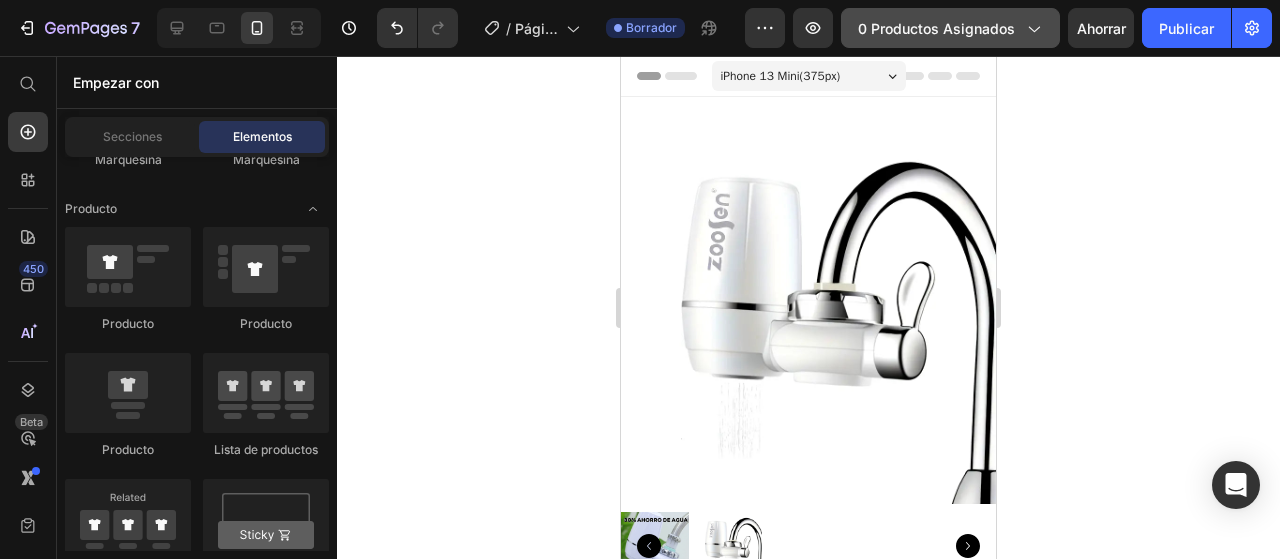 click on "0 productos asignados" at bounding box center (936, 28) 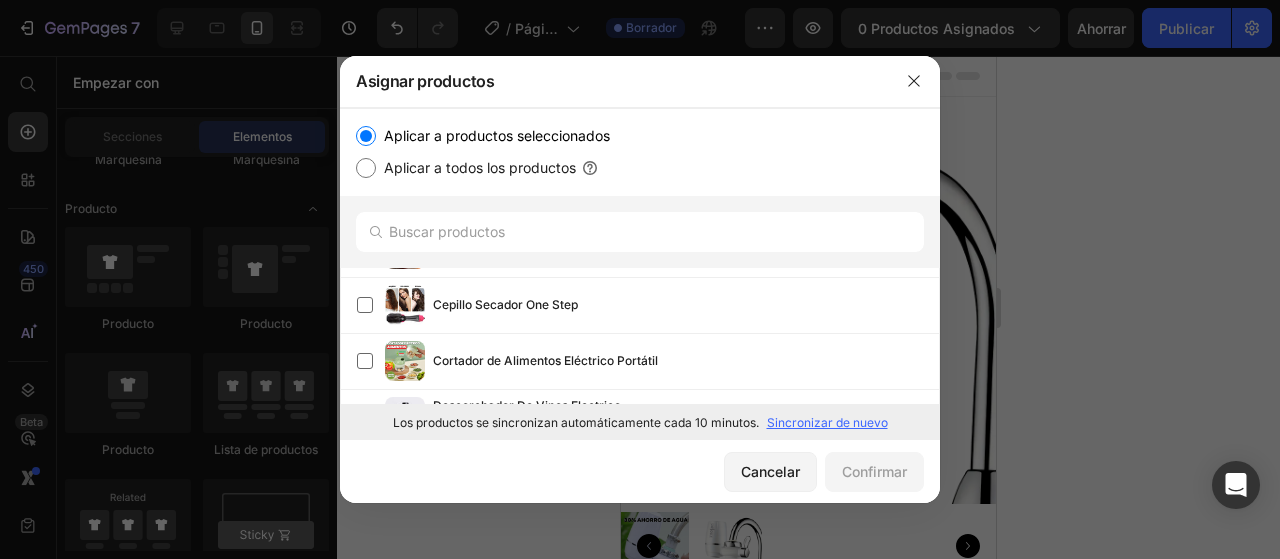 scroll, scrollTop: 0, scrollLeft: 0, axis: both 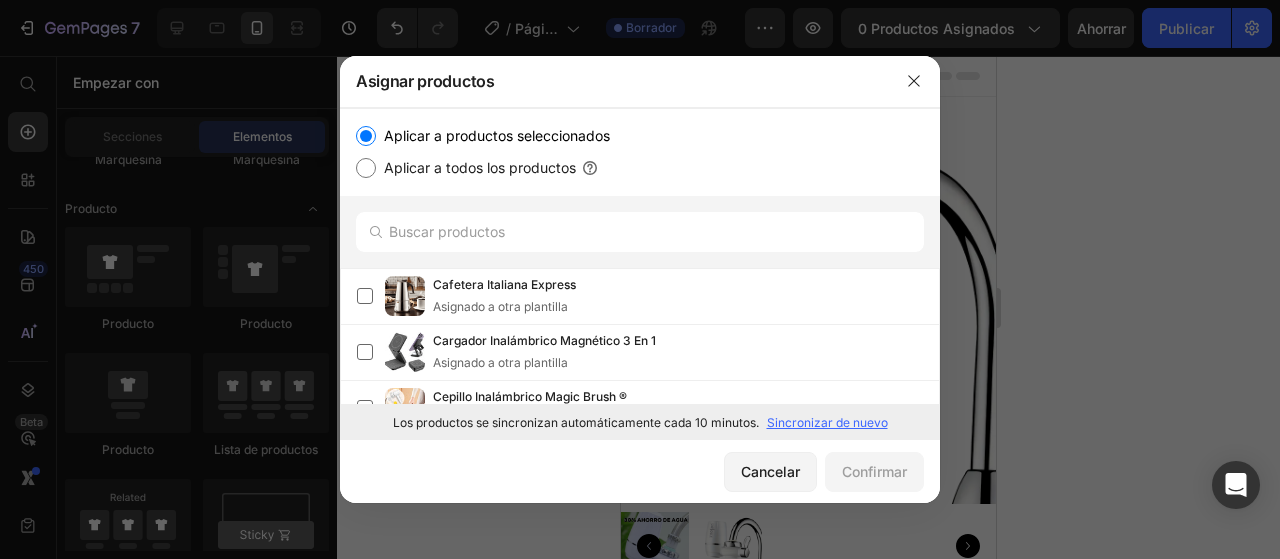 click on "Sincronizar de nuevo" at bounding box center [827, 422] 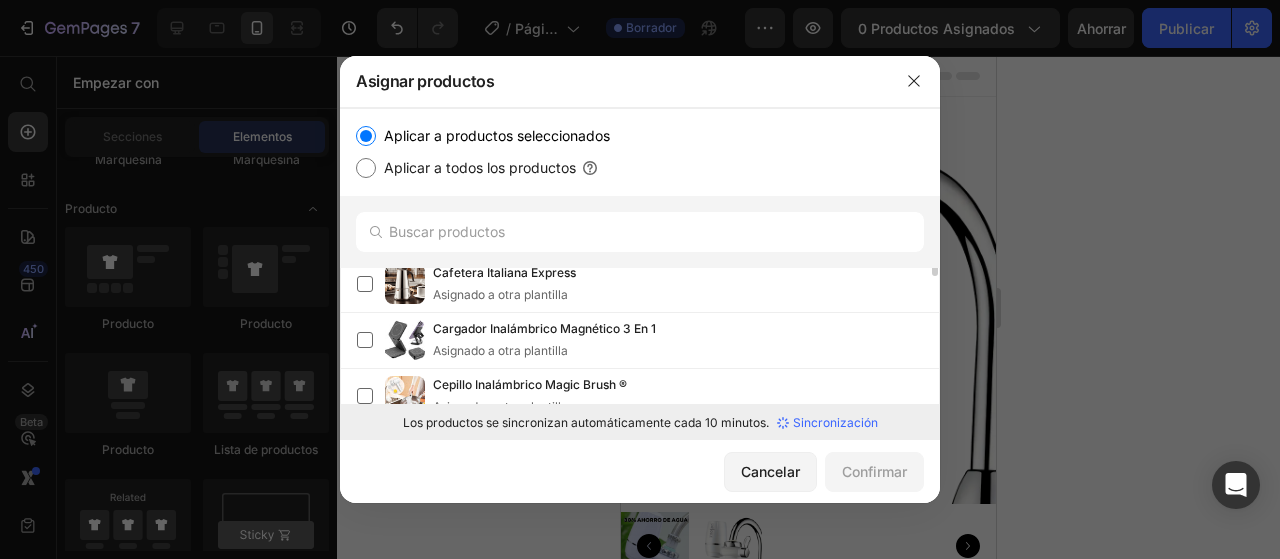 scroll, scrollTop: 0, scrollLeft: 0, axis: both 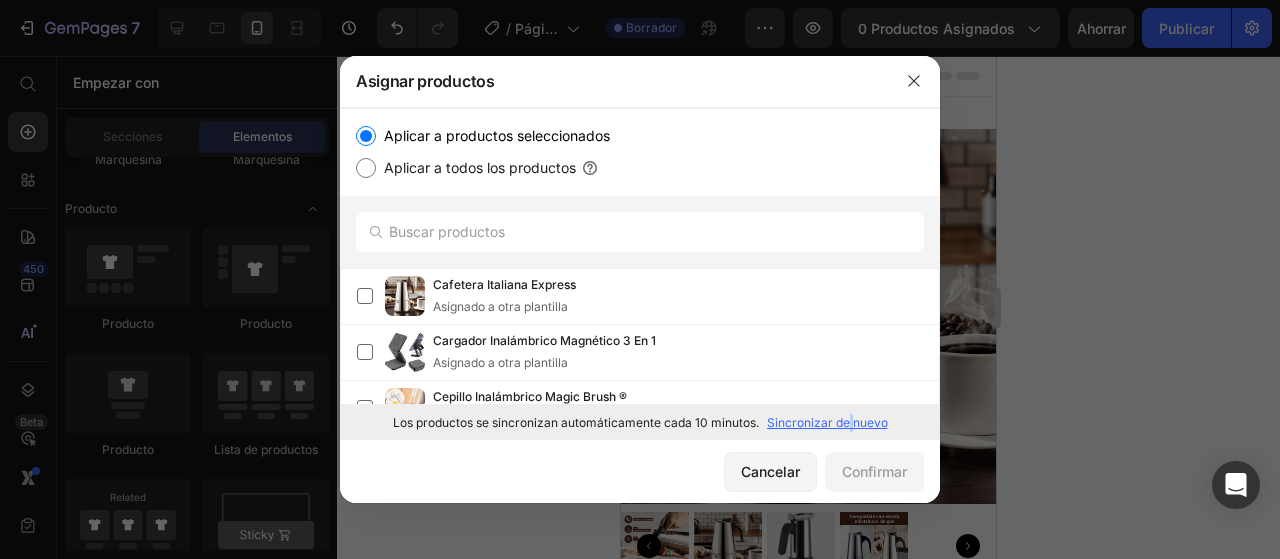 click on "Los productos se sincronizan automáticamente cada 10 minutos. Sincronizar de nuevo" 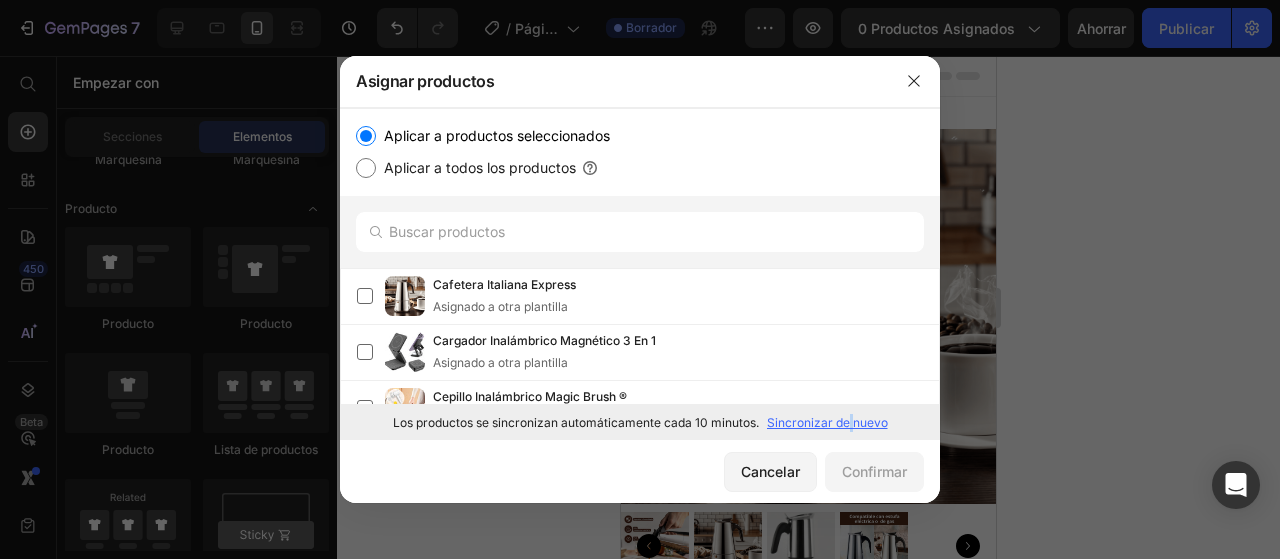 click on "Sincronizar de nuevo" at bounding box center [827, 422] 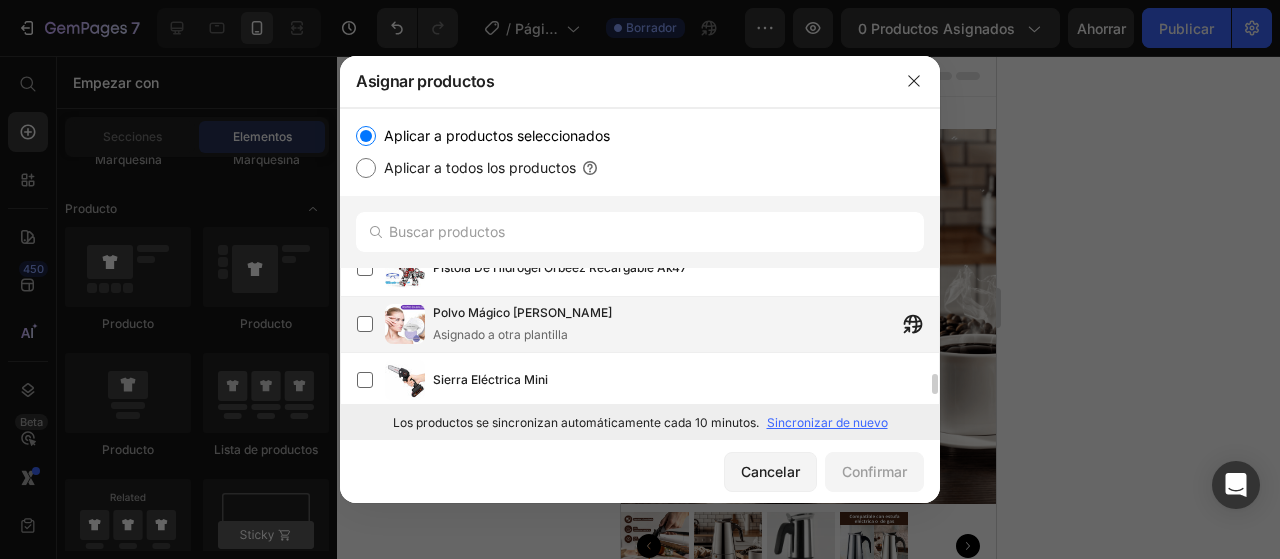 scroll, scrollTop: 759, scrollLeft: 0, axis: vertical 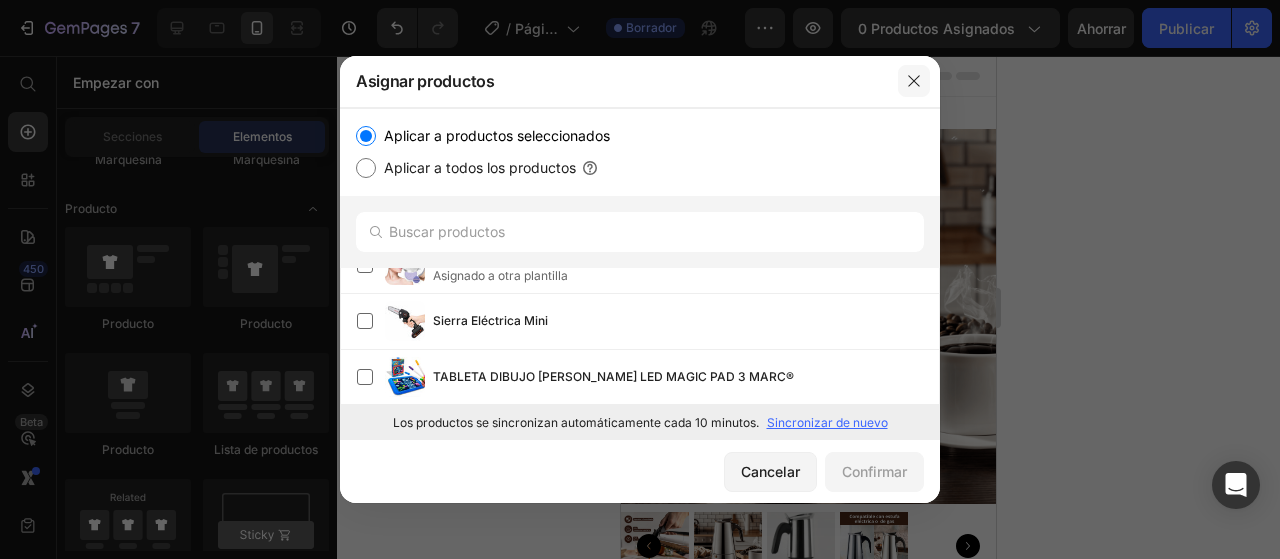 click at bounding box center (914, 81) 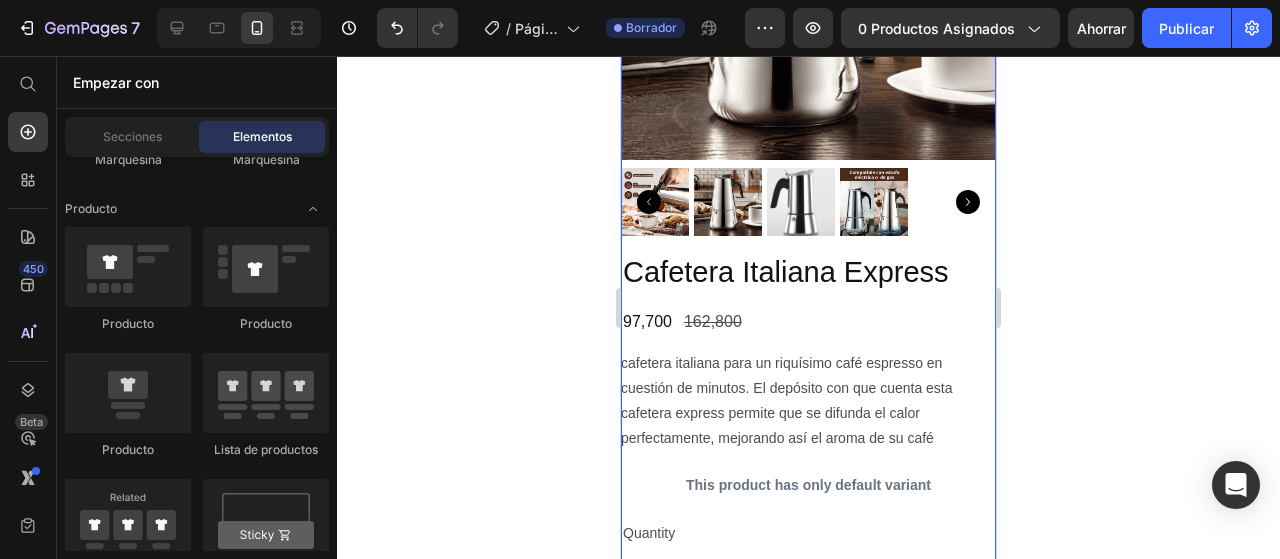 scroll, scrollTop: 144, scrollLeft: 0, axis: vertical 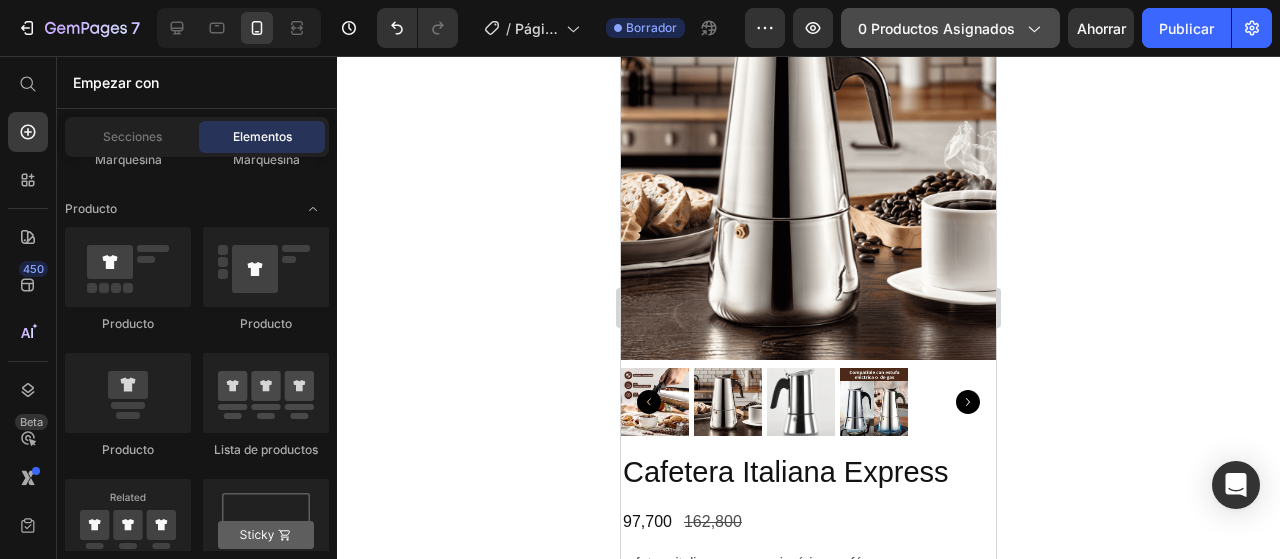 click on "0 productos asignados" 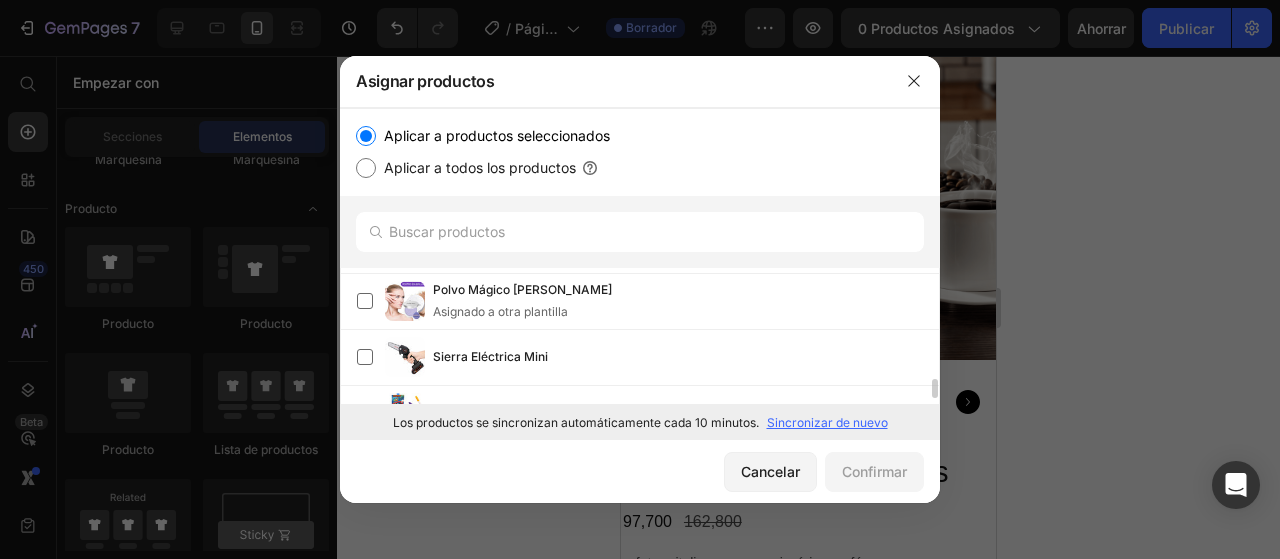 scroll, scrollTop: 815, scrollLeft: 0, axis: vertical 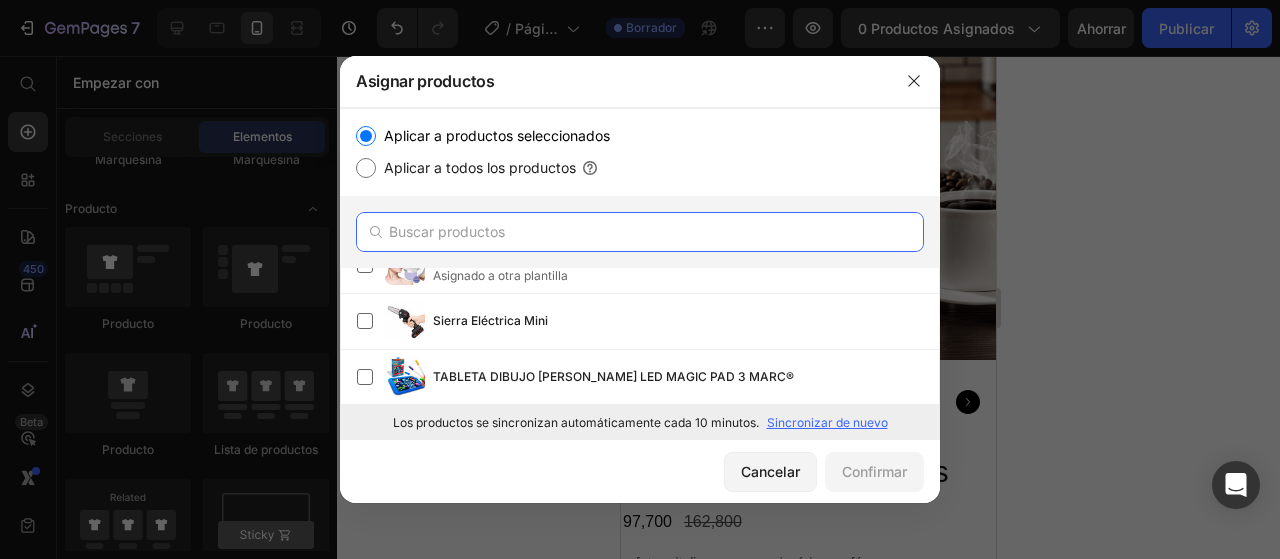 click at bounding box center [640, 232] 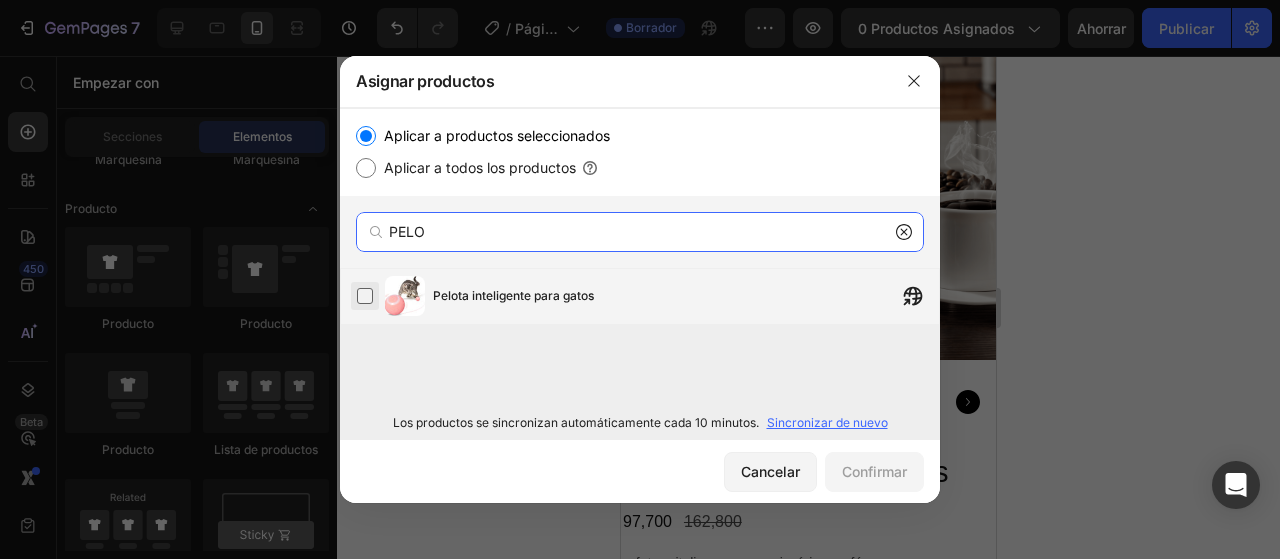 type on "PELO" 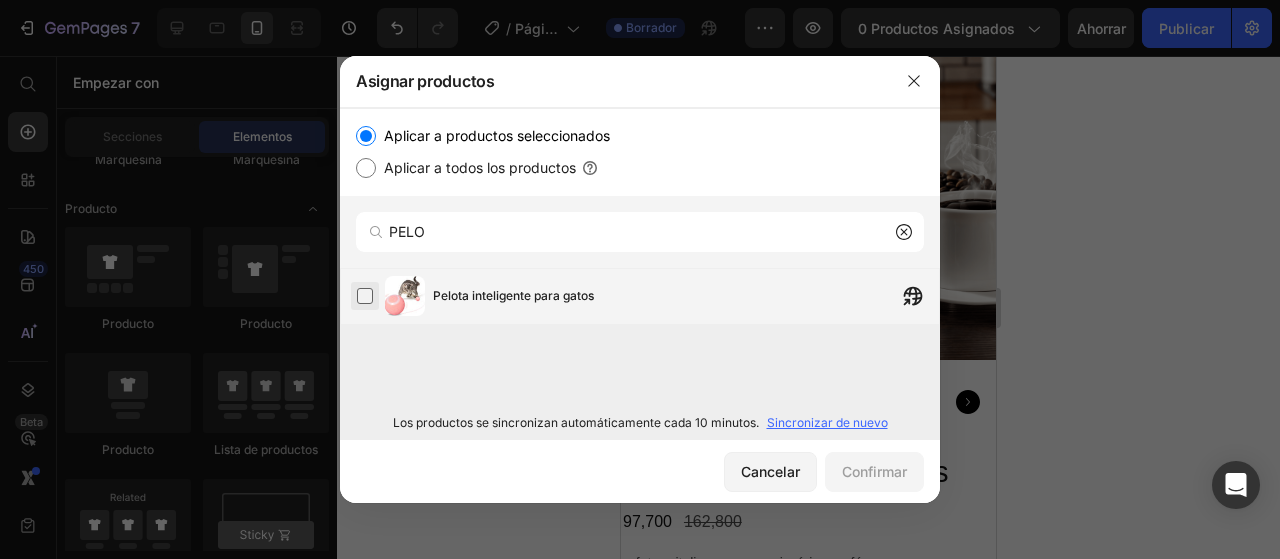 click at bounding box center (365, 296) 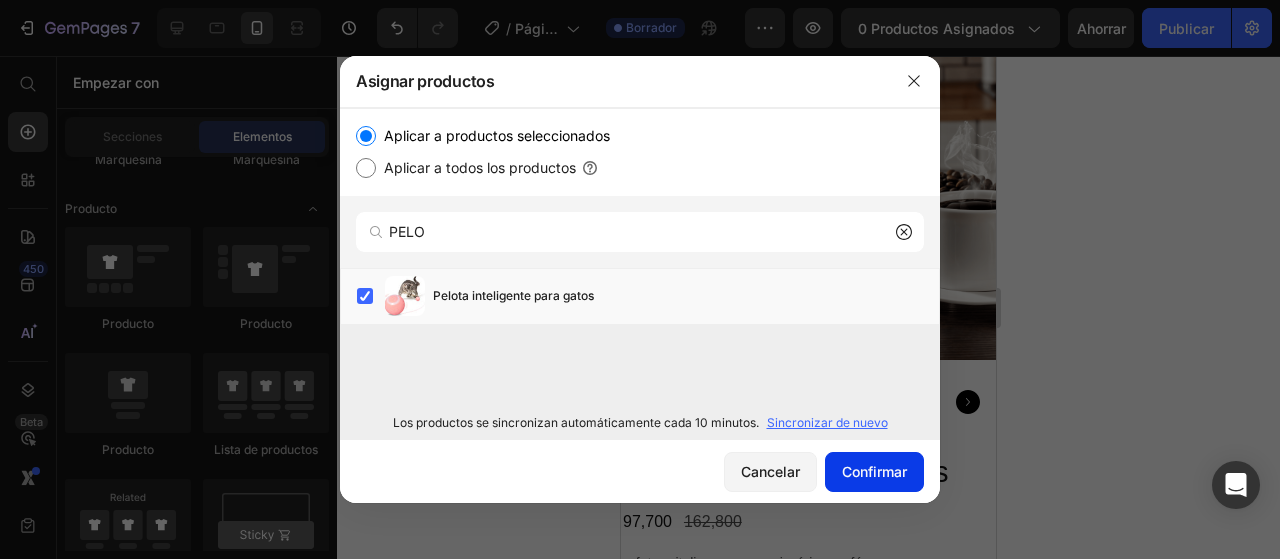click on "Confirmar" at bounding box center (874, 471) 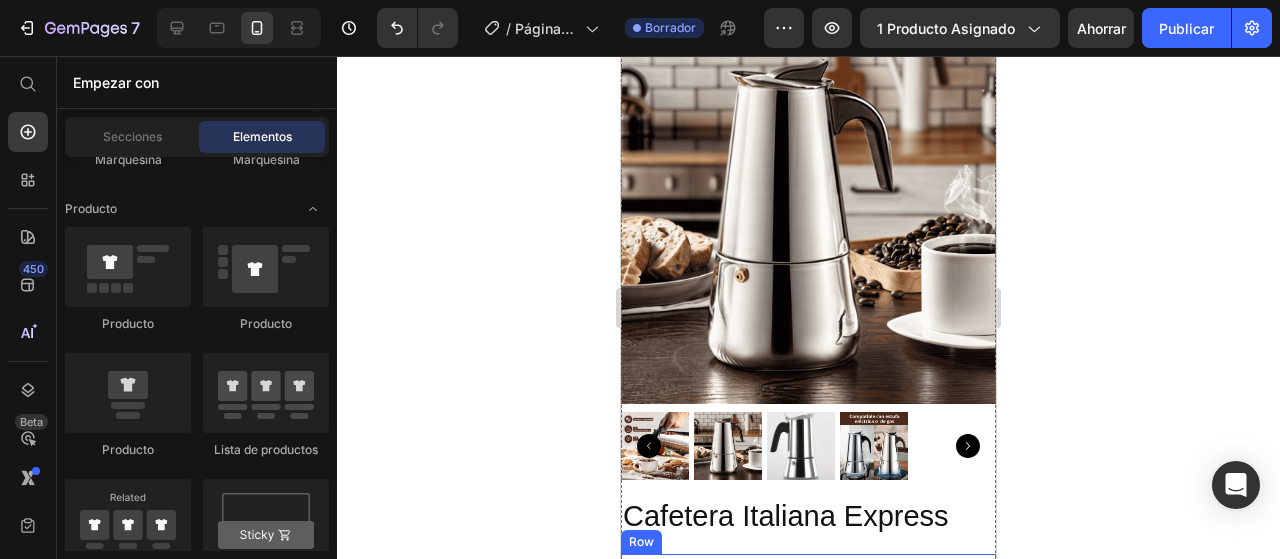 scroll, scrollTop: 500, scrollLeft: 0, axis: vertical 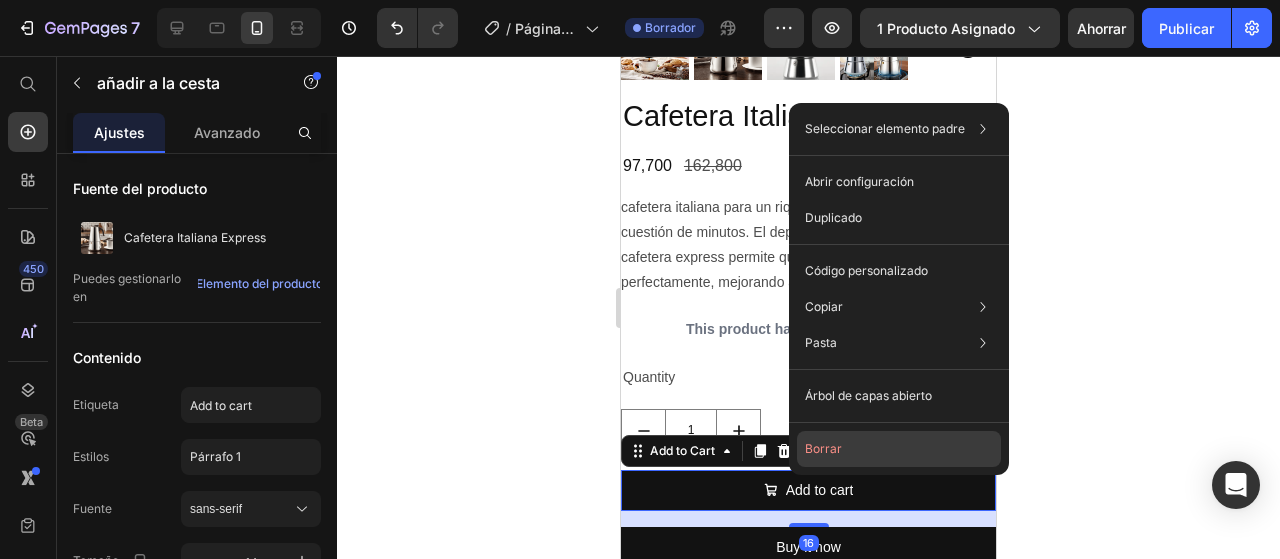 click on "Borrar" at bounding box center [823, 448] 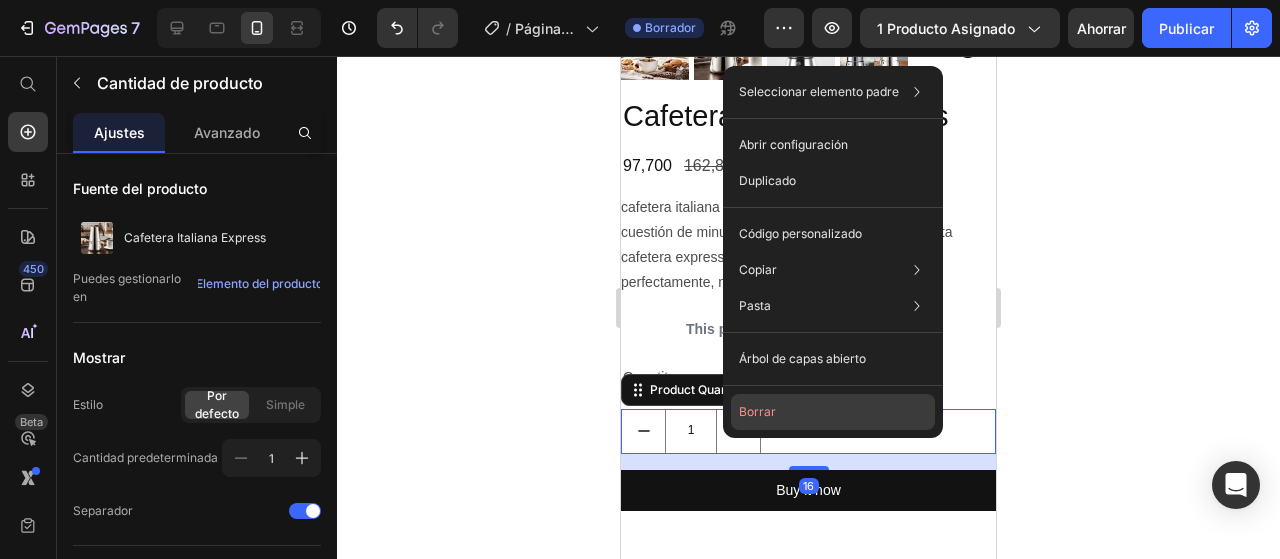 click on "Borrar" 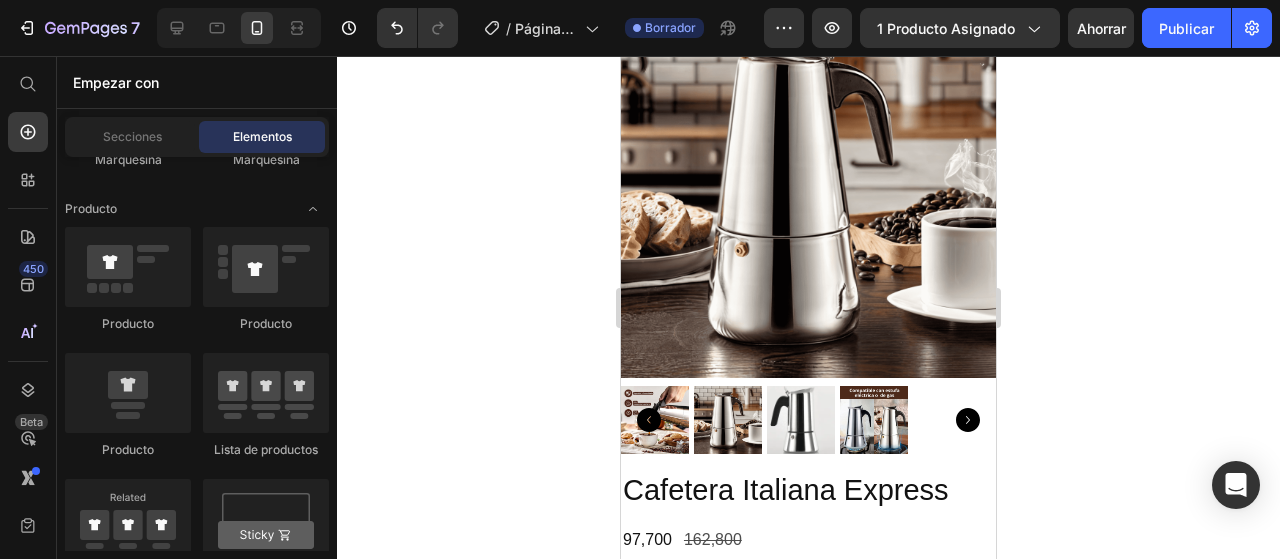 scroll, scrollTop: 0, scrollLeft: 0, axis: both 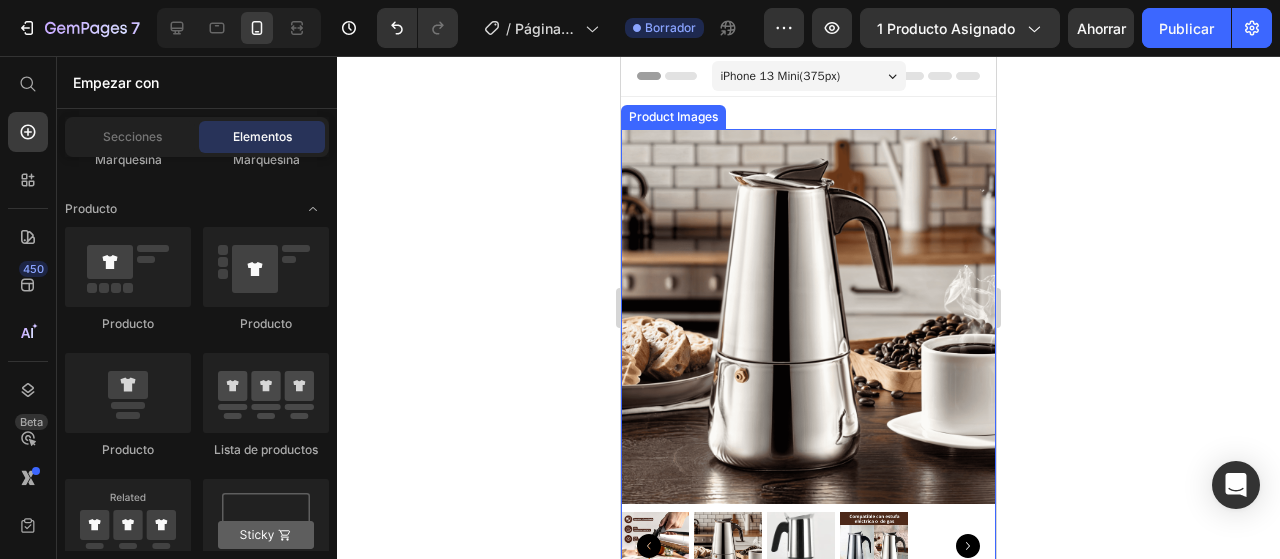 click at bounding box center [808, 316] 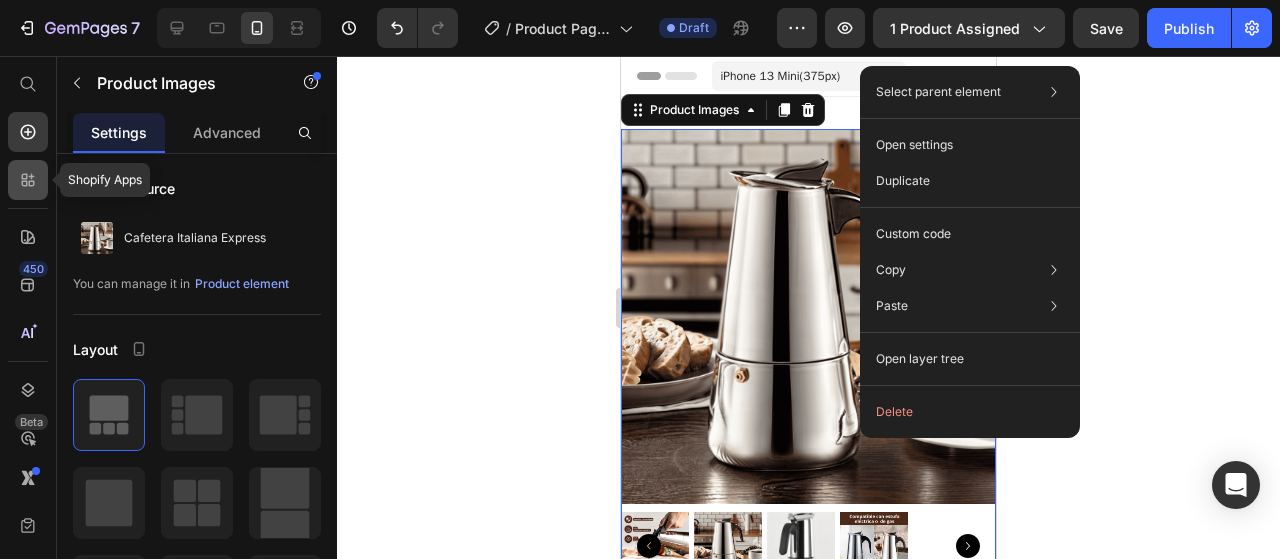 click 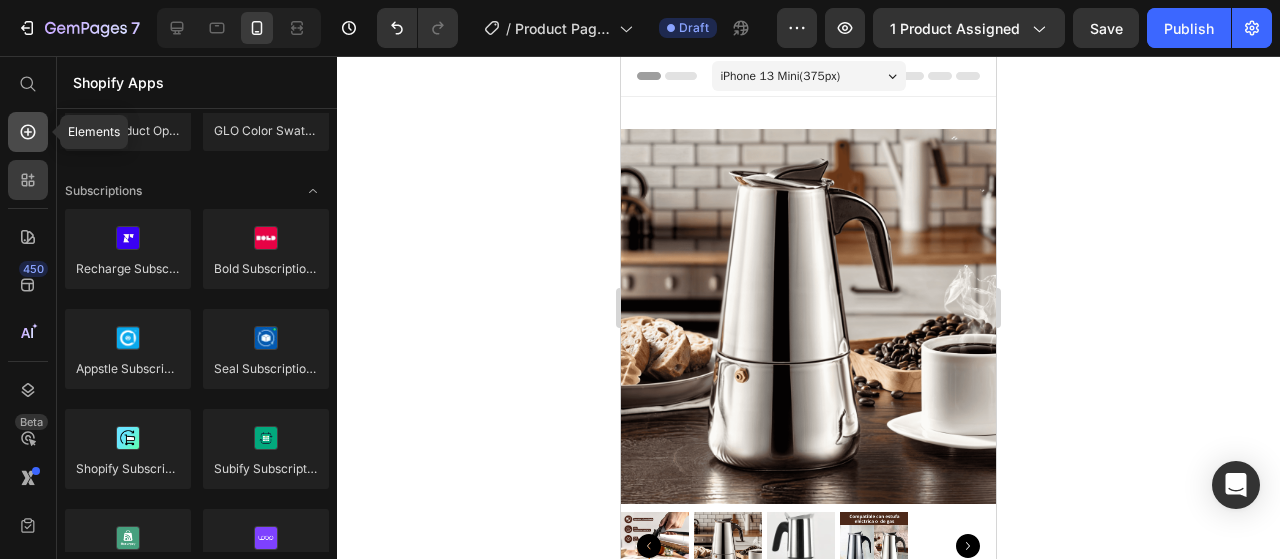click 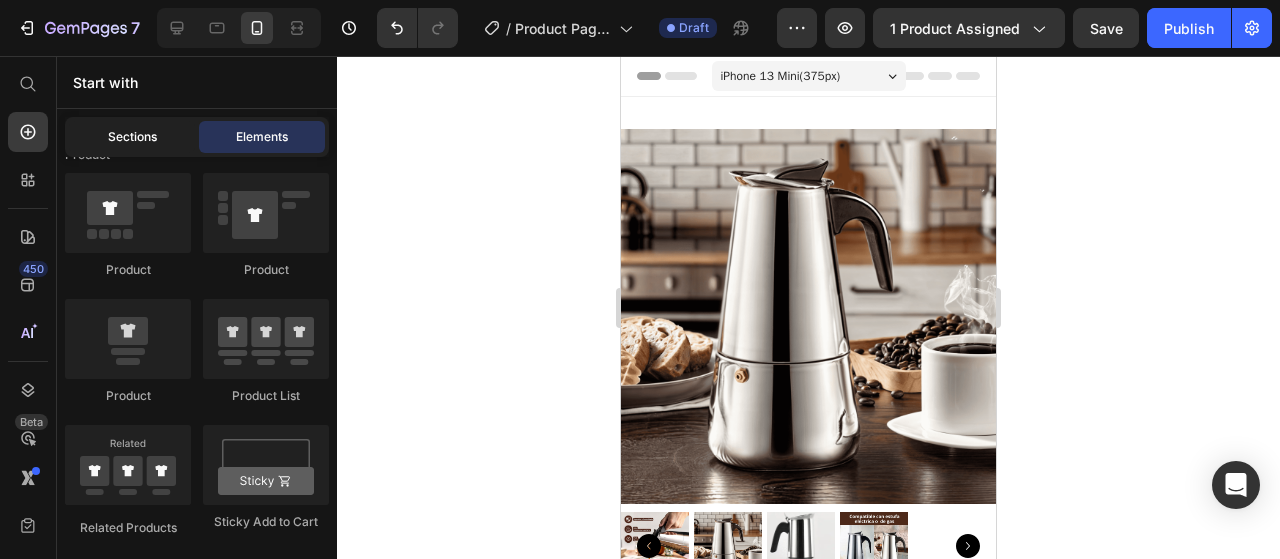 click on "Sections" at bounding box center (132, 137) 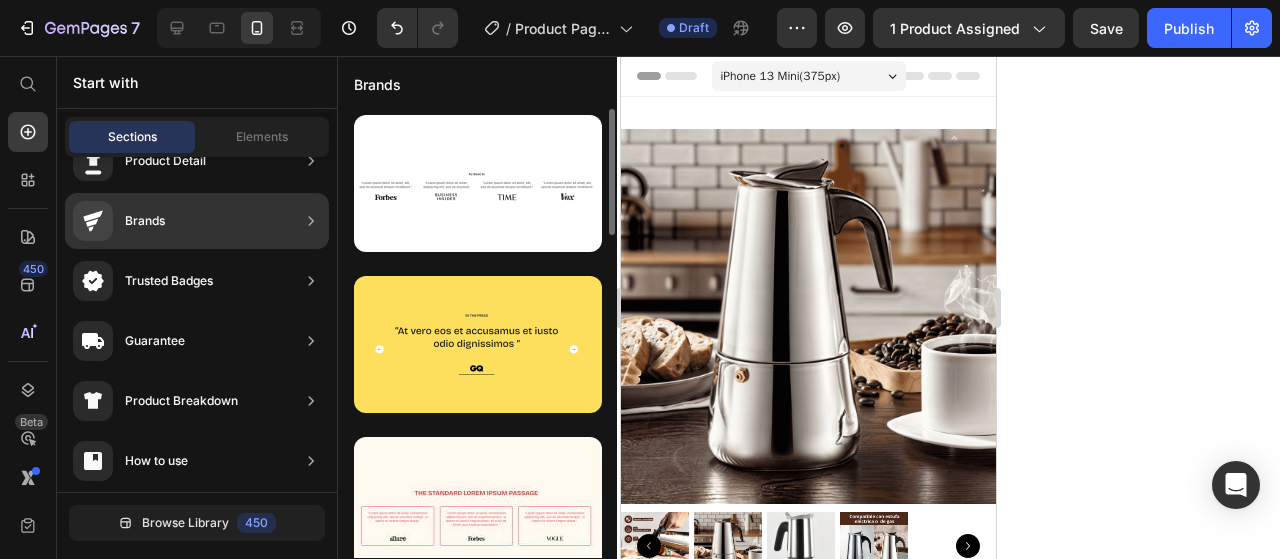 scroll, scrollTop: 0, scrollLeft: 0, axis: both 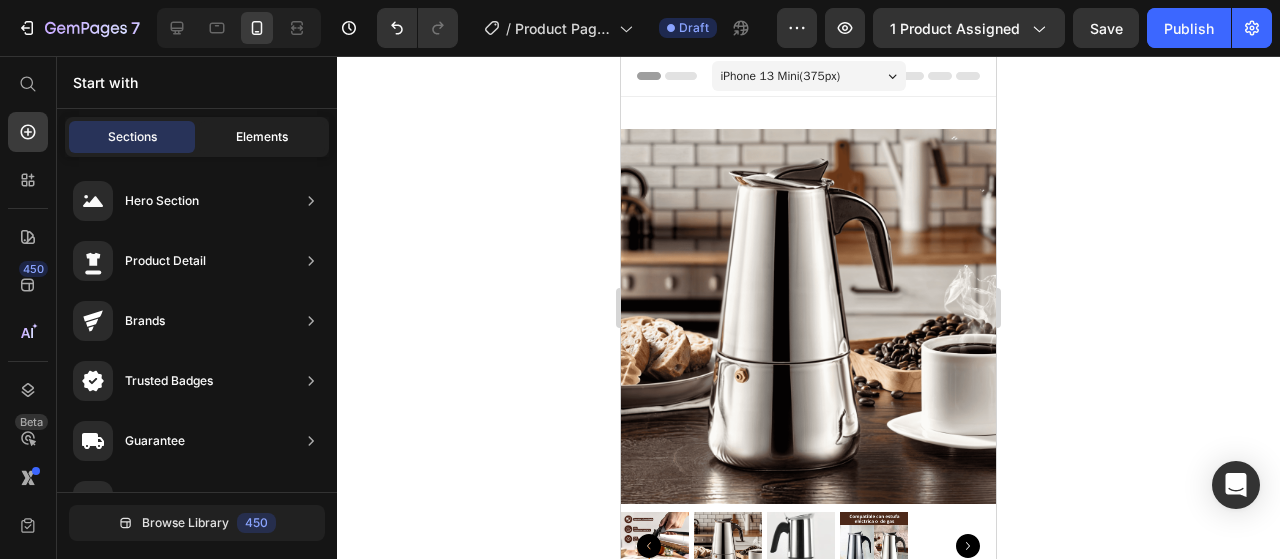click on "Elements" 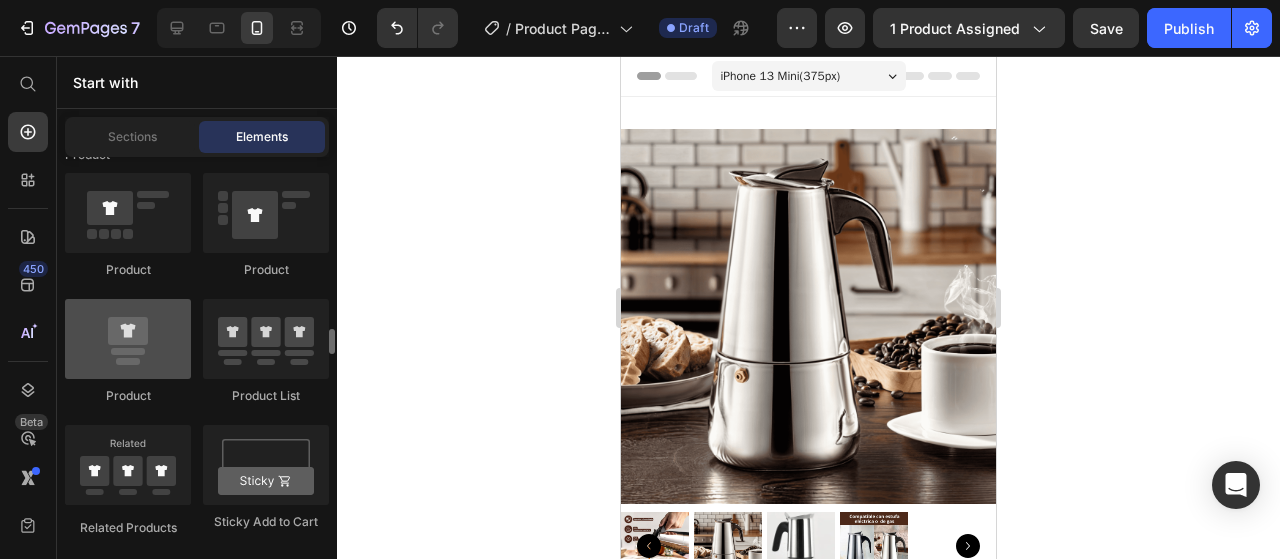 scroll, scrollTop: 2900, scrollLeft: 0, axis: vertical 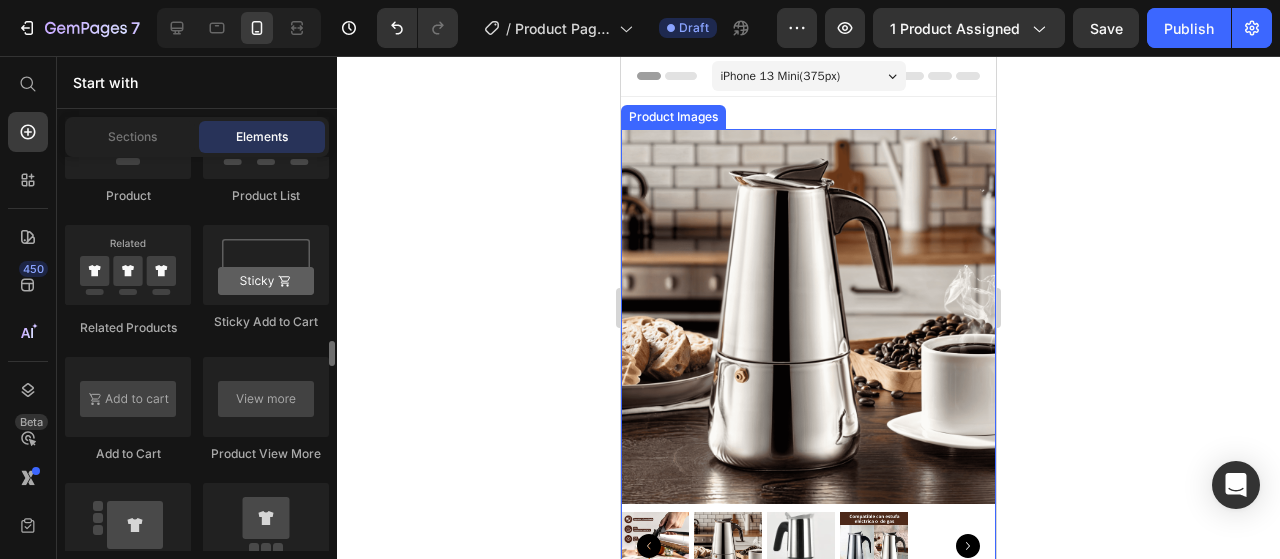 click at bounding box center [808, 316] 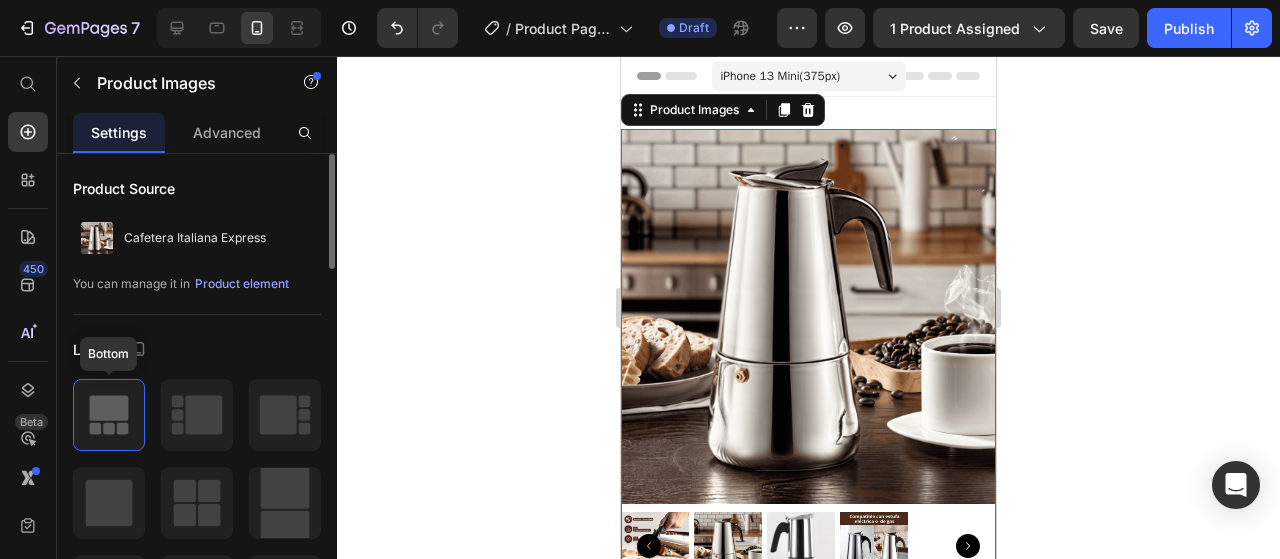 click 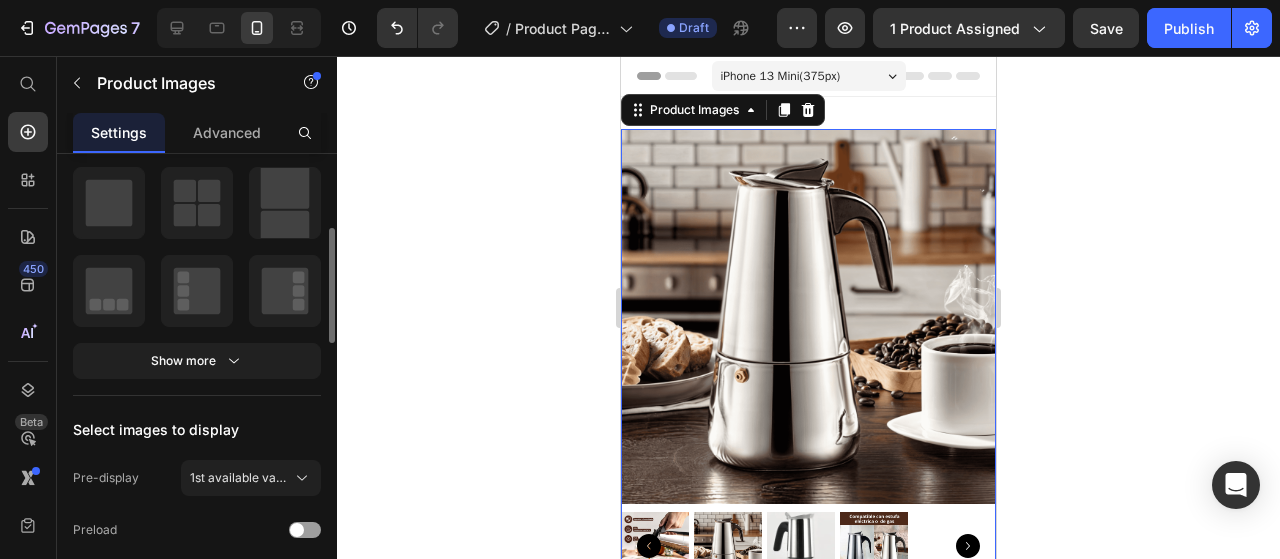 scroll, scrollTop: 100, scrollLeft: 0, axis: vertical 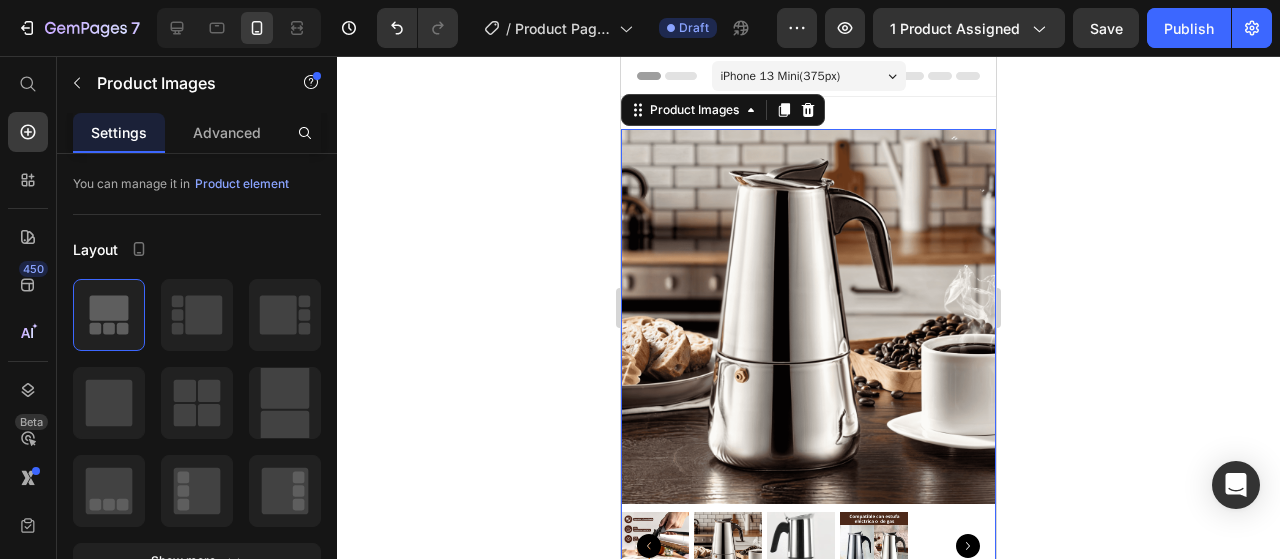 click on "450 Beta" at bounding box center [28, 261] 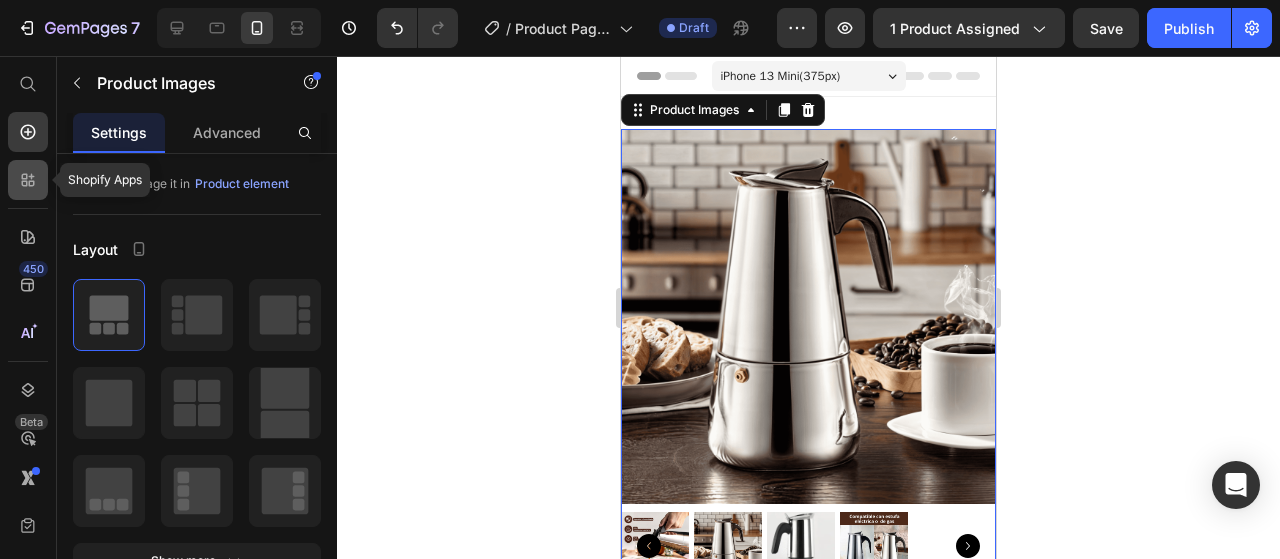 click 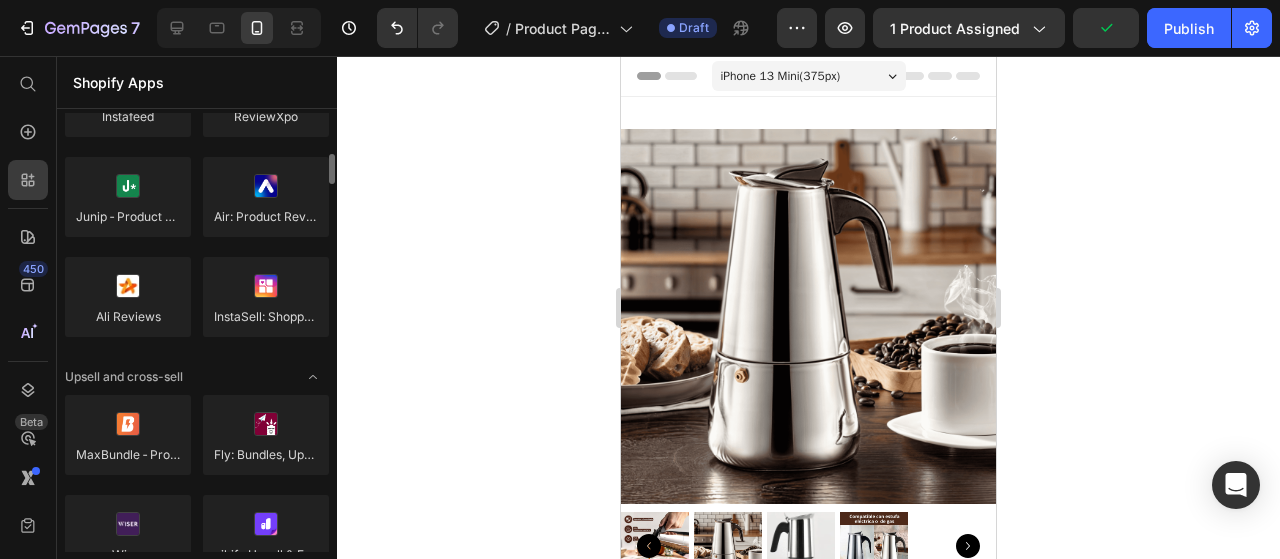 scroll, scrollTop: 300, scrollLeft: 0, axis: vertical 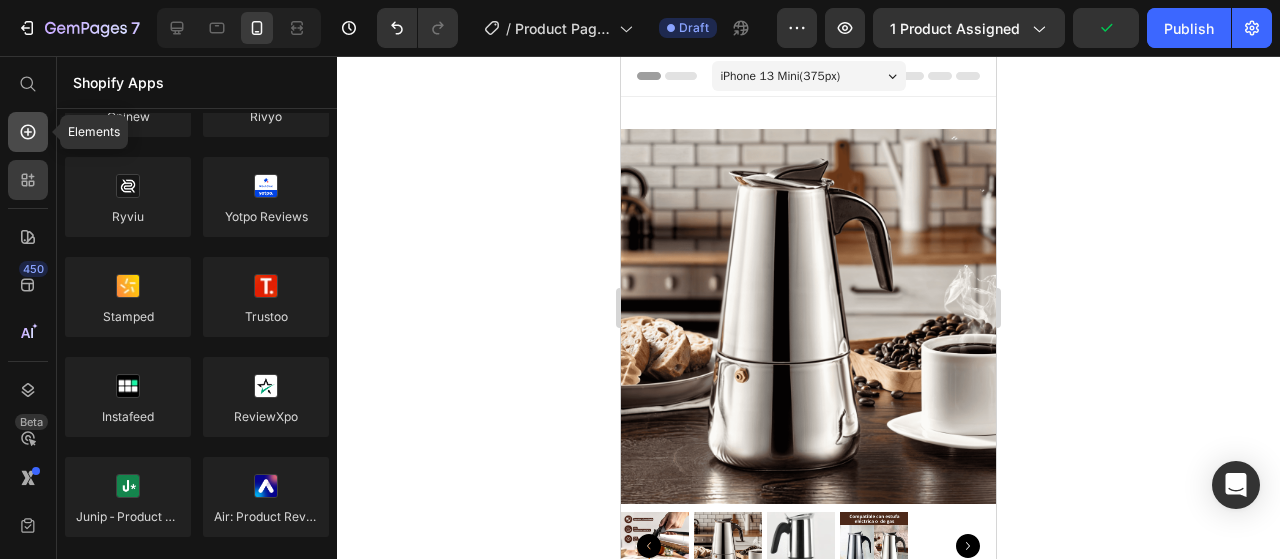 click 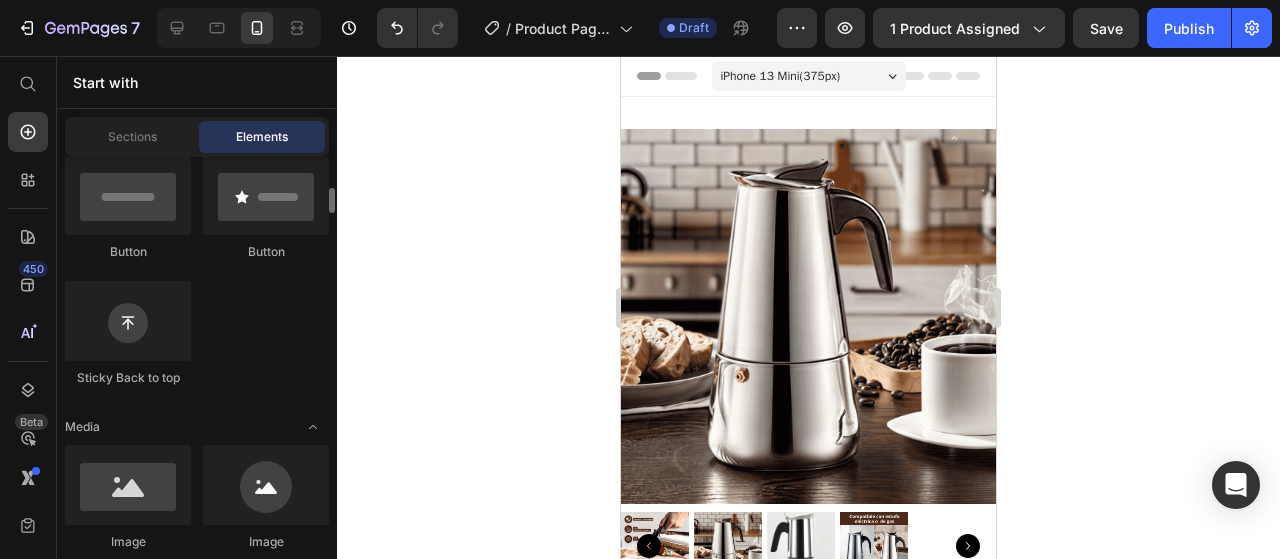 scroll, scrollTop: 800, scrollLeft: 0, axis: vertical 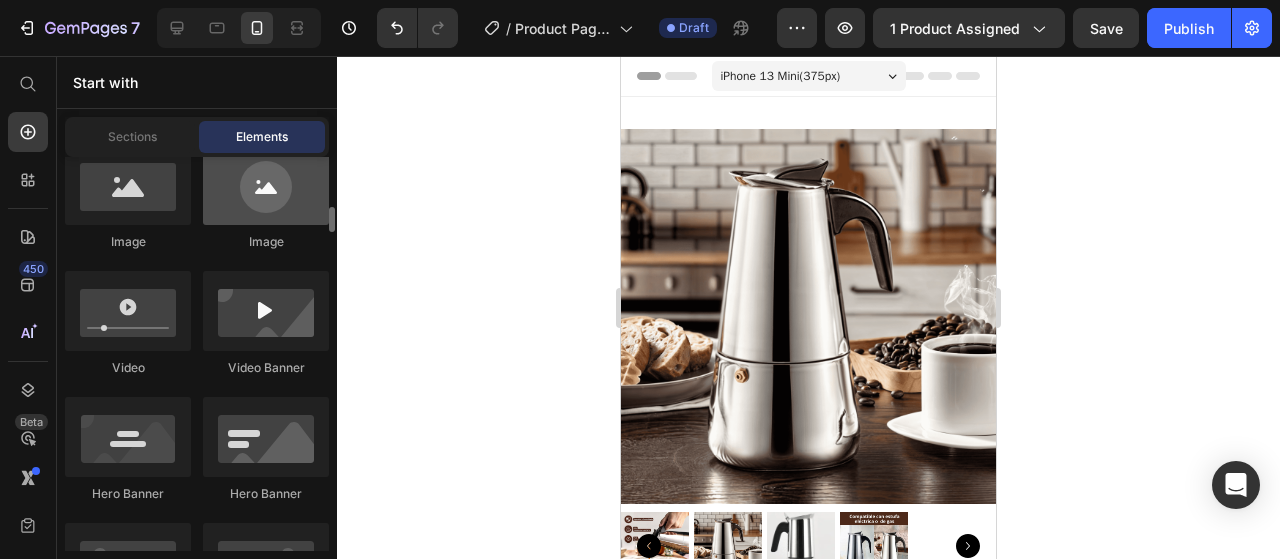 click at bounding box center [266, 185] 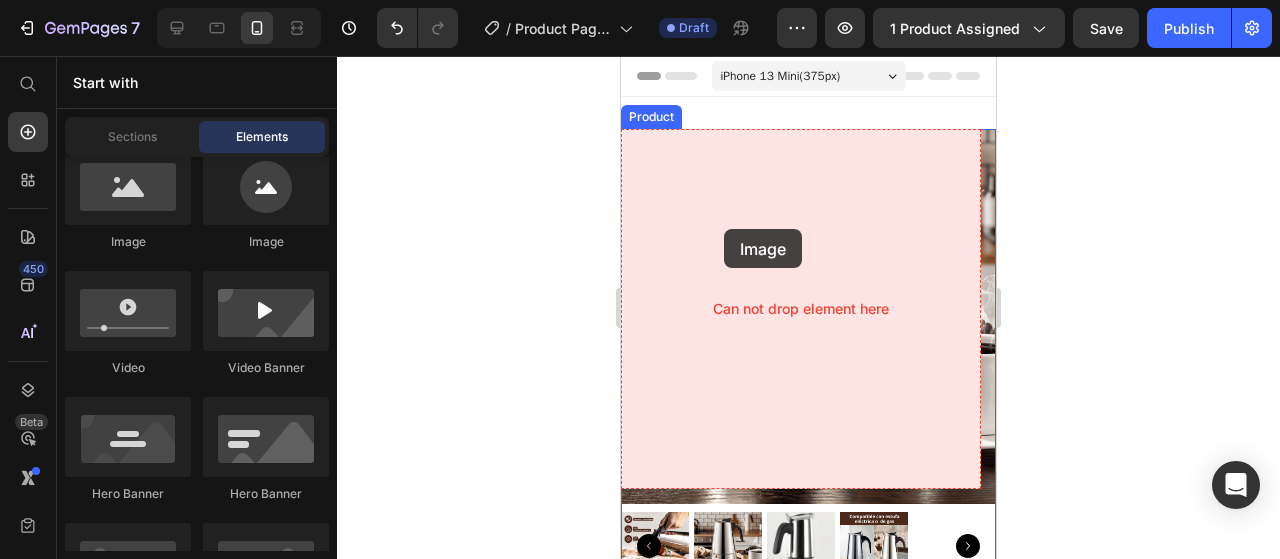 drag, startPoint x: 873, startPoint y: 259, endPoint x: 724, endPoint y: 229, distance: 151.99013 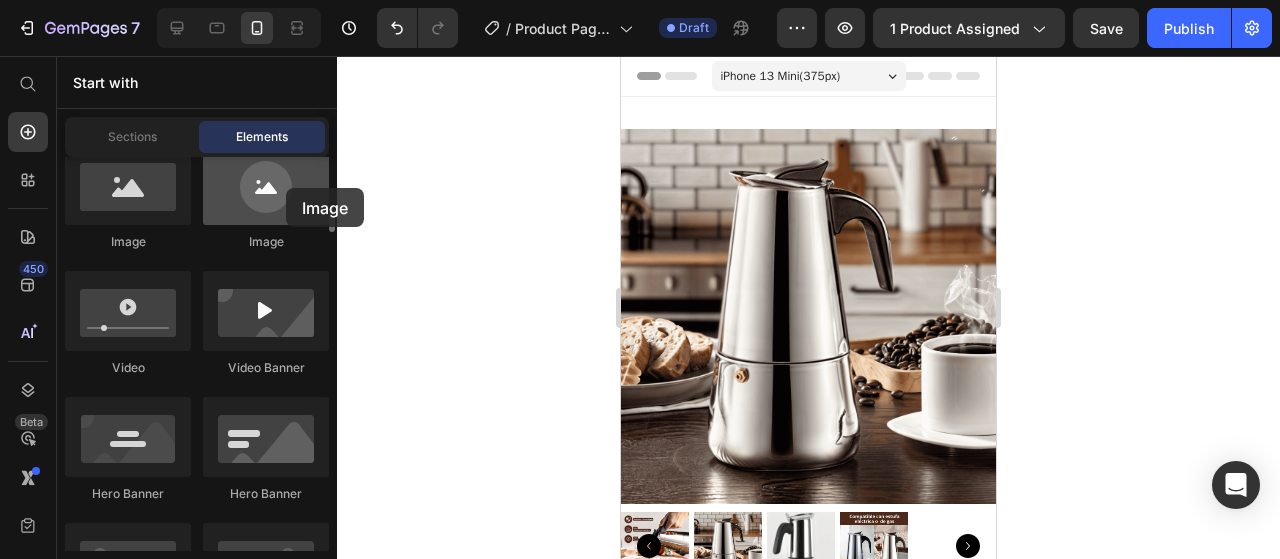 click at bounding box center (266, 185) 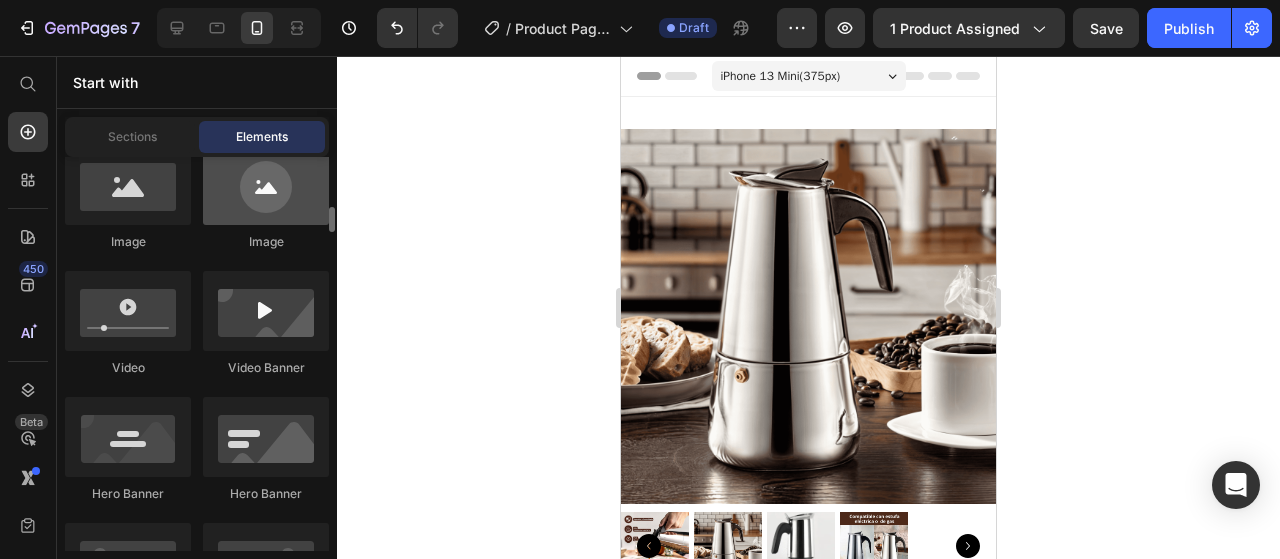 drag, startPoint x: 286, startPoint y: 188, endPoint x: 268, endPoint y: 215, distance: 32.449963 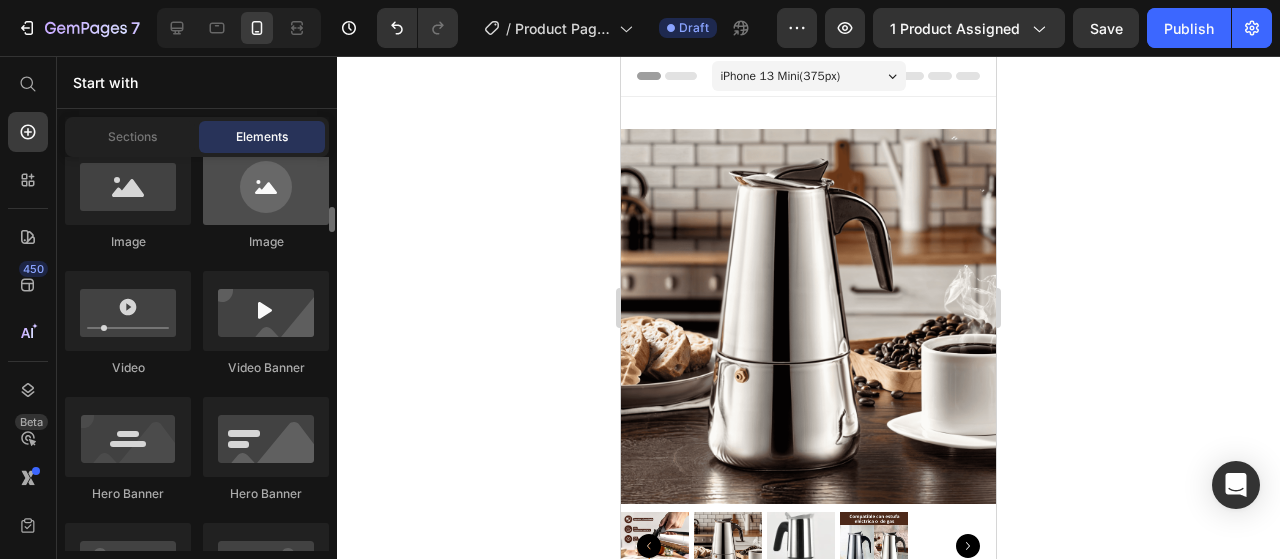 click at bounding box center (266, 185) 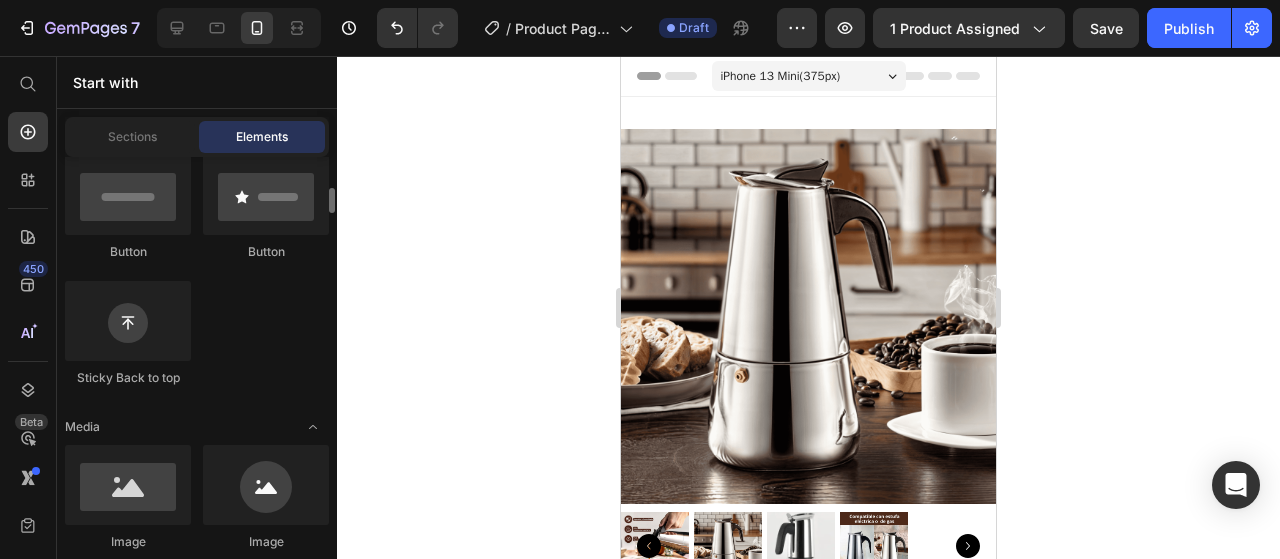 scroll, scrollTop: 600, scrollLeft: 0, axis: vertical 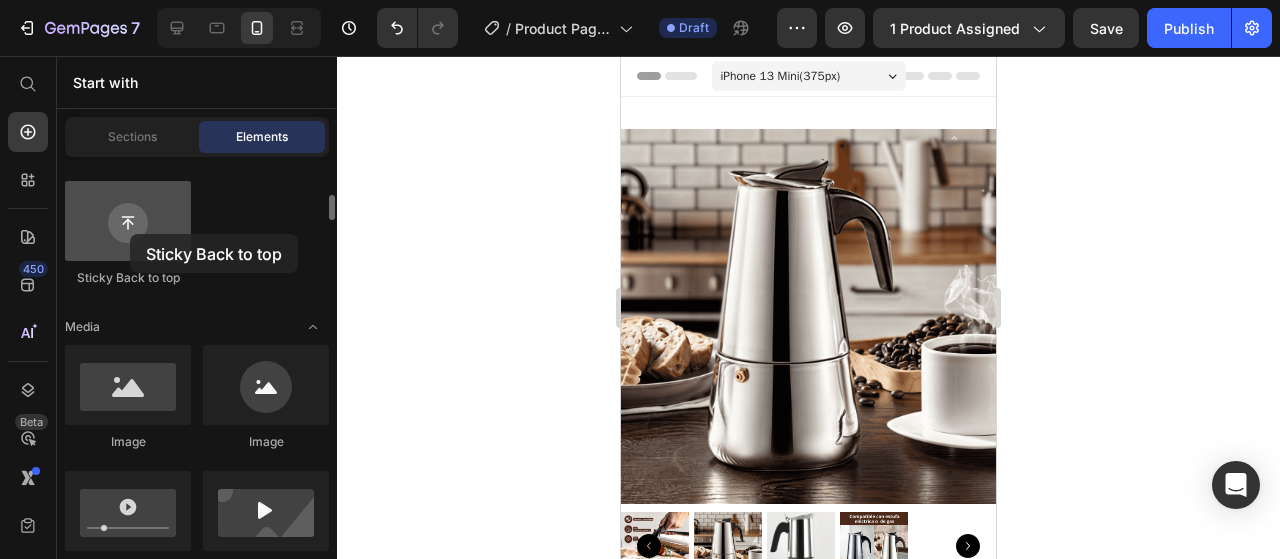 click at bounding box center (128, 221) 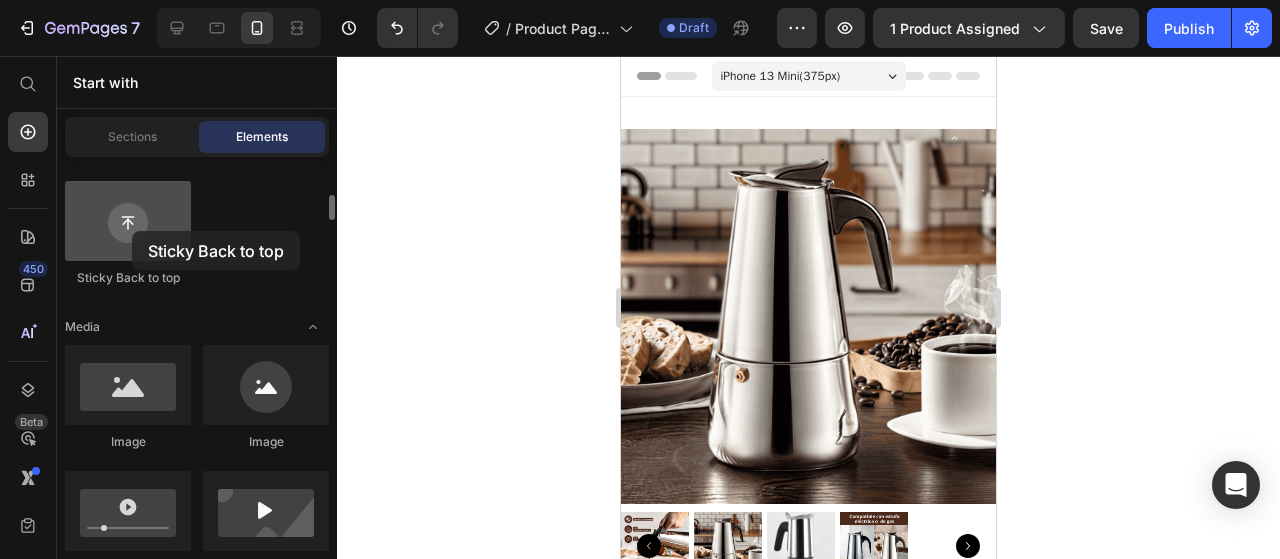 click at bounding box center [128, 221] 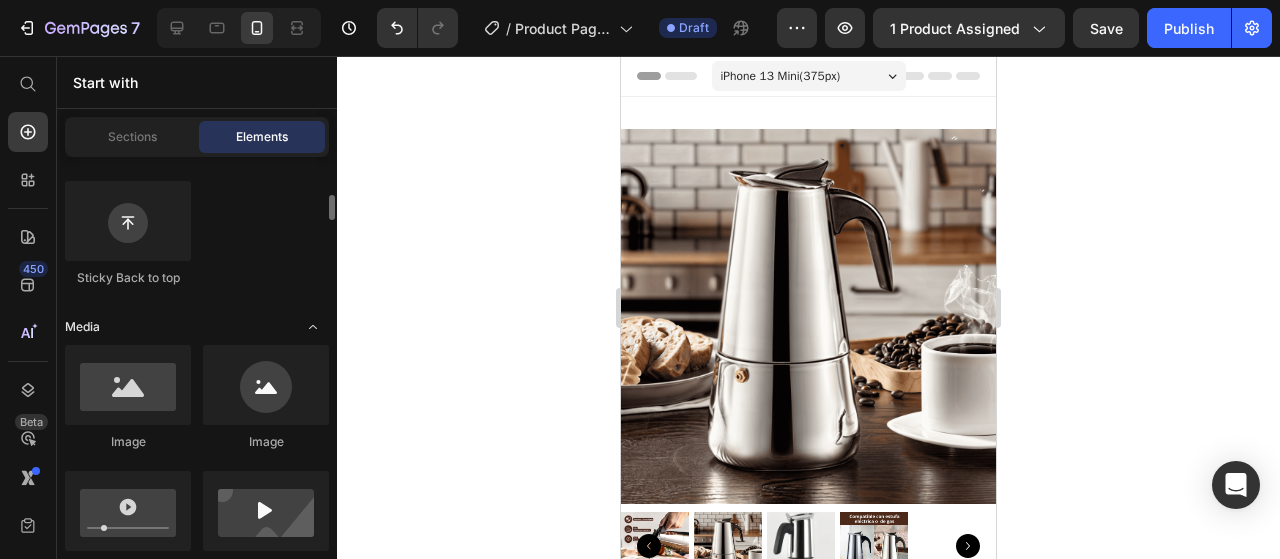 drag, startPoint x: 152, startPoint y: 387, endPoint x: 84, endPoint y: 331, distance: 88.09086 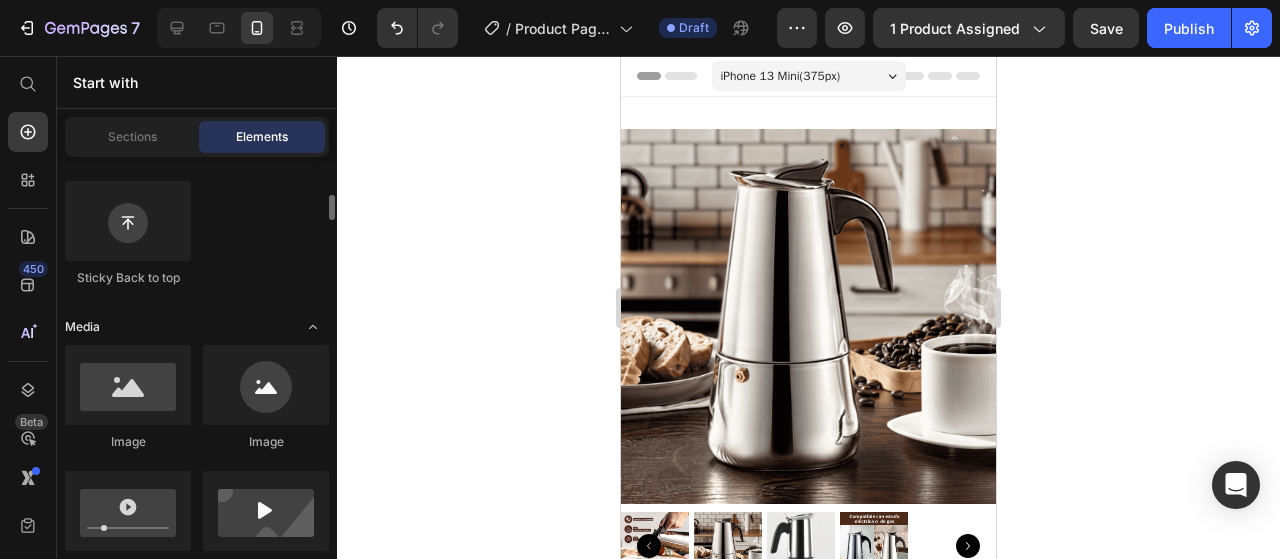 click on "Media" at bounding box center [82, 327] 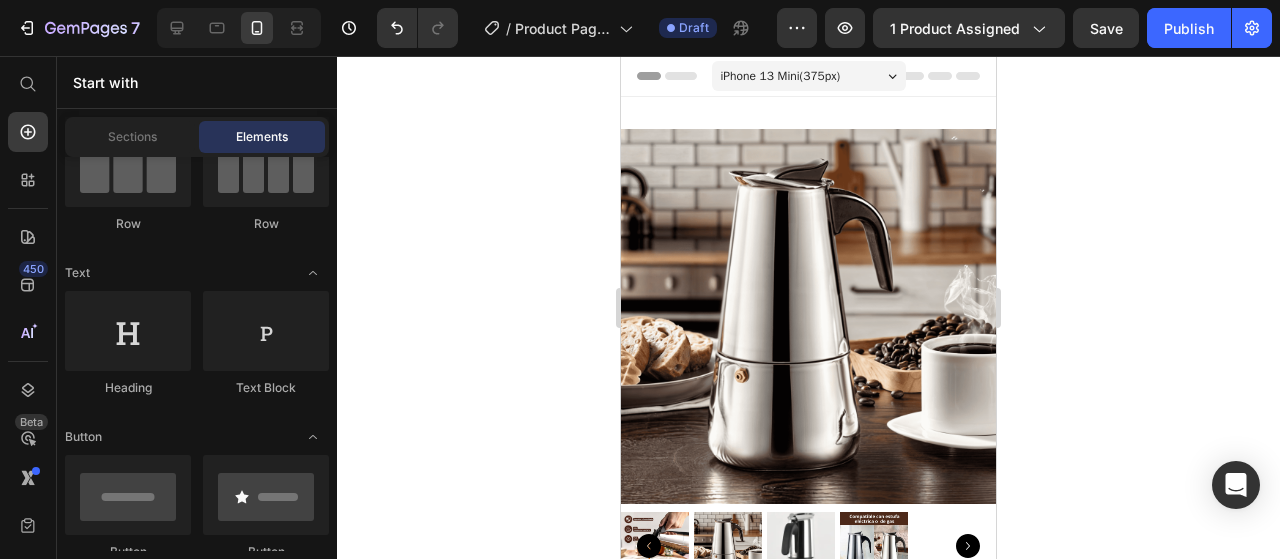 scroll, scrollTop: 0, scrollLeft: 0, axis: both 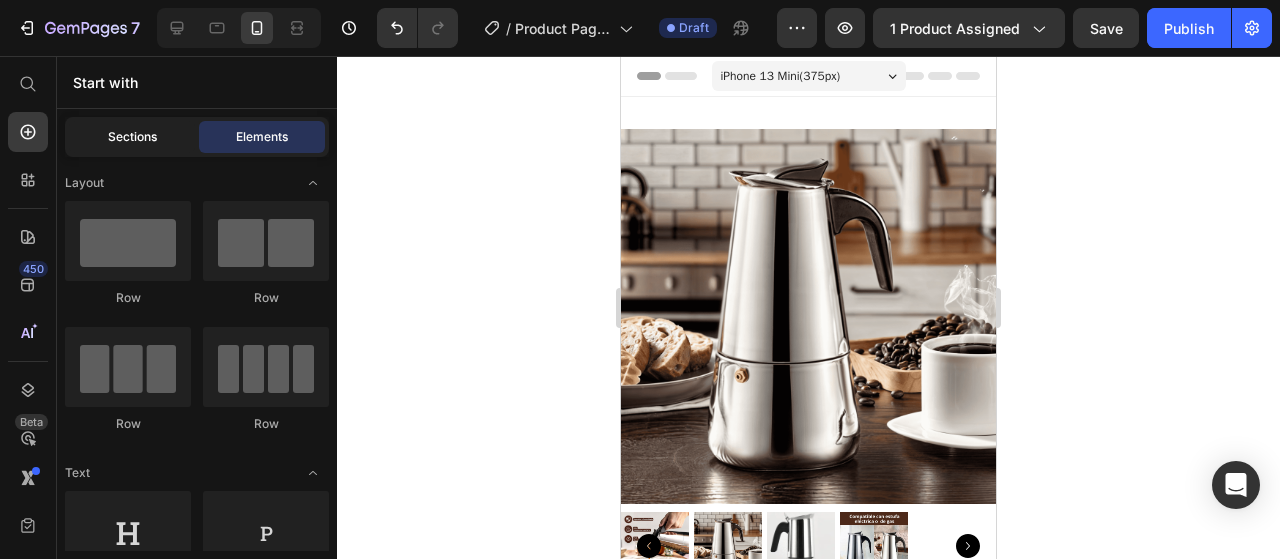 click on "Sections" 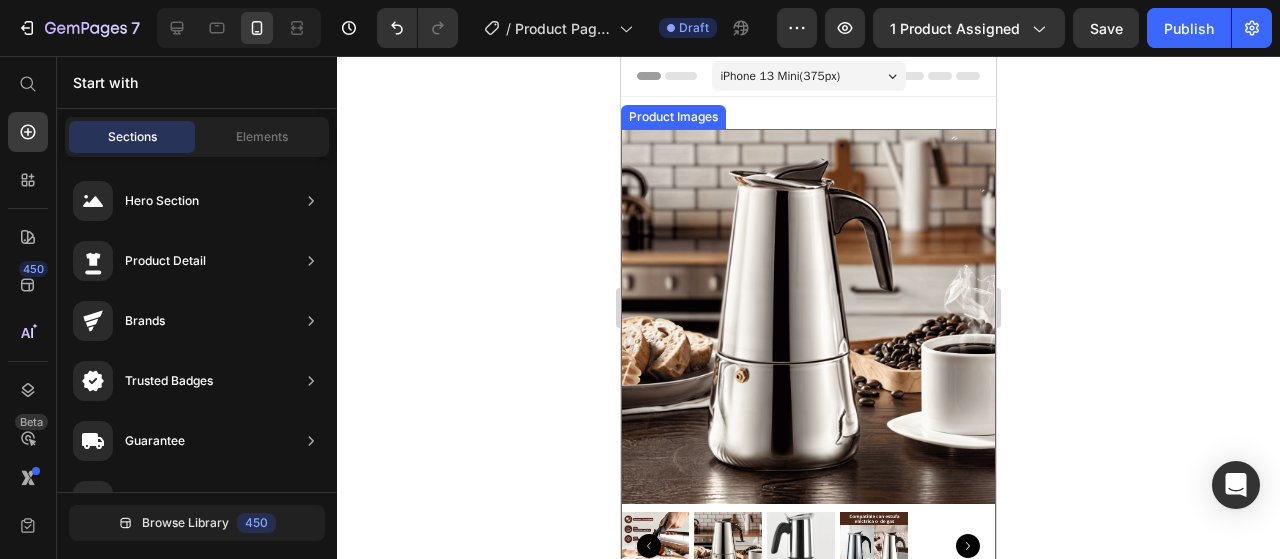 click at bounding box center [808, 316] 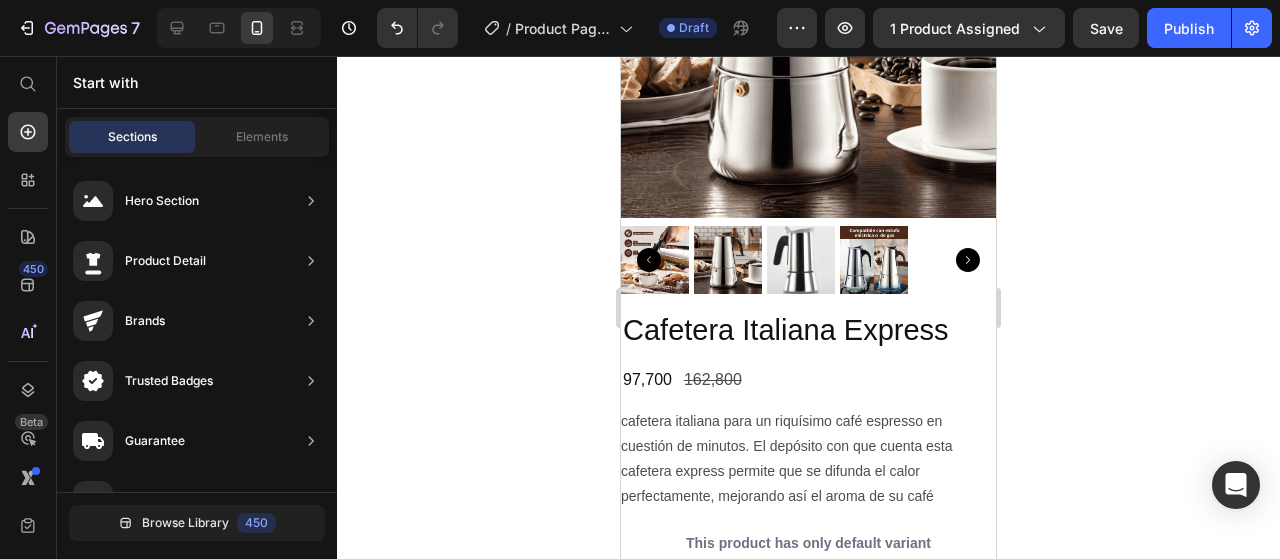 scroll, scrollTop: 0, scrollLeft: 0, axis: both 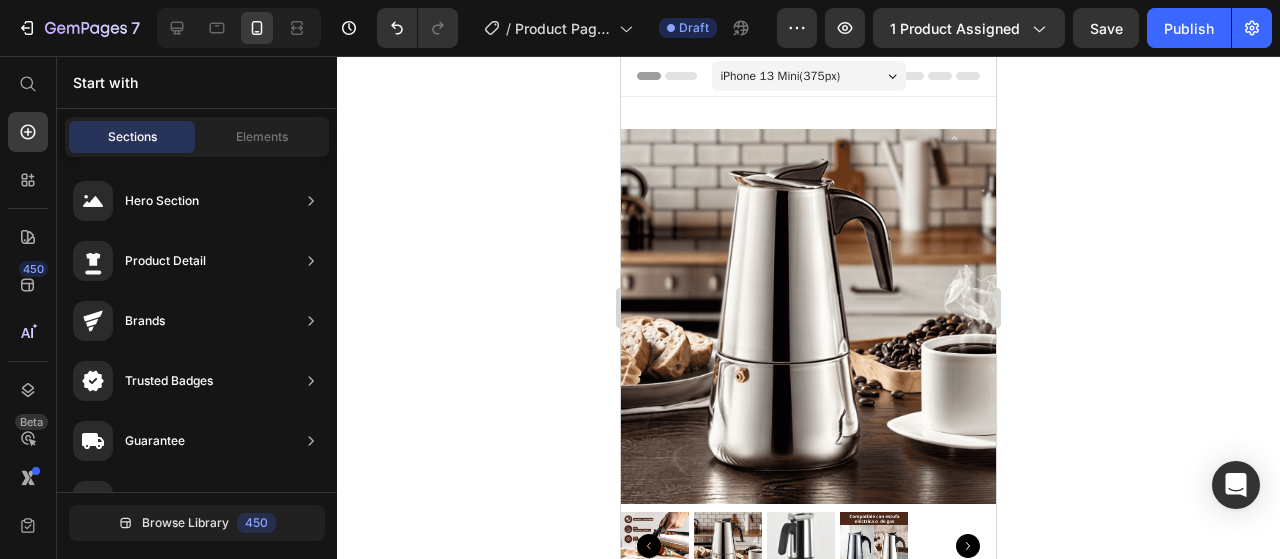 drag, startPoint x: 985, startPoint y: 182, endPoint x: 1623, endPoint y: 231, distance: 639.8789 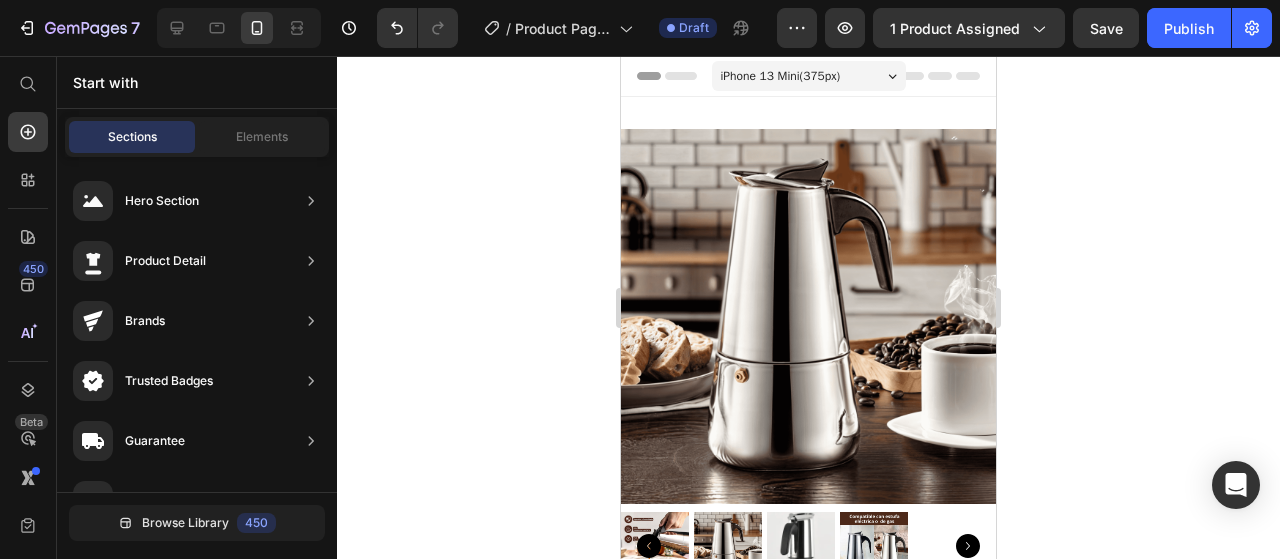 click at bounding box center (808, 316) 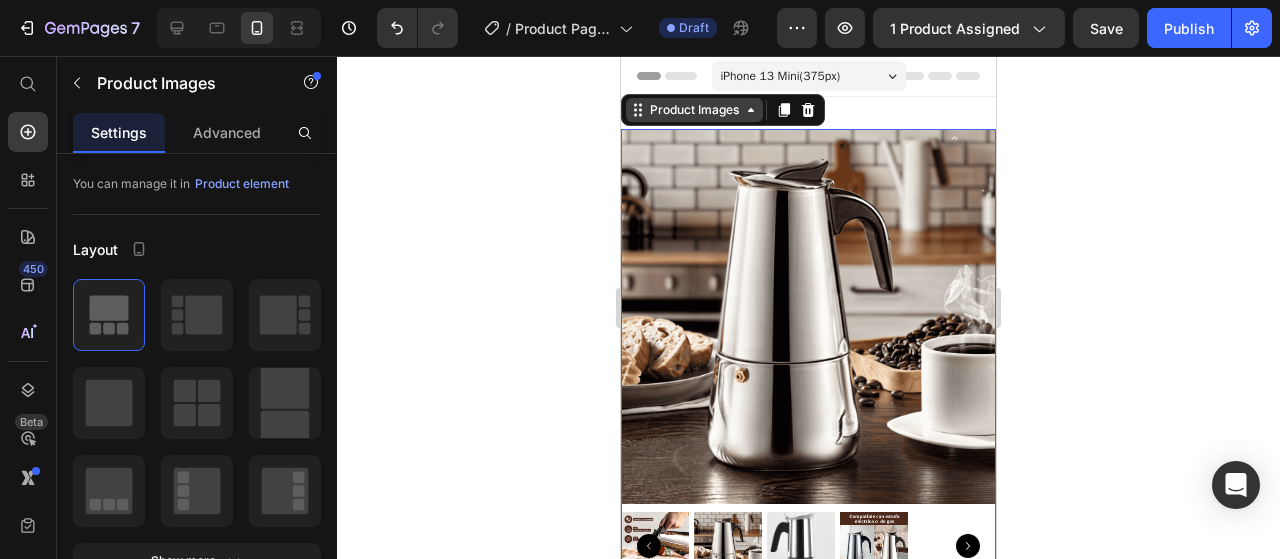 click on "Product Images" at bounding box center [694, 110] 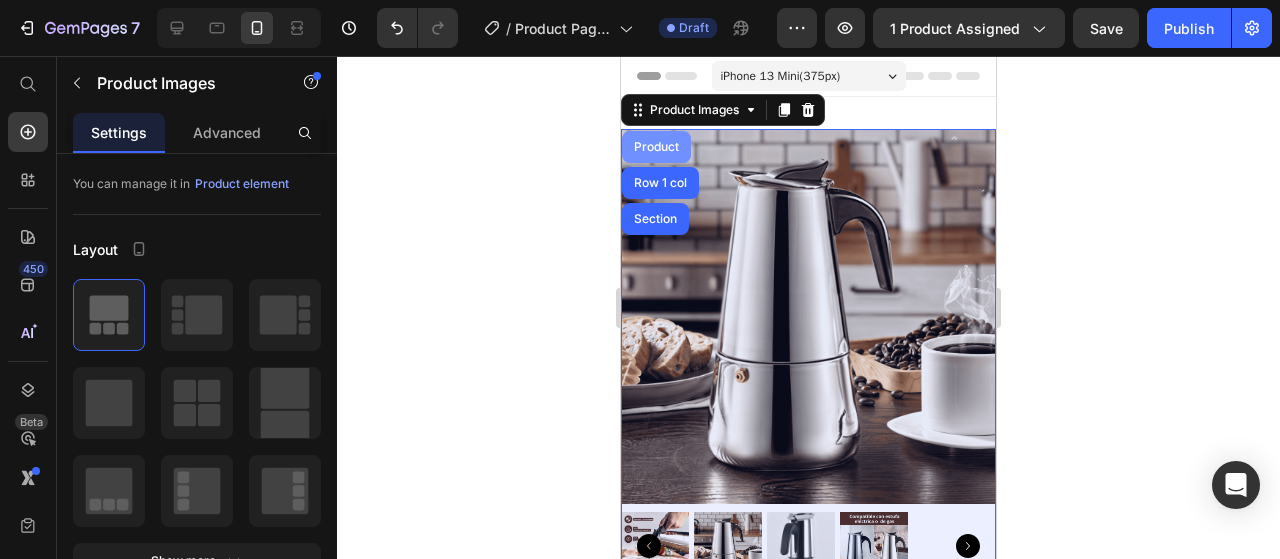 click on "Product" at bounding box center [656, 147] 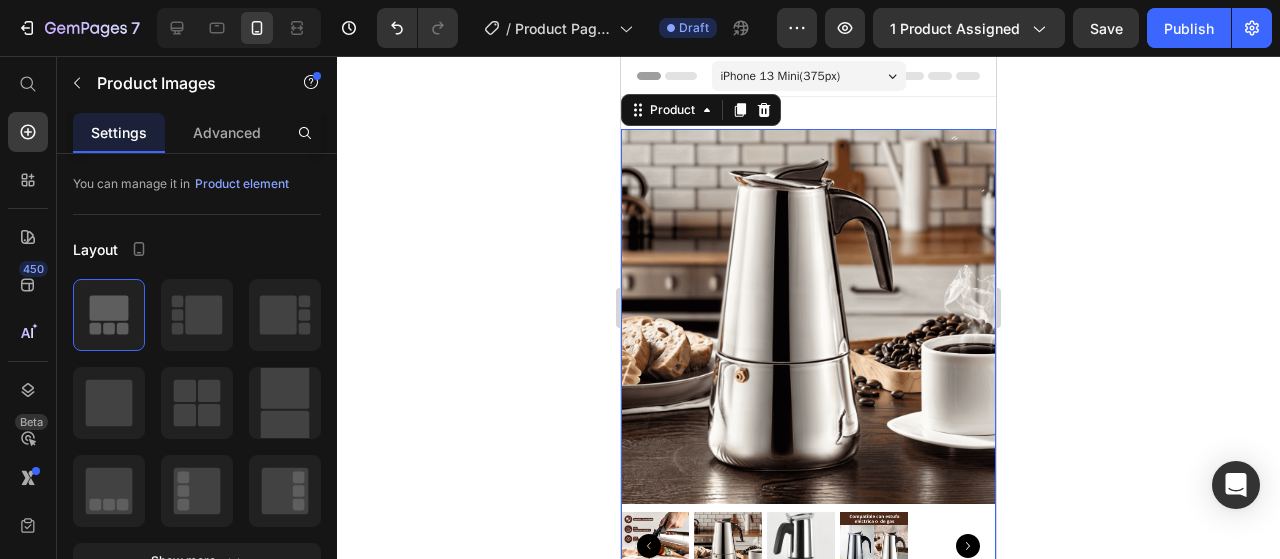 scroll, scrollTop: 0, scrollLeft: 0, axis: both 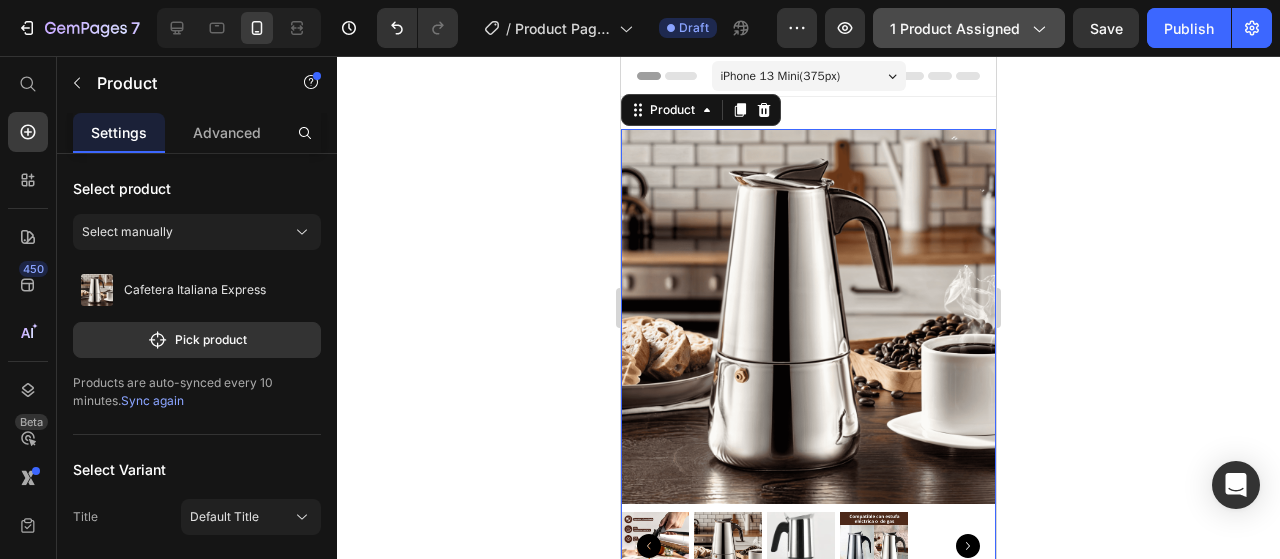 click on "1 product assigned" 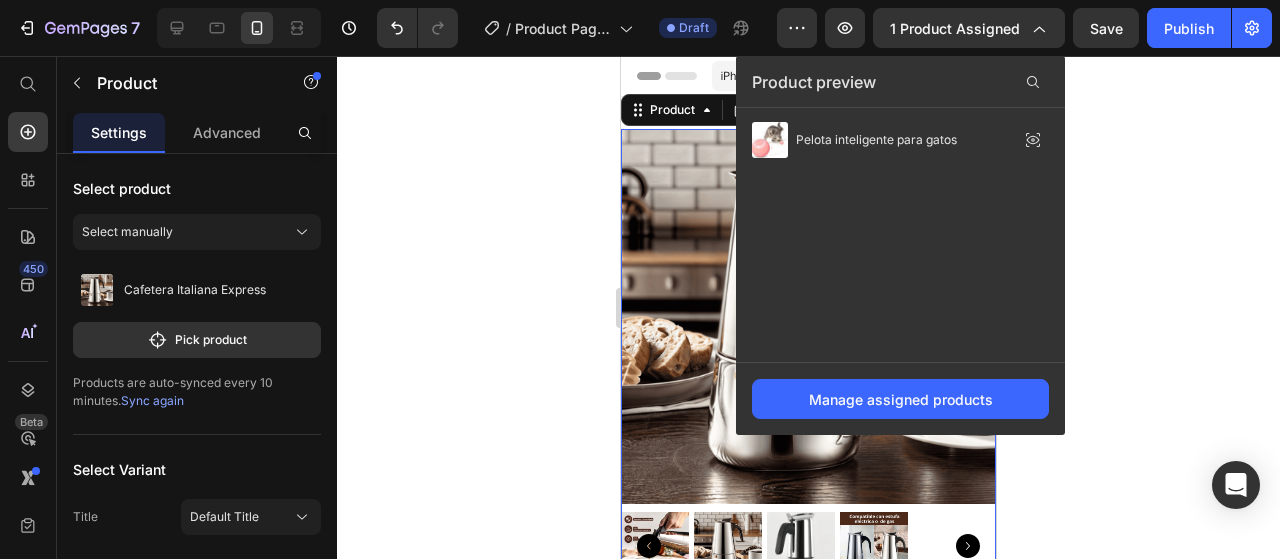 click 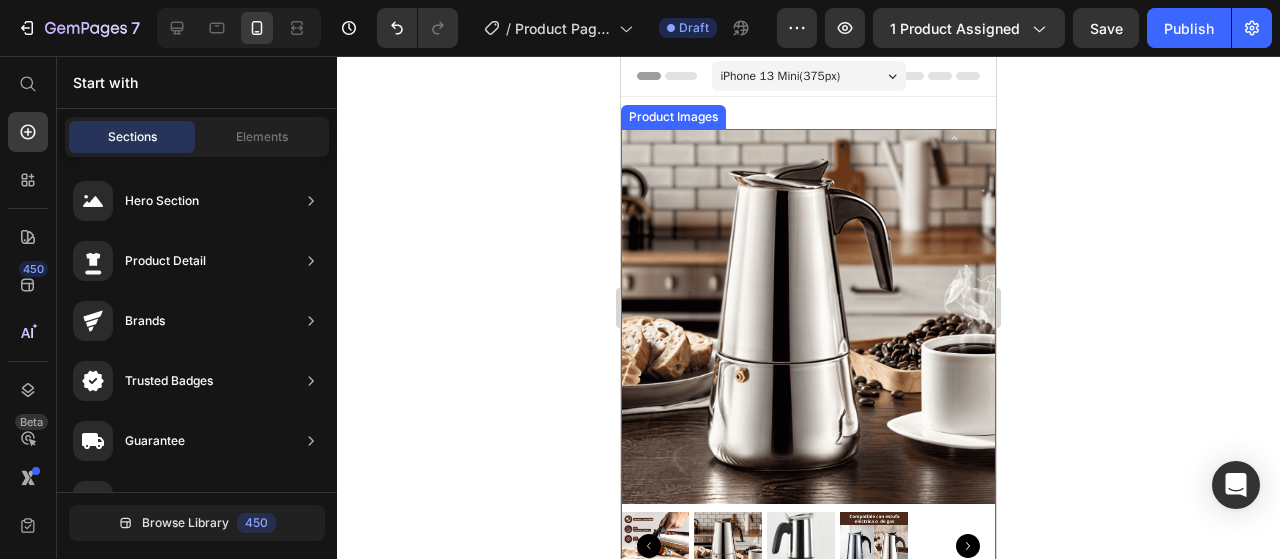 click at bounding box center [808, 316] 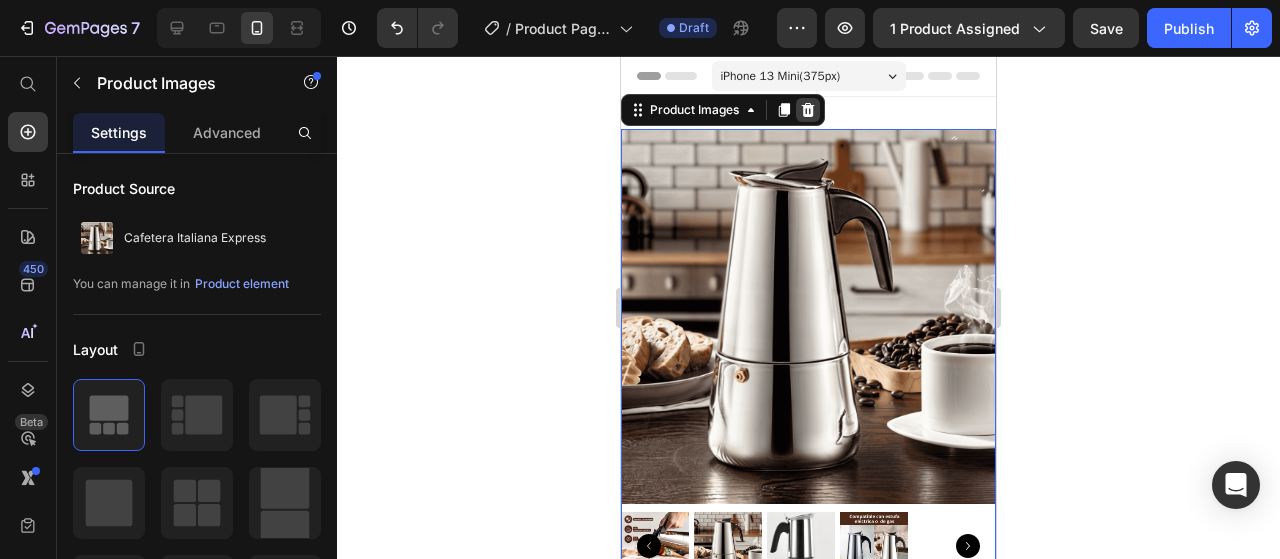 click 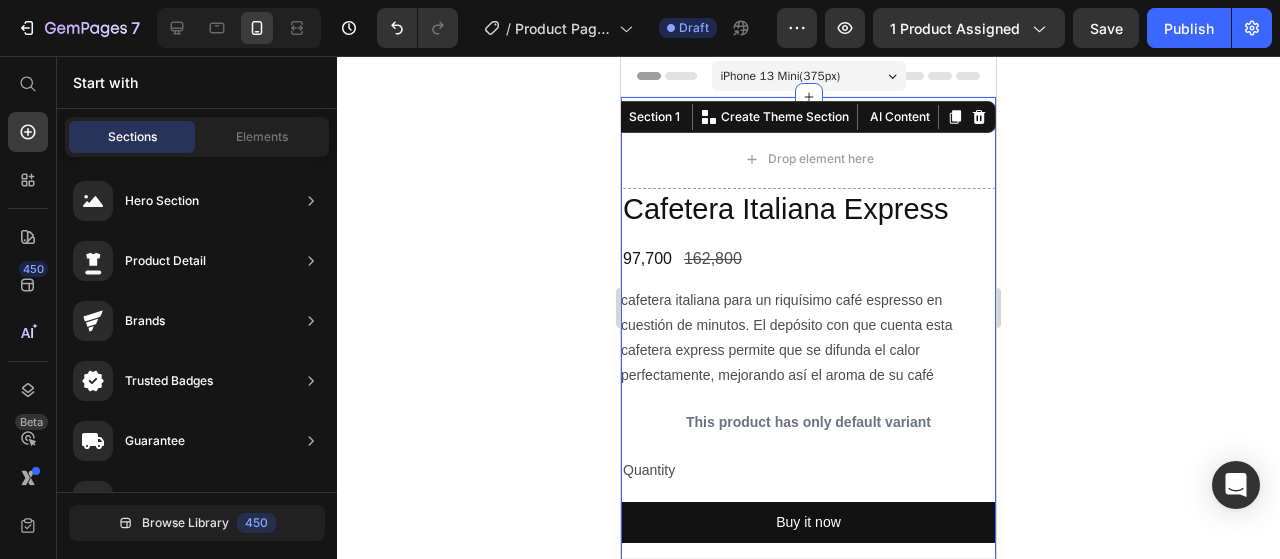 click on "Drop element here Cafetera Italiana Express Product Title 97,700 Product Price 162,800 Product Price Row cafetera italiana para un riquísimo café espresso en cuestión de minutos. El depósito con que cuenta esta cafetera express permite que se difunda el calor perfectamente, mejorando así el aroma de su café
Product Description This product has only default variant Product Variants & Swatches Quantity Text Block Buy it now Dynamic Checkout Product Row Section 1   You can create reusable sections Create Theme Section AI Content Write with GemAI What would you like to describe here? Tone and Voice Persuasive Product Getting products... Show more Generate" at bounding box center [808, 352] 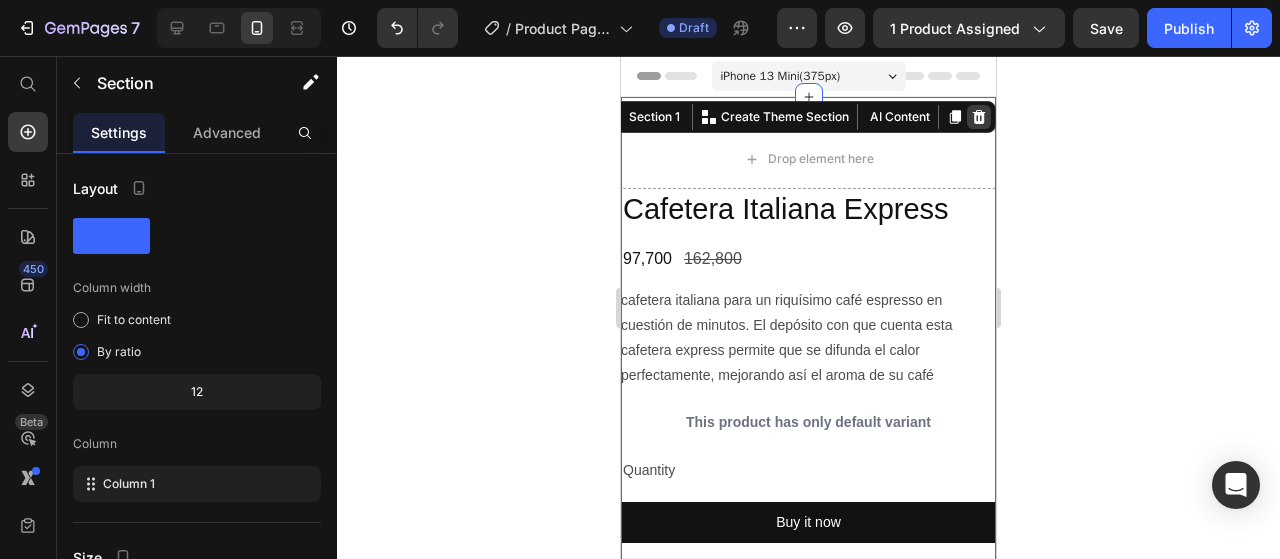 click 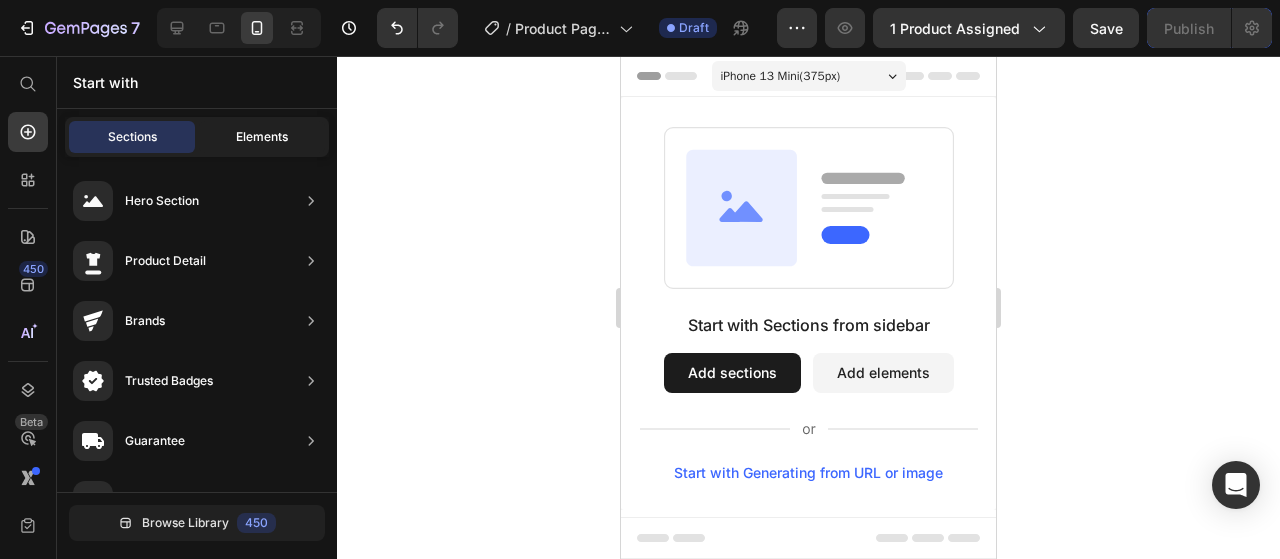 click on "Elements" at bounding box center (262, 137) 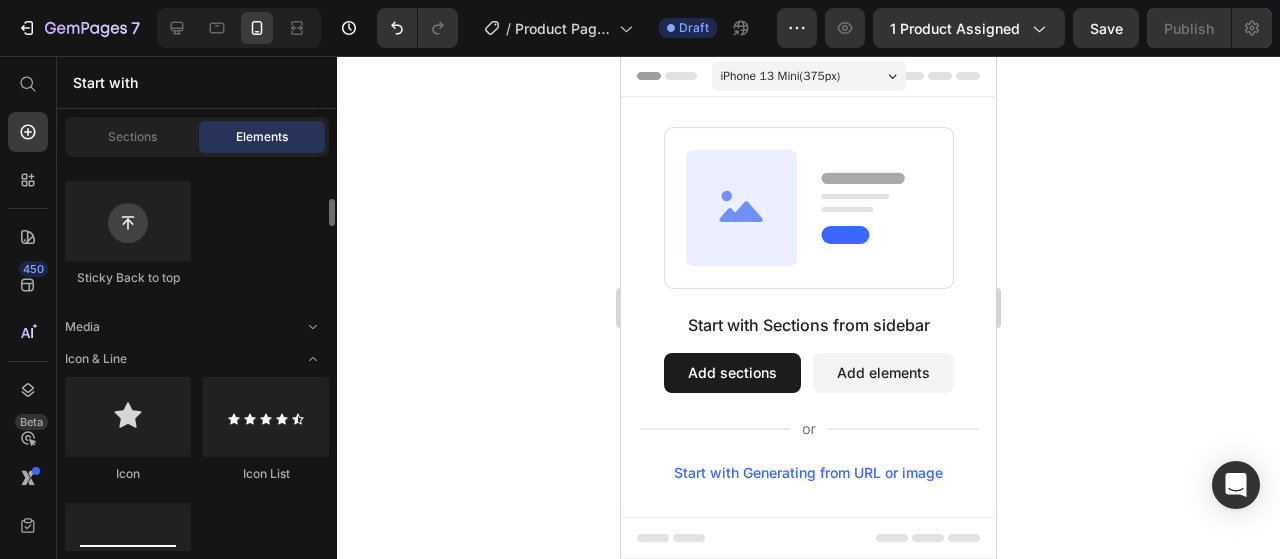 scroll, scrollTop: 700, scrollLeft: 0, axis: vertical 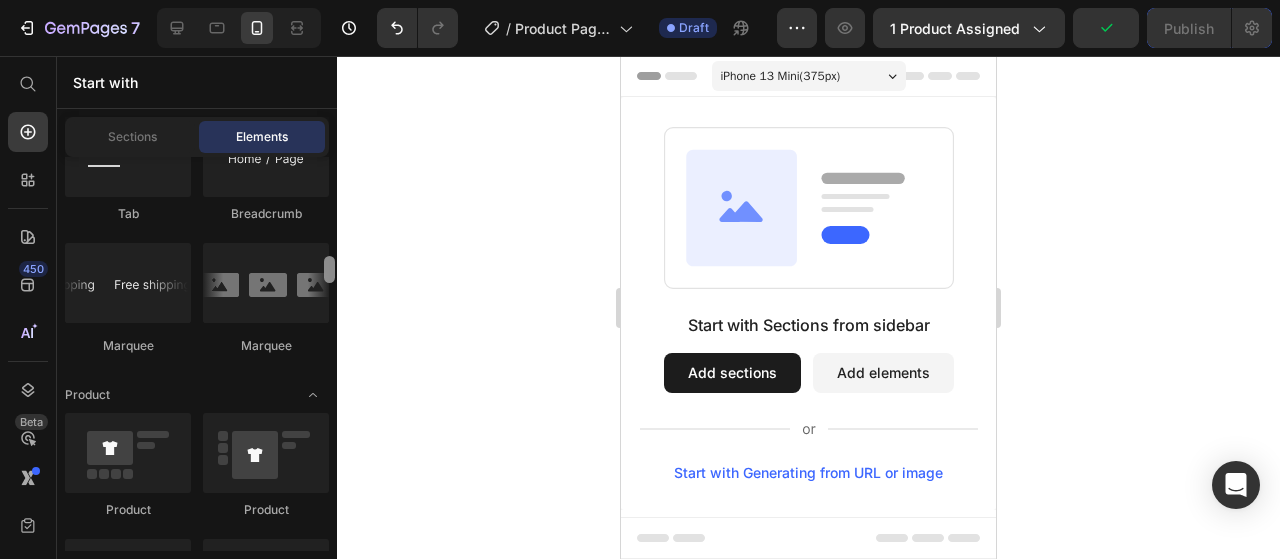 drag, startPoint x: 327, startPoint y: 229, endPoint x: 269, endPoint y: 345, distance: 129.69194 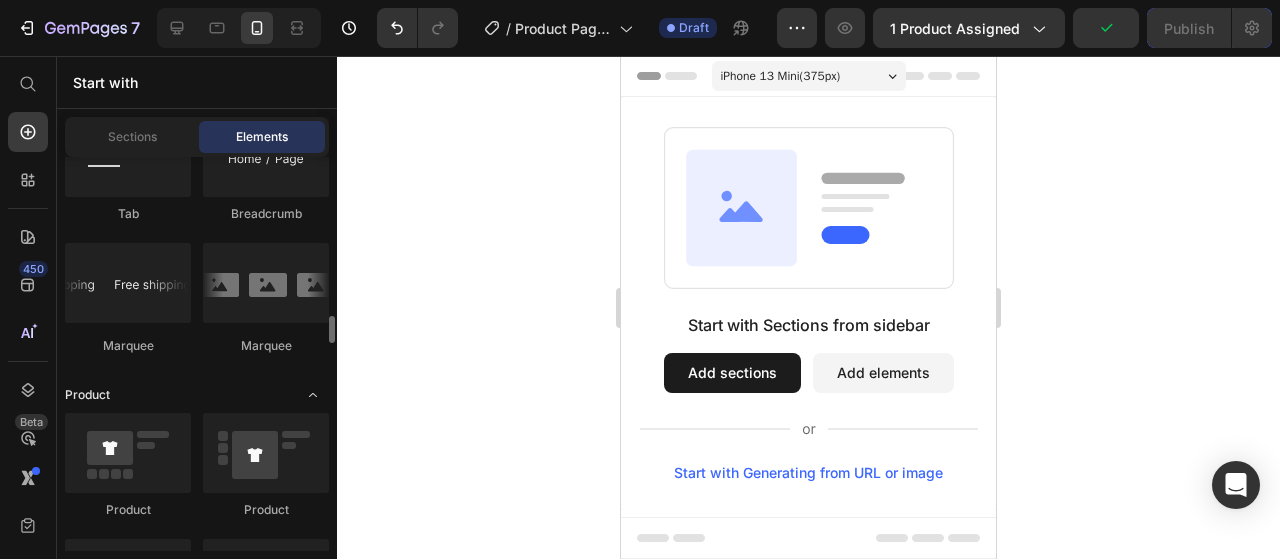 scroll, scrollTop: 1852, scrollLeft: 0, axis: vertical 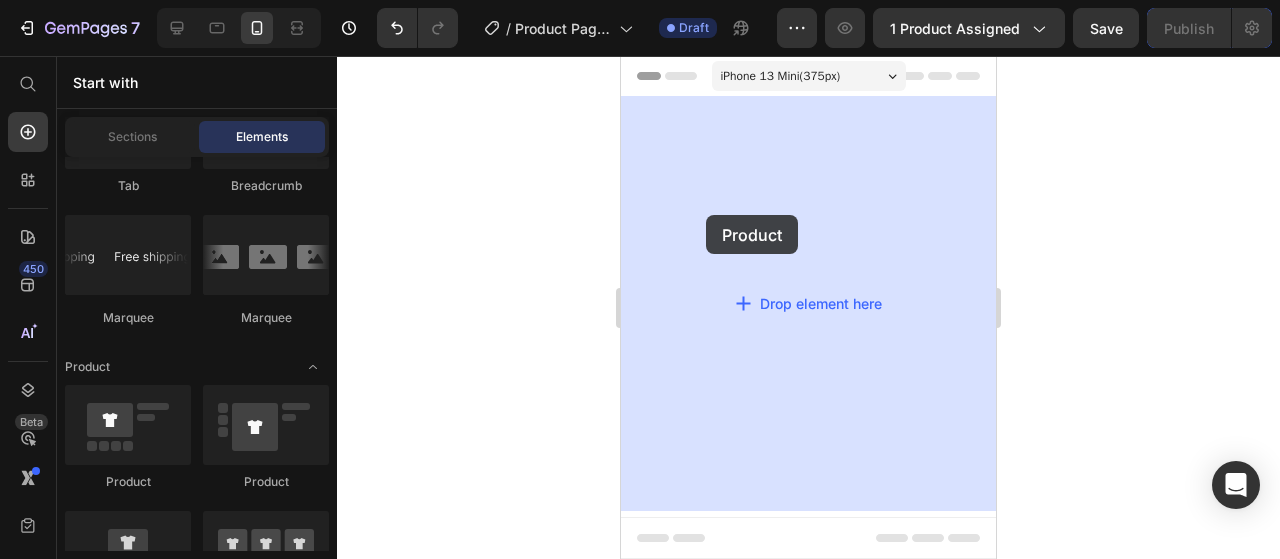 drag, startPoint x: 775, startPoint y: 475, endPoint x: 716, endPoint y: 190, distance: 291.04294 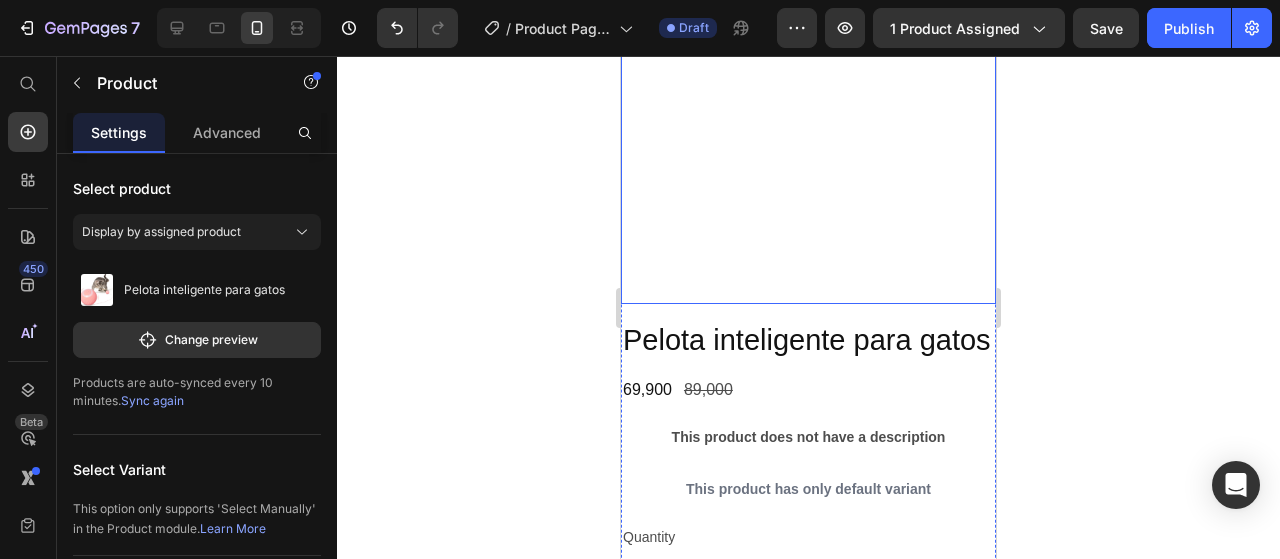 scroll, scrollTop: 400, scrollLeft: 0, axis: vertical 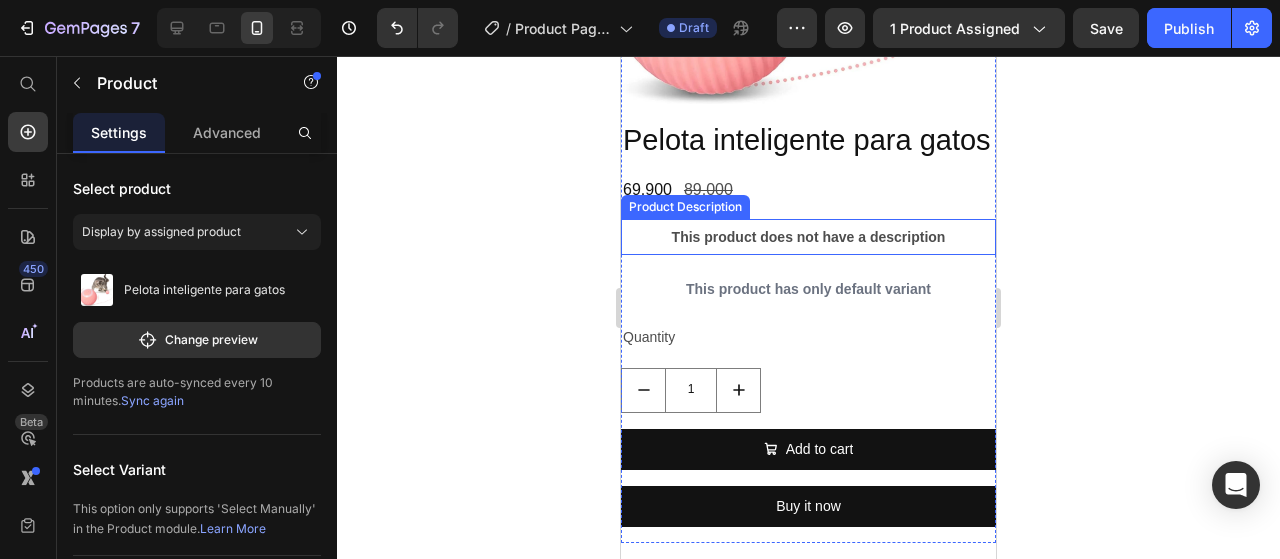 click on "This product does not have a description" at bounding box center [808, 237] 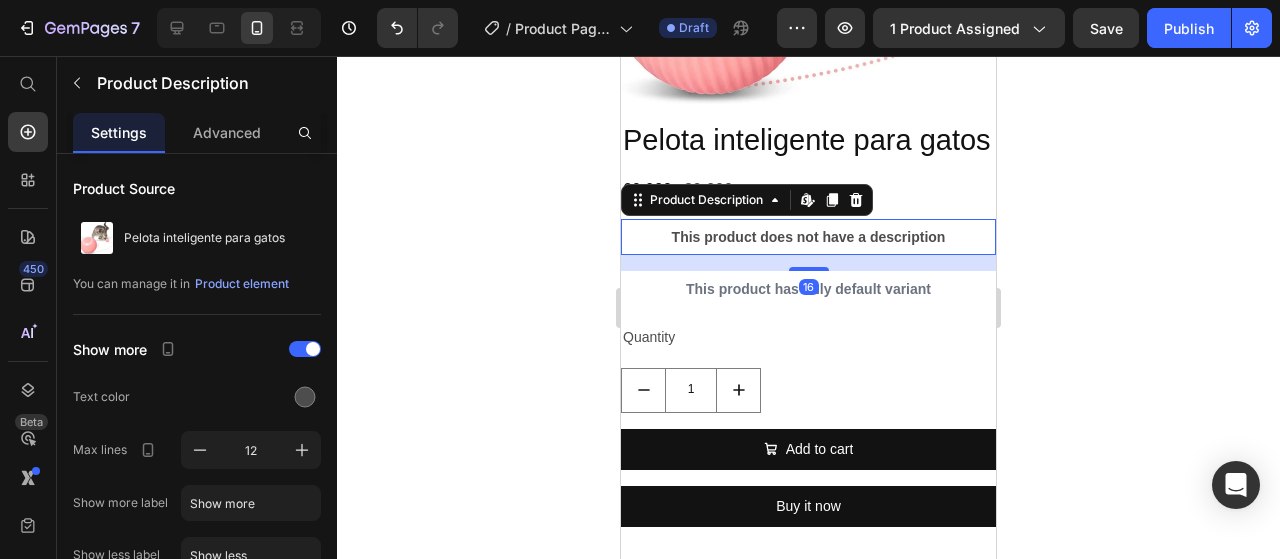 click 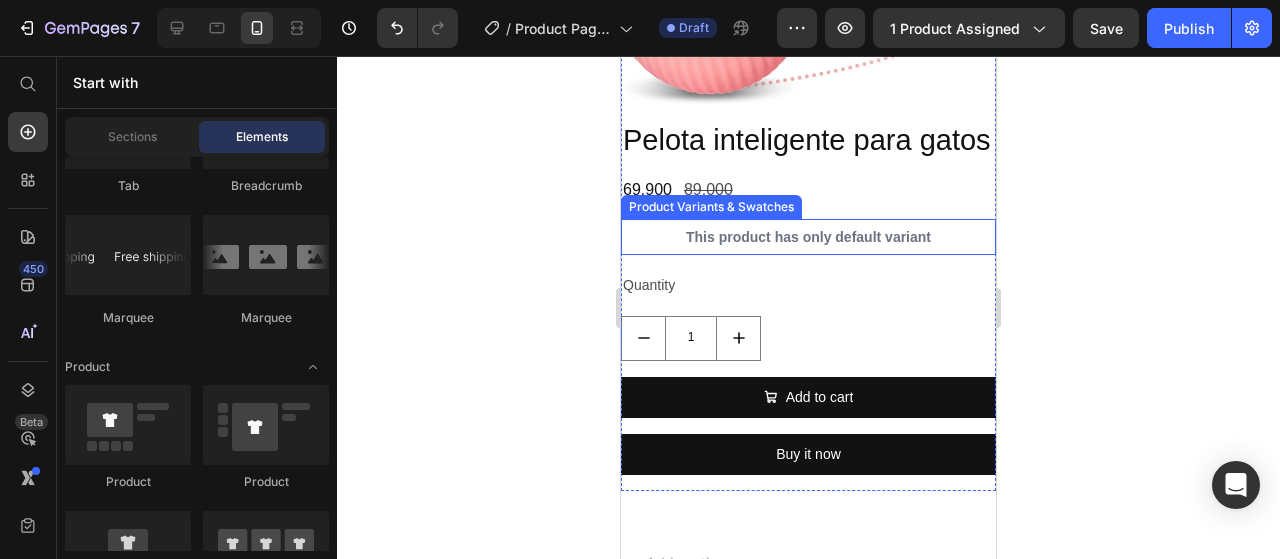 drag, startPoint x: 869, startPoint y: 261, endPoint x: 902, endPoint y: 258, distance: 33.13608 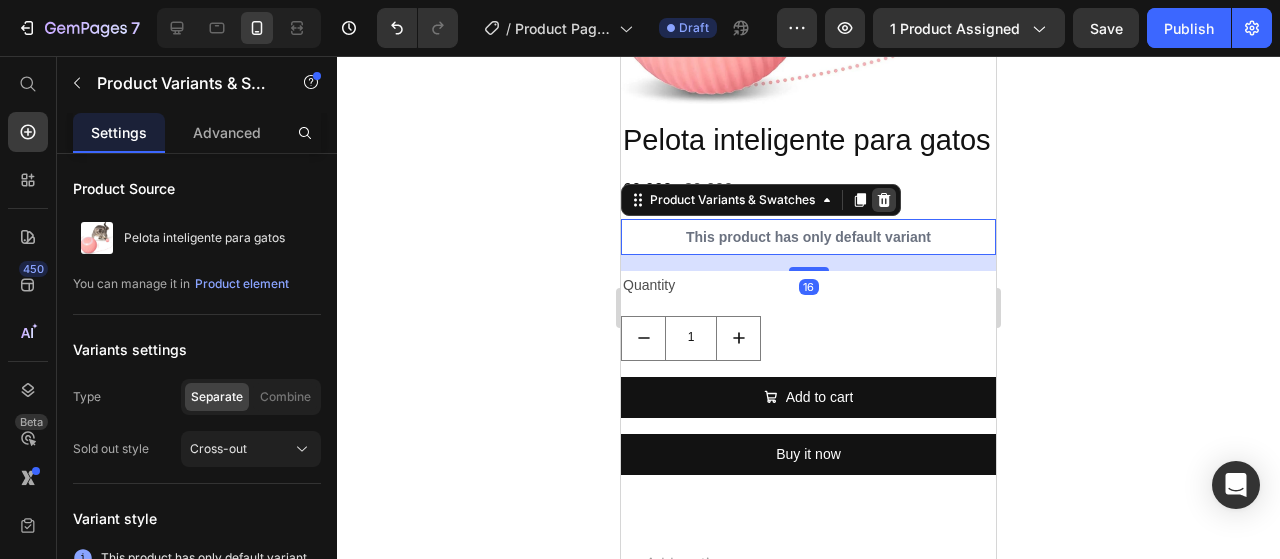 click 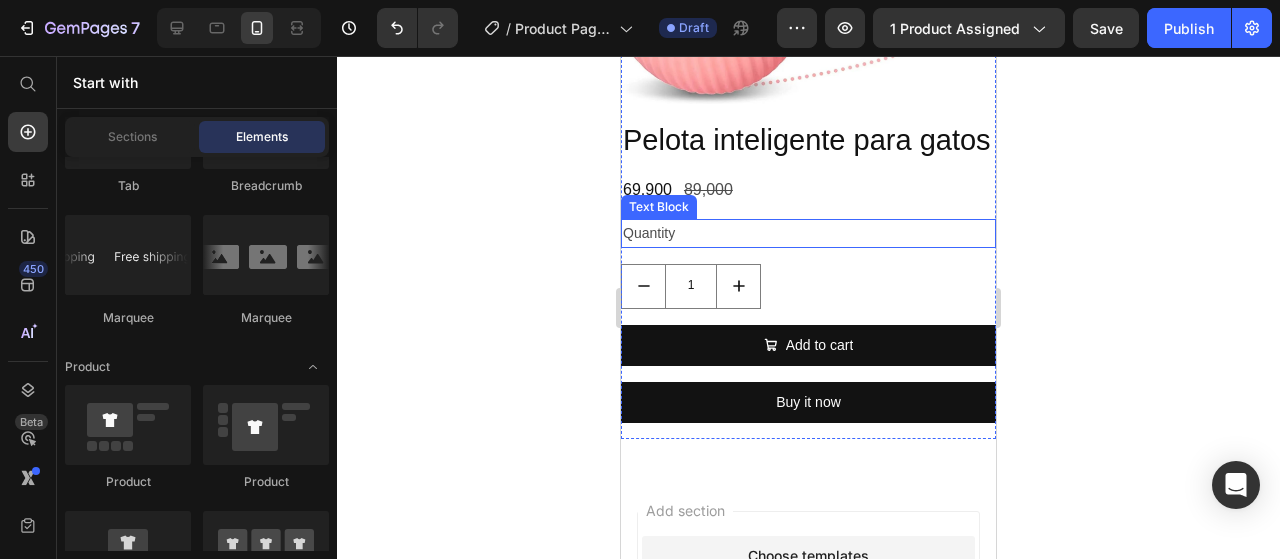 click on "Quantity" at bounding box center [808, 233] 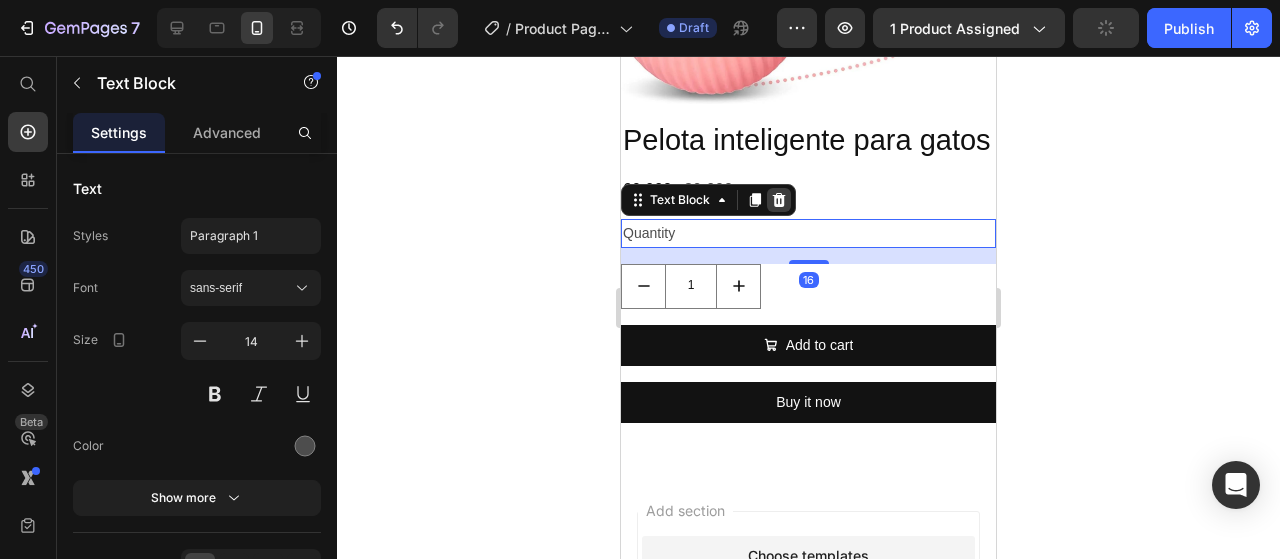 click 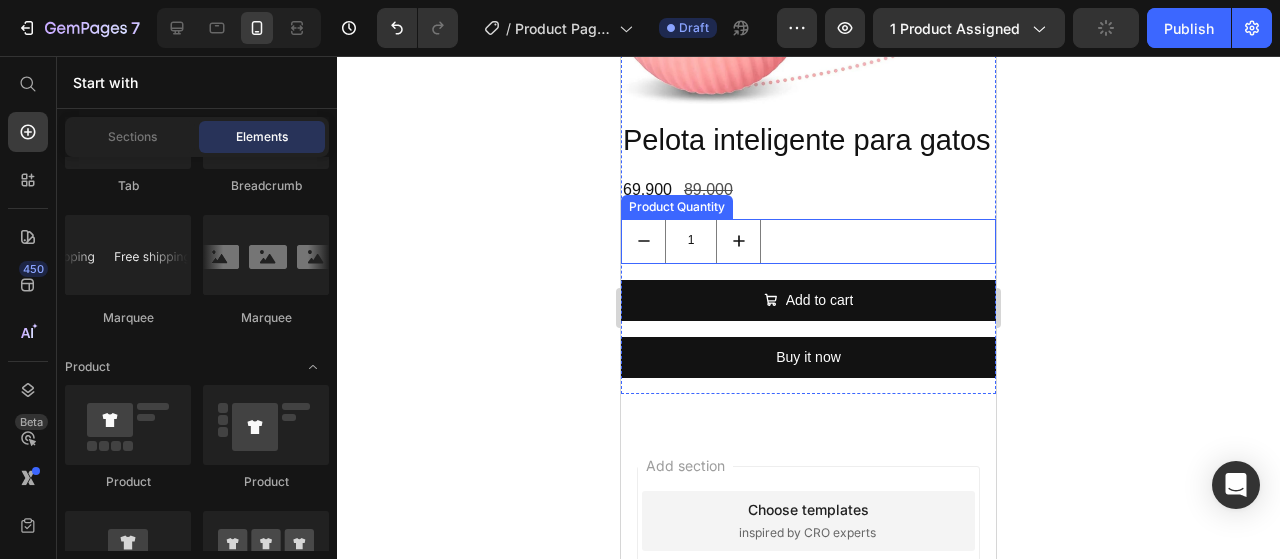 click on "1" at bounding box center (808, 241) 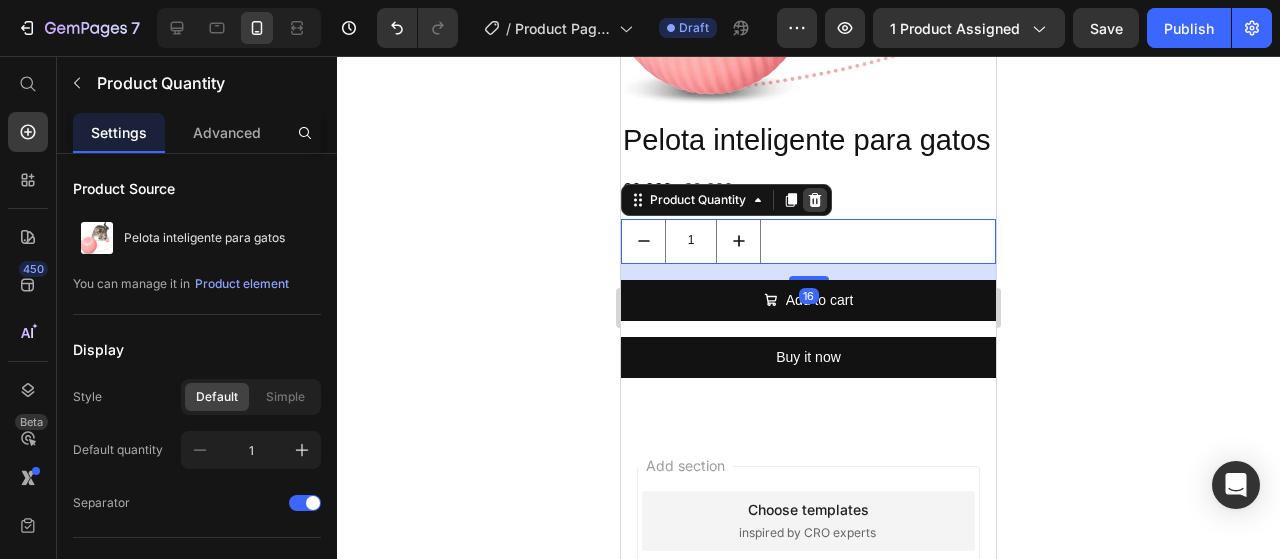 click 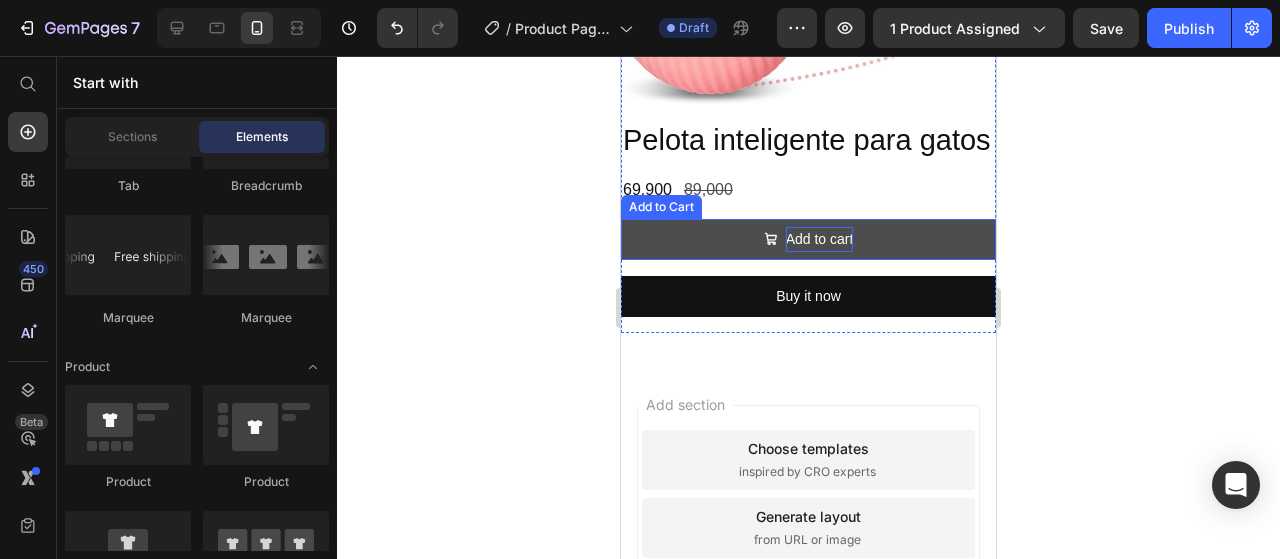 click on "Add to cart" at bounding box center (820, 239) 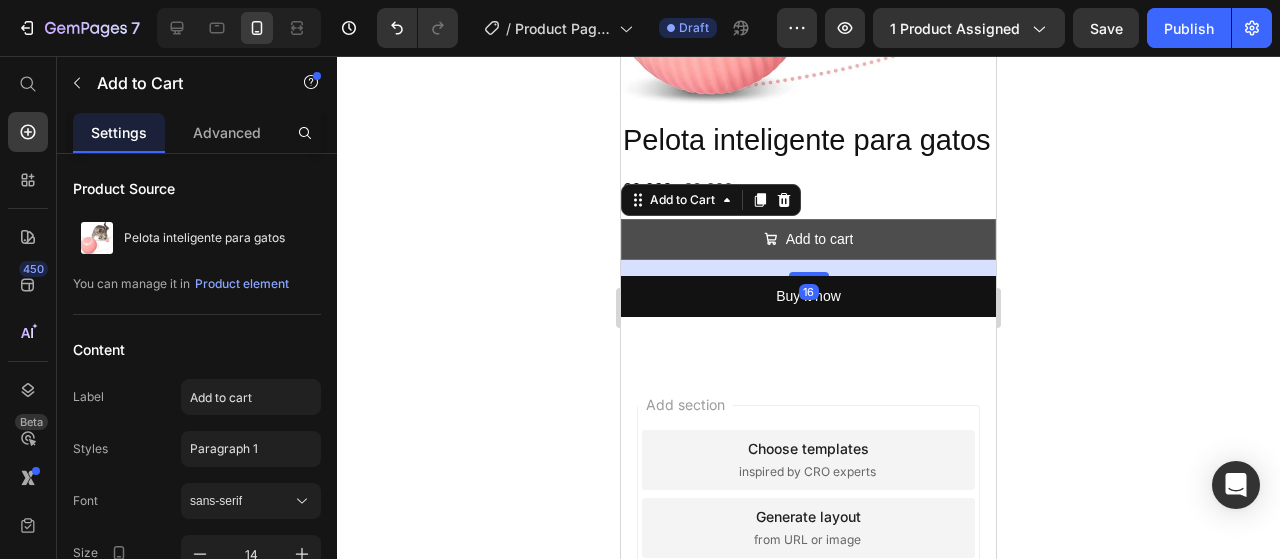 click on "Add to cart" at bounding box center [808, 239] 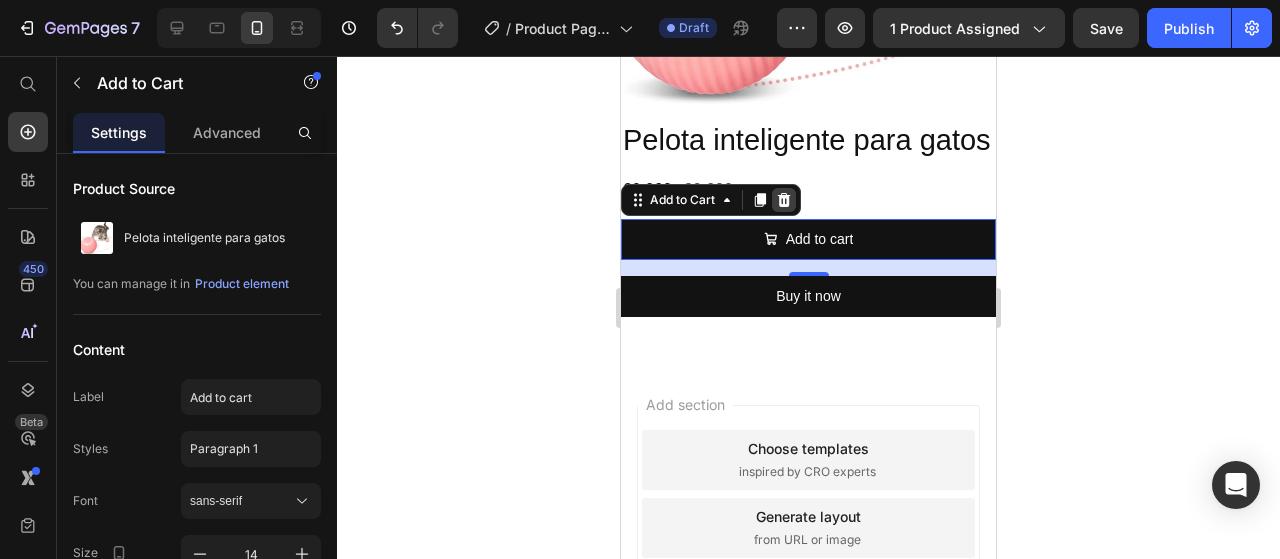 click 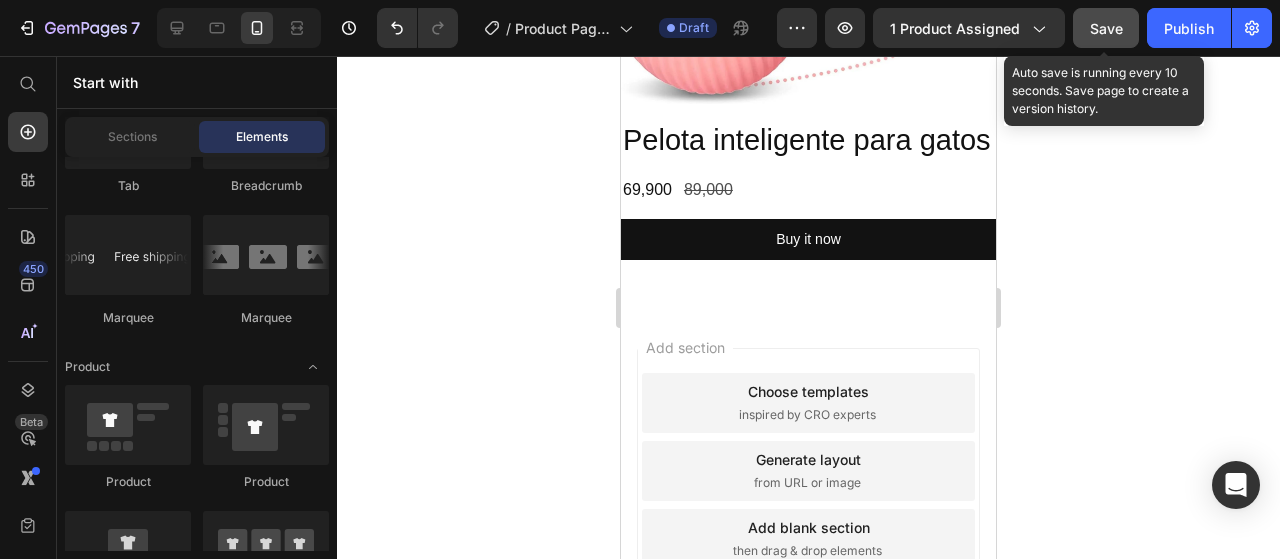 click on "Save" at bounding box center (1106, 28) 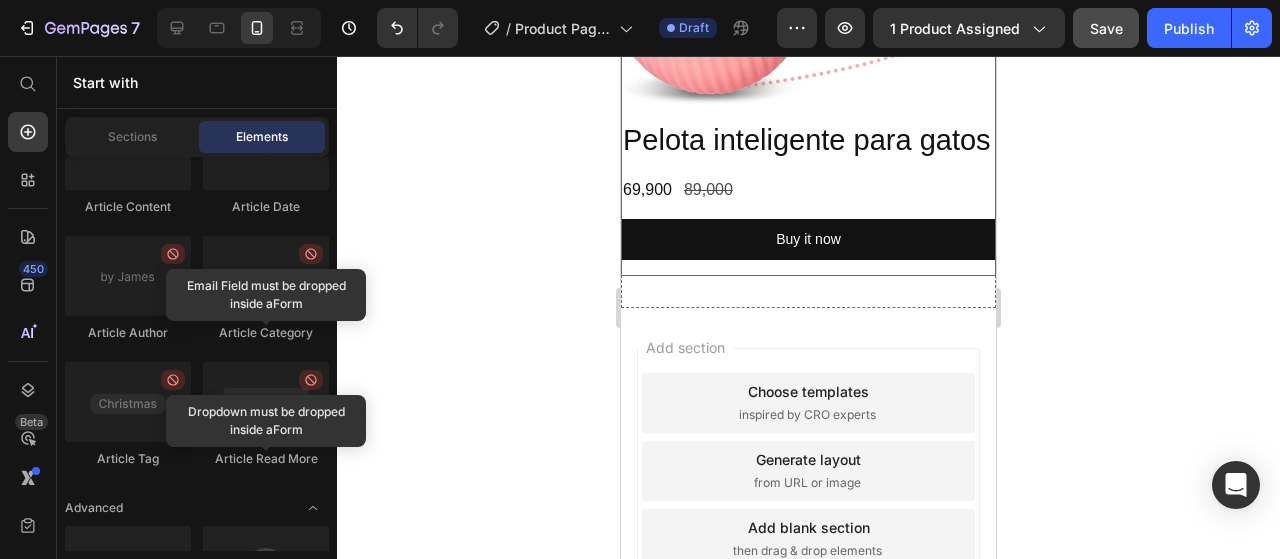 scroll, scrollTop: 4142, scrollLeft: 0, axis: vertical 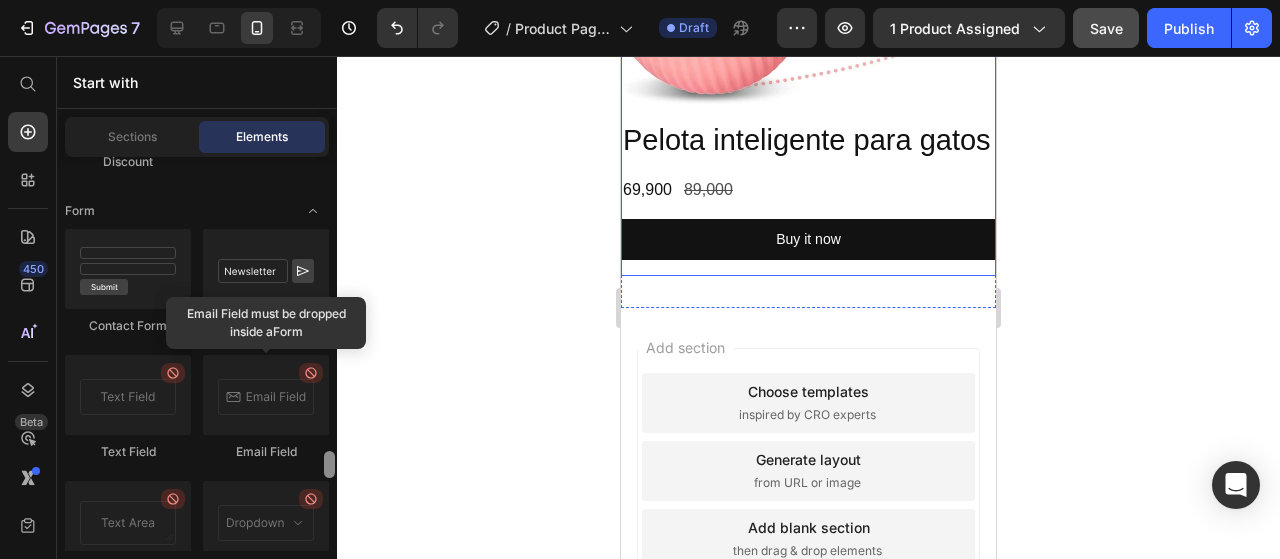 drag, startPoint x: 332, startPoint y: 311, endPoint x: 252, endPoint y: 359, distance: 93.29523 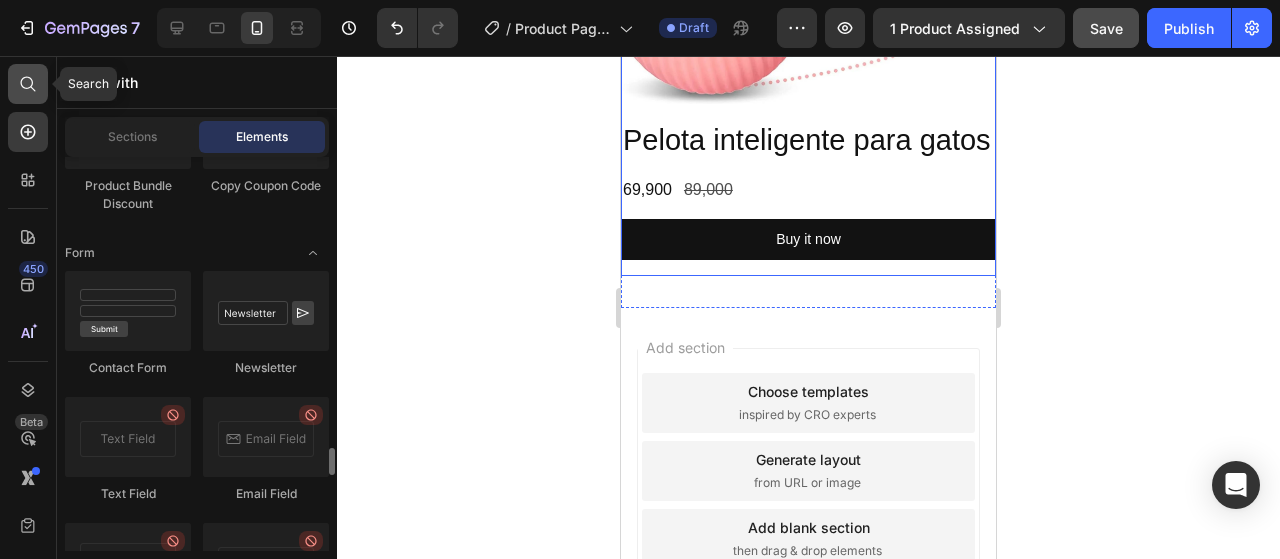 click 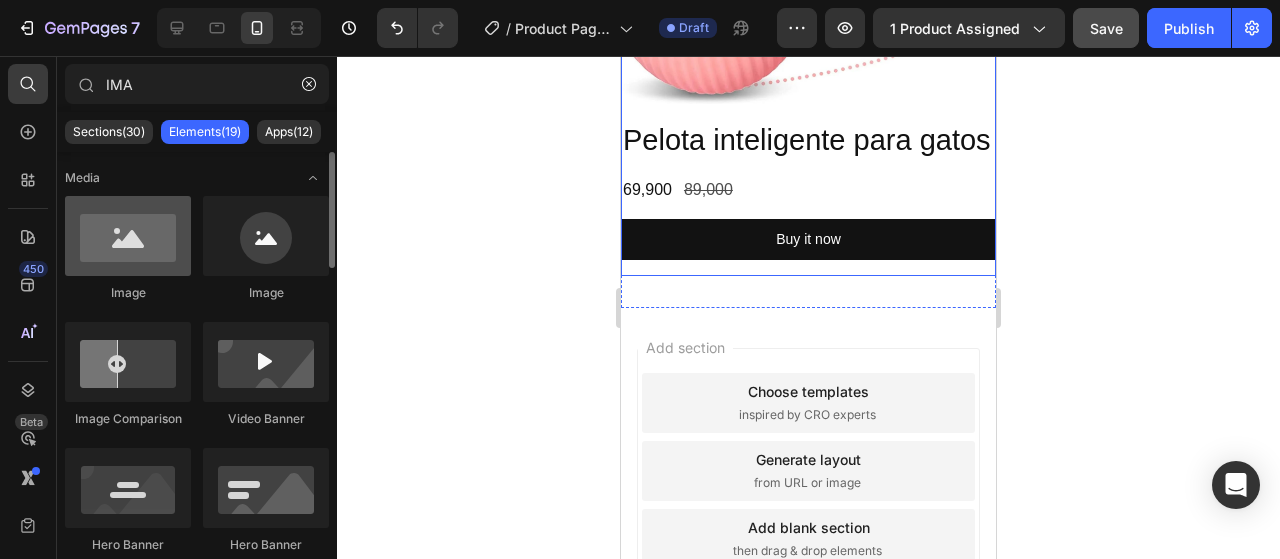 type on "IMA" 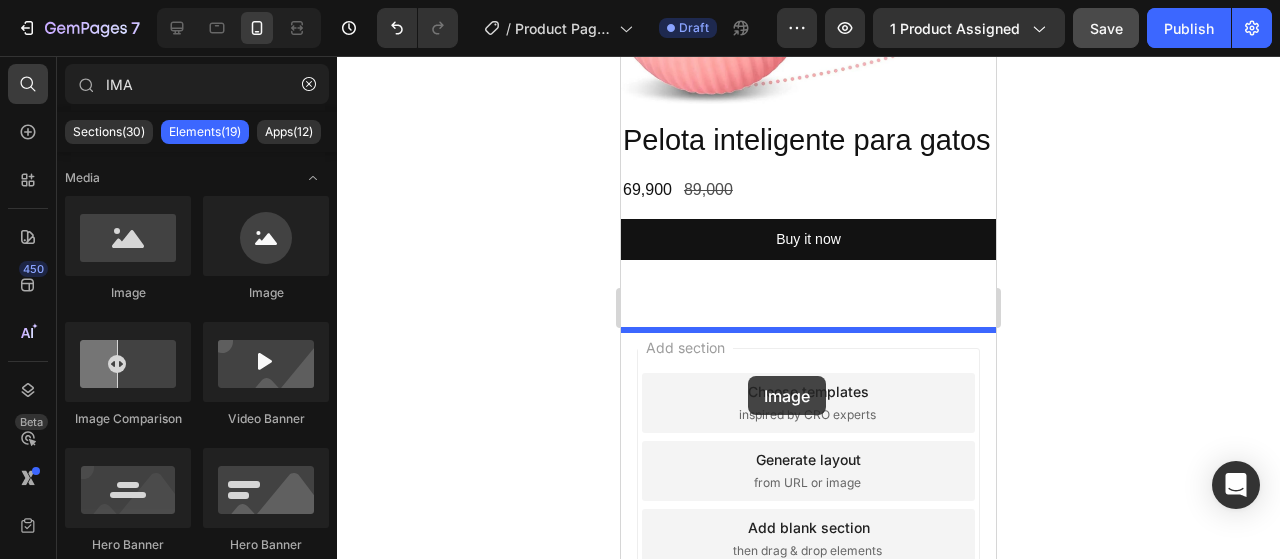 drag, startPoint x: 725, startPoint y: 309, endPoint x: 748, endPoint y: 376, distance: 70.837845 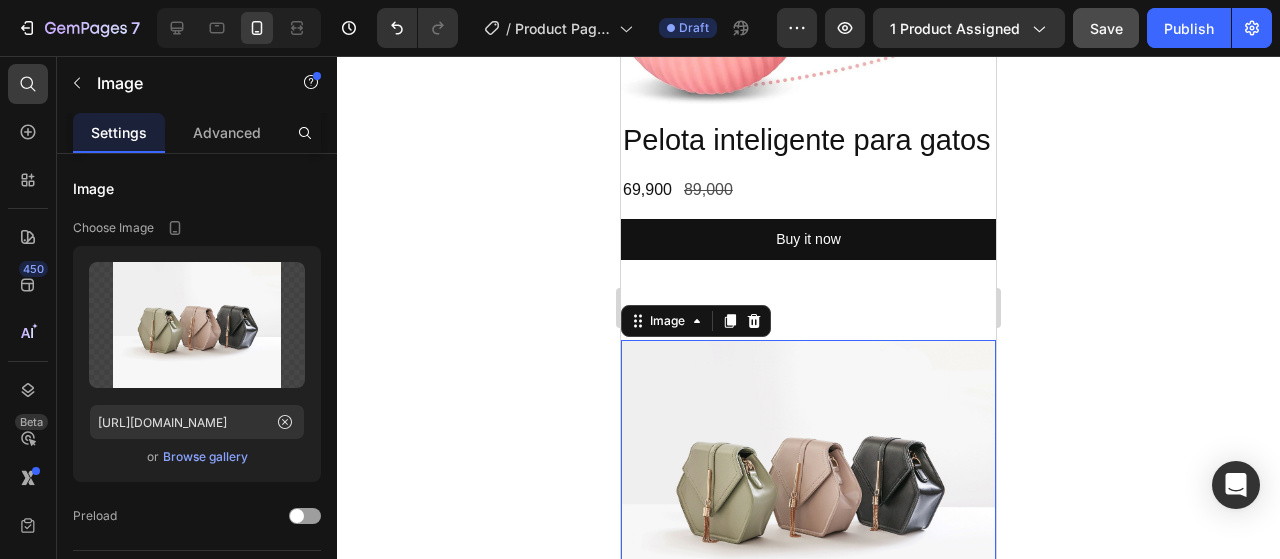 scroll, scrollTop: 600, scrollLeft: 0, axis: vertical 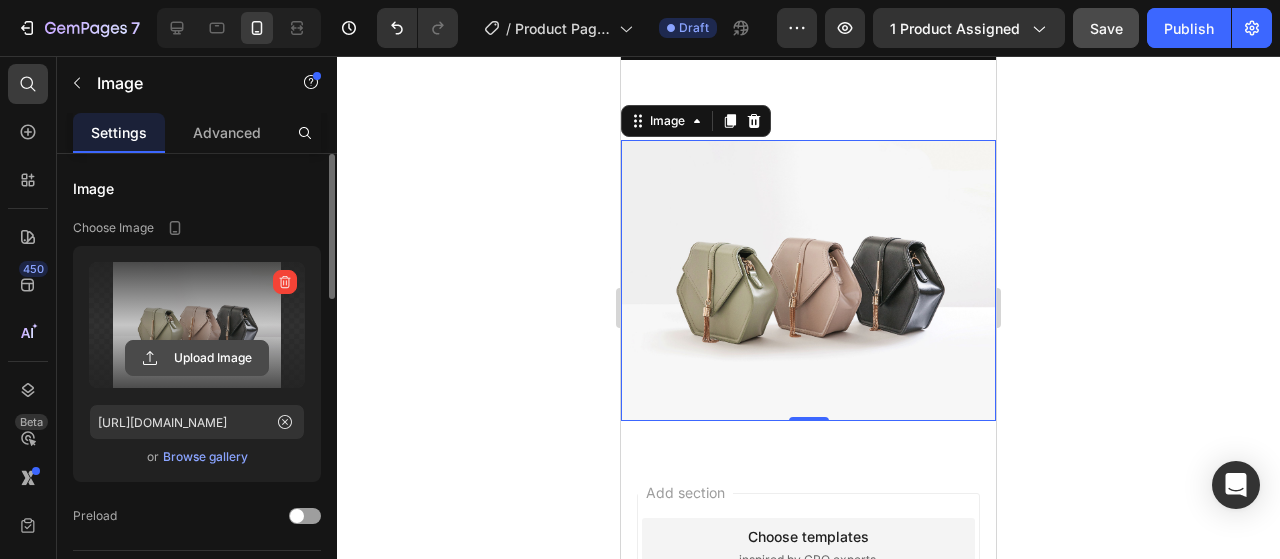 click 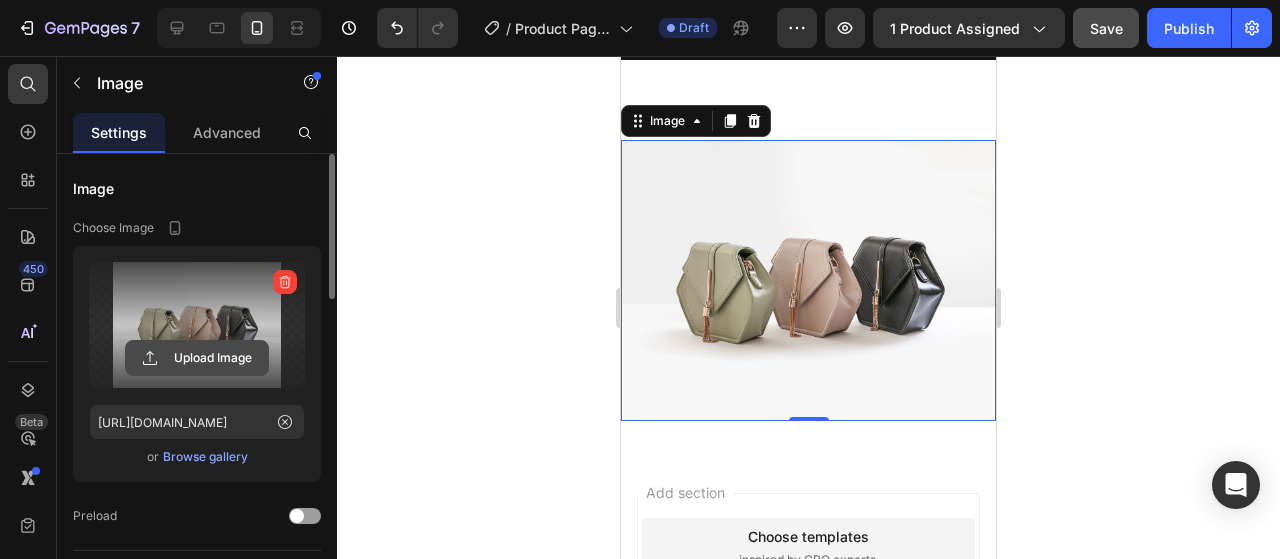 click 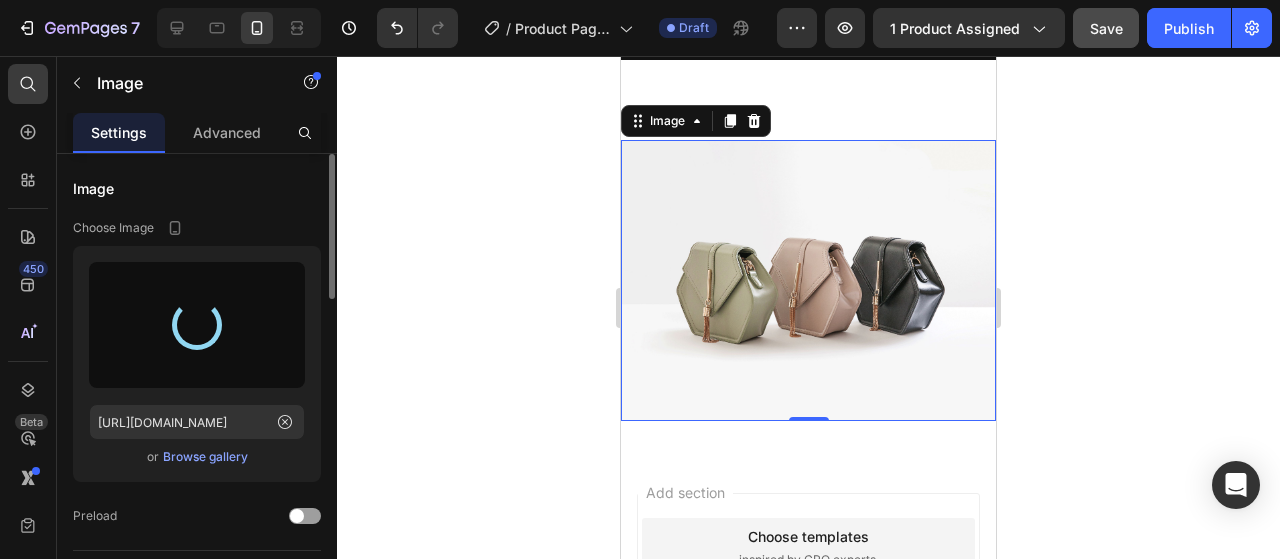type on "[URL][DOMAIN_NAME]" 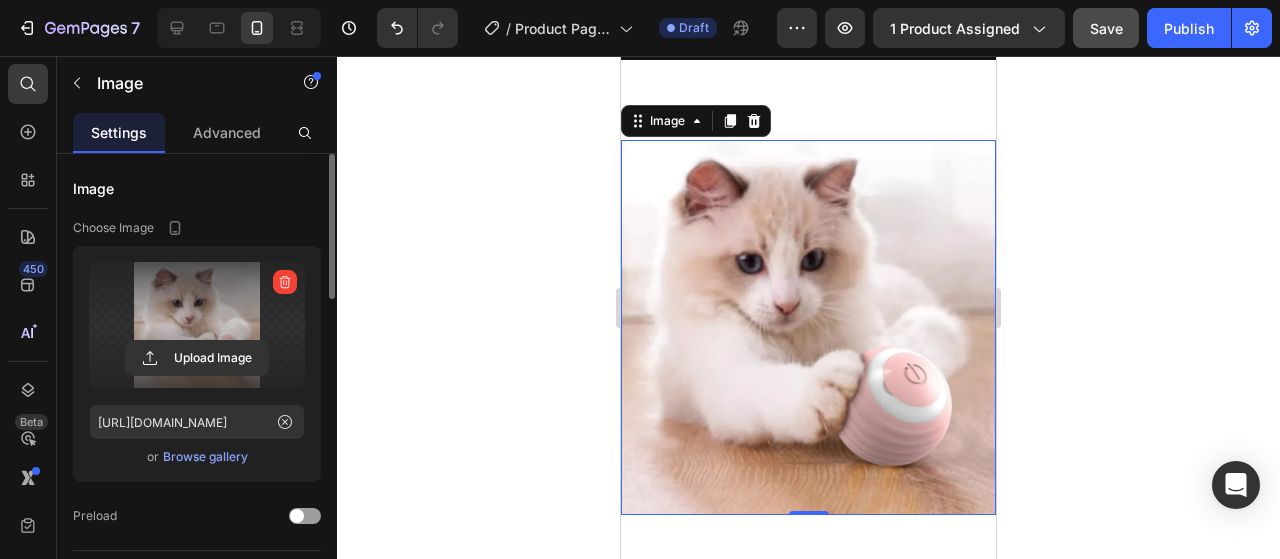 click 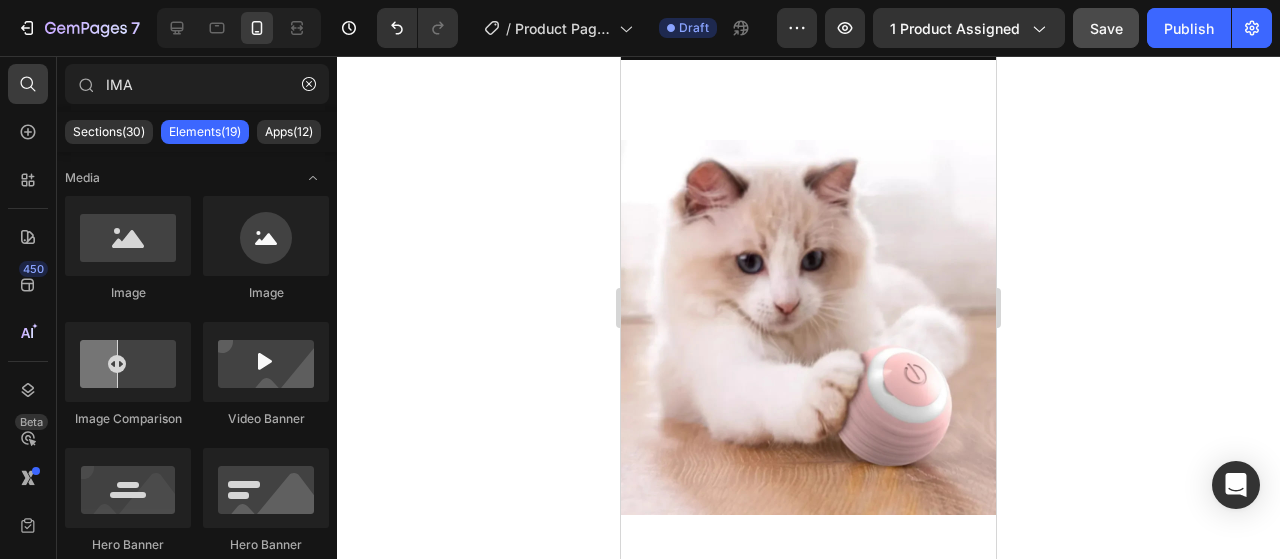 click at bounding box center [808, 327] 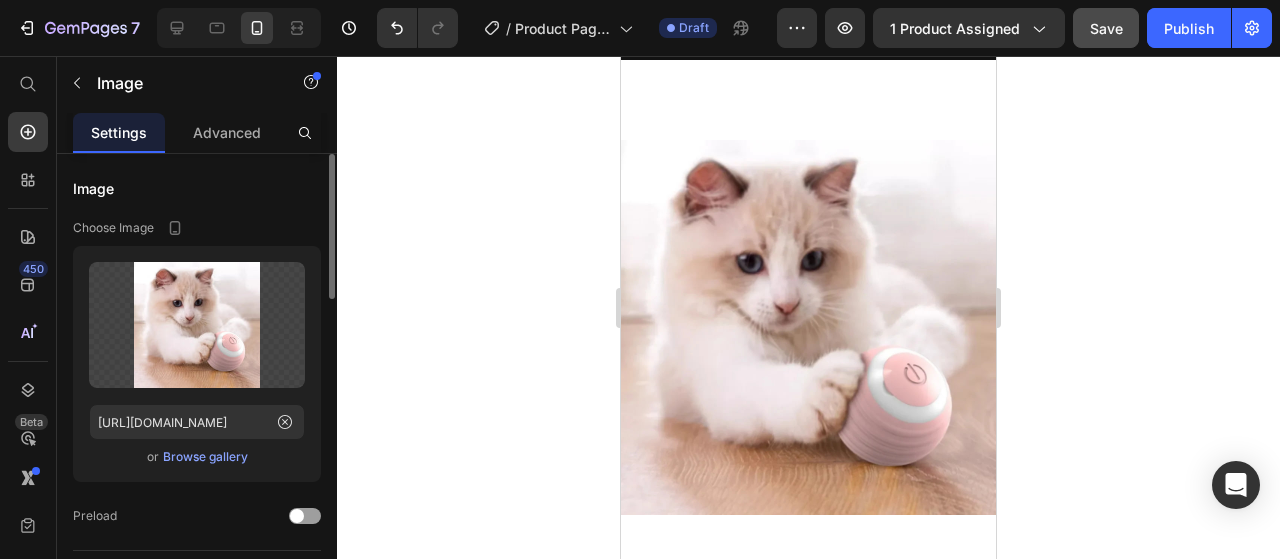 scroll, scrollTop: 160, scrollLeft: 0, axis: vertical 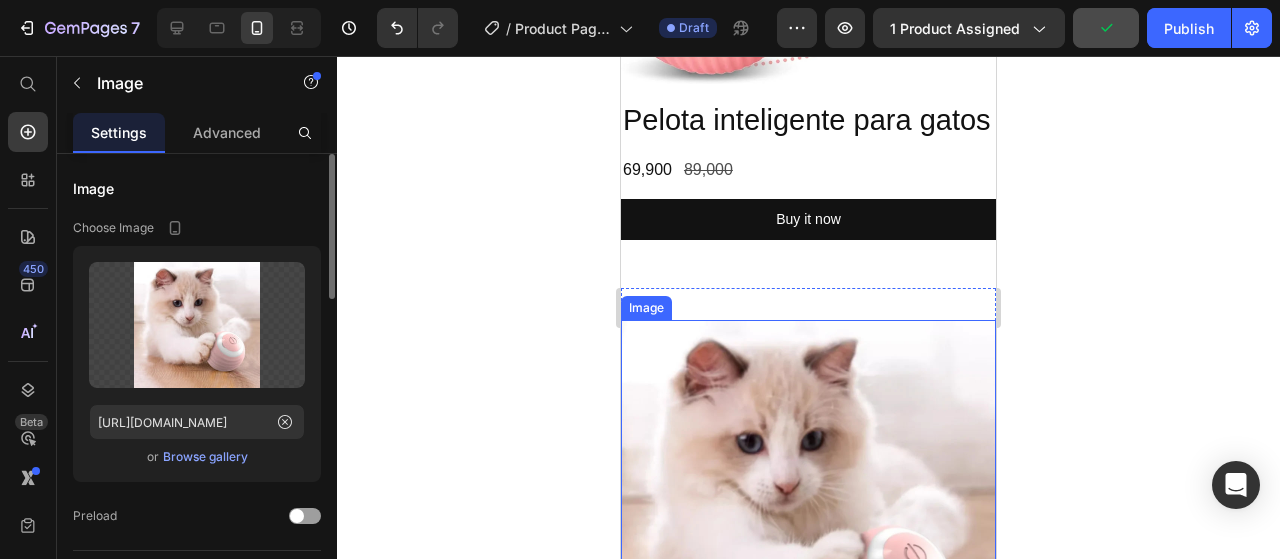 click at bounding box center (808, 507) 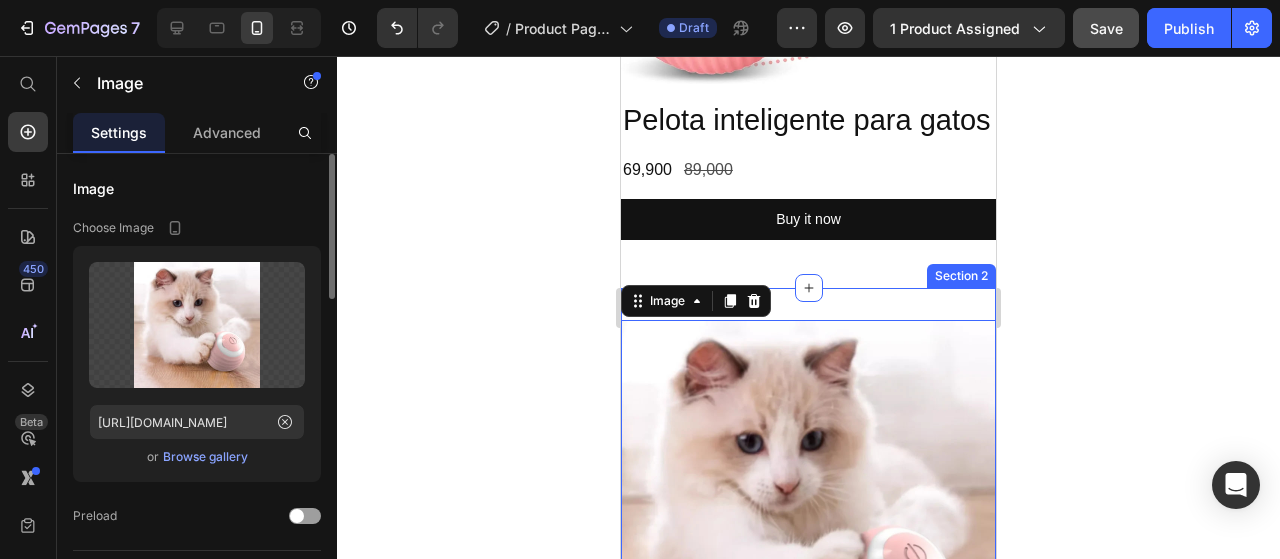 scroll, scrollTop: 620, scrollLeft: 0, axis: vertical 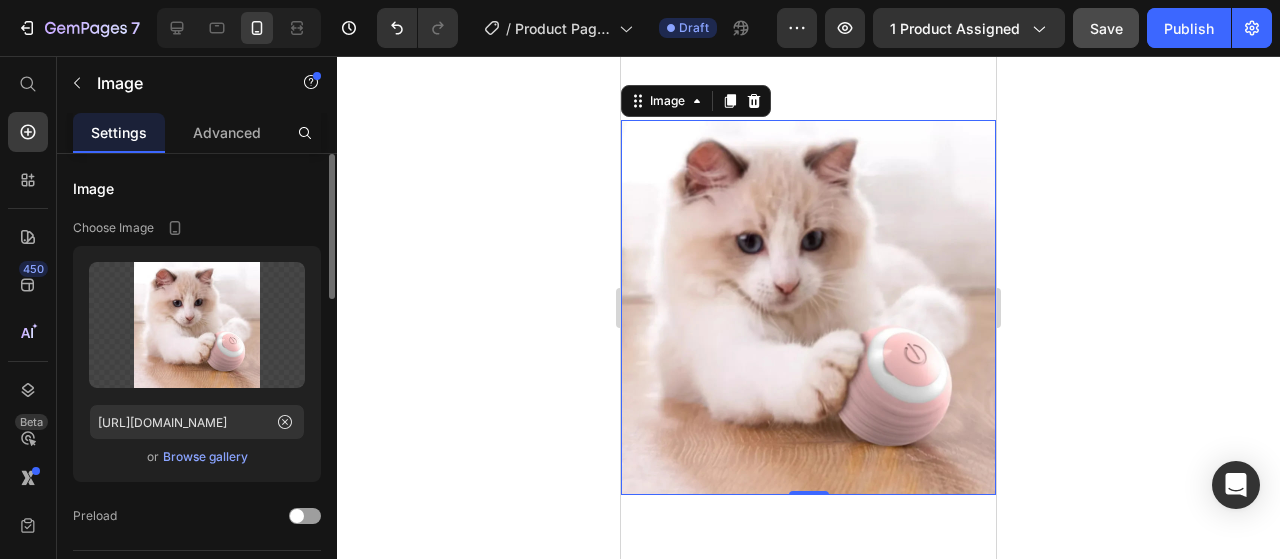 click at bounding box center (808, 307) 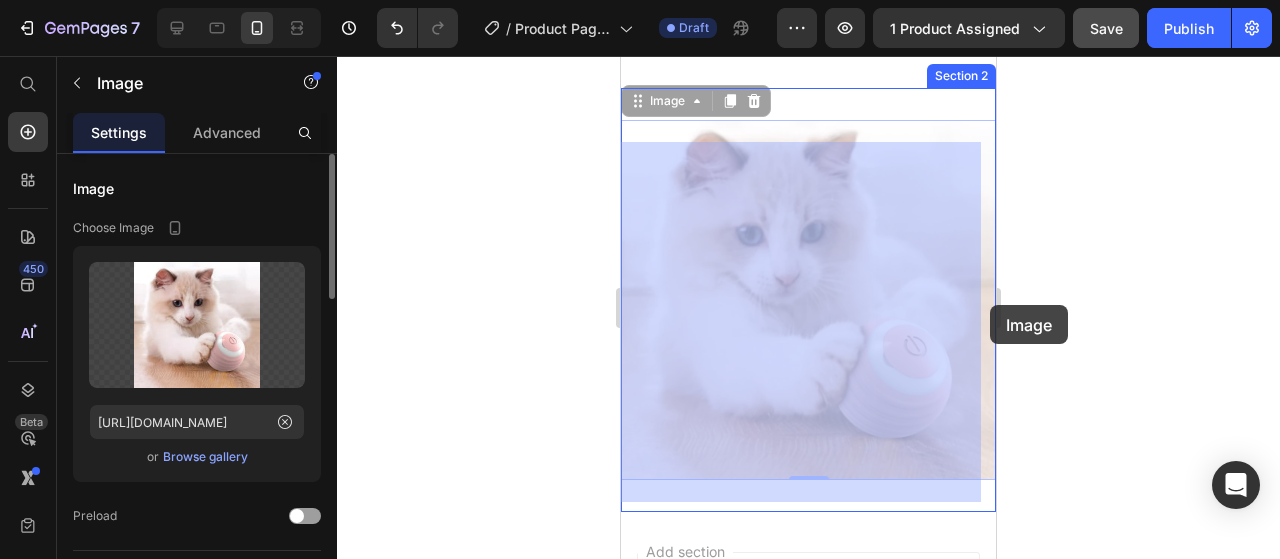 drag, startPoint x: 974, startPoint y: 305, endPoint x: 990, endPoint y: 305, distance: 16 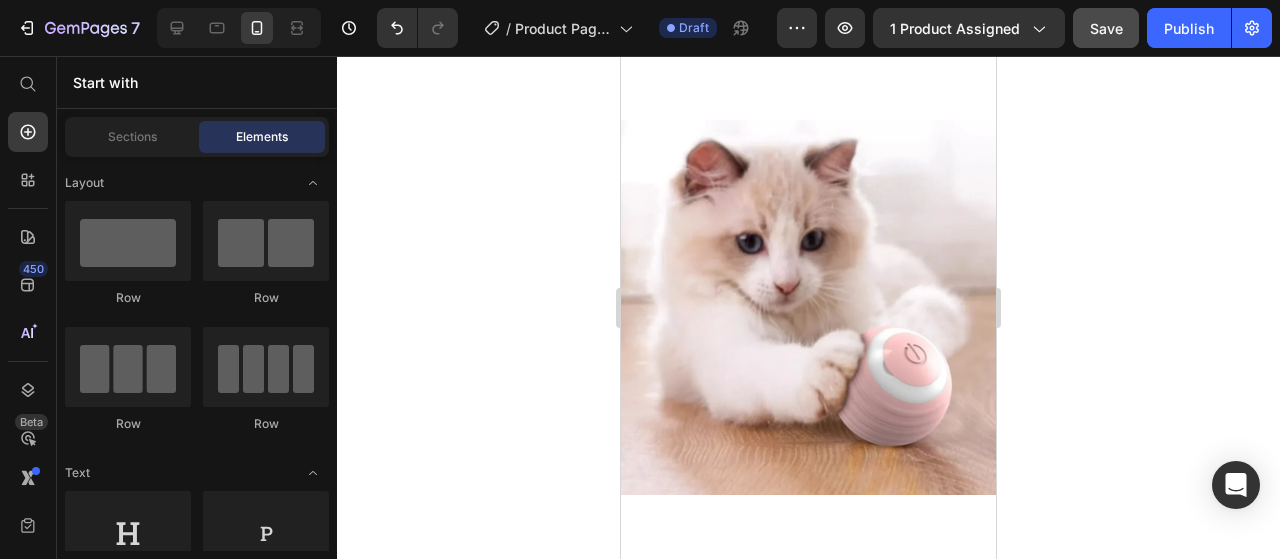 scroll, scrollTop: 619, scrollLeft: 0, axis: vertical 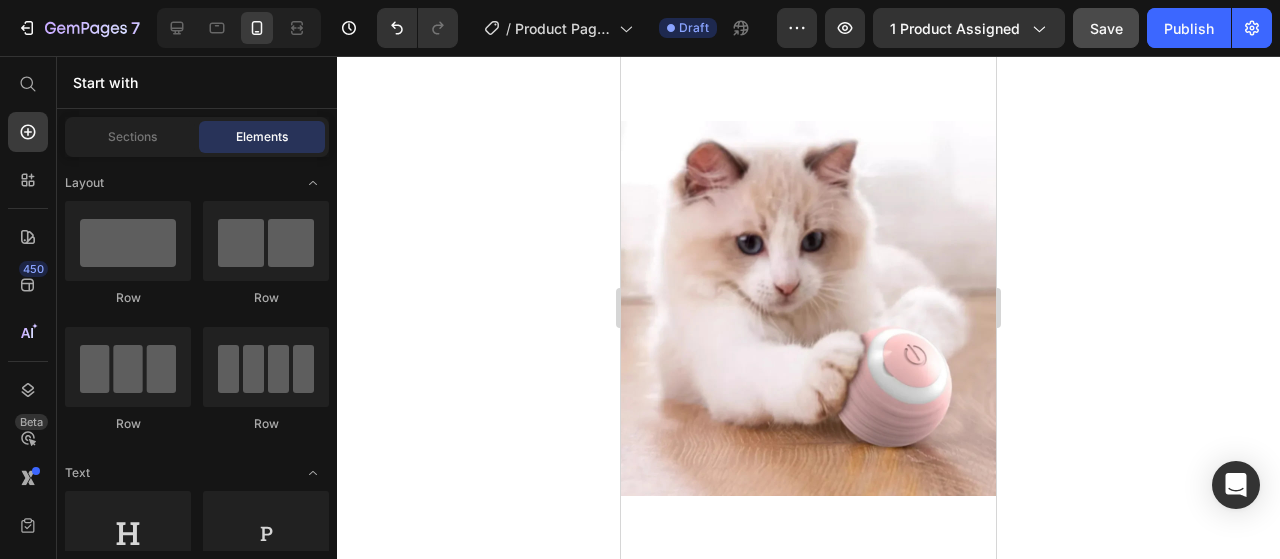 click 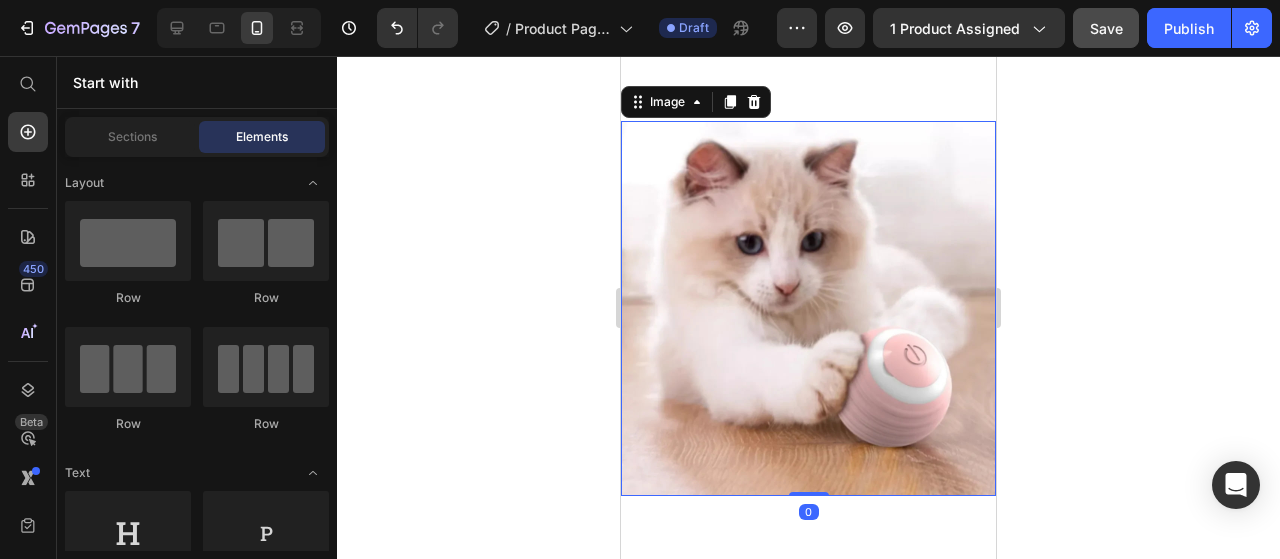 click at bounding box center (808, 308) 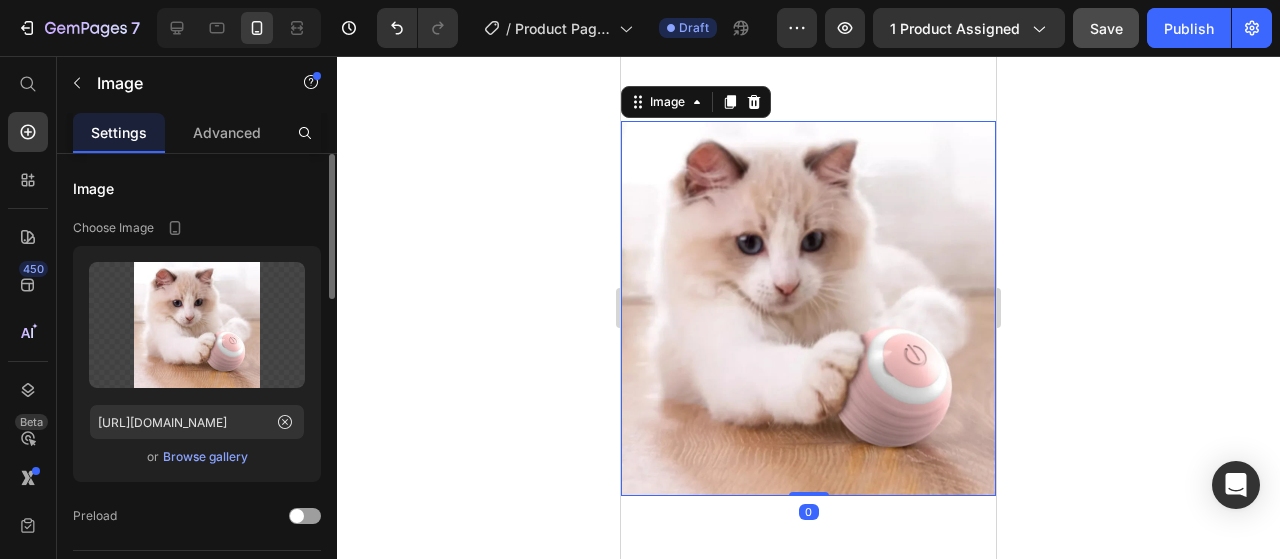 click at bounding box center [808, 308] 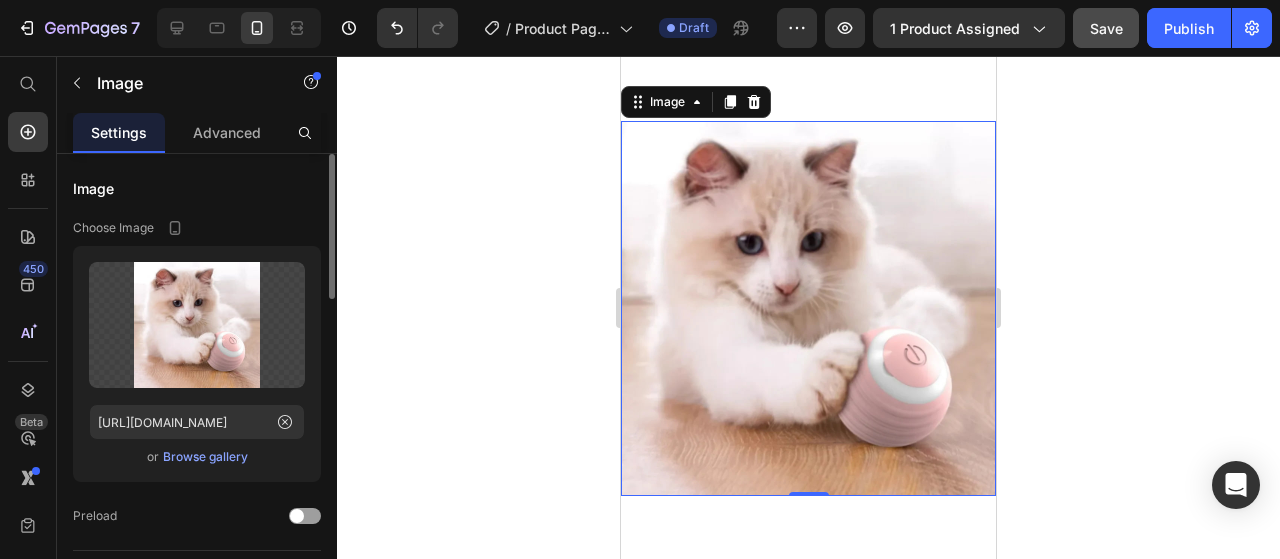 click at bounding box center [808, 308] 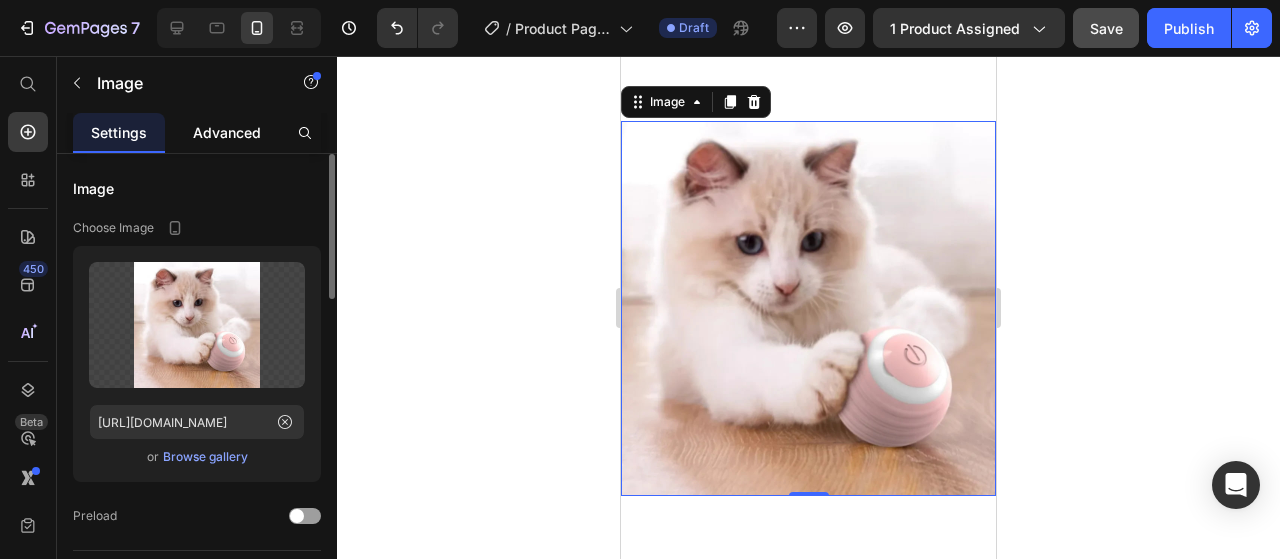 click on "Advanced" 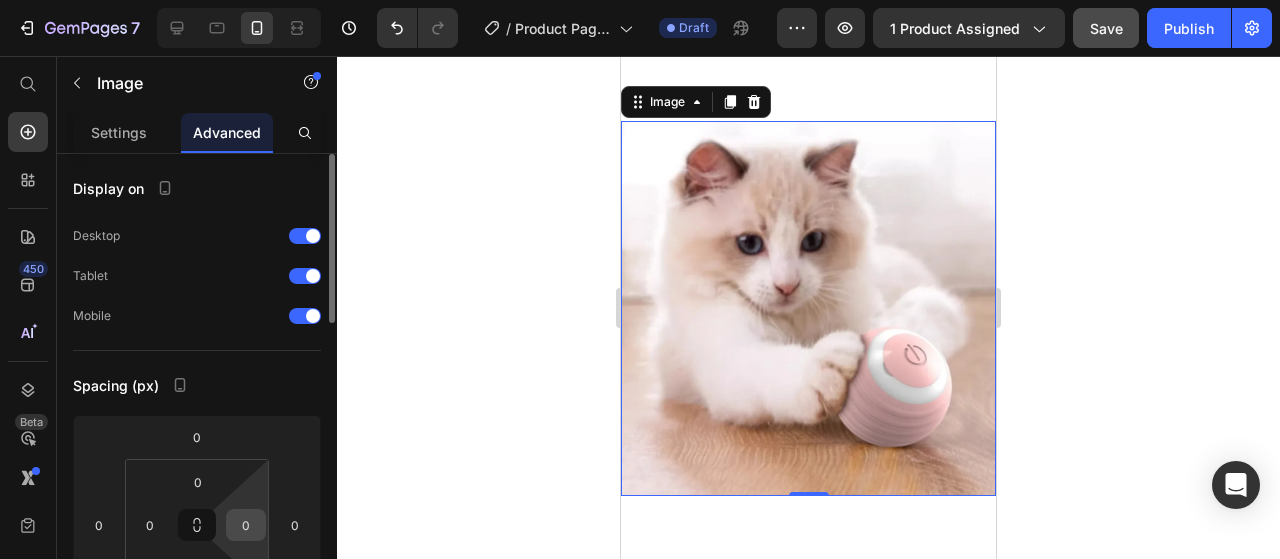 click on "0" at bounding box center (246, 525) 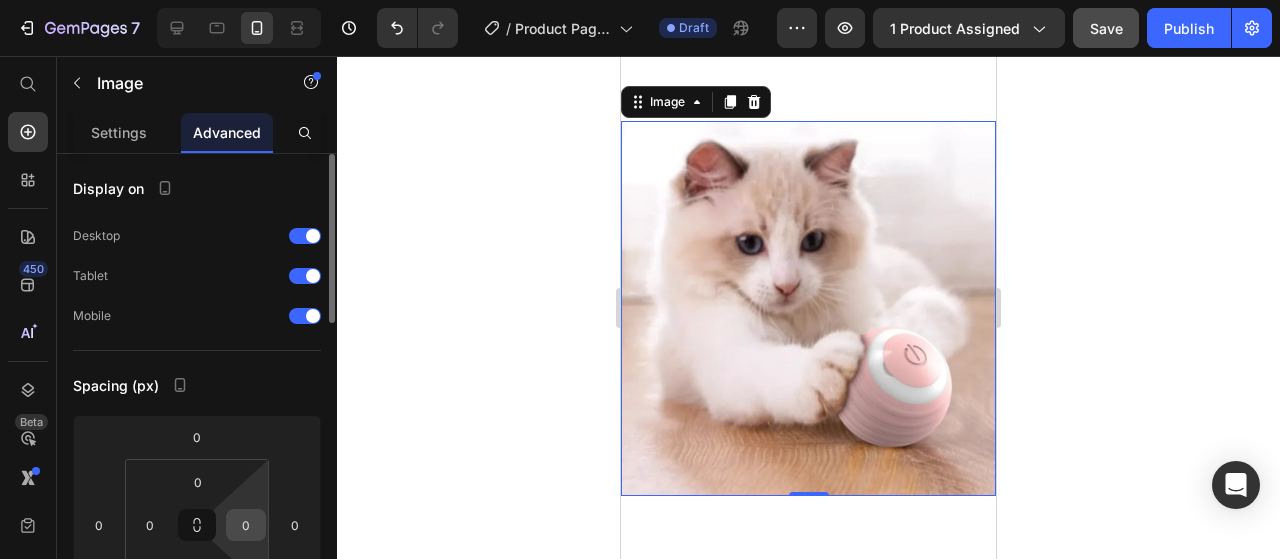click on "0" at bounding box center (246, 525) 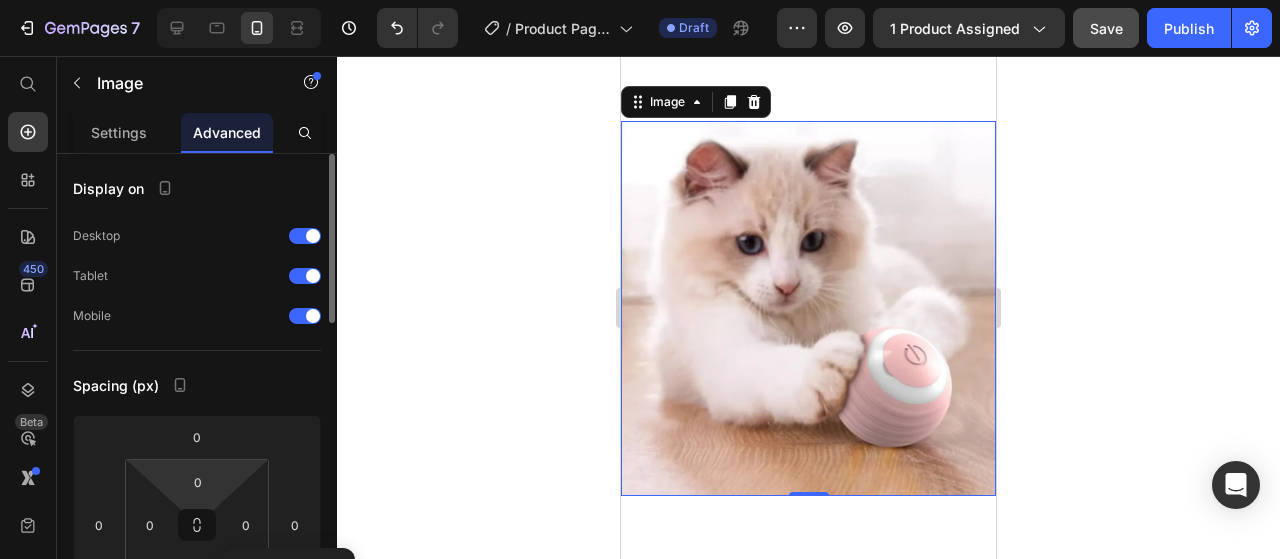 scroll, scrollTop: 100, scrollLeft: 0, axis: vertical 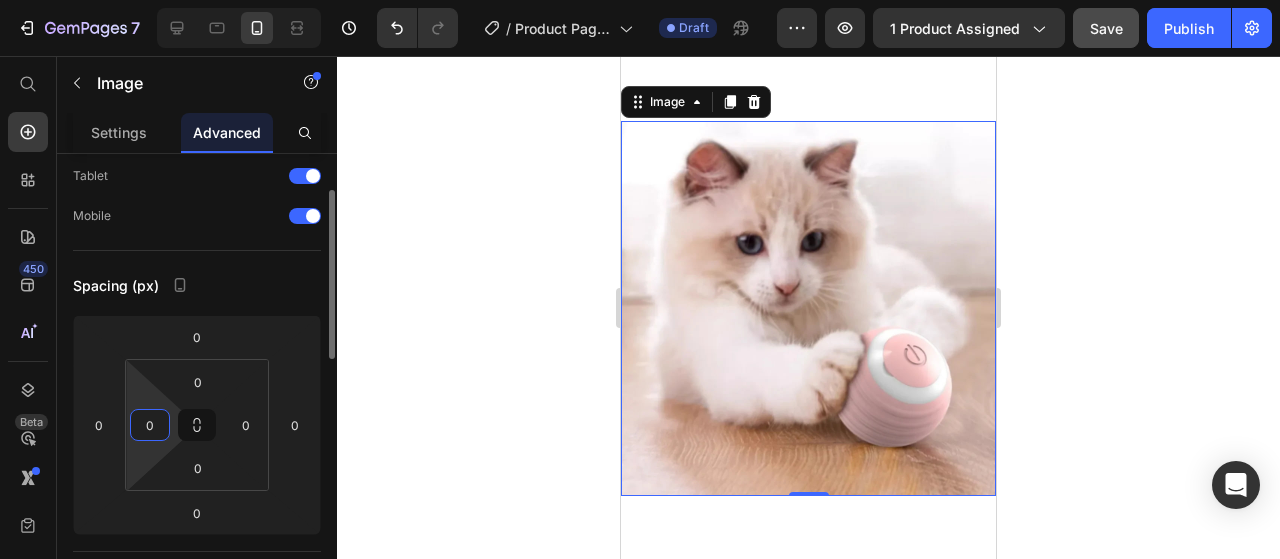 click on "0" at bounding box center (150, 425) 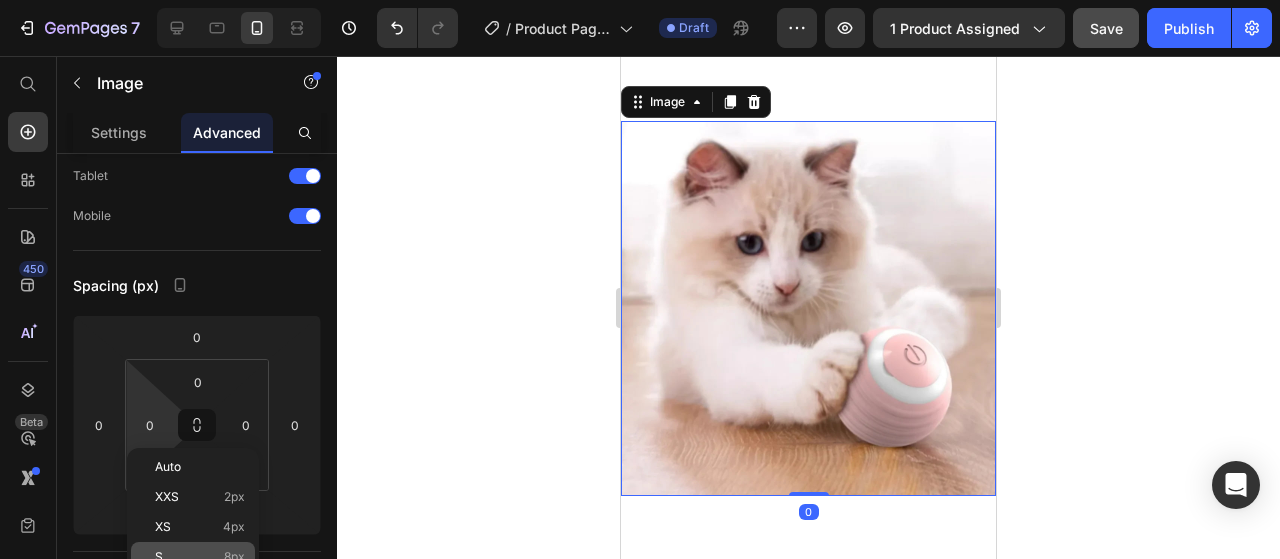 click on "S 8px" 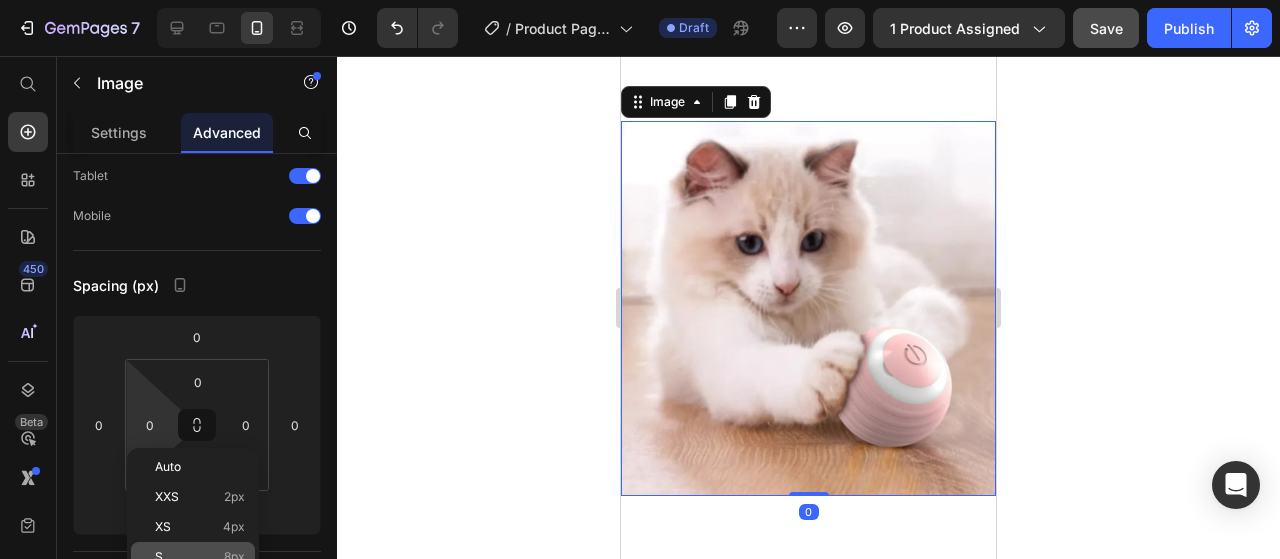 type on "8" 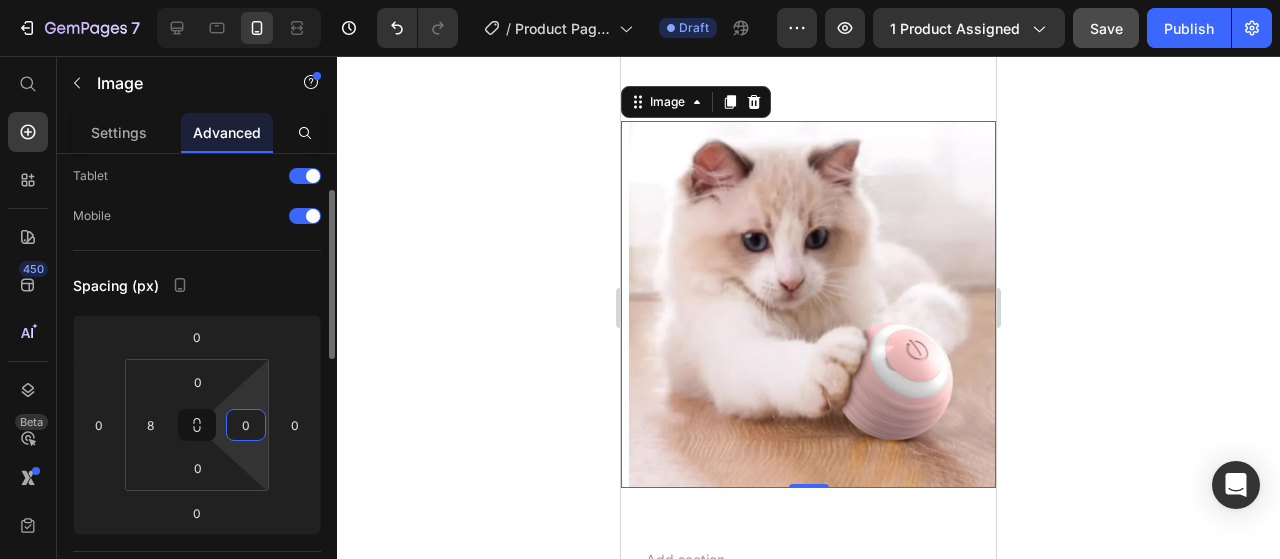 click on "0" at bounding box center (246, 425) 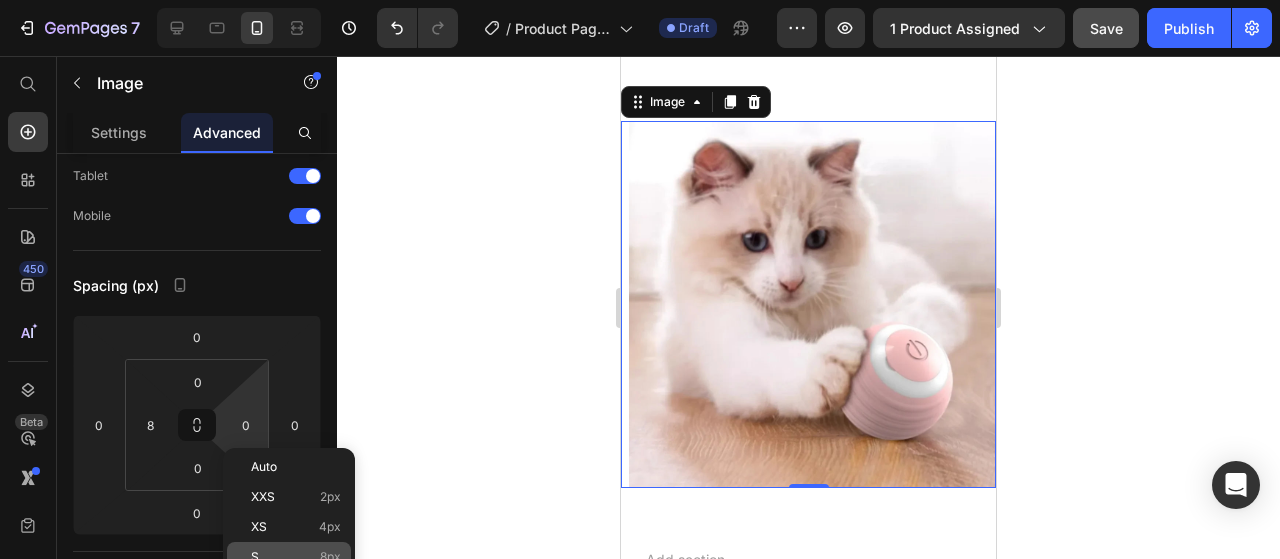 click on "S 8px" 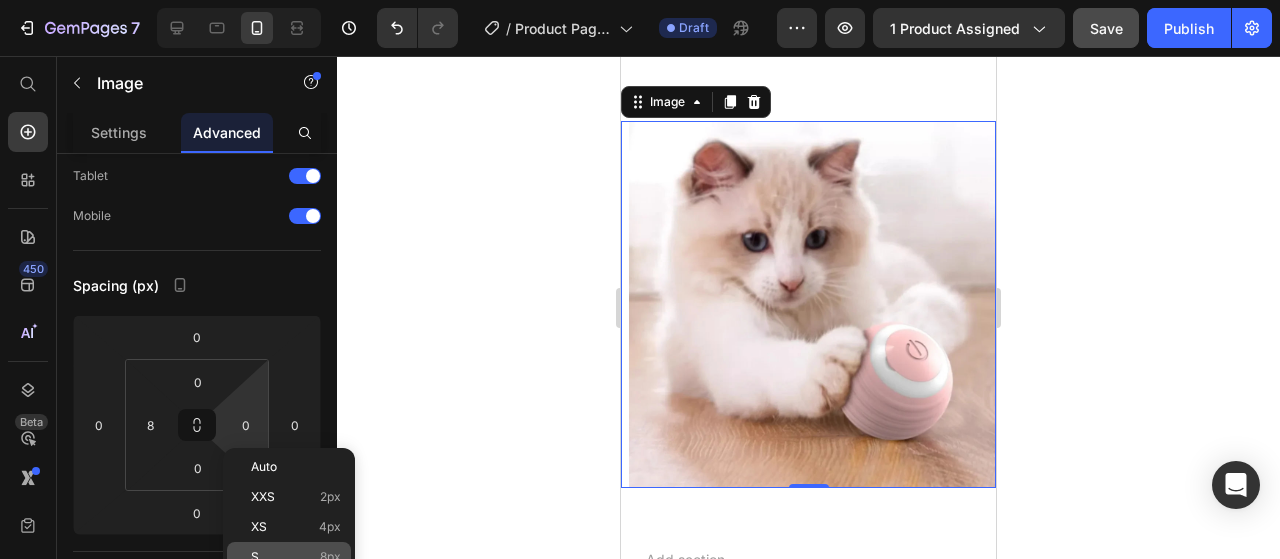 type on "8" 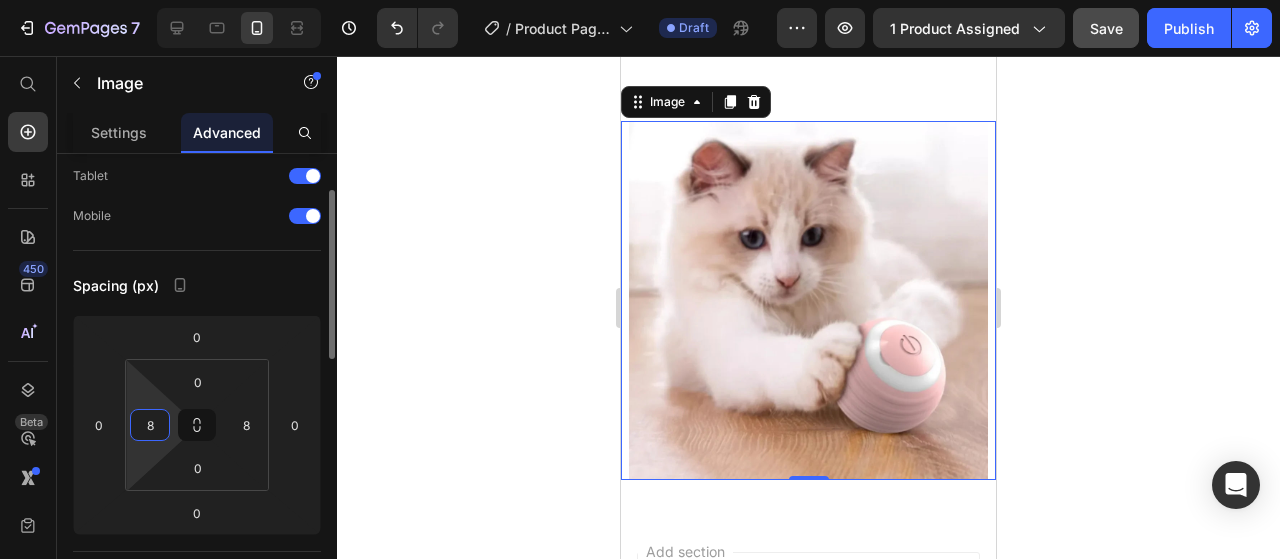 click on "8" at bounding box center (150, 425) 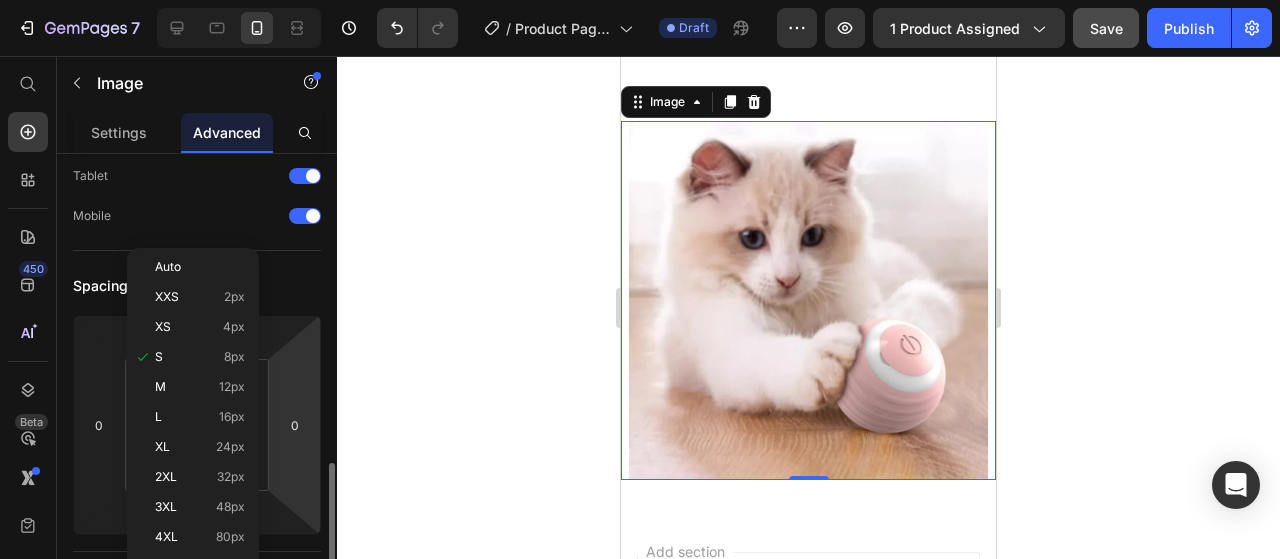 scroll, scrollTop: 400, scrollLeft: 0, axis: vertical 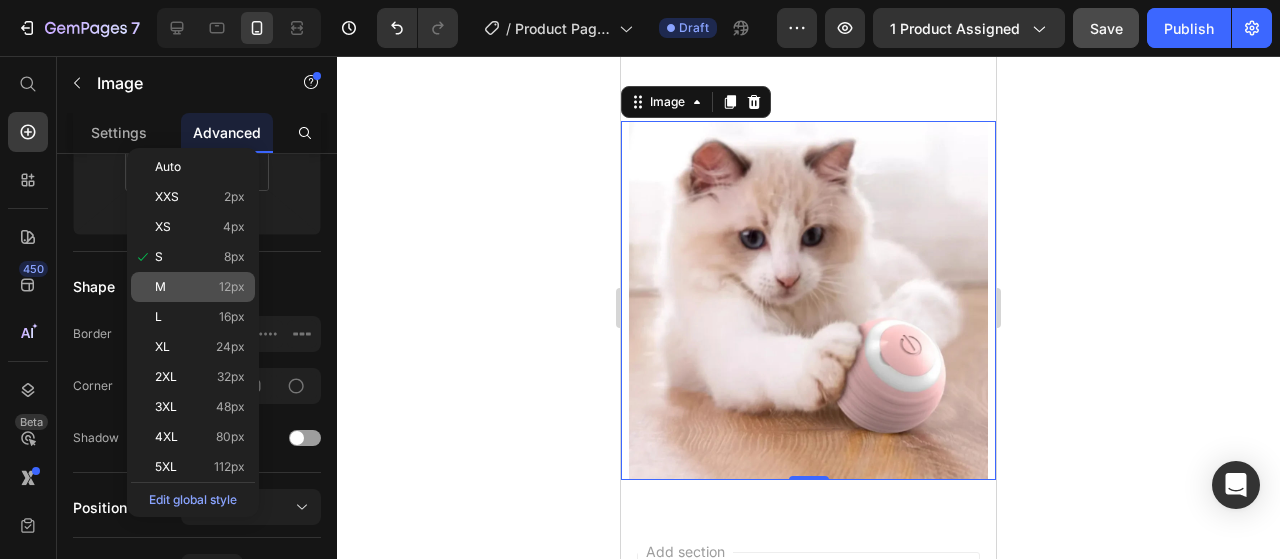 click on "M 12px" at bounding box center [200, 287] 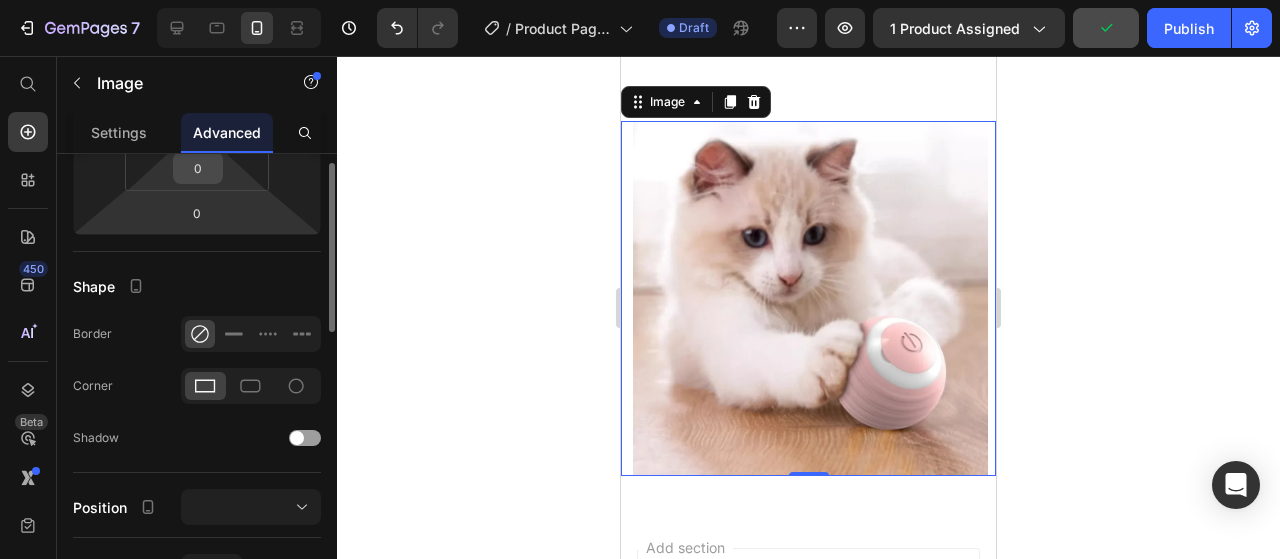 scroll, scrollTop: 300, scrollLeft: 0, axis: vertical 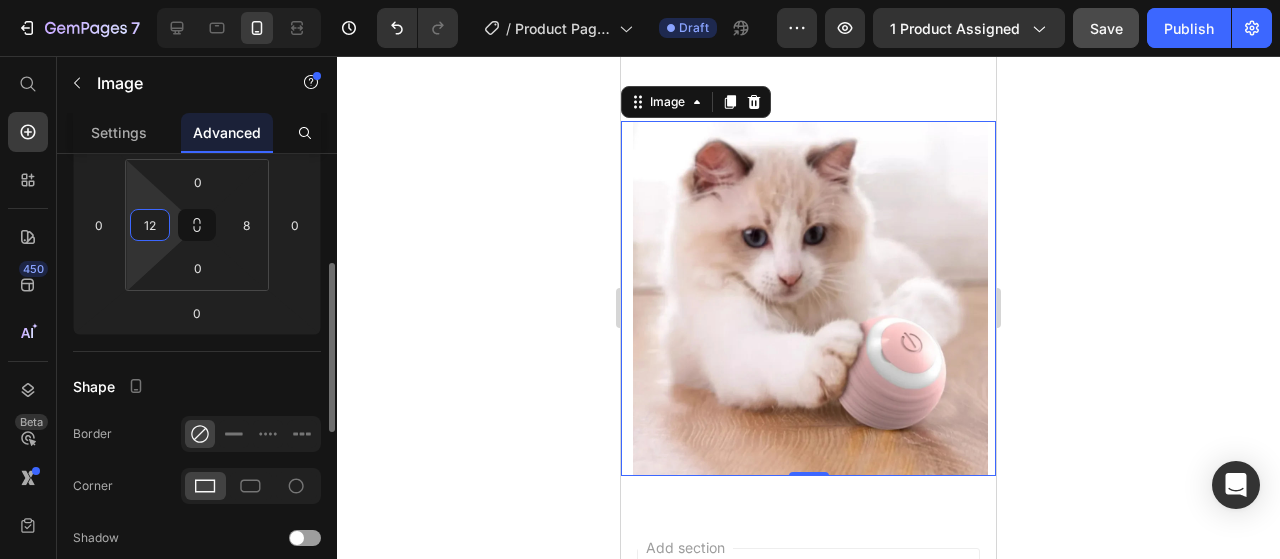 click on "12" at bounding box center (150, 225) 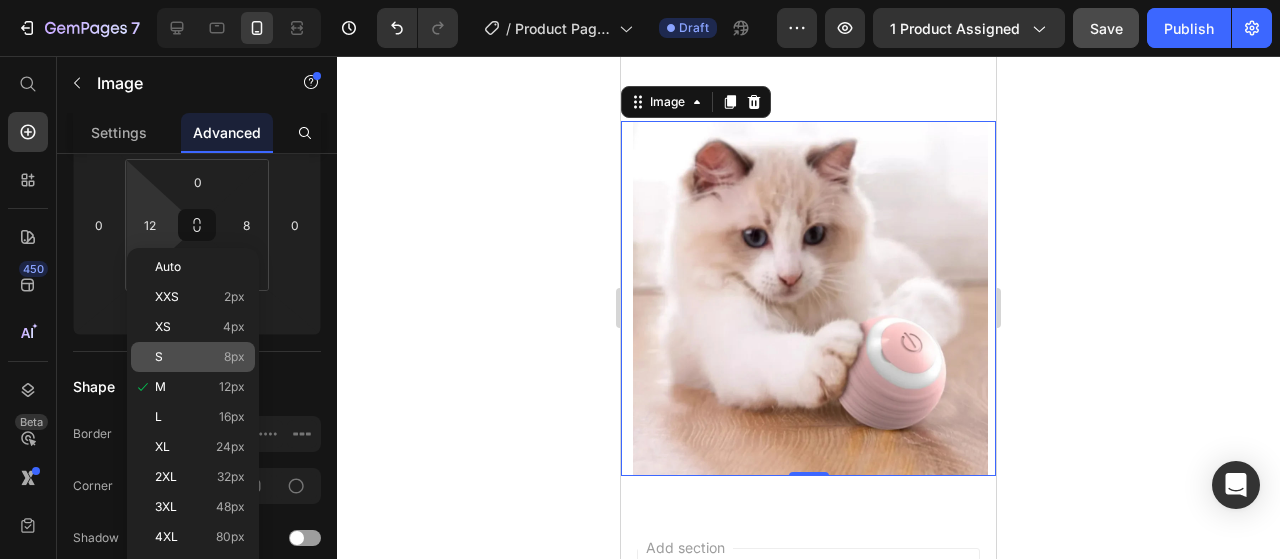 click on "S 8px" at bounding box center [200, 357] 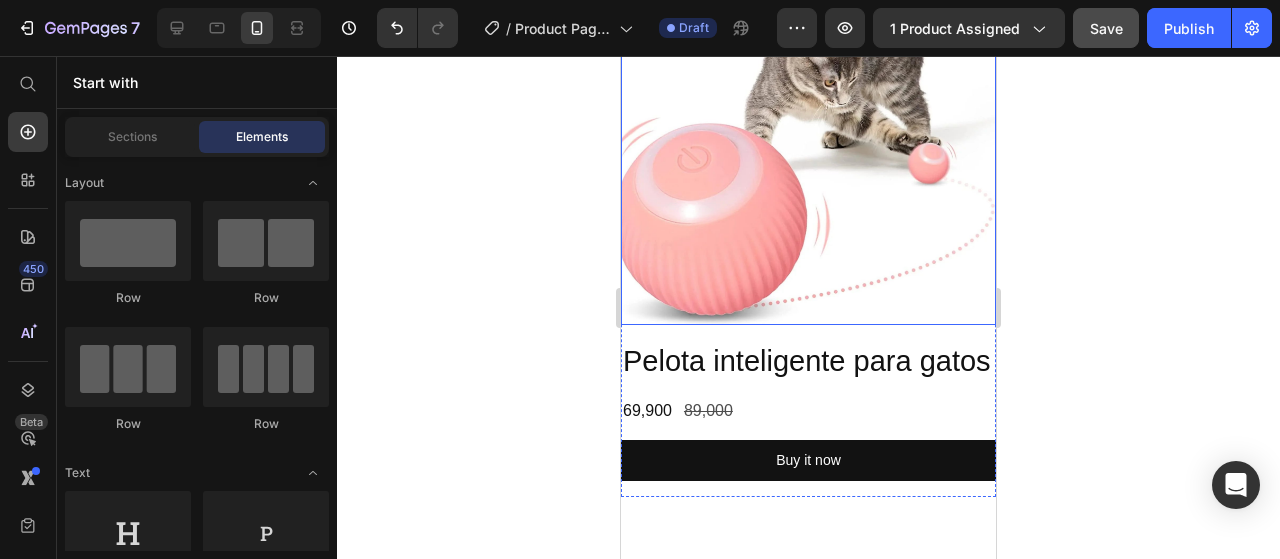 scroll, scrollTop: 479, scrollLeft: 0, axis: vertical 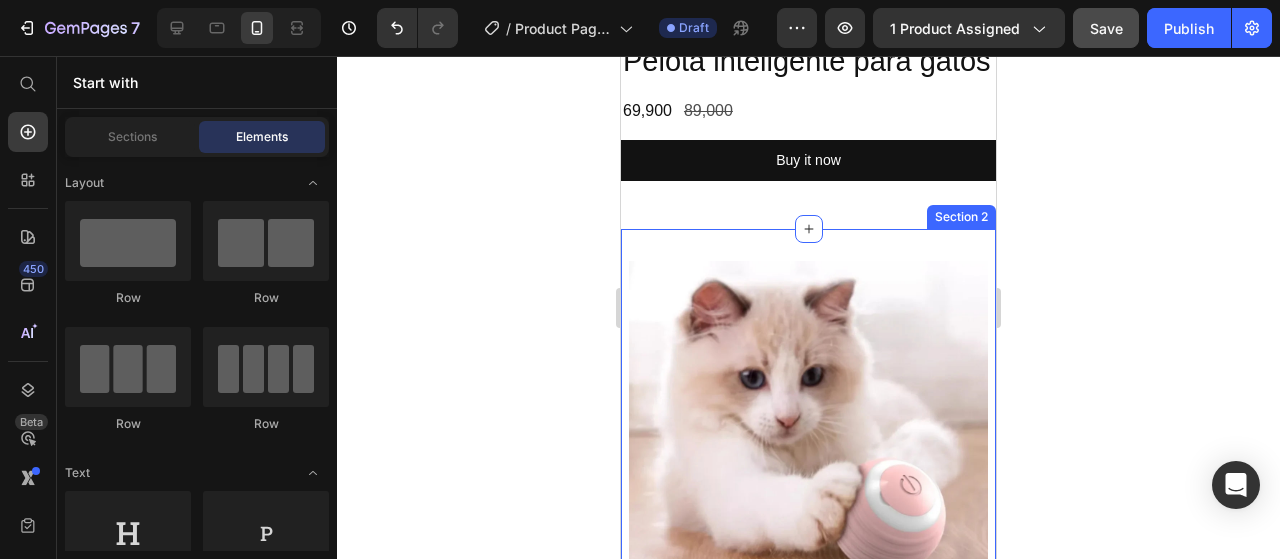 click on "Image Section 2" at bounding box center [808, 440] 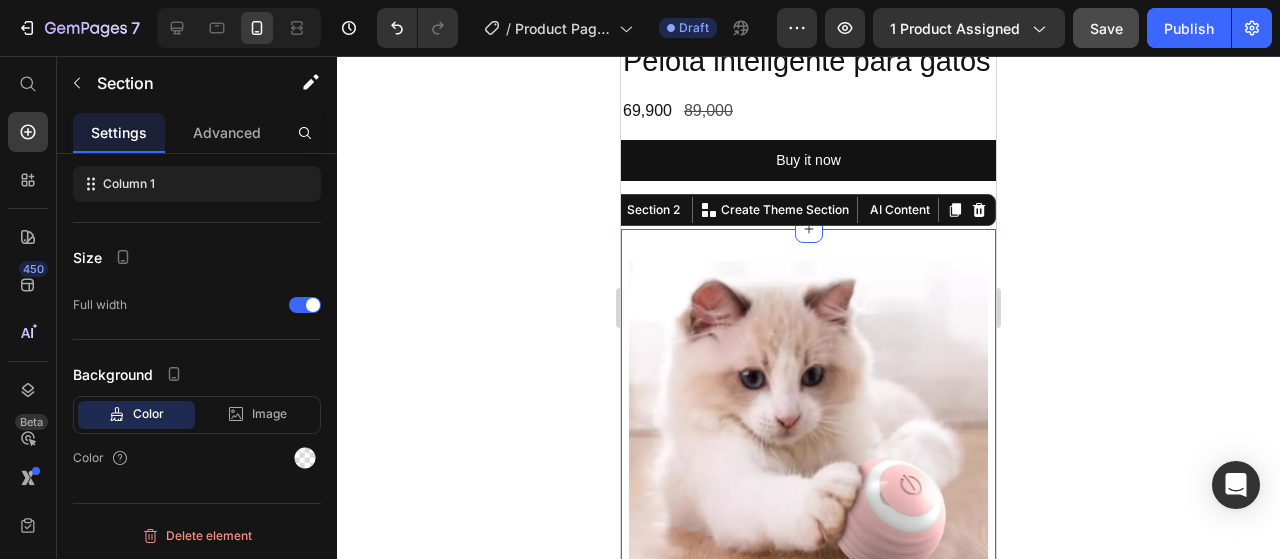 scroll, scrollTop: 0, scrollLeft: 0, axis: both 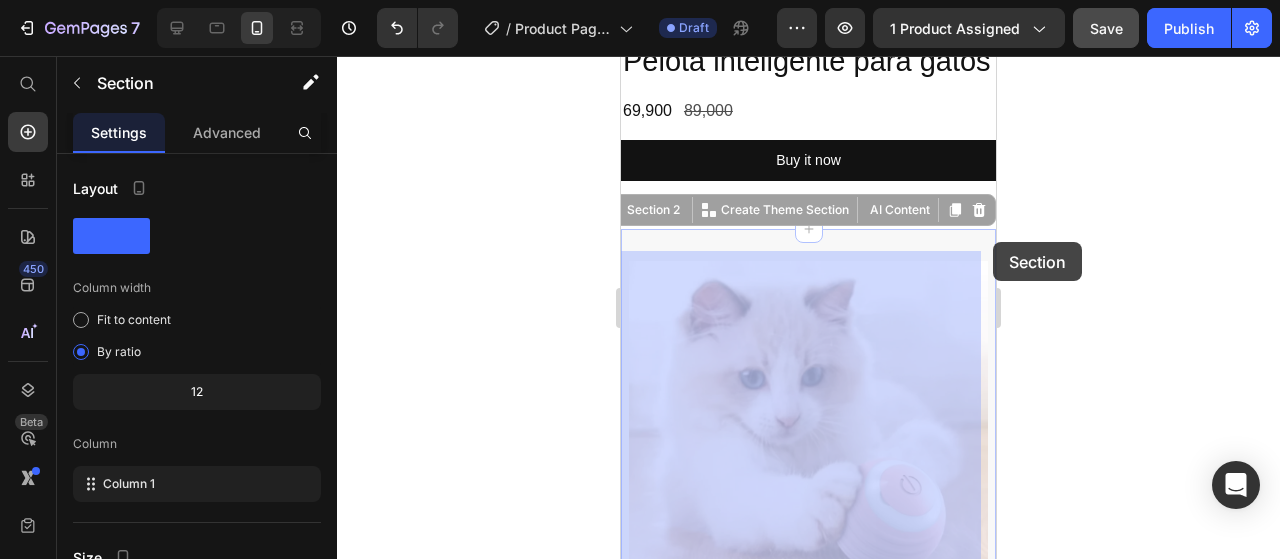 drag, startPoint x: 975, startPoint y: 267, endPoint x: 993, endPoint y: 242, distance: 30.805843 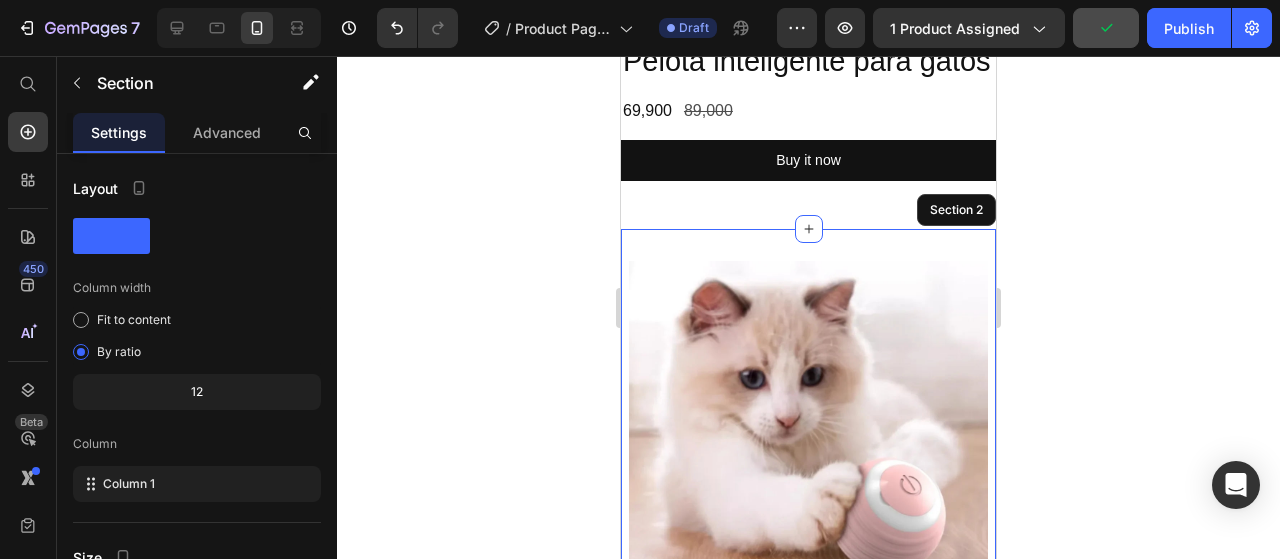 click 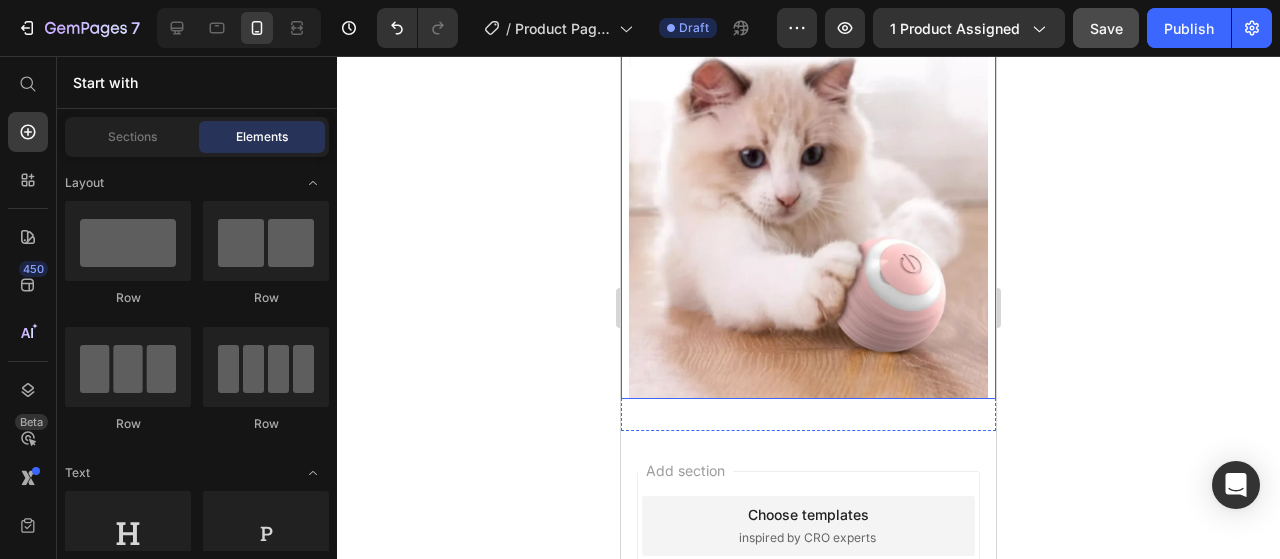 scroll, scrollTop: 600, scrollLeft: 0, axis: vertical 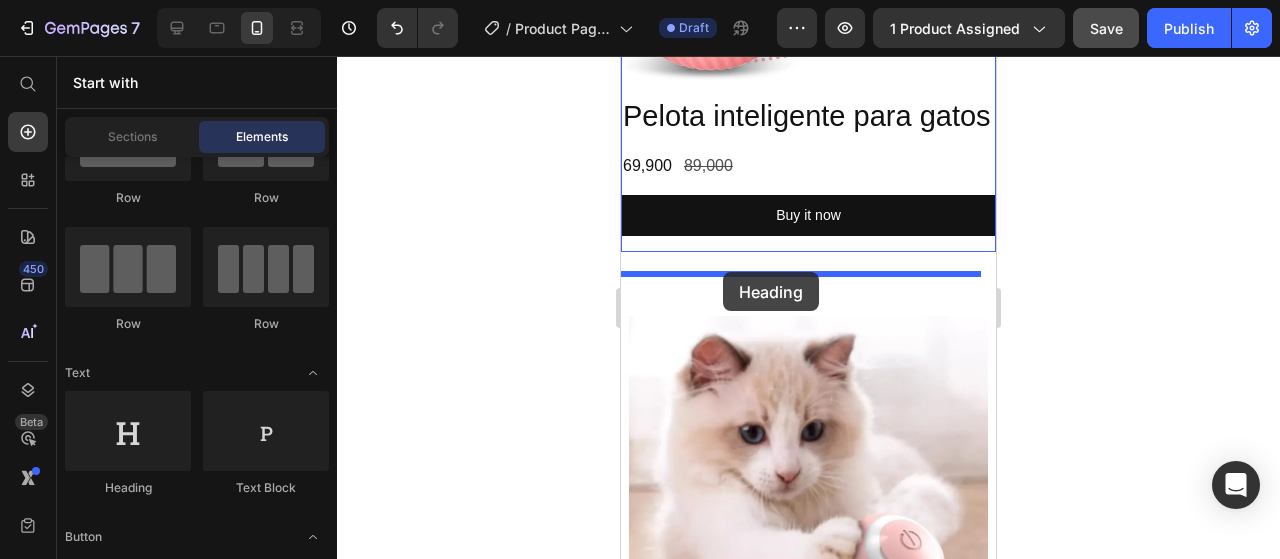 drag, startPoint x: 759, startPoint y: 473, endPoint x: 723, endPoint y: 272, distance: 204.19843 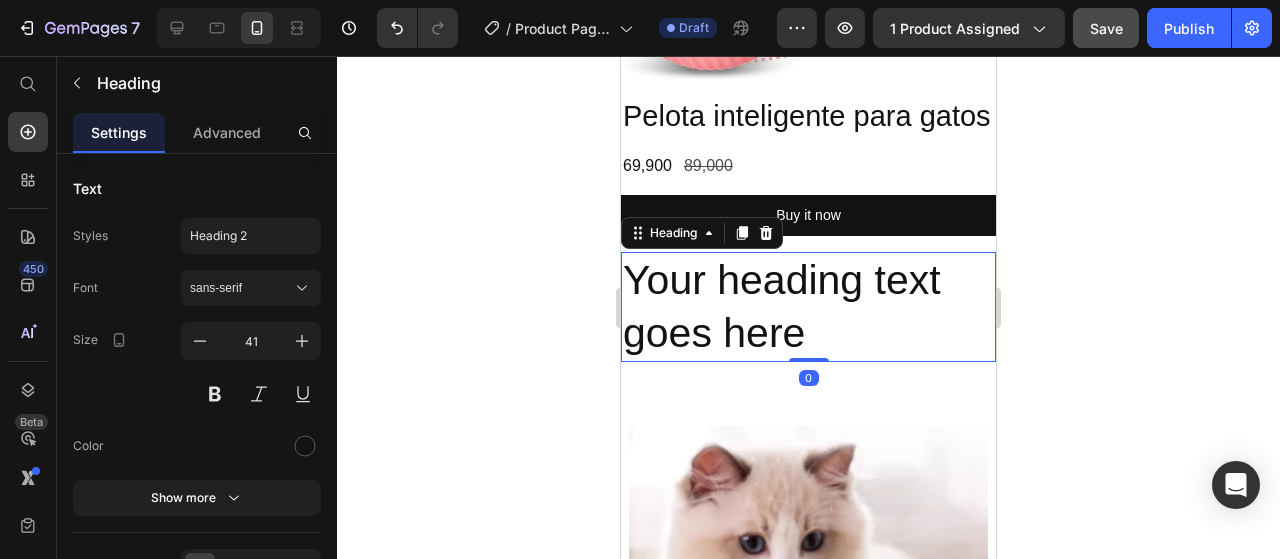 click on "Your heading text goes here" at bounding box center (808, 307) 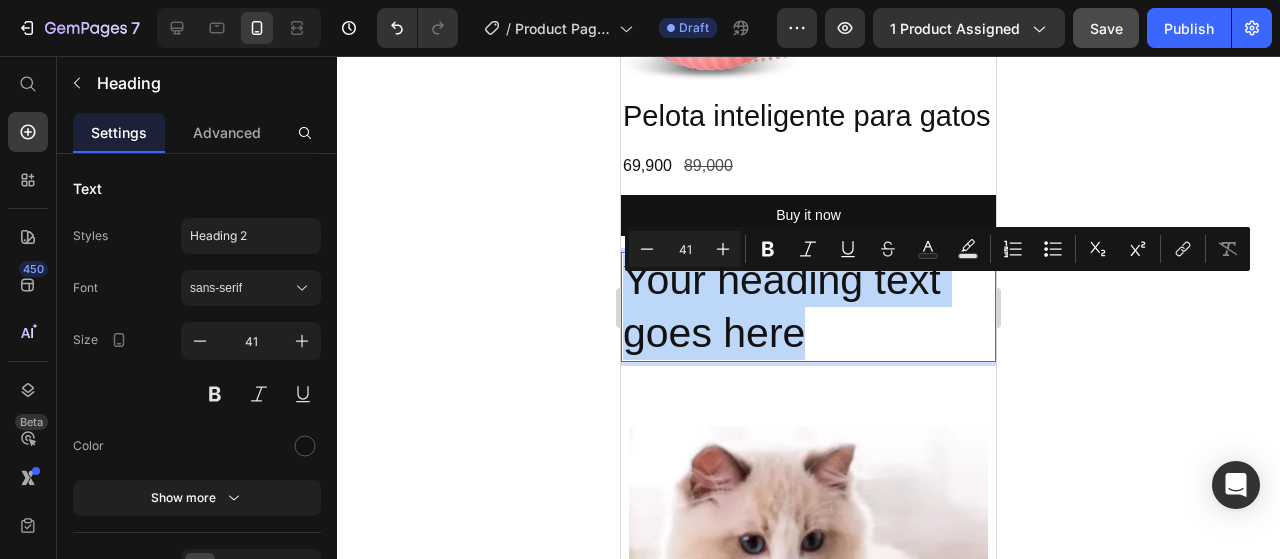 drag, startPoint x: 842, startPoint y: 357, endPoint x: 630, endPoint y: 292, distance: 221.74084 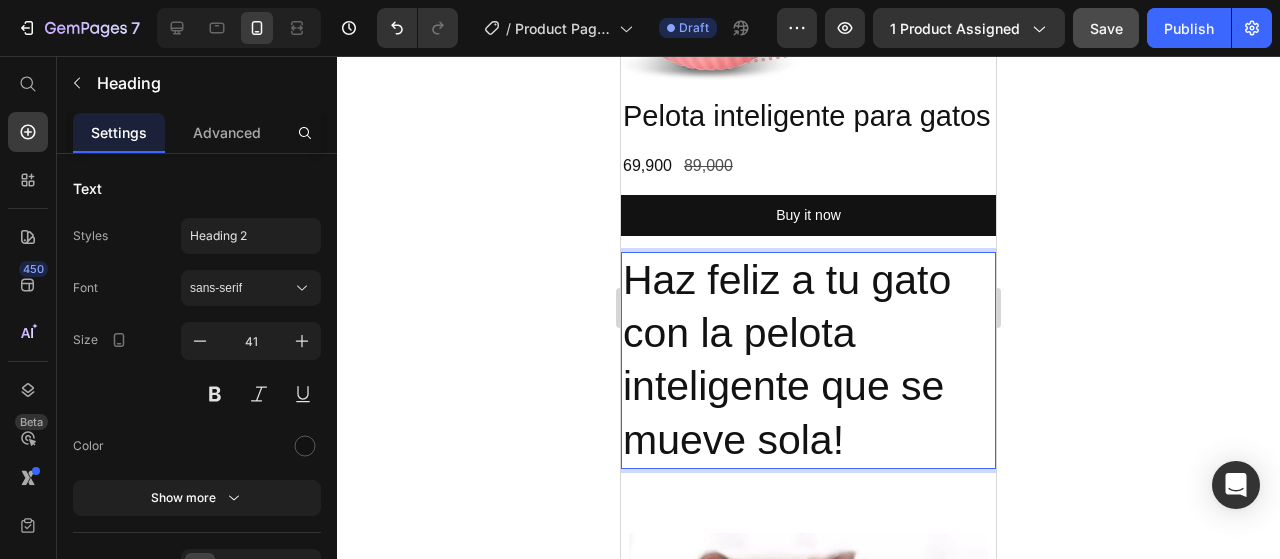 click on "Haz feliz a tu gato con la pelota inteligente que se mueve sola!" at bounding box center (808, 360) 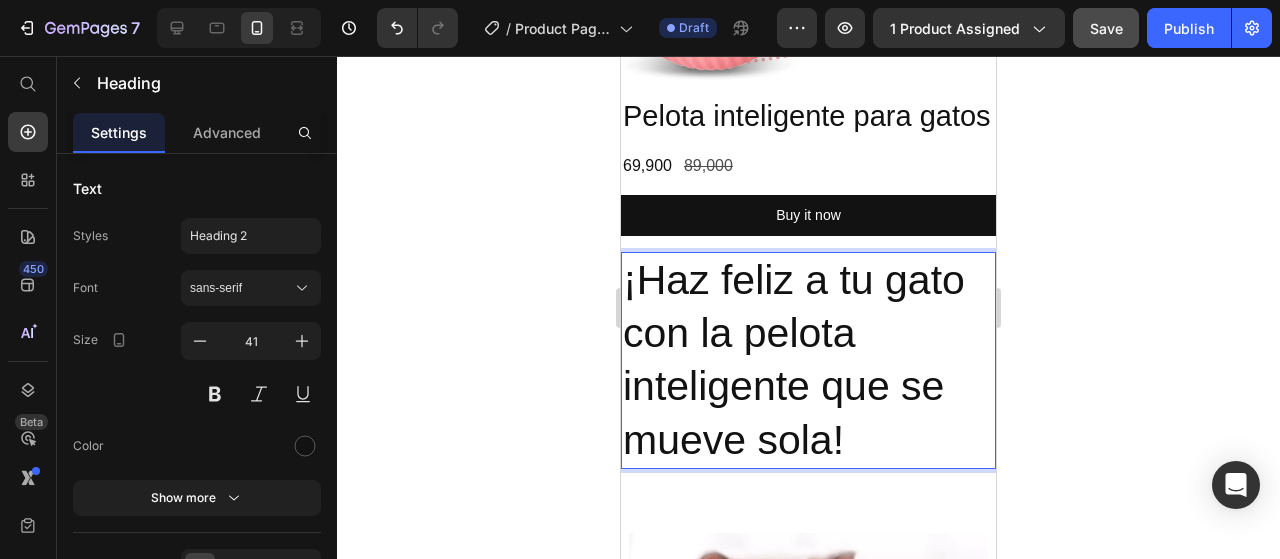 click on "¡Haz feliz a tu gato con la pelota inteligente que se mueve sola!" at bounding box center (808, 360) 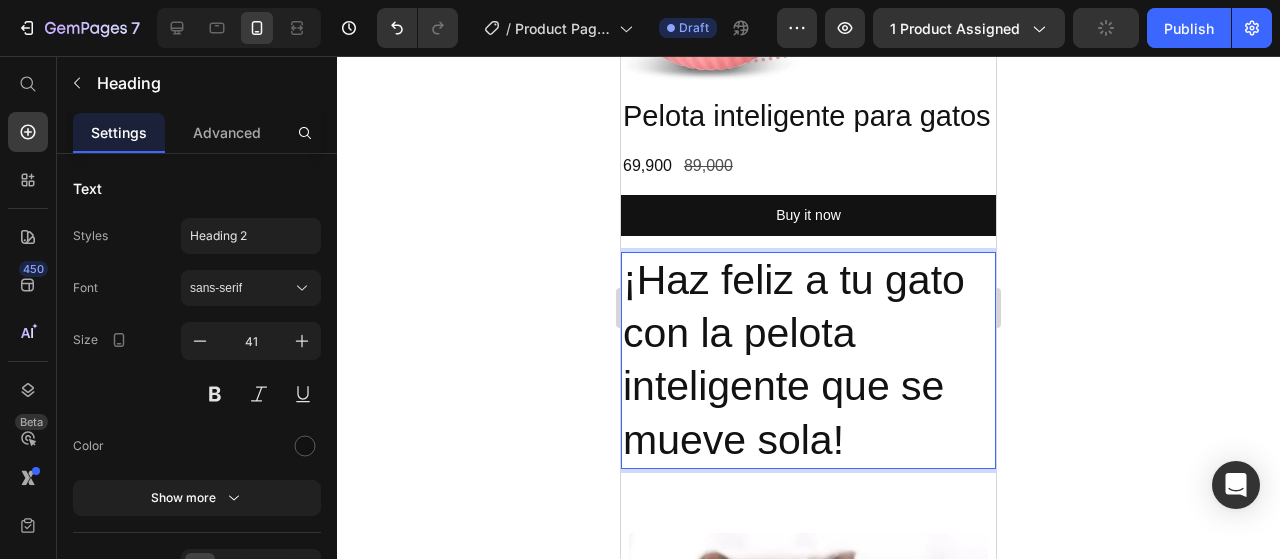 drag, startPoint x: 1022, startPoint y: 431, endPoint x: 363, endPoint y: 366, distance: 662.1979 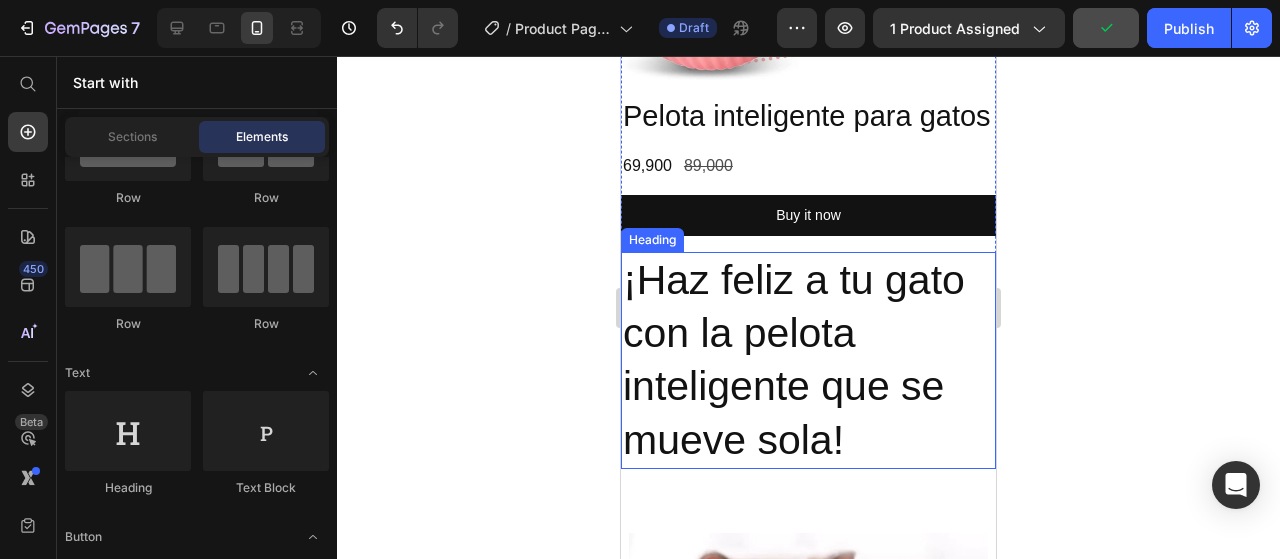 click on "¡Haz feliz a tu gato con la pelota inteligente que se mueve sola!" at bounding box center [808, 360] 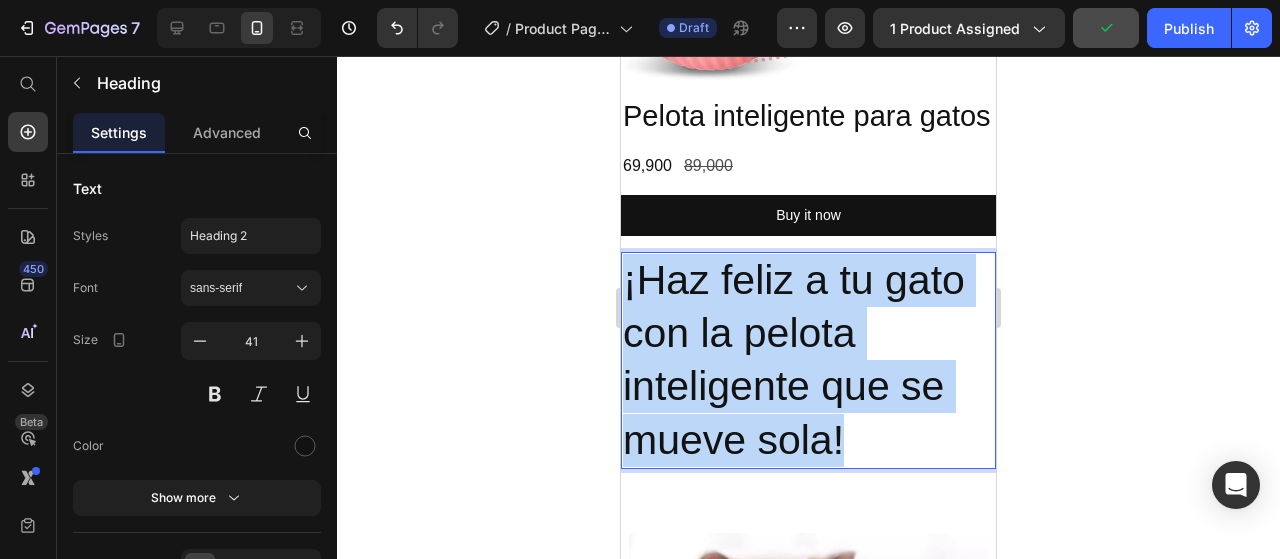 drag, startPoint x: 862, startPoint y: 463, endPoint x: 621, endPoint y: 308, distance: 286.54144 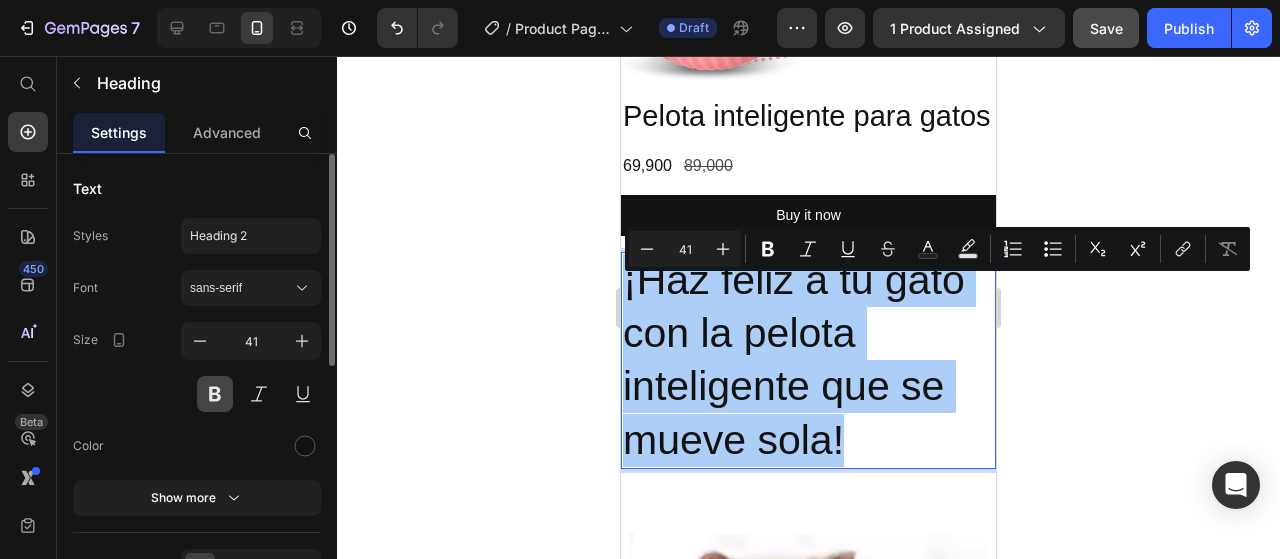 click at bounding box center [215, 394] 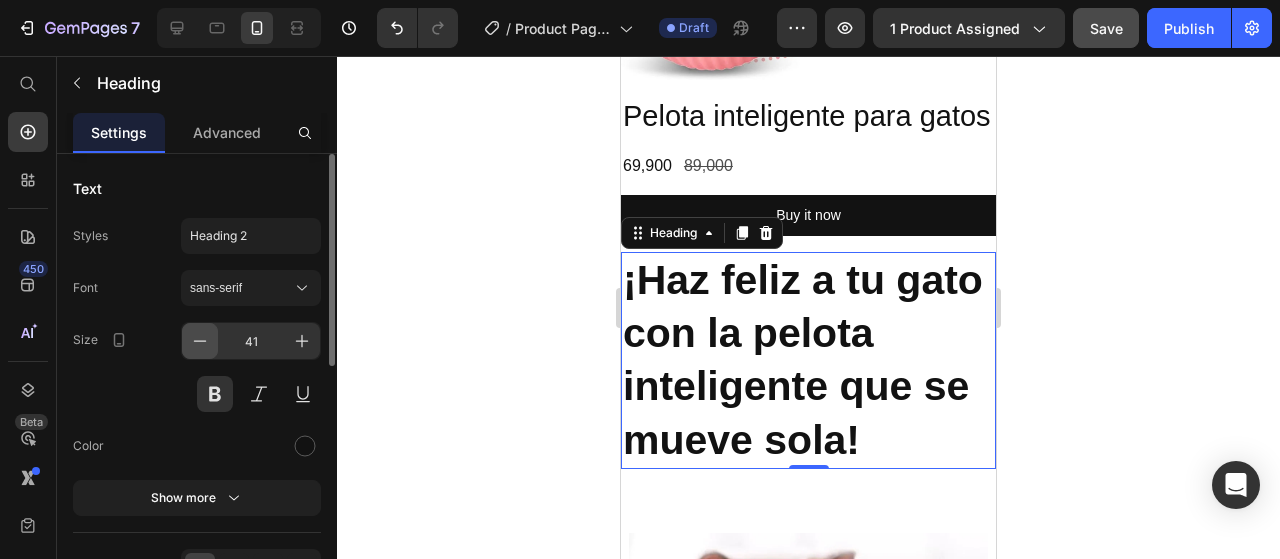 click 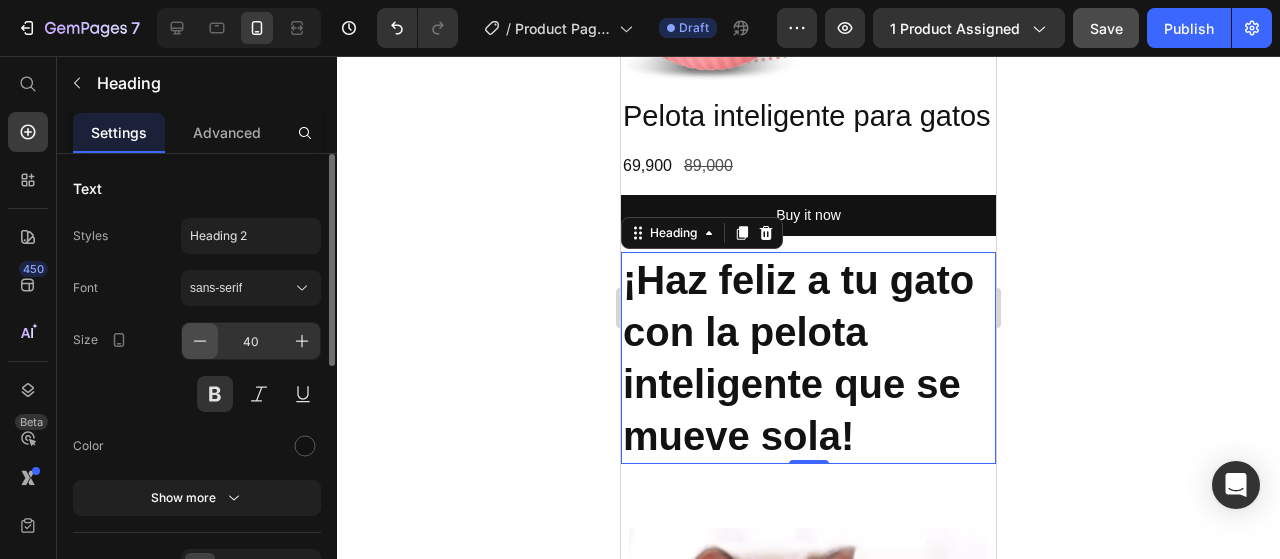 click 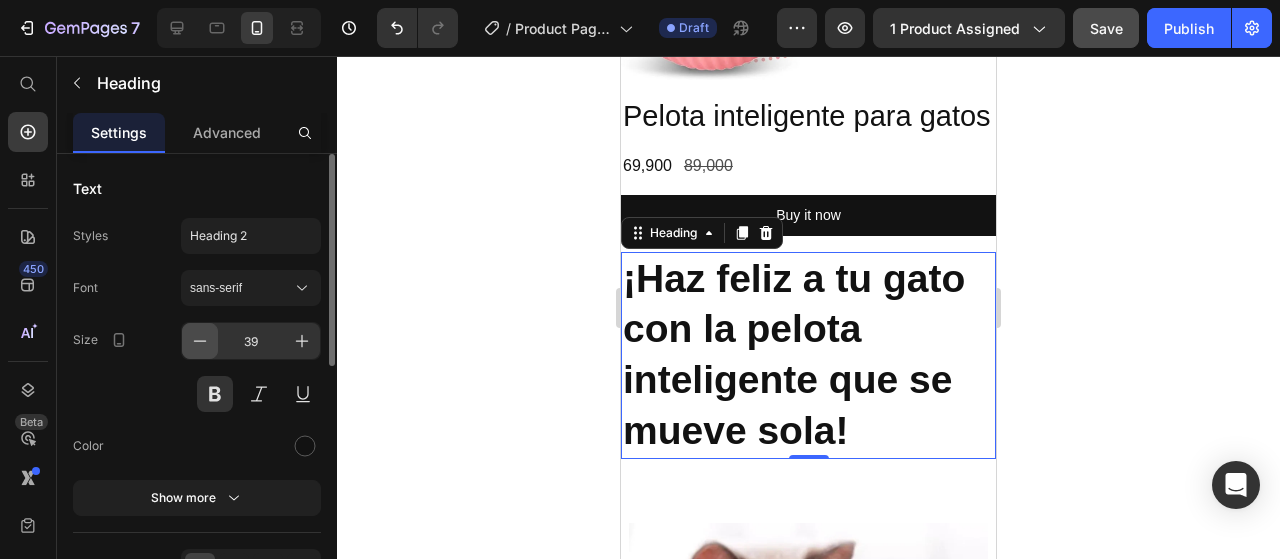 click 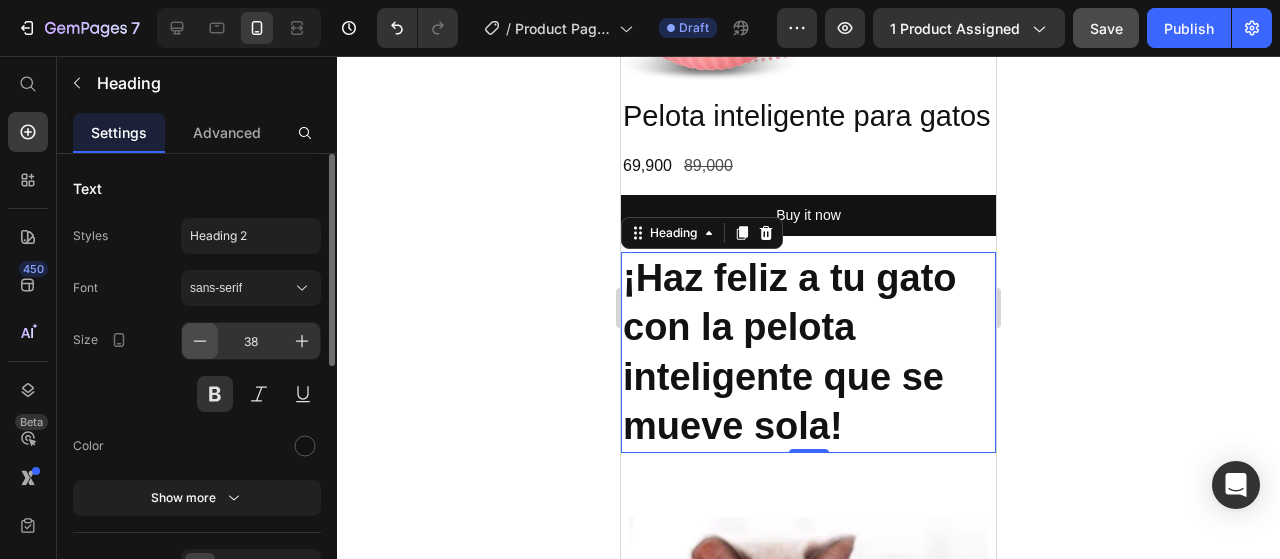 click 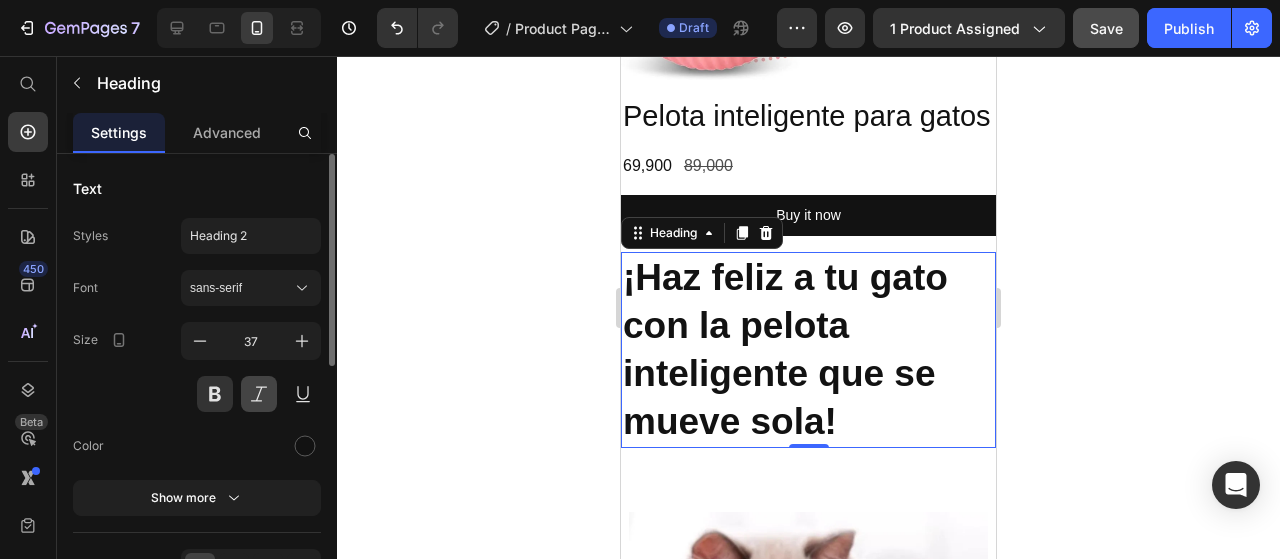 click at bounding box center [259, 394] 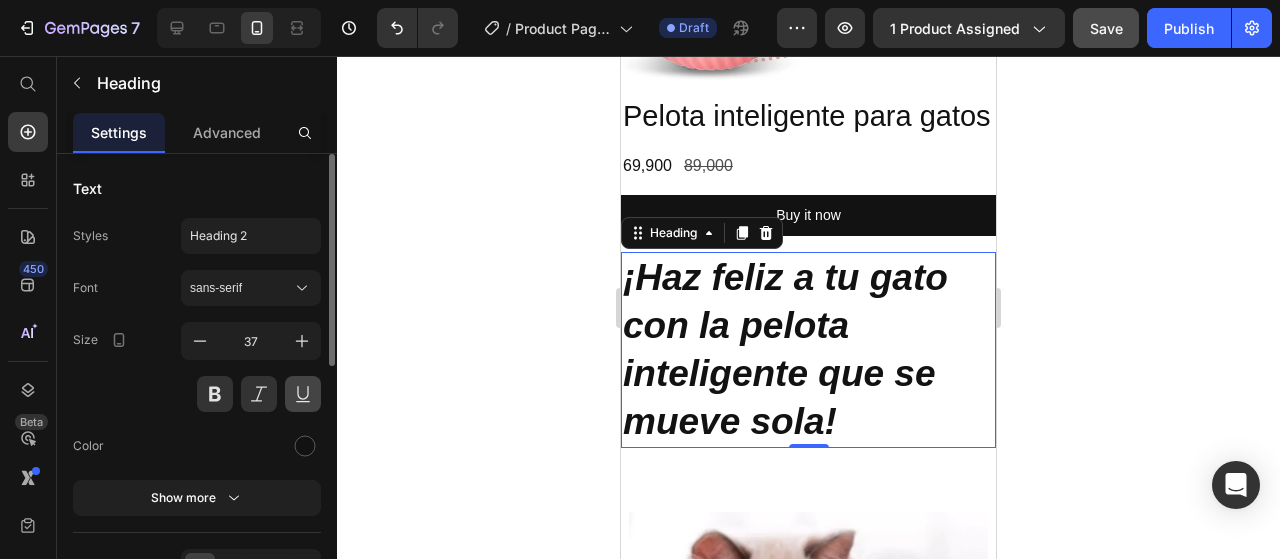 click at bounding box center (303, 394) 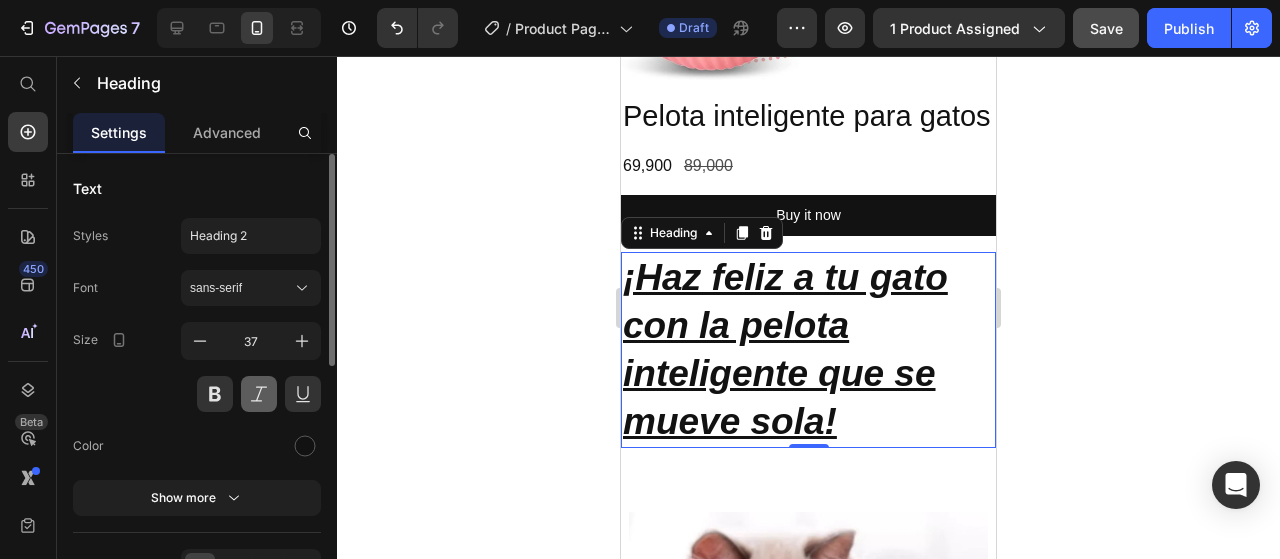 click at bounding box center (259, 394) 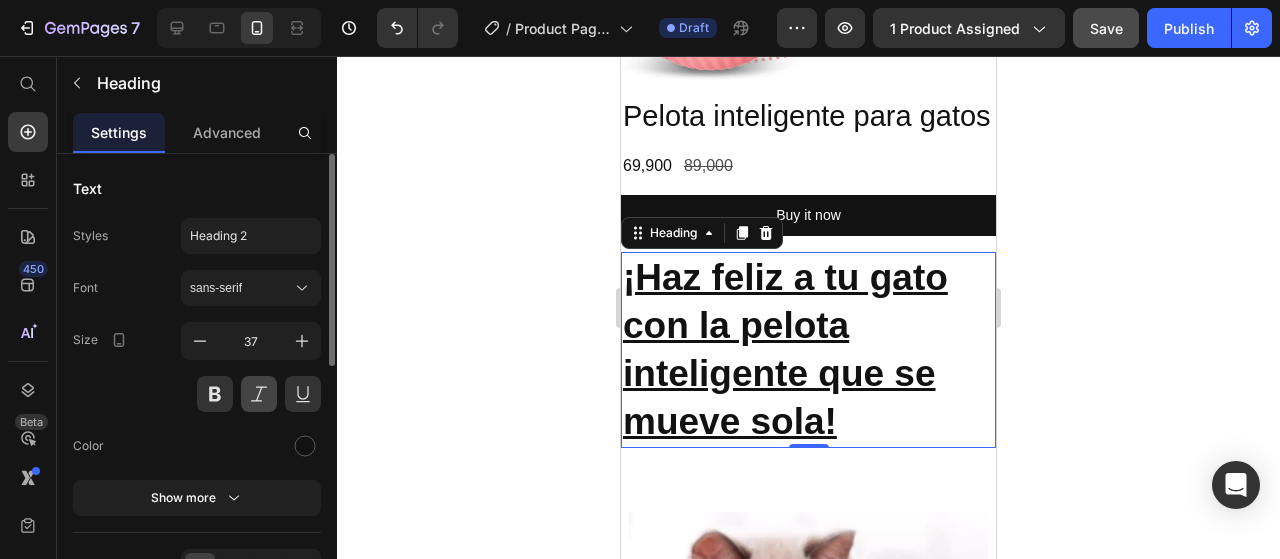 click at bounding box center (259, 394) 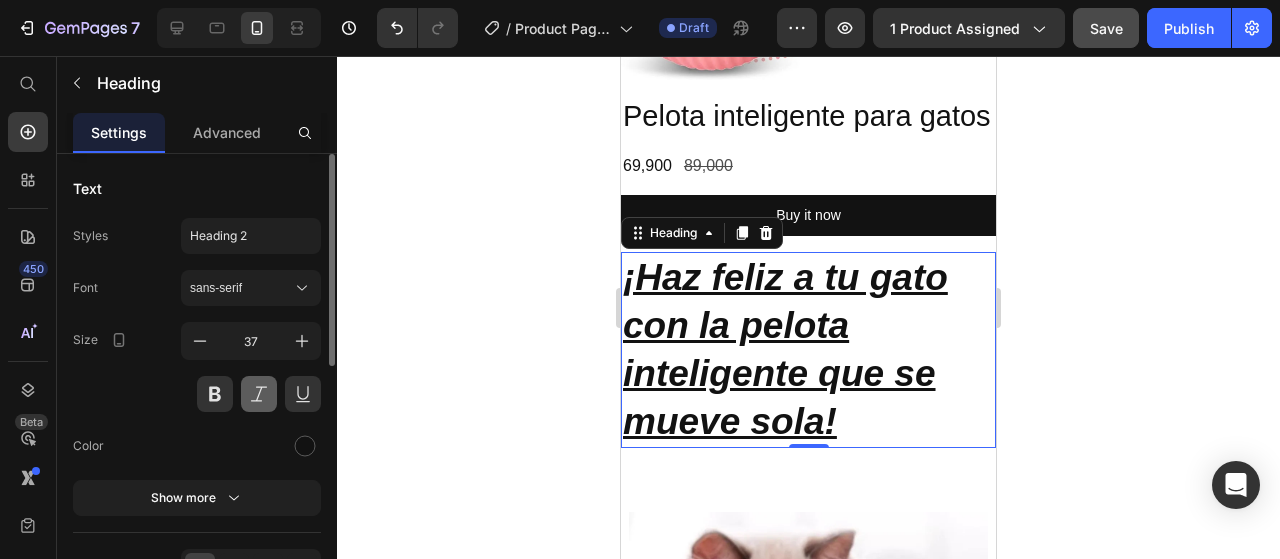 click at bounding box center [259, 394] 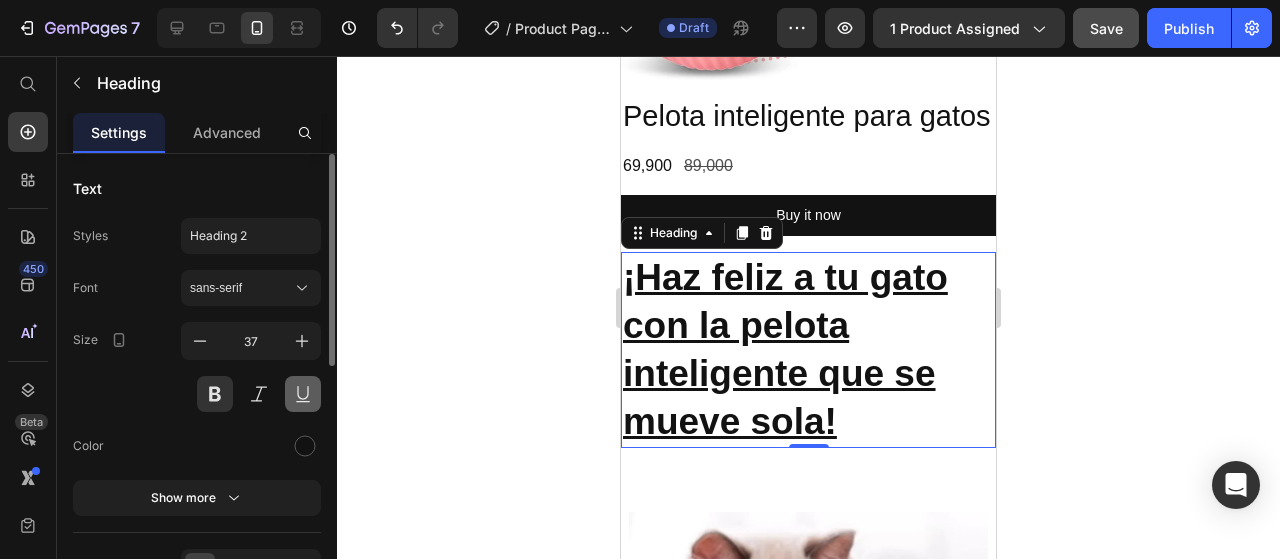 click at bounding box center (303, 394) 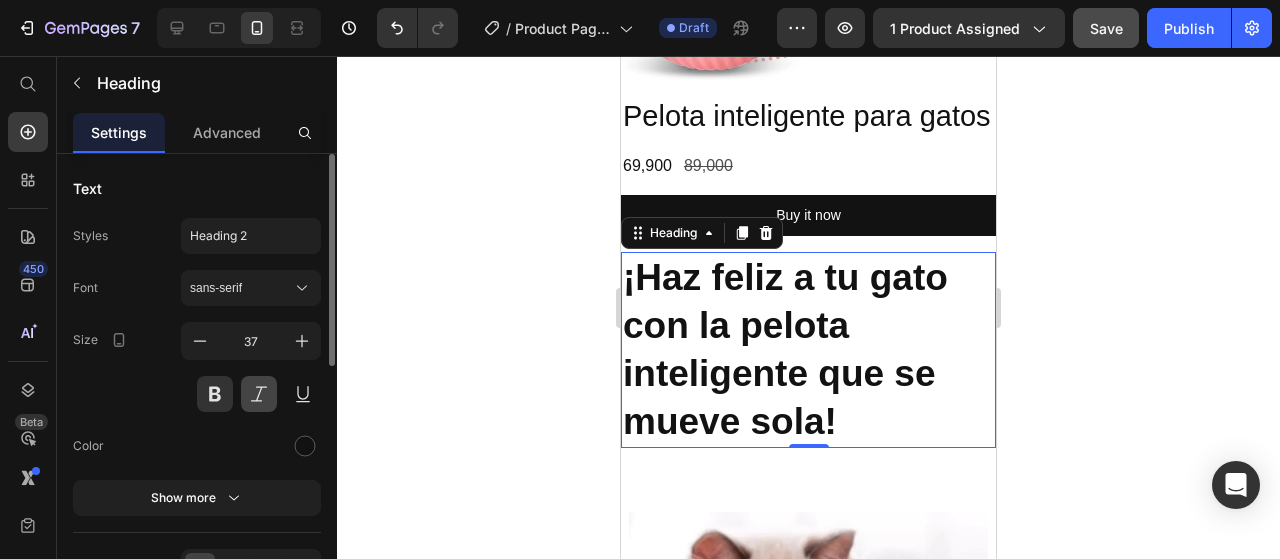 click at bounding box center [259, 394] 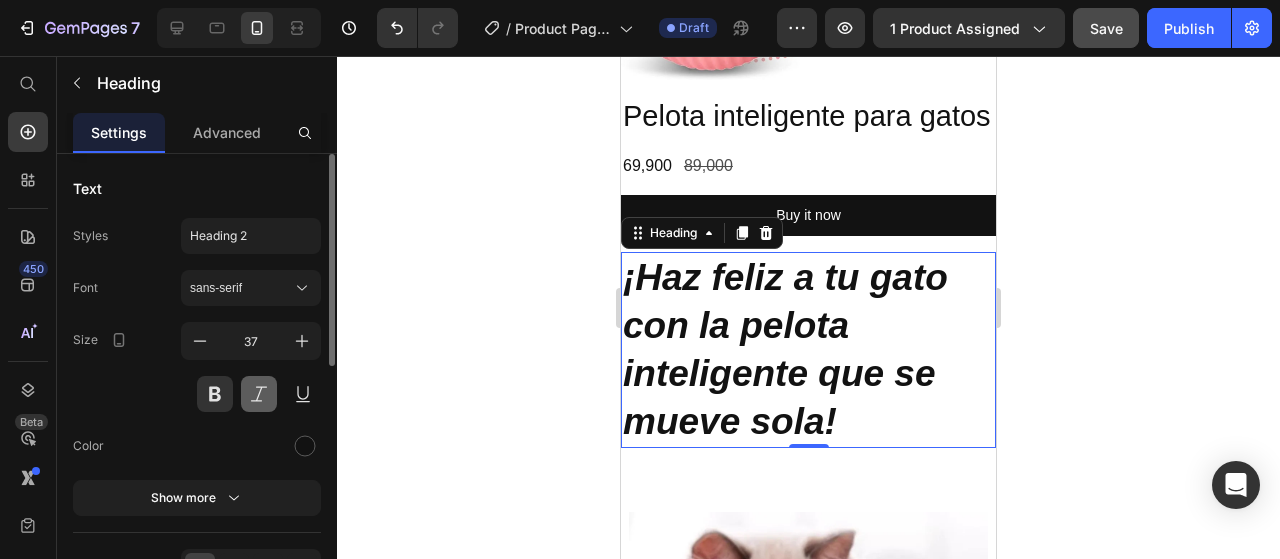 click at bounding box center [259, 394] 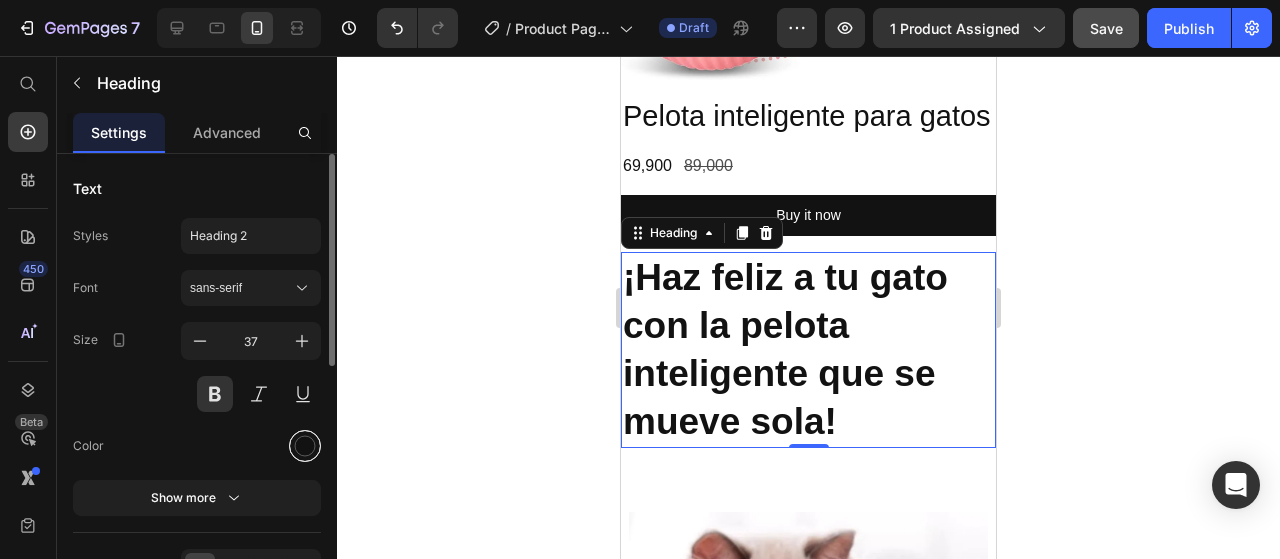 scroll, scrollTop: 200, scrollLeft: 0, axis: vertical 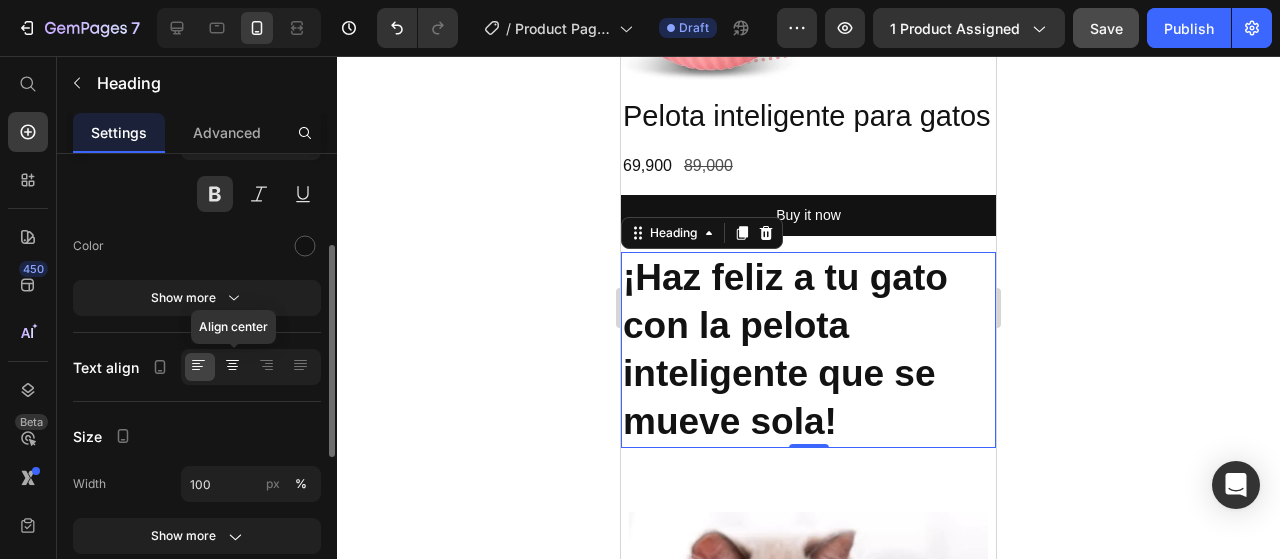 click 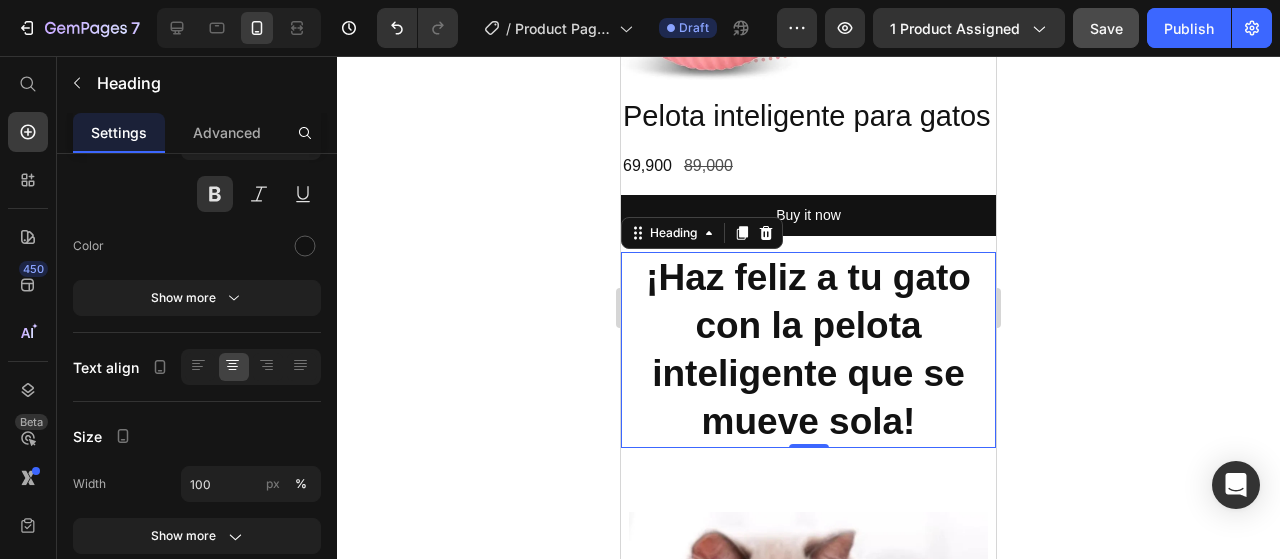 click on "0" at bounding box center [809, 464] 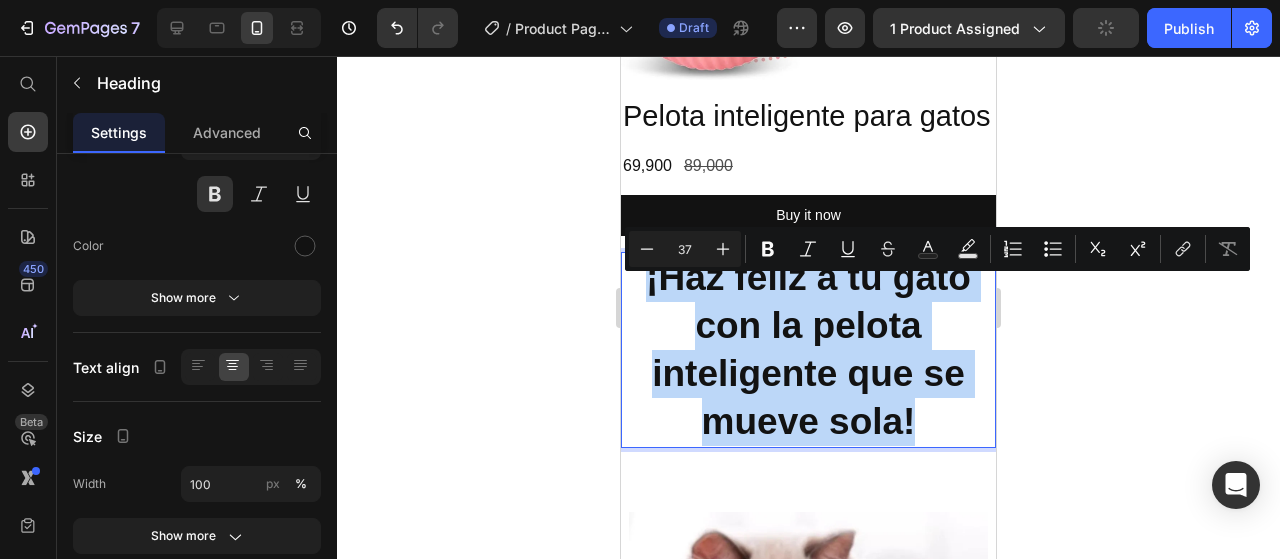 drag, startPoint x: 903, startPoint y: 443, endPoint x: 638, endPoint y: 299, distance: 301.5974 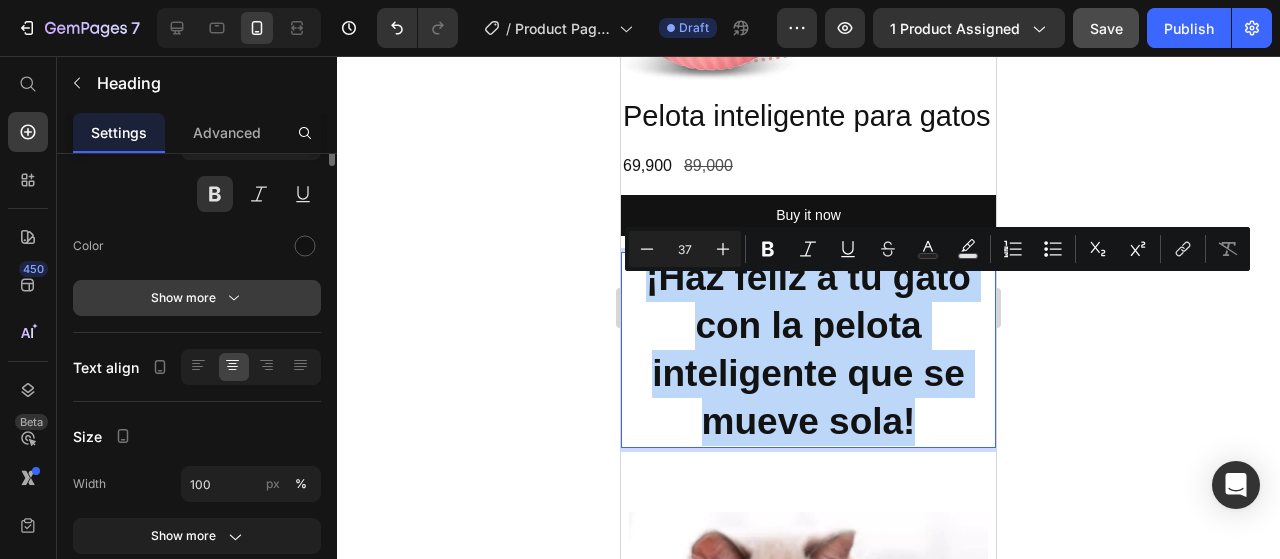 scroll, scrollTop: 0, scrollLeft: 0, axis: both 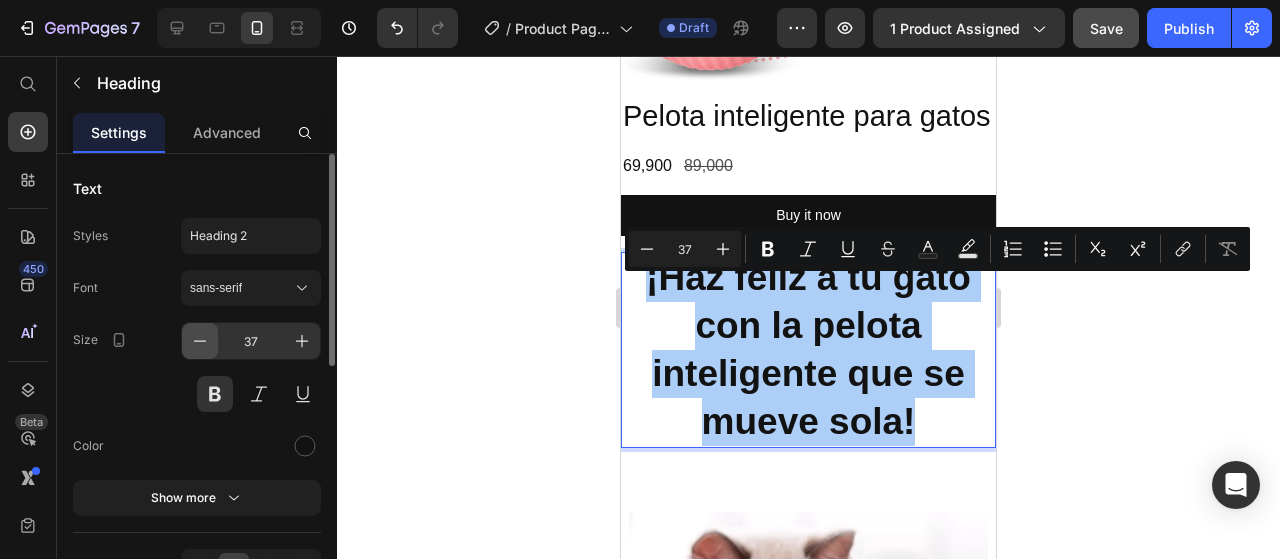 click 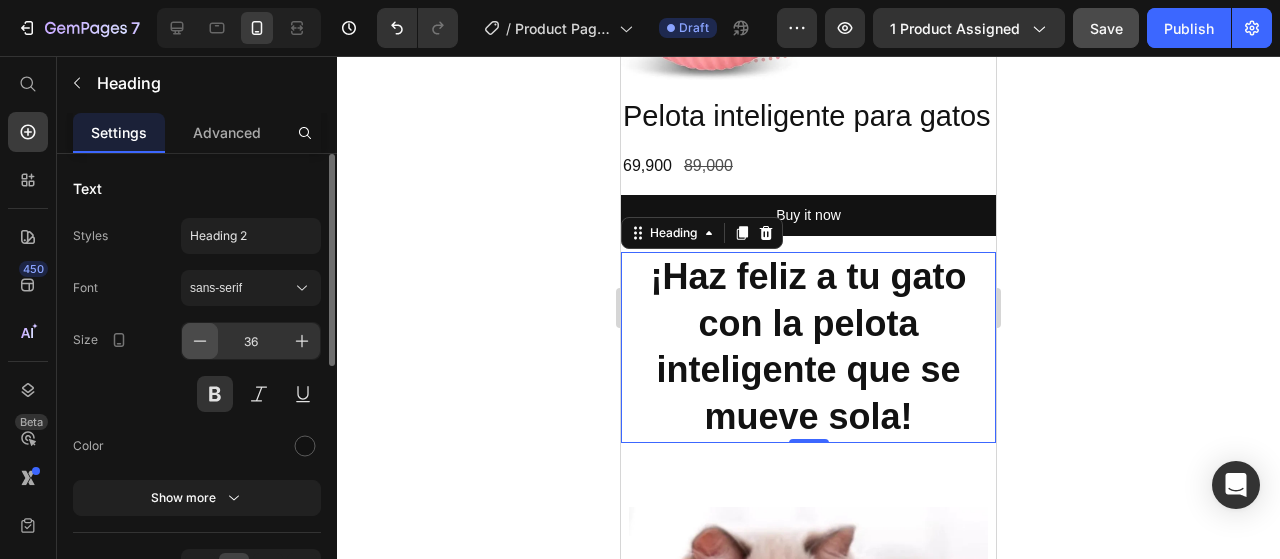 click 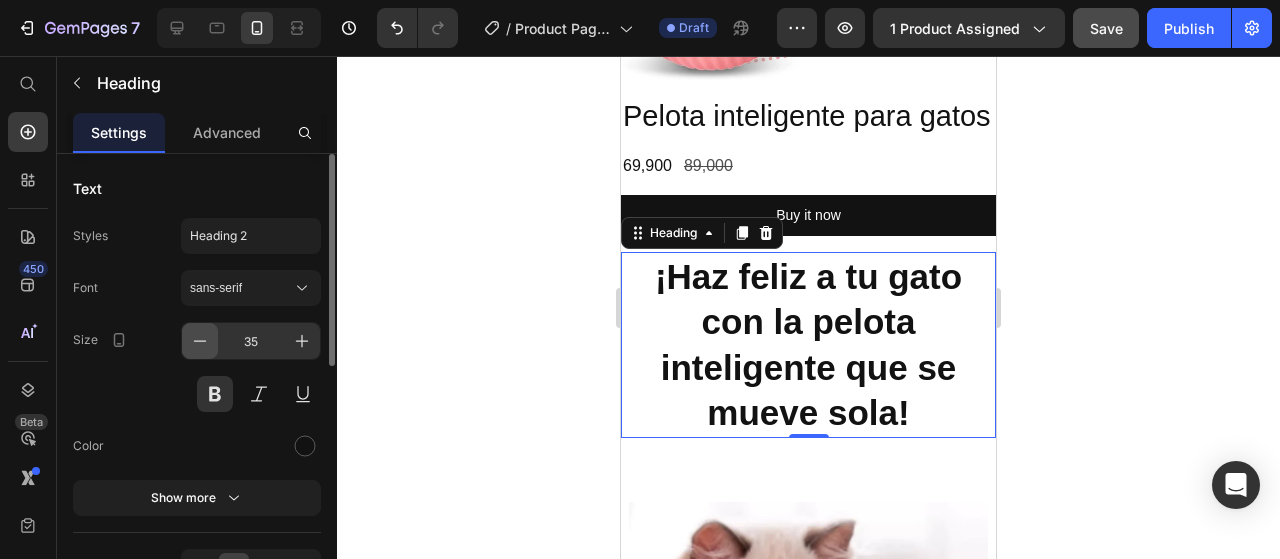 click 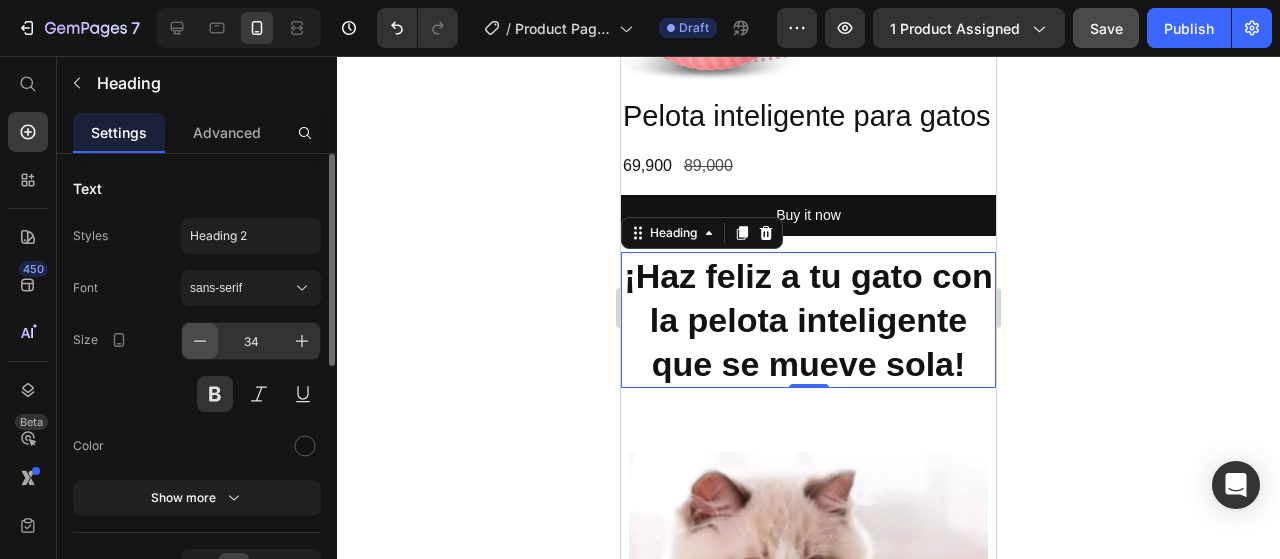 click 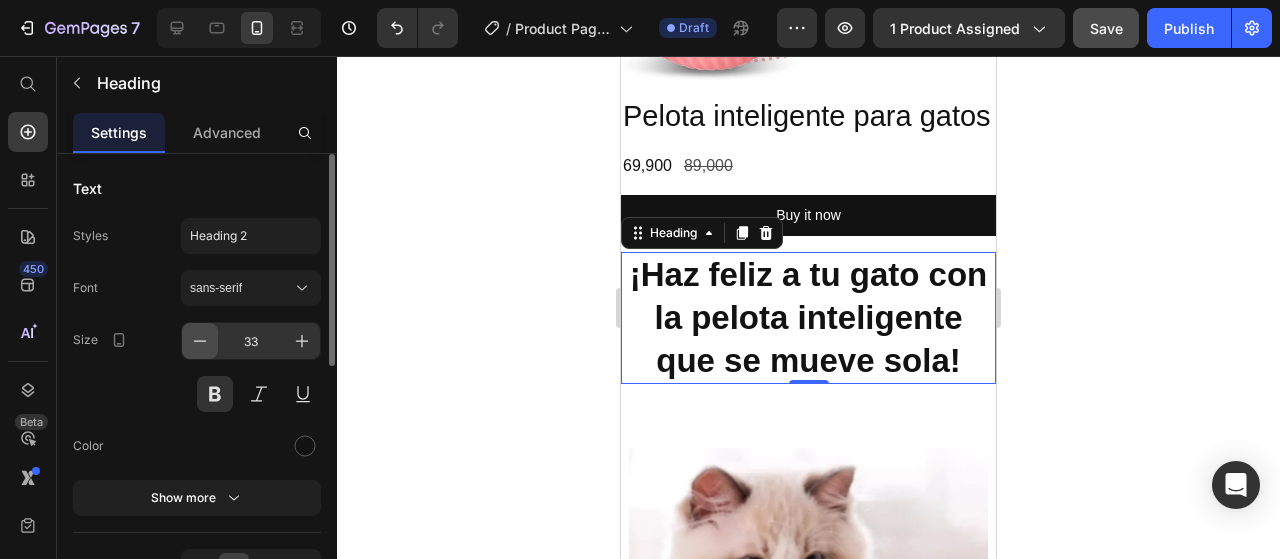 click 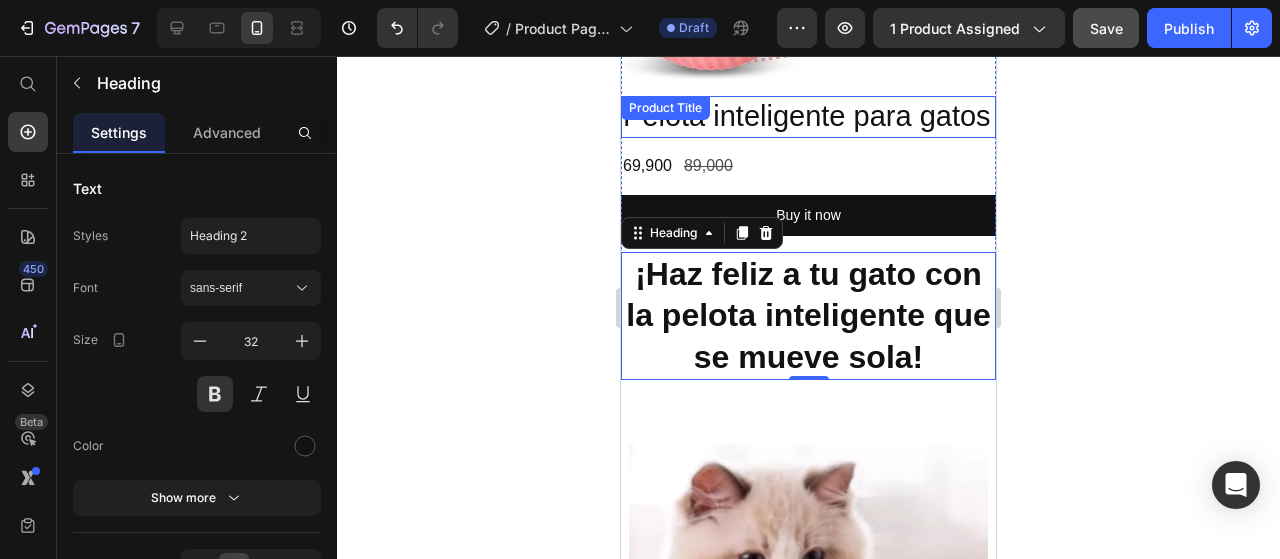 click on "Pelota inteligente para gatos" at bounding box center [808, 117] 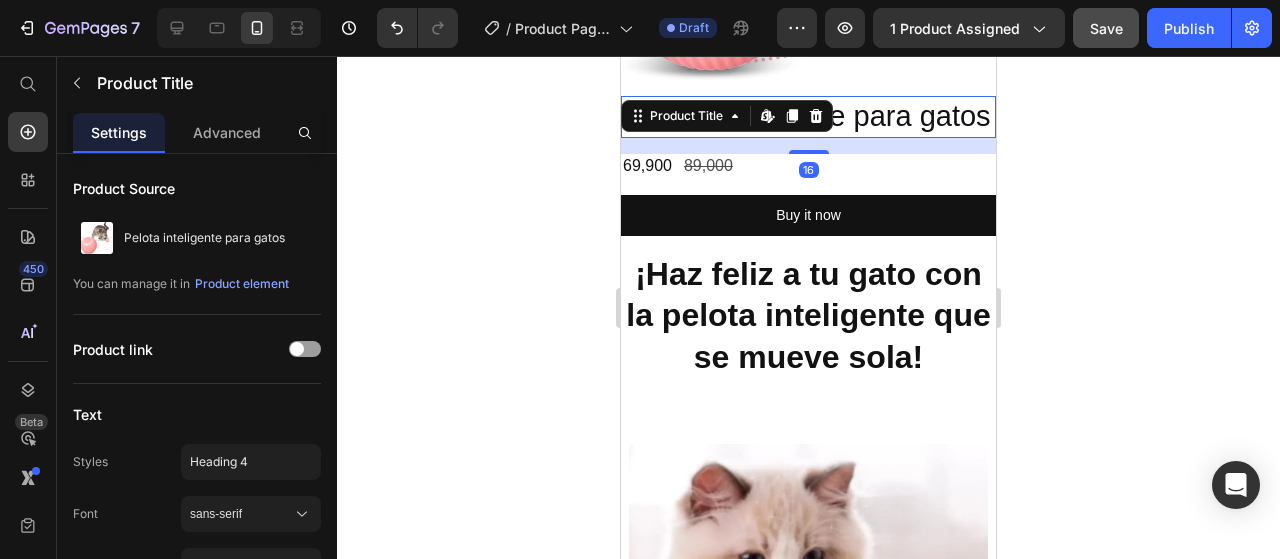 click on "Pelota inteligente para gatos" at bounding box center (808, 117) 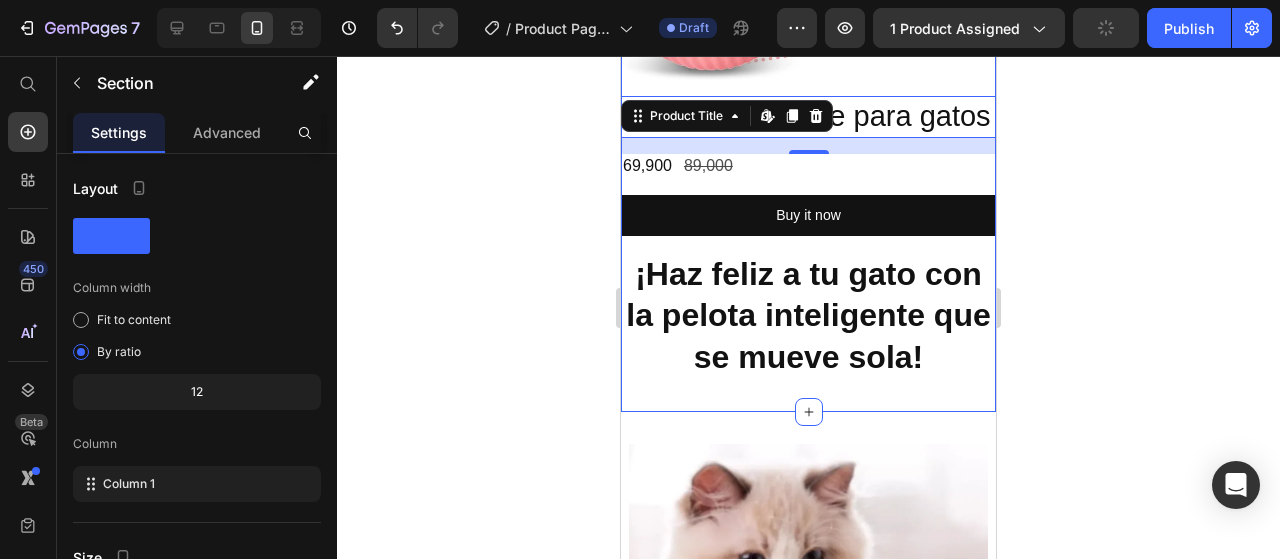 click on "Product Images Pelota inteligente para gatos Product Title   Edit content in Shopify 16 69,900 Product Price 89,000 Product Price Row Buy it now Dynamic Checkout ¡Haz feliz a tu gato con la pelota inteligente que se mueve sola! Heading Product Section 1" at bounding box center (808, 42) 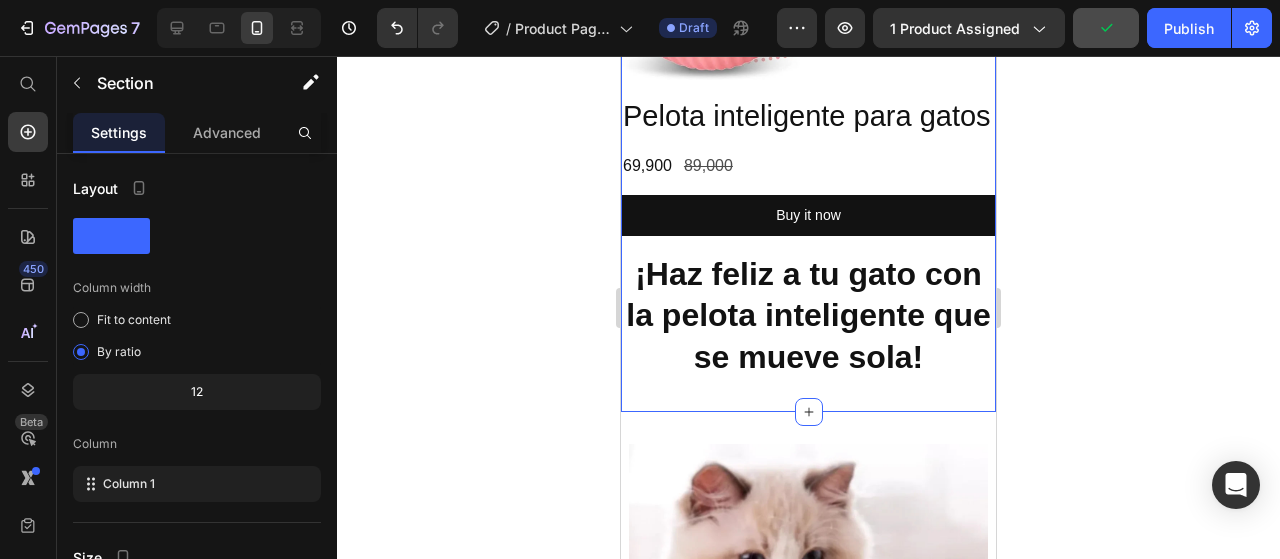 click 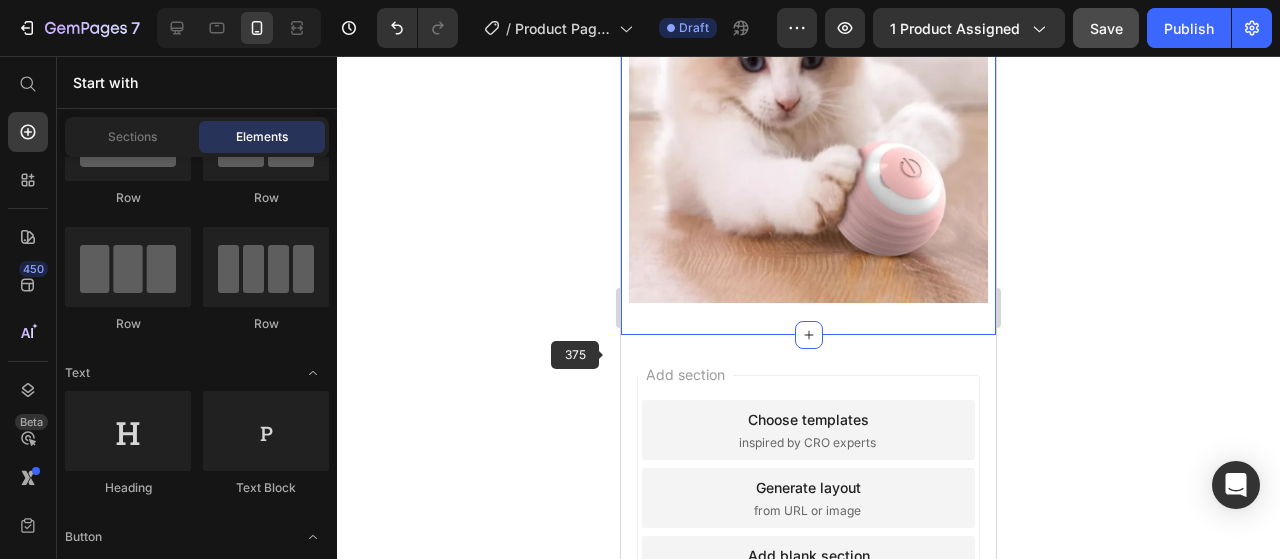 scroll, scrollTop: 724, scrollLeft: 0, axis: vertical 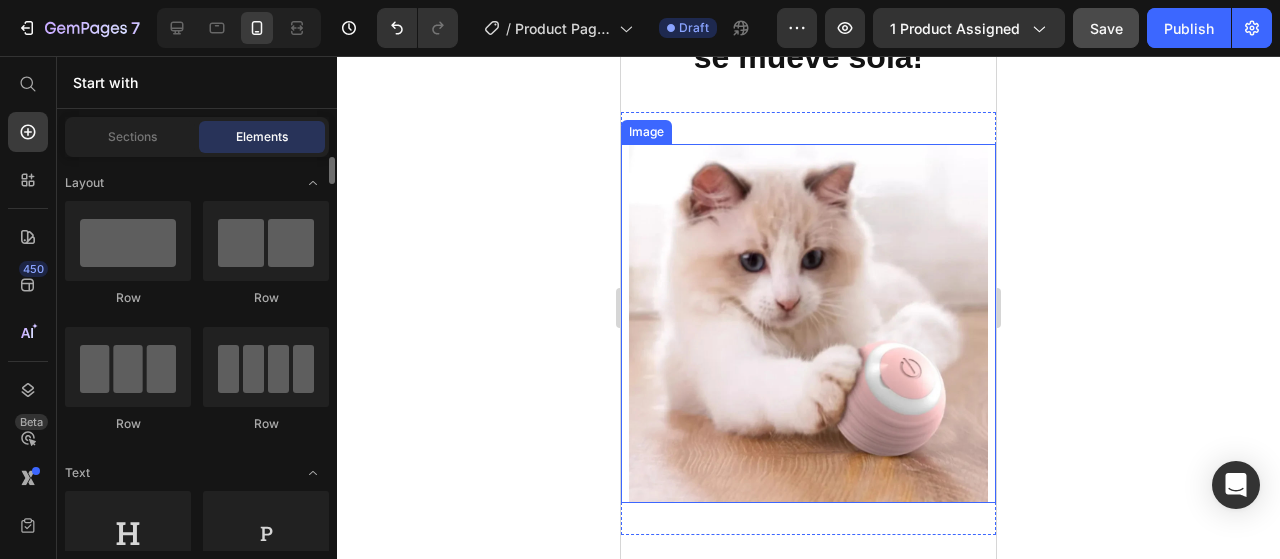 click at bounding box center [808, 323] 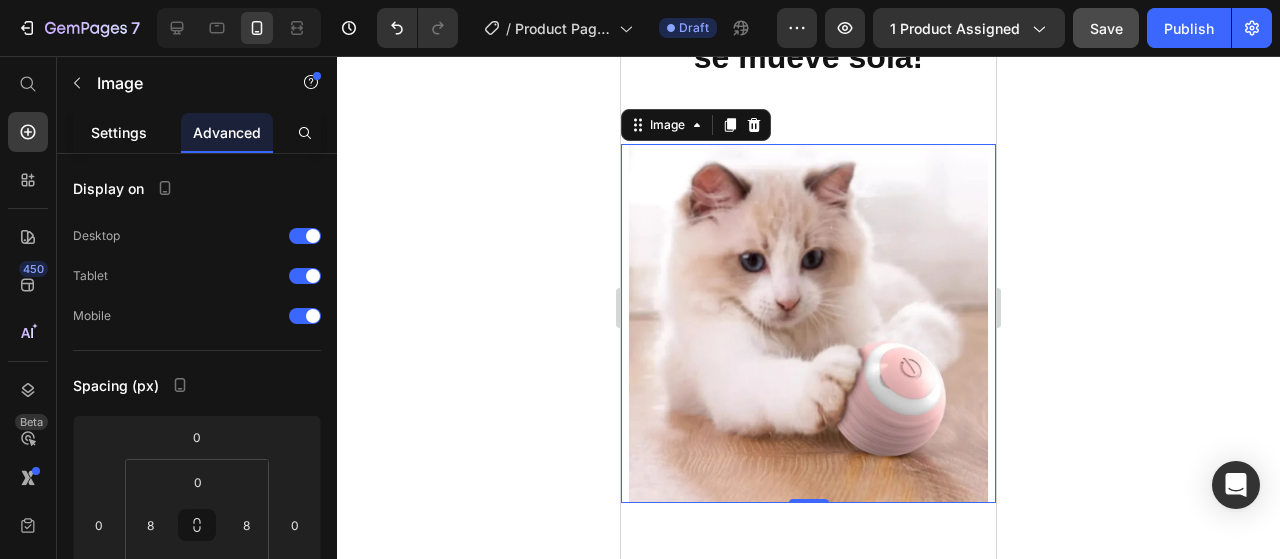 click on "Settings" at bounding box center (119, 132) 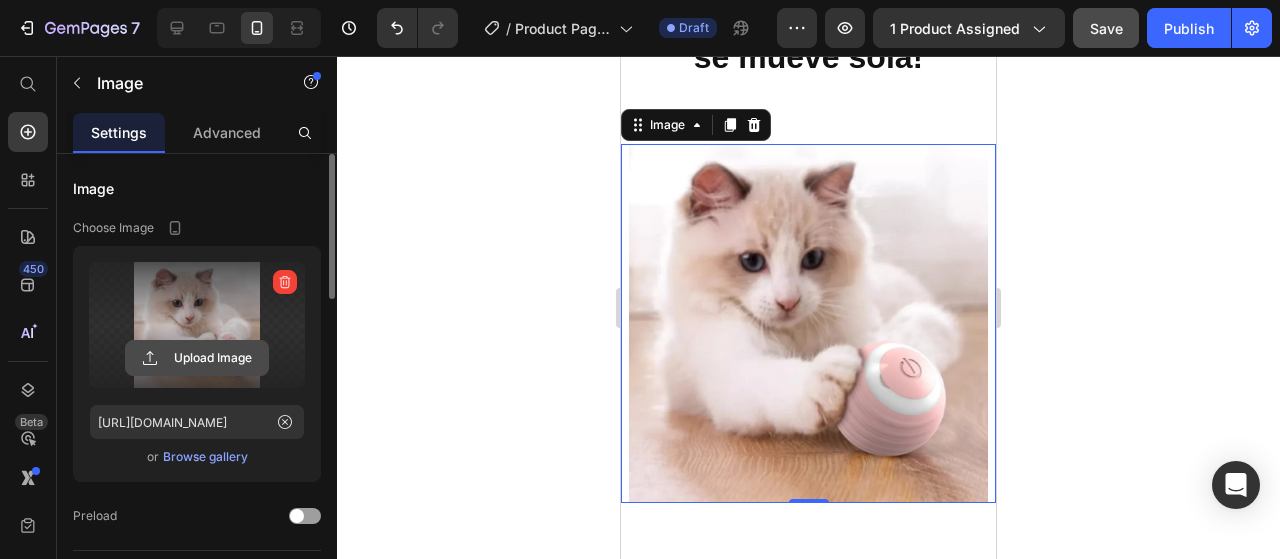click 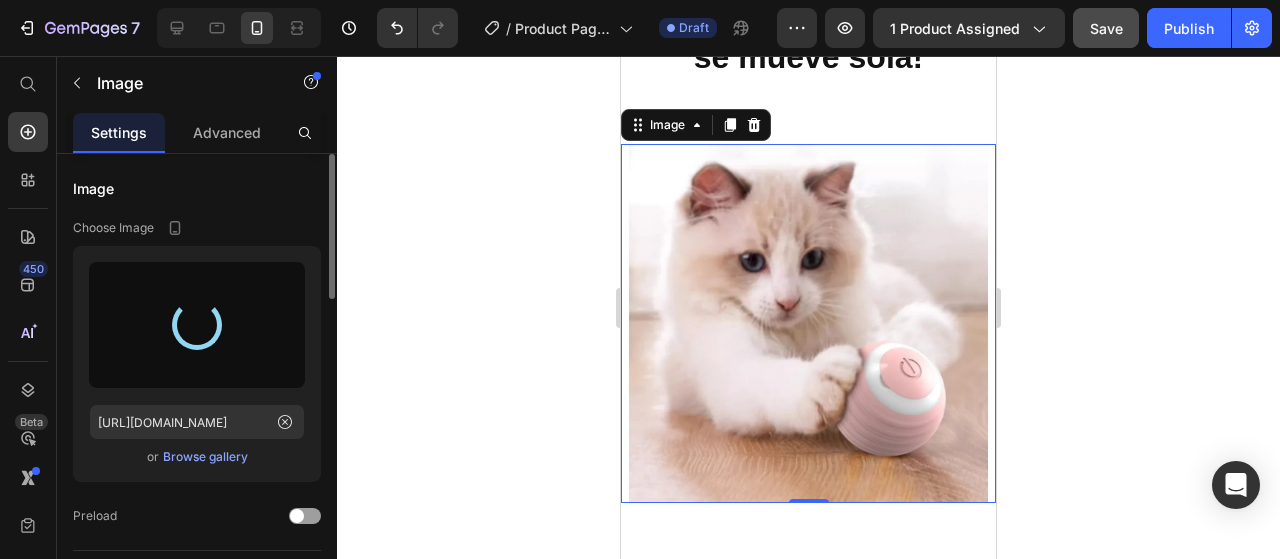 type on "[URL][DOMAIN_NAME]" 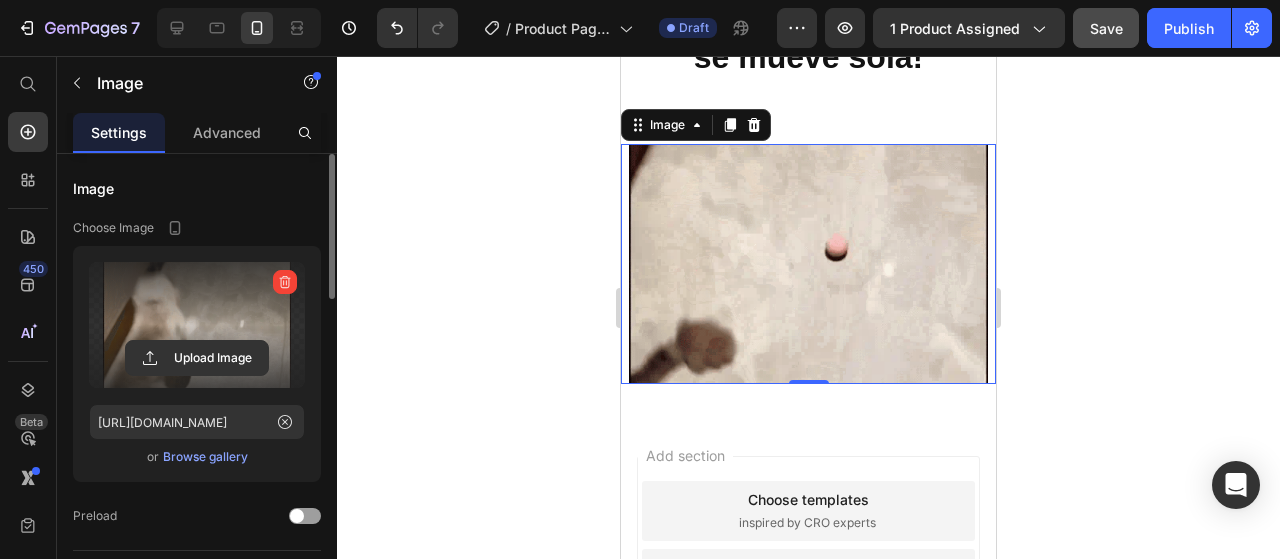 click 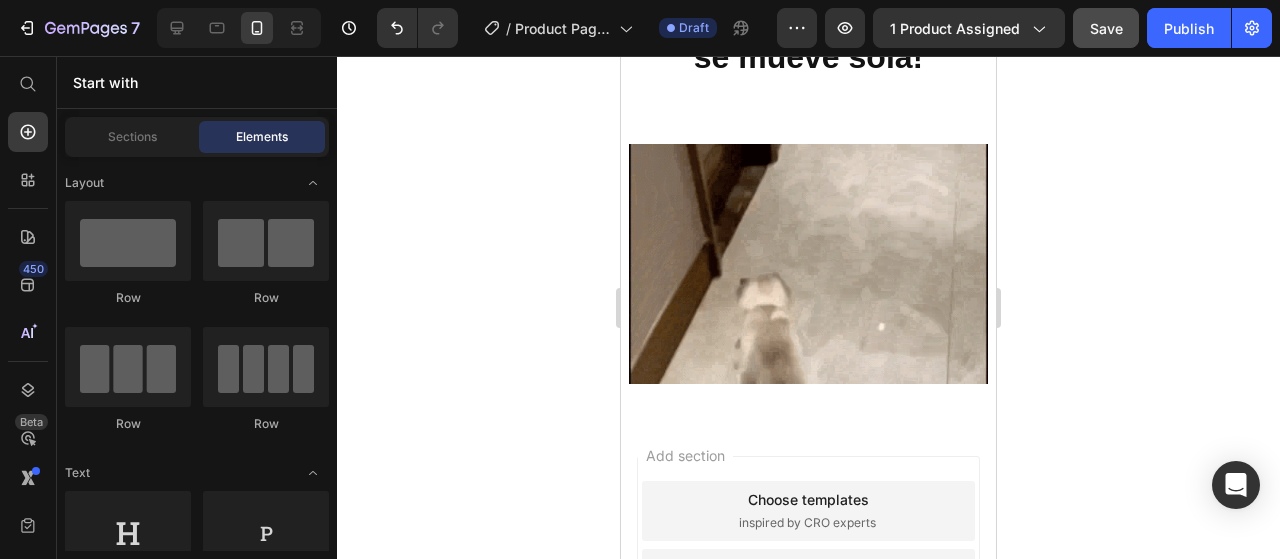 scroll, scrollTop: 624, scrollLeft: 0, axis: vertical 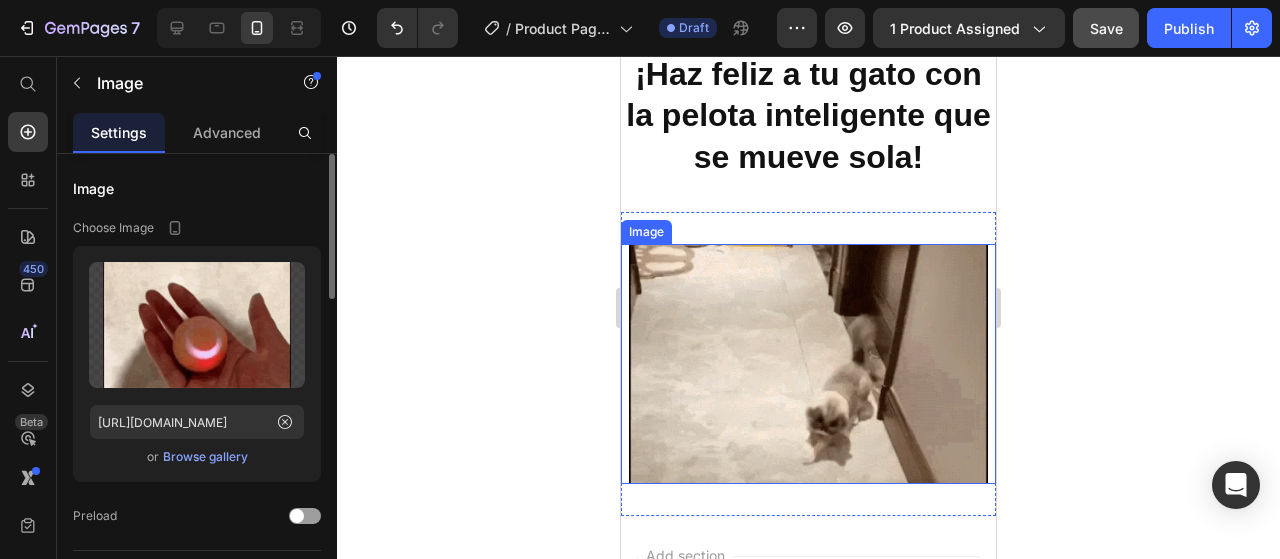 click at bounding box center [808, 363] 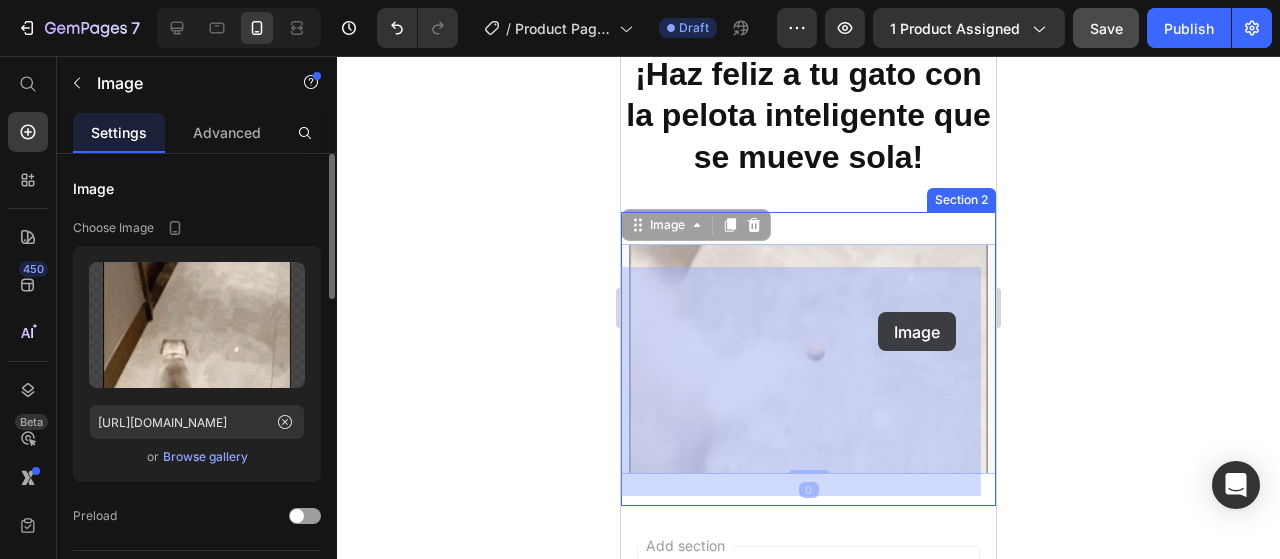 drag, startPoint x: 891, startPoint y: 341, endPoint x: 878, endPoint y: 312, distance: 31.780497 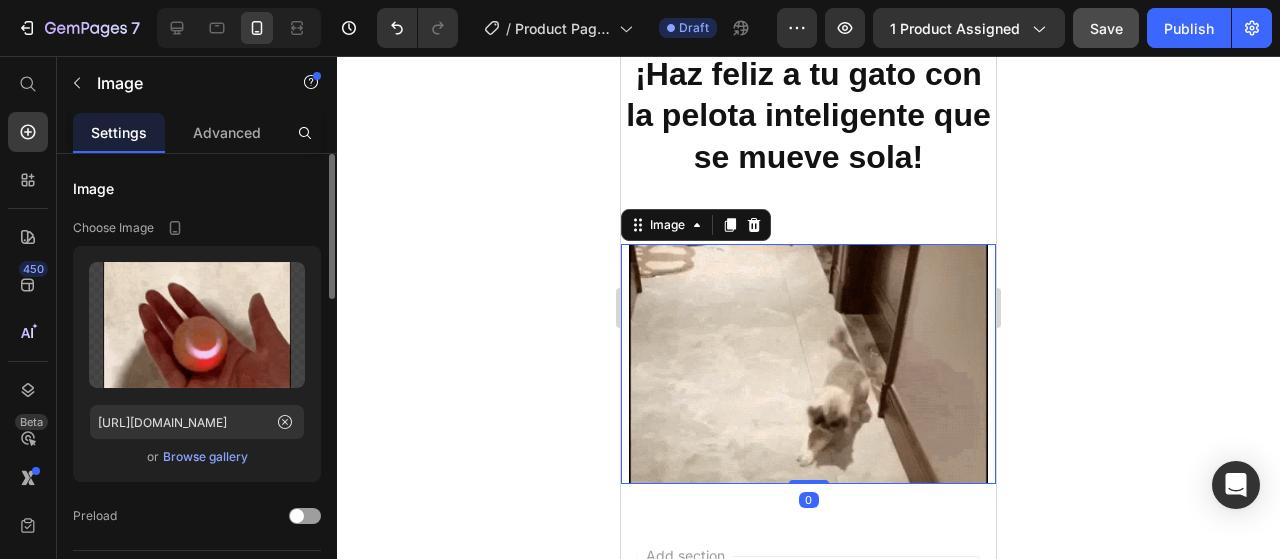 click 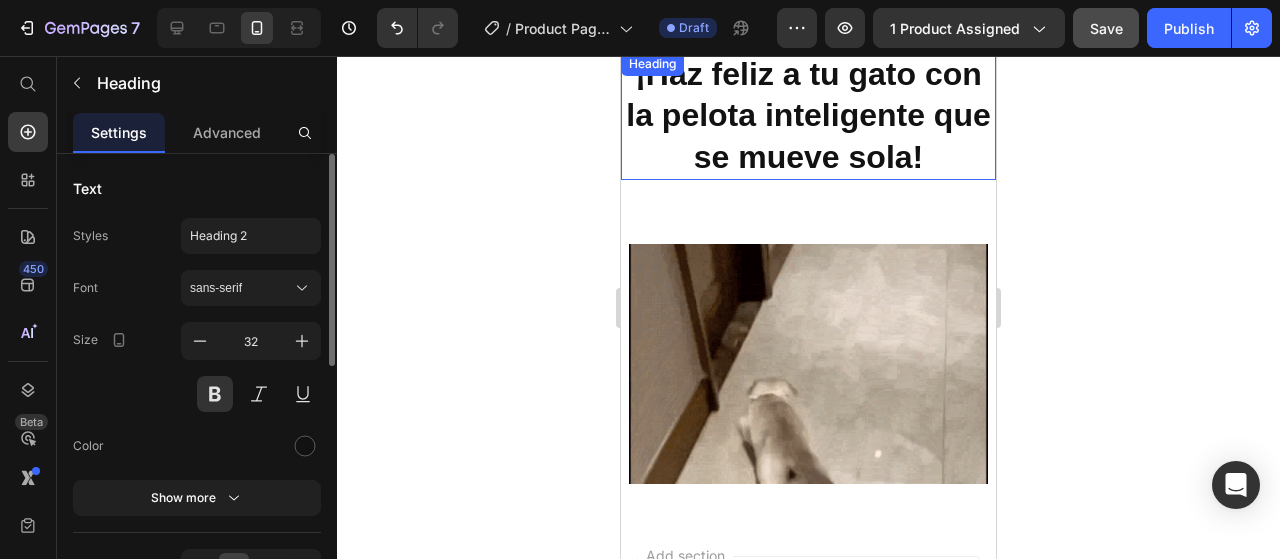 click on "¡Haz feliz a tu gato con la pelota inteligente que se mueve sola!" at bounding box center (808, 116) 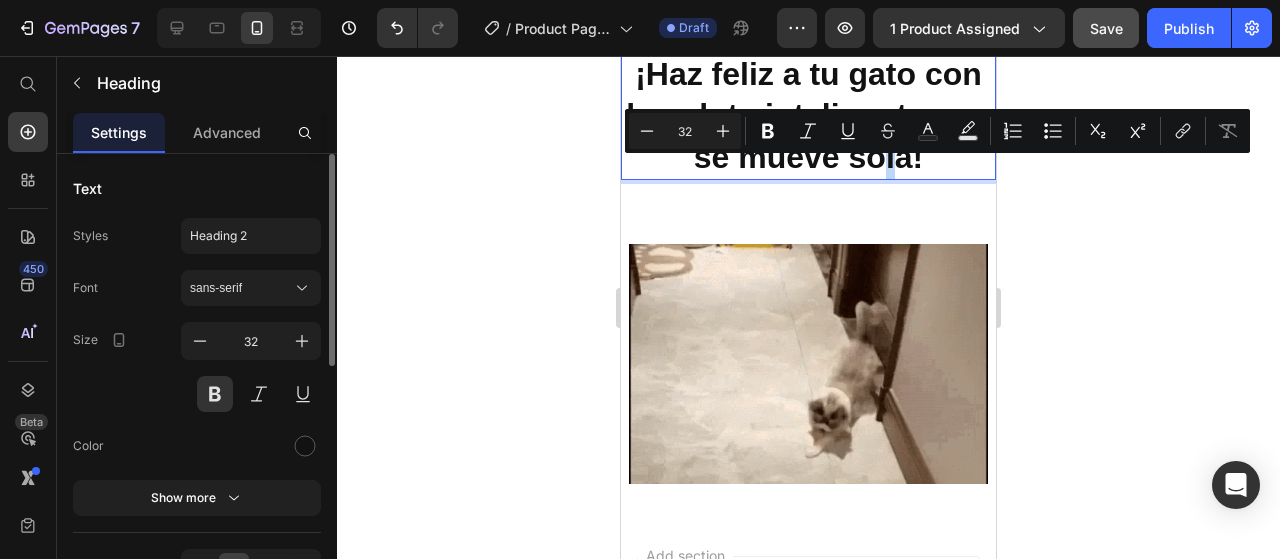 drag, startPoint x: 908, startPoint y: 168, endPoint x: 919, endPoint y: 183, distance: 18.601076 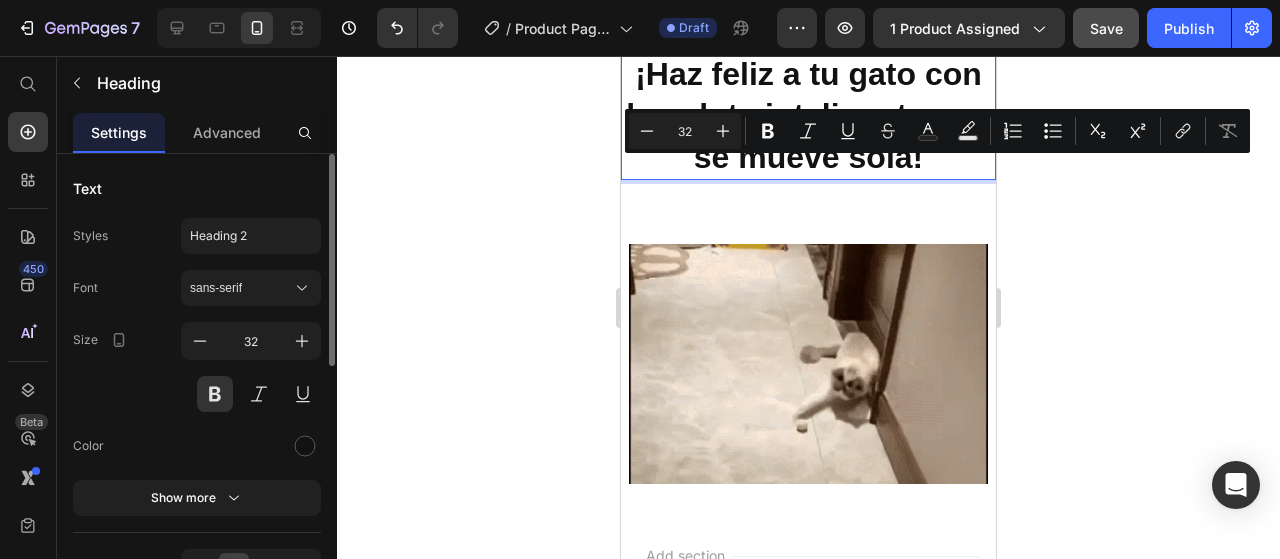 click on "¡Haz feliz a tu gato con la pelota inteligente que se mueve sola!" at bounding box center (808, 116) 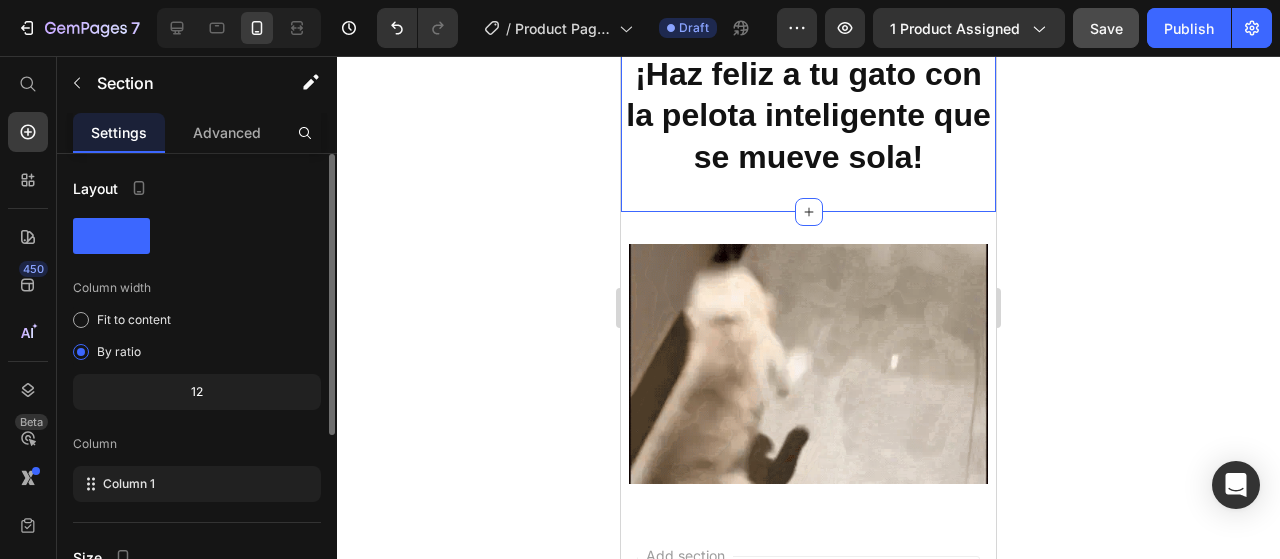 click on "Product Images Pelota inteligente para gatos Product Title 69,900 Product Price 89,000 Product Price Row Buy it now Dynamic Checkout ¡Haz feliz a tu gato con la pelota inteligente que se mueve sola! Heading Product Section 1   You can create reusable sections Create Theme Section AI Content Write with GemAI What would you like to describe here? Tone and Voice Persuasive Product Show more Generate" at bounding box center (808, -158) 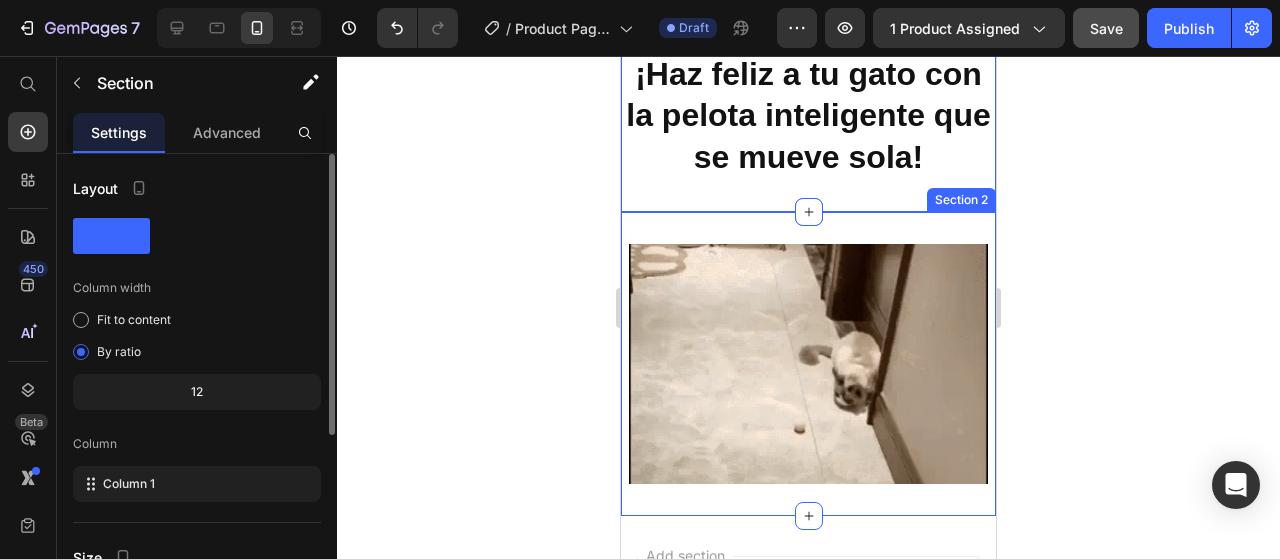 click on "Image Section 2" at bounding box center [808, 363] 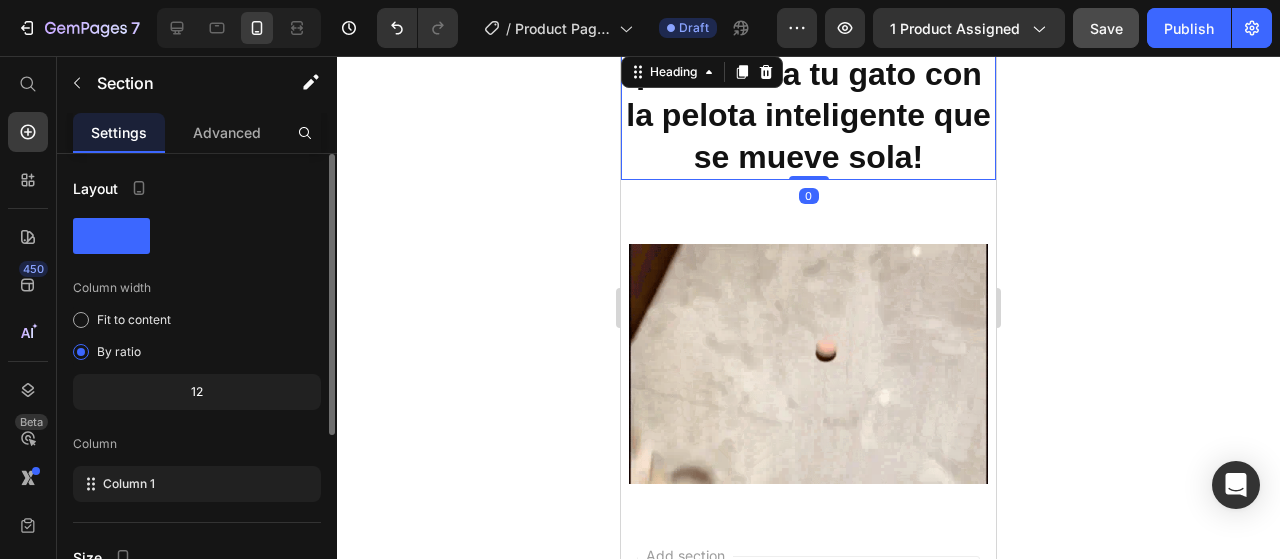 click on "¡Haz feliz a tu gato con la pelota inteligente que se mueve sola!" at bounding box center [808, 116] 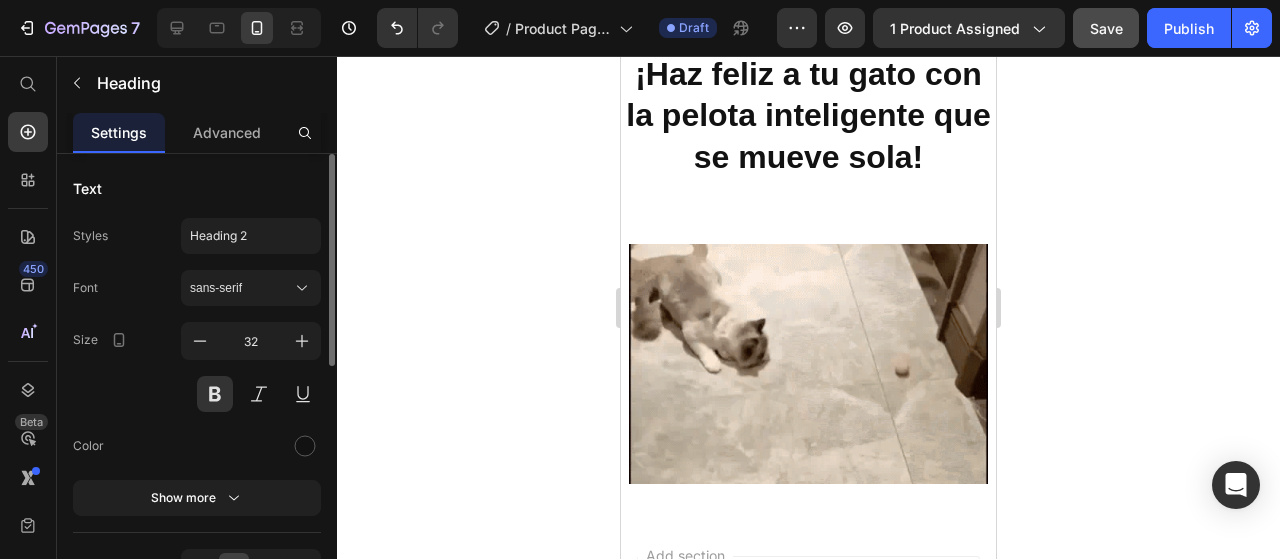 scroll, scrollTop: 184, scrollLeft: 0, axis: vertical 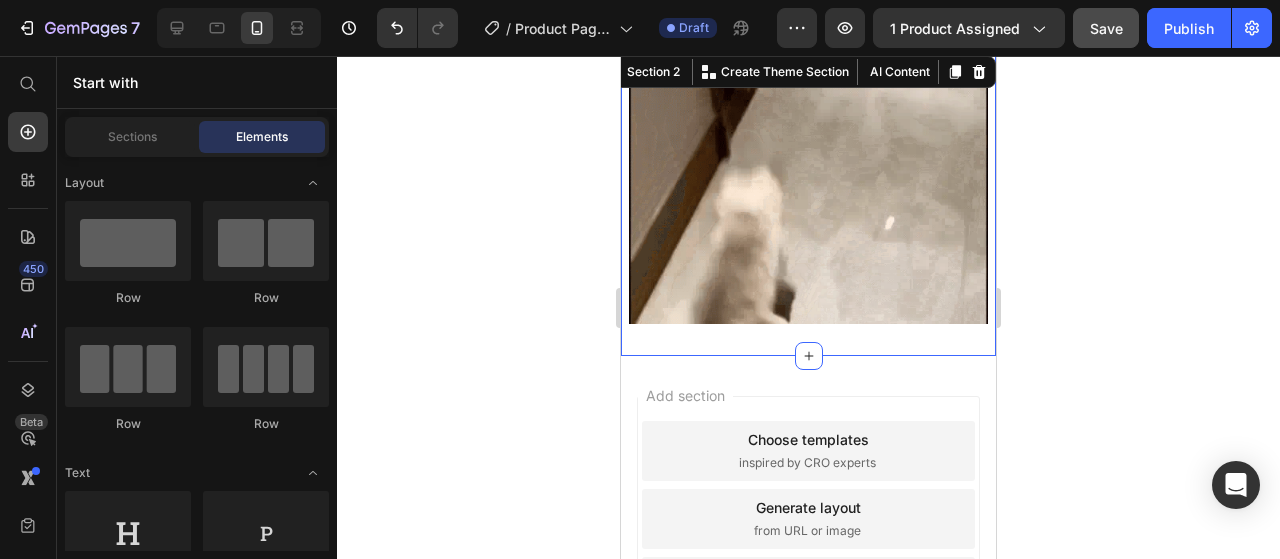 click on "Image Section 2   You can create reusable sections Create Theme Section AI Content Write with GemAI What would you like to describe here? Tone and Voice Persuasive Product Pelota inteligente para gatos Show more Generate" at bounding box center (808, 203) 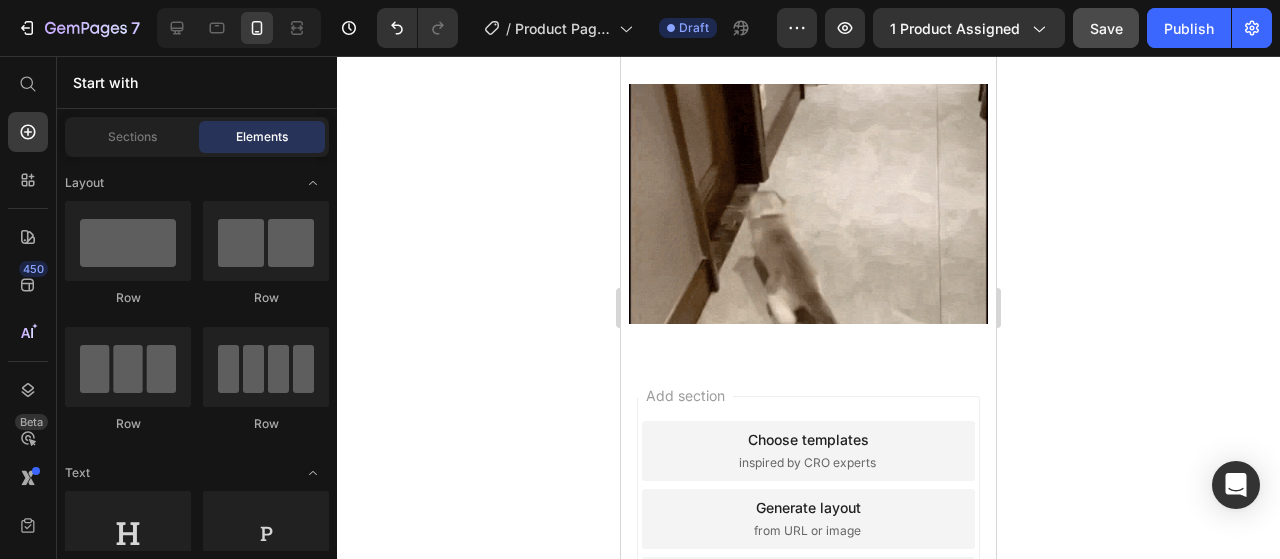click on "Add section Choose templates inspired by CRO experts Generate layout from URL or image Add blank section then drag & drop elements" at bounding box center [808, 547] 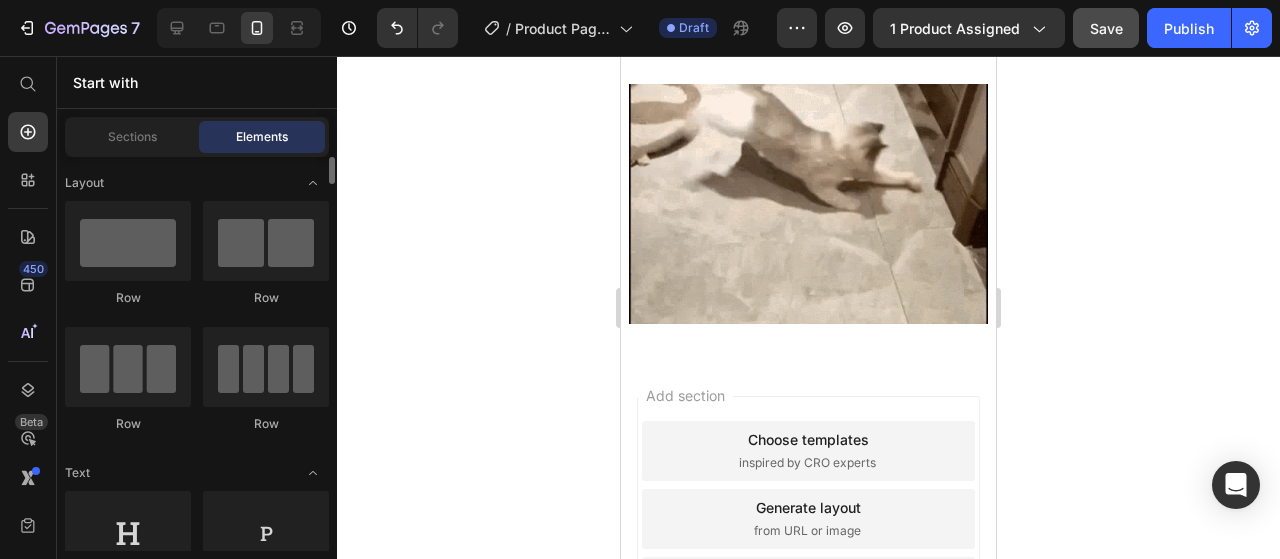 scroll, scrollTop: 200, scrollLeft: 0, axis: vertical 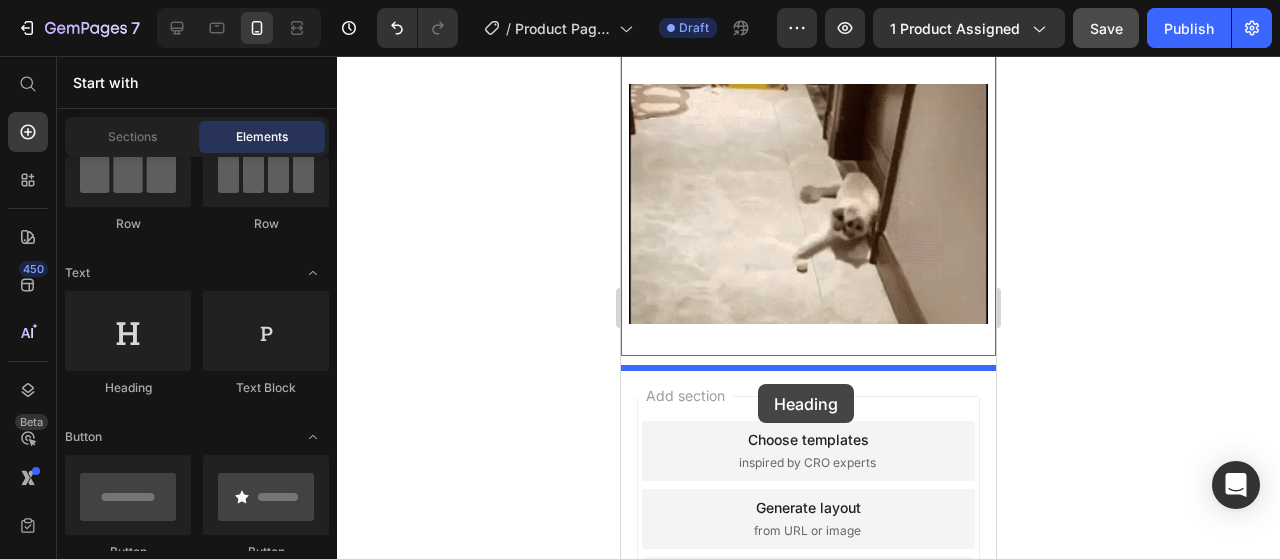 drag, startPoint x: 753, startPoint y: 410, endPoint x: 756, endPoint y: 381, distance: 29.15476 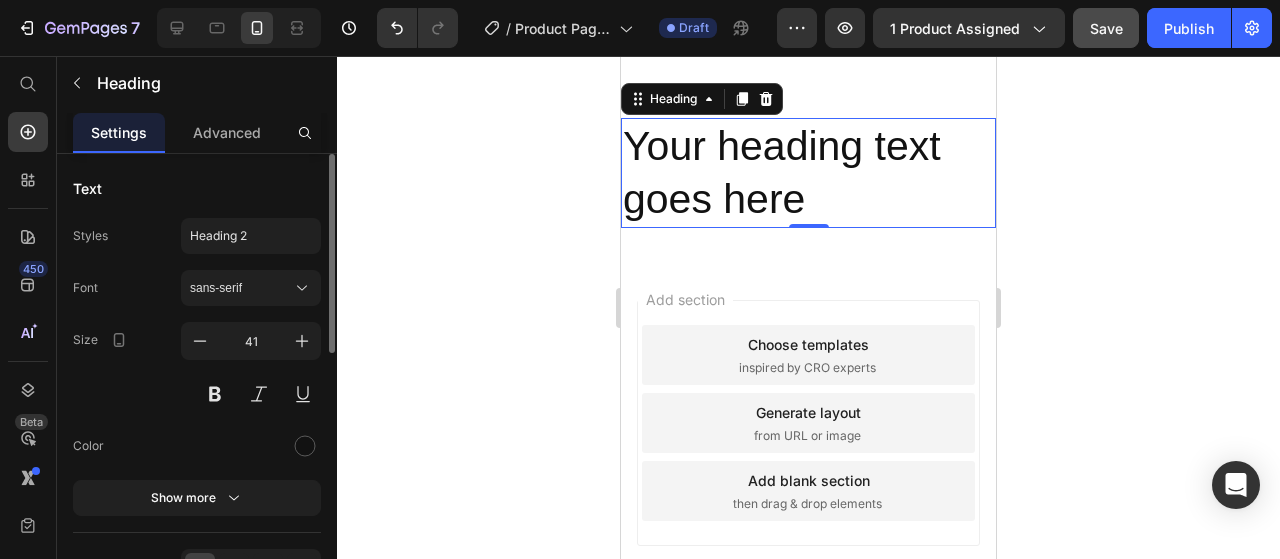 scroll, scrollTop: 954, scrollLeft: 0, axis: vertical 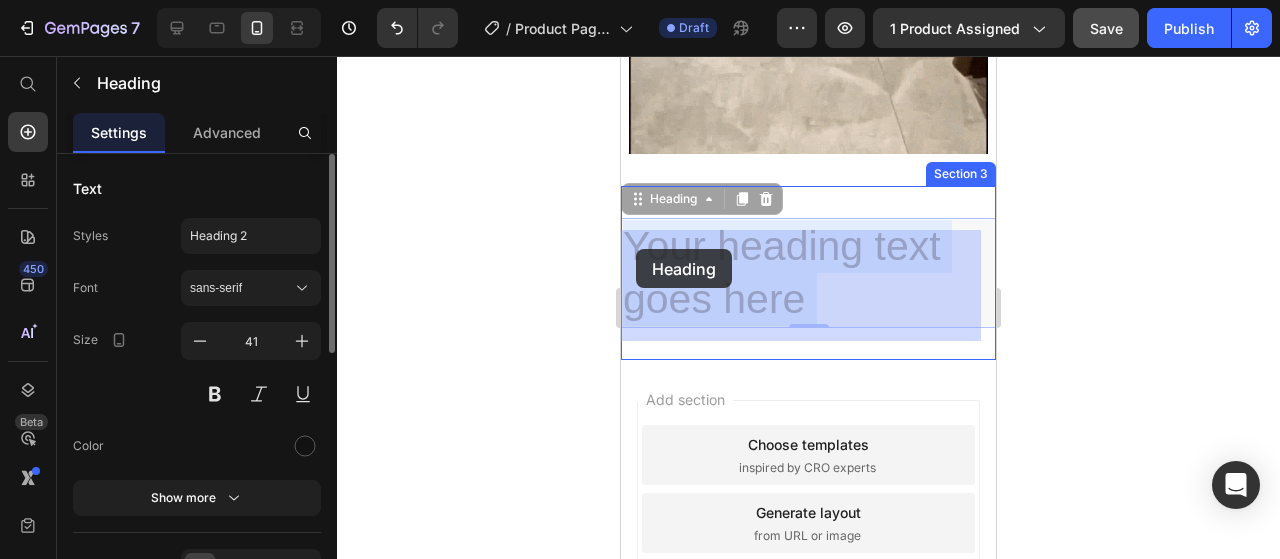 drag, startPoint x: 818, startPoint y: 319, endPoint x: 636, endPoint y: 249, distance: 194.99744 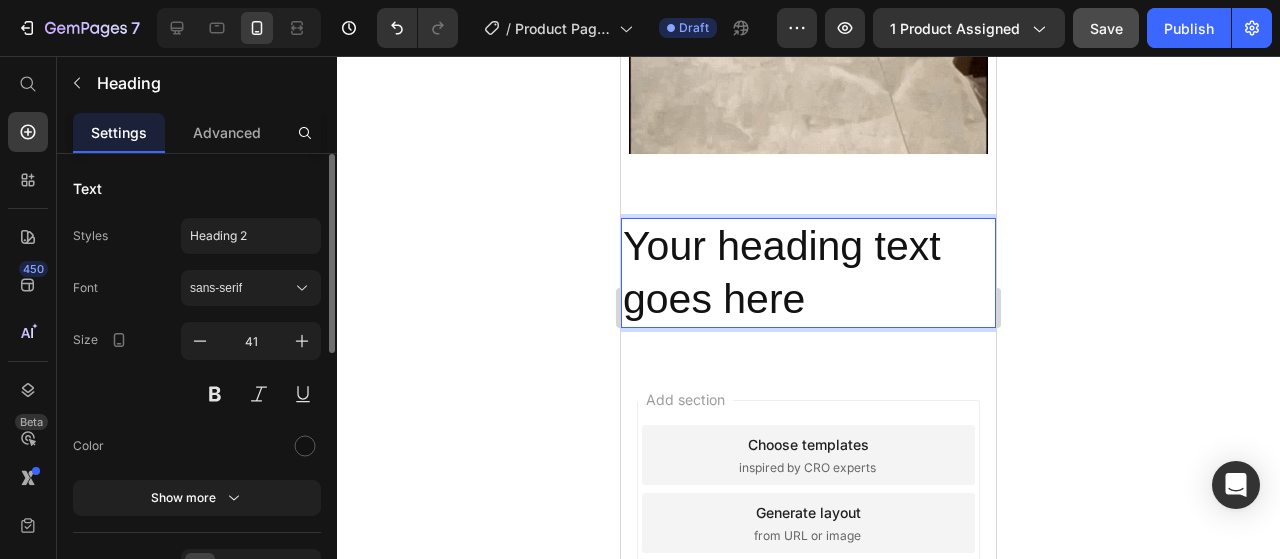 click on "Your heading text goes here" at bounding box center (808, 273) 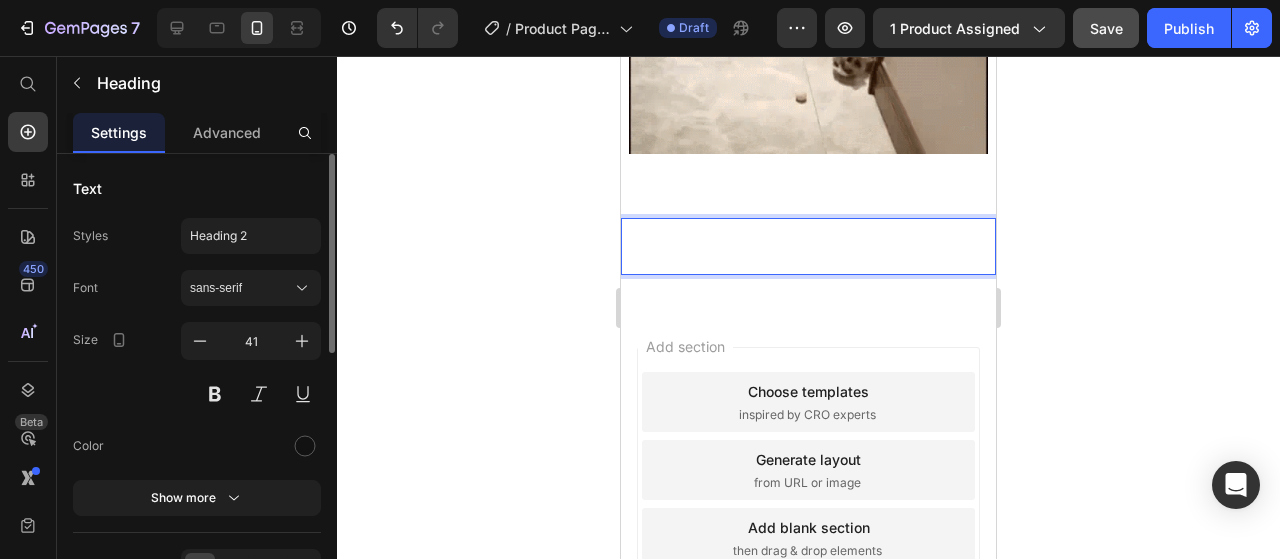 scroll, scrollTop: 947, scrollLeft: 0, axis: vertical 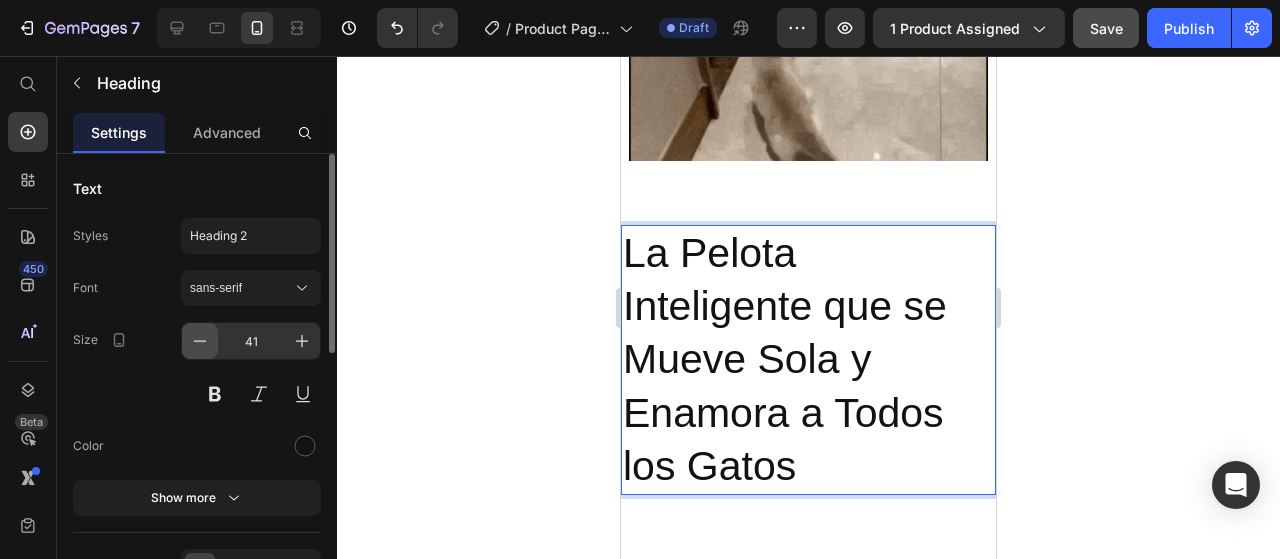 click 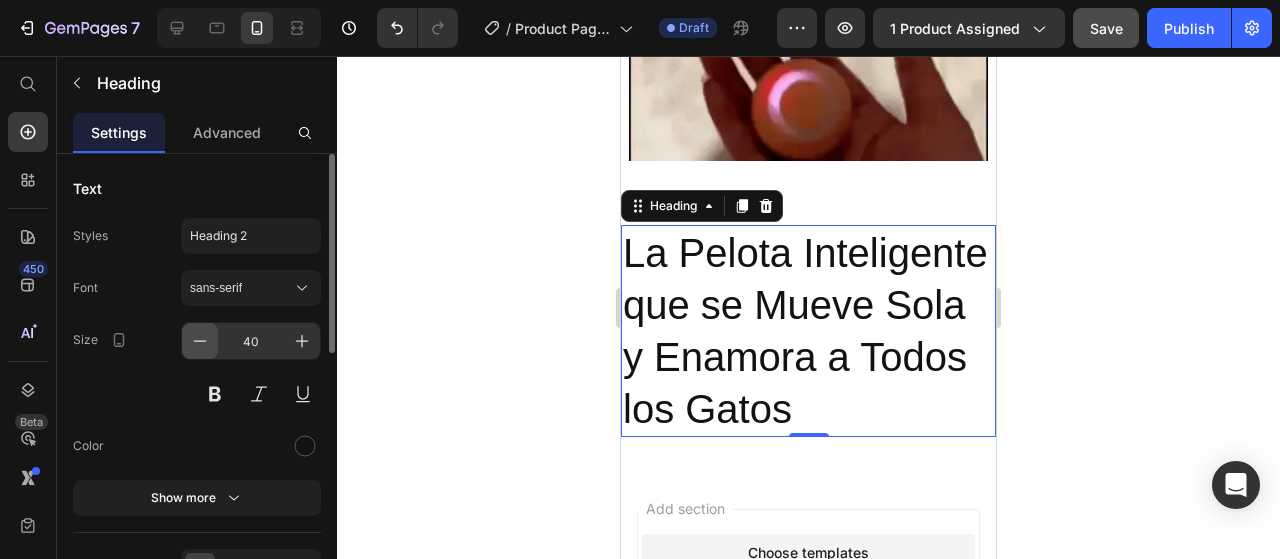 click 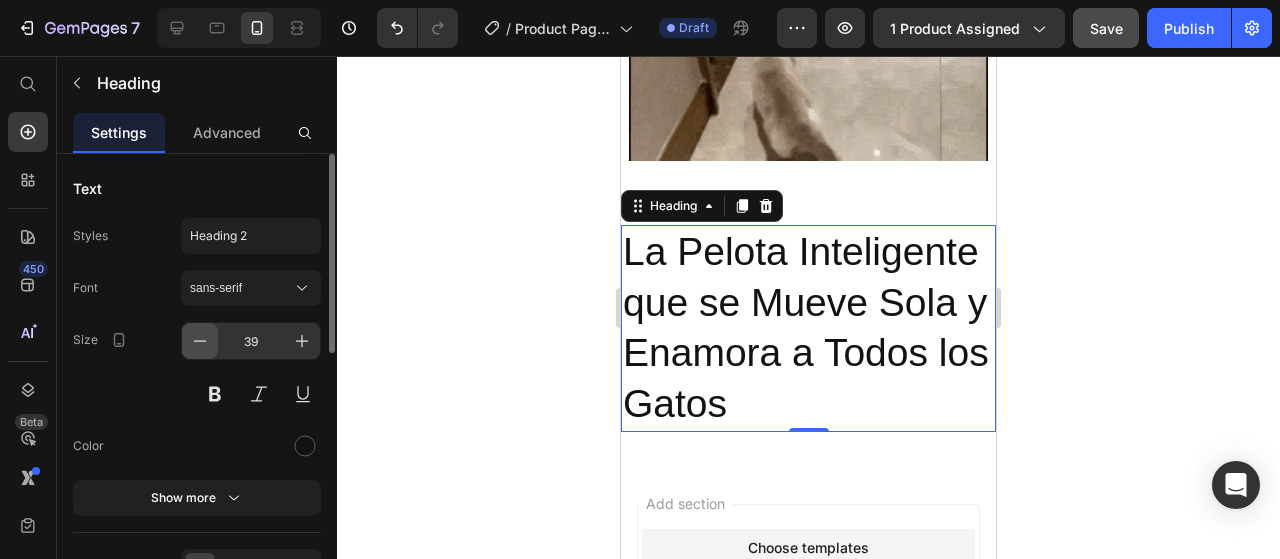 click 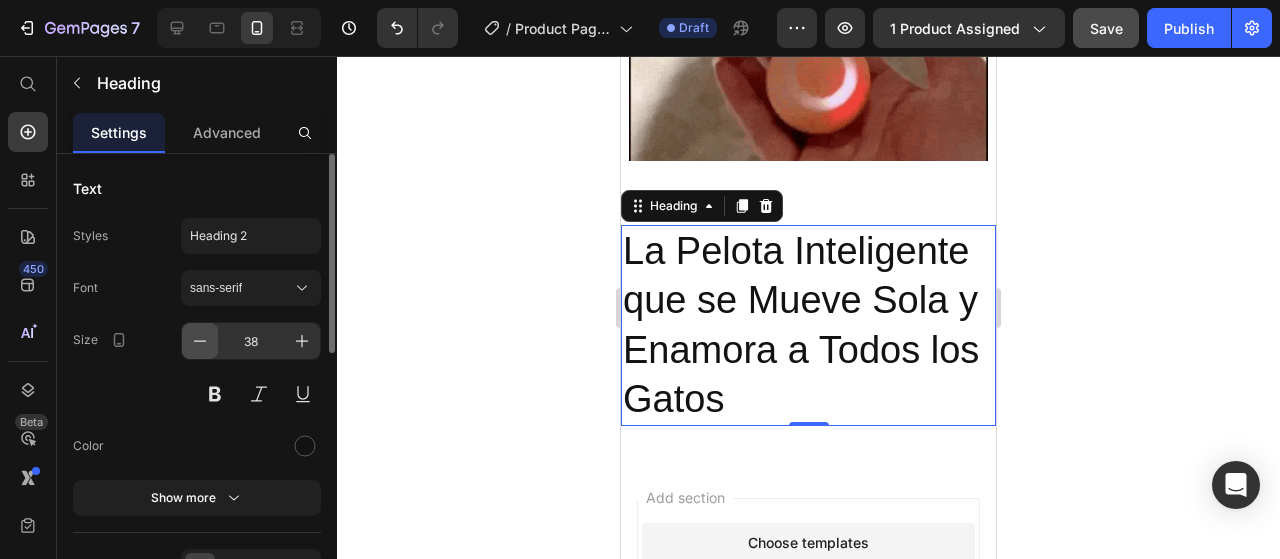 click 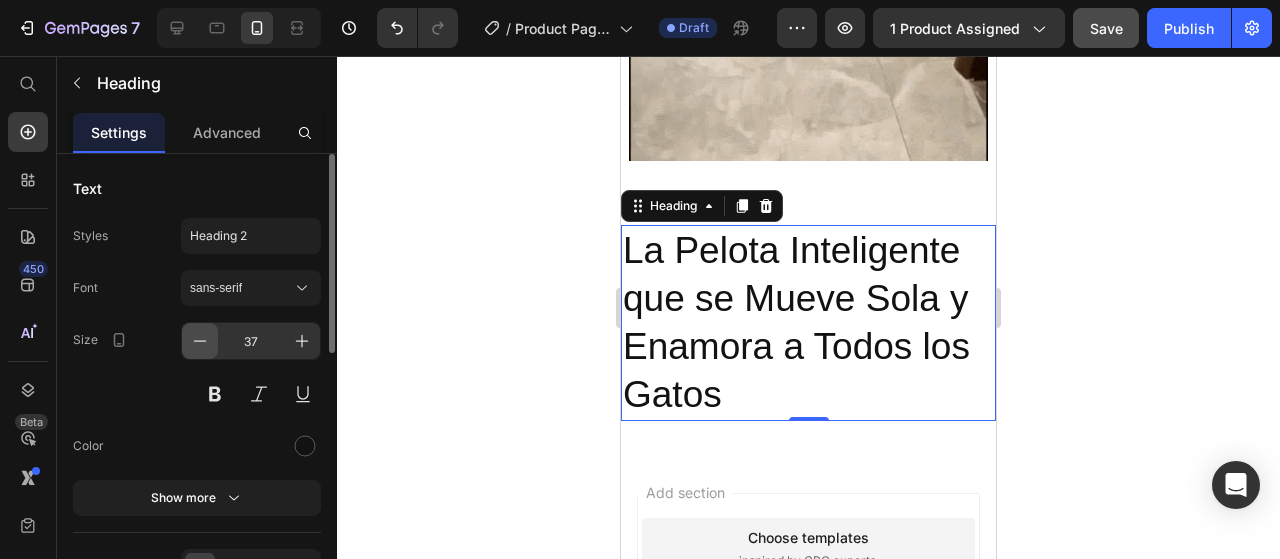 click 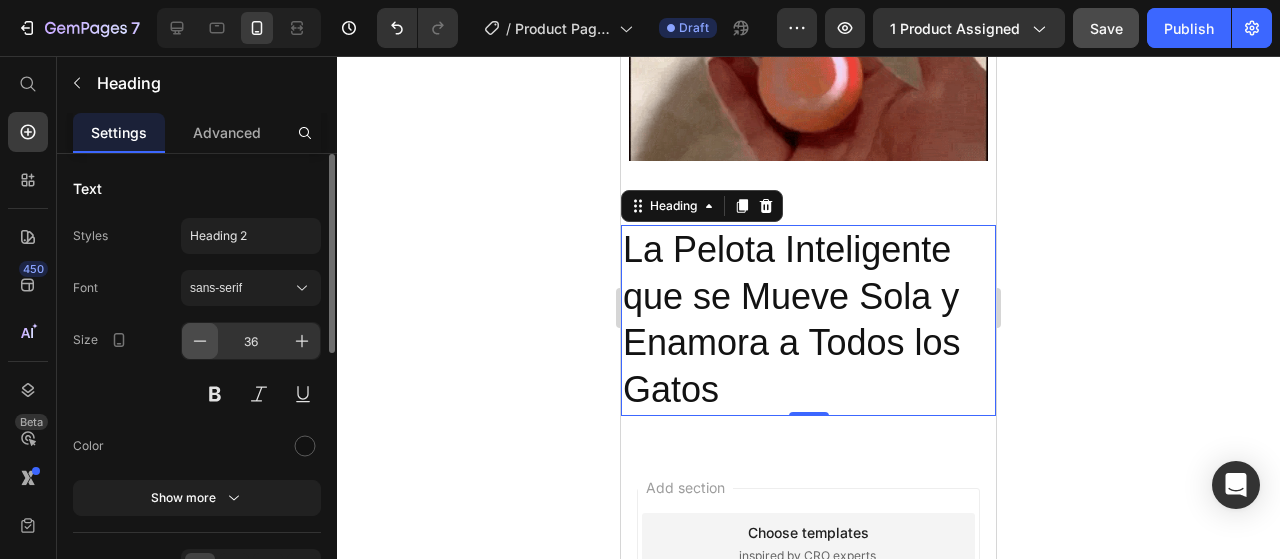 click 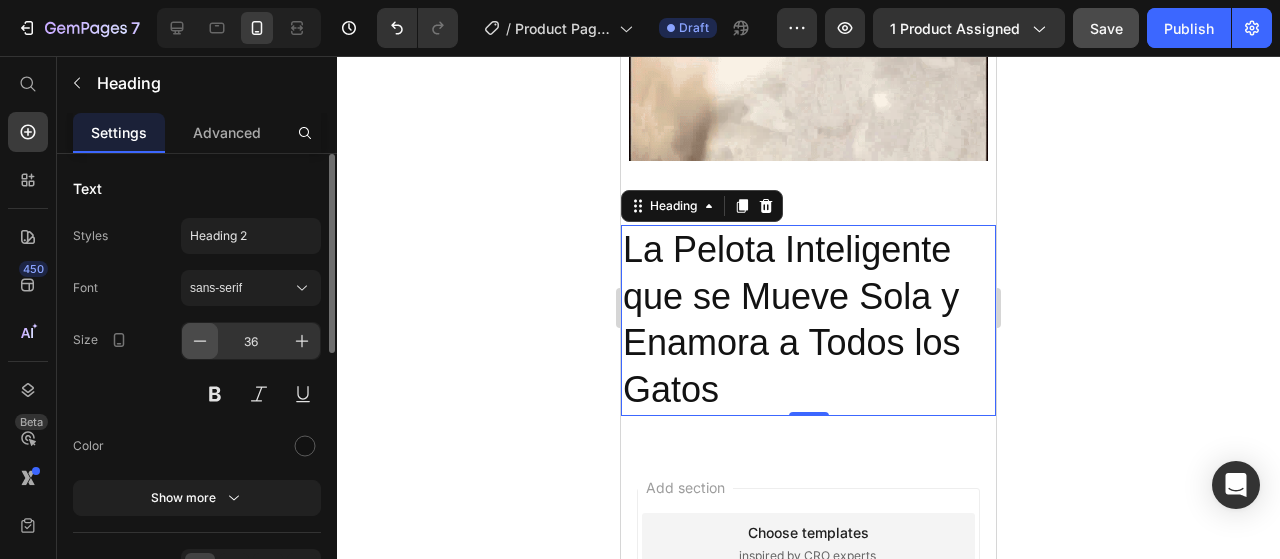 type on "35" 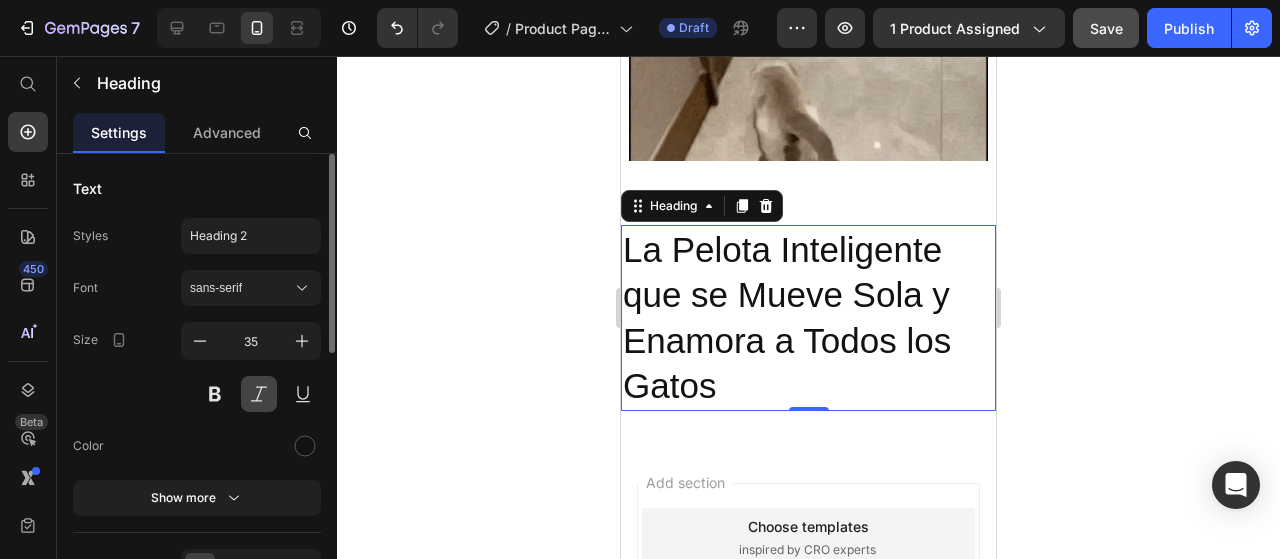 scroll, scrollTop: 200, scrollLeft: 0, axis: vertical 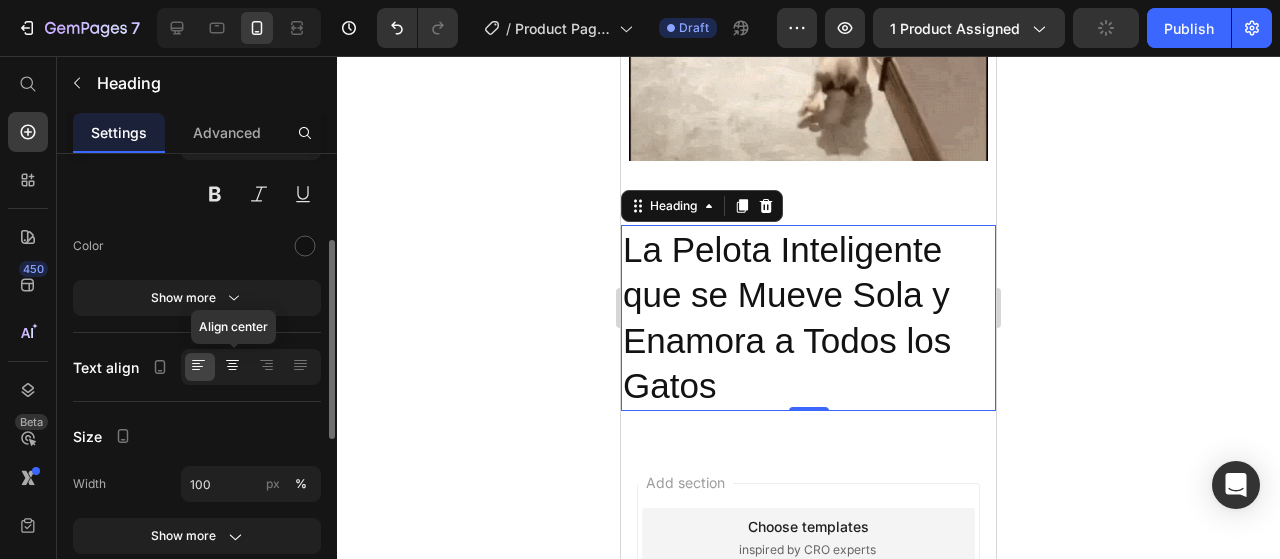 click 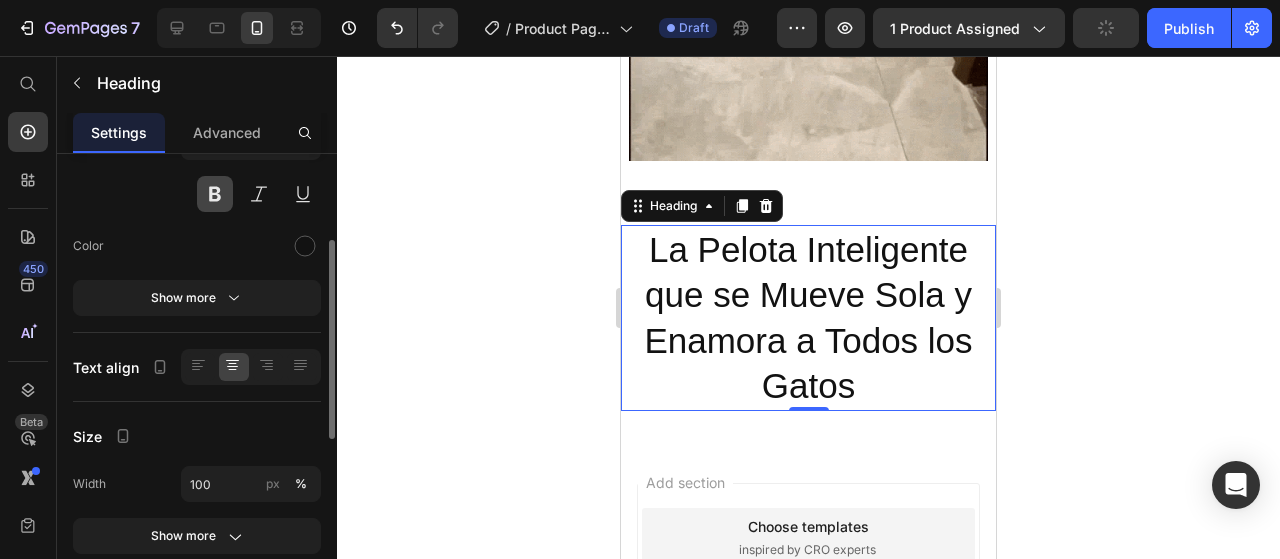 click at bounding box center (215, 194) 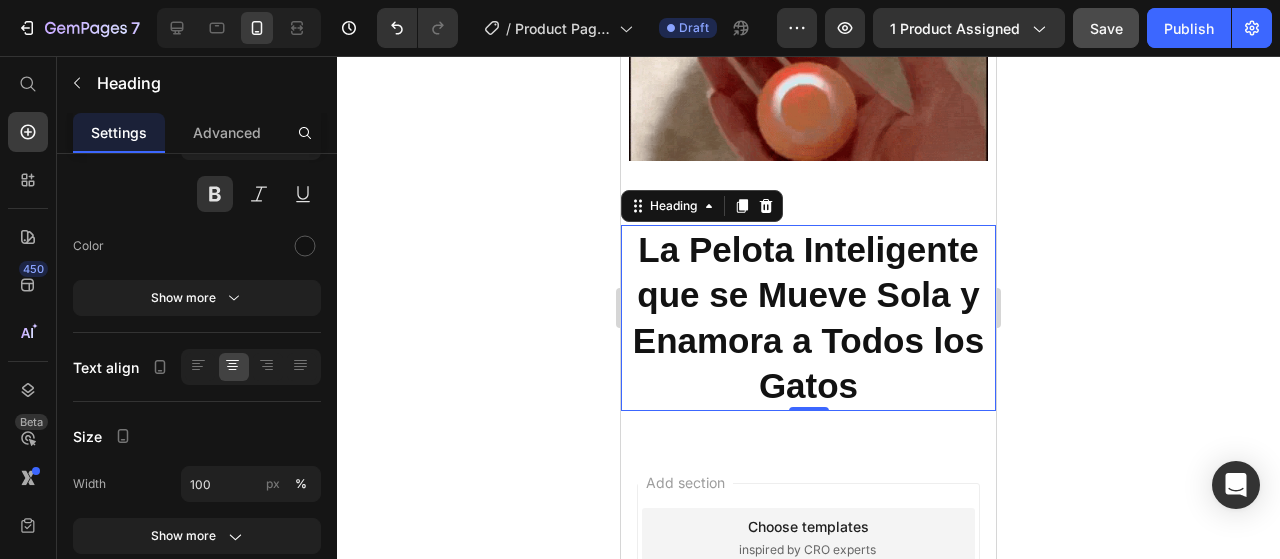 click 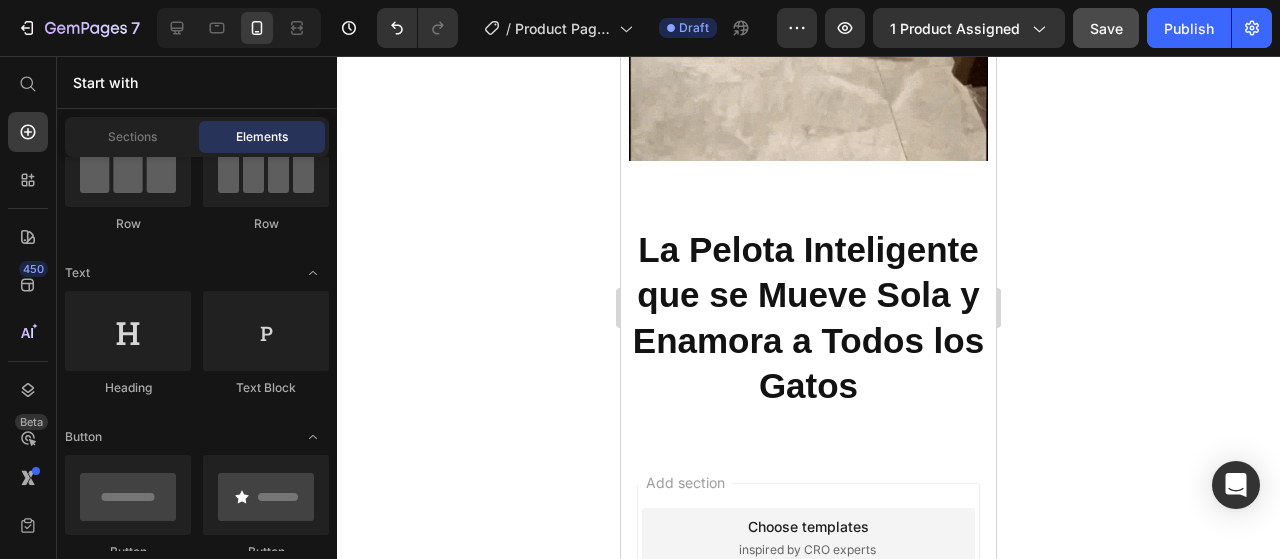 click on "La Pelota Inteligente que se Mueve Sola y Enamora a Todos los Gatos" at bounding box center (808, 318) 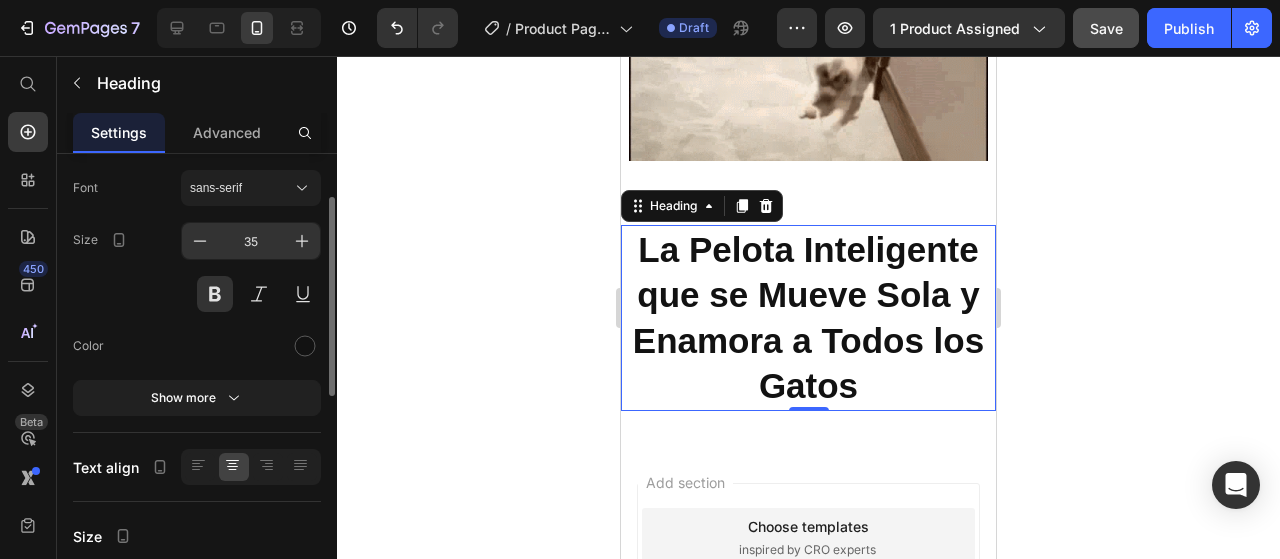 scroll, scrollTop: 0, scrollLeft: 0, axis: both 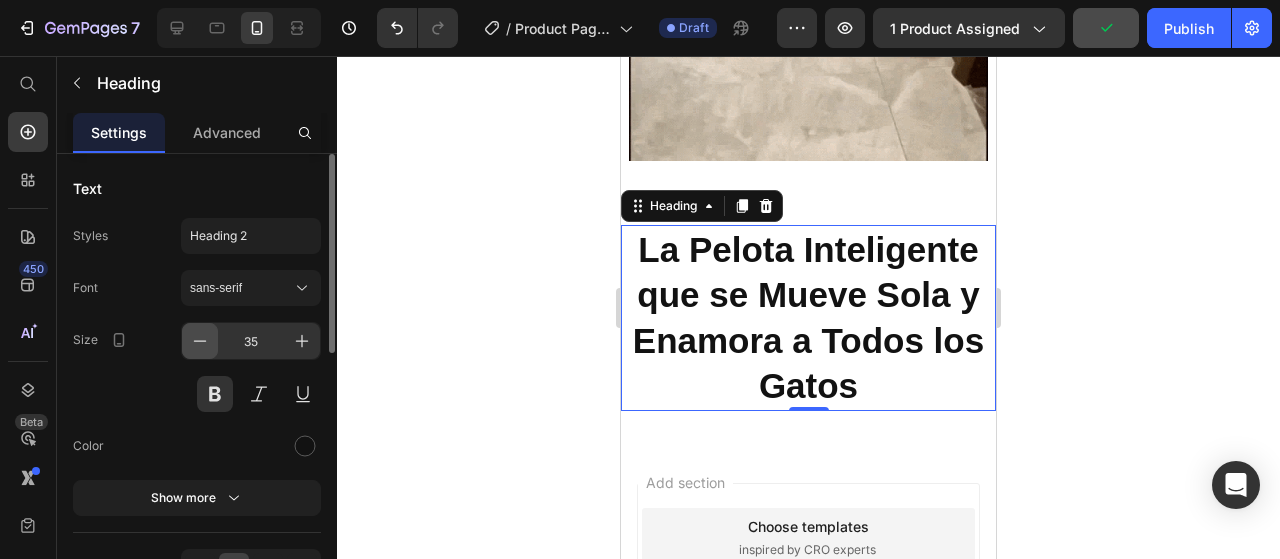 click 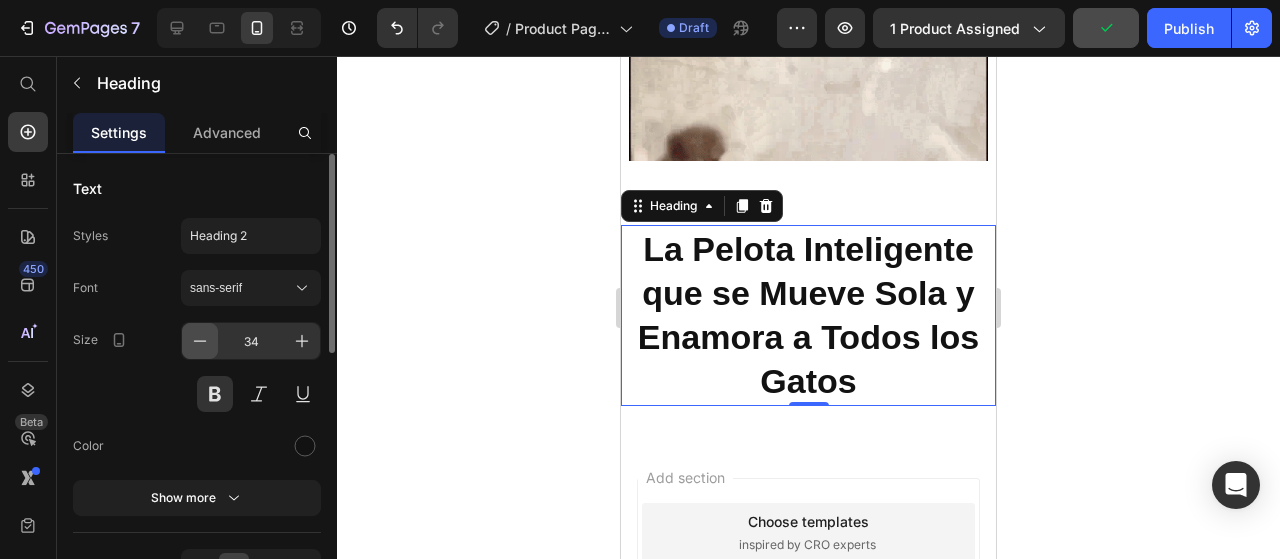 click 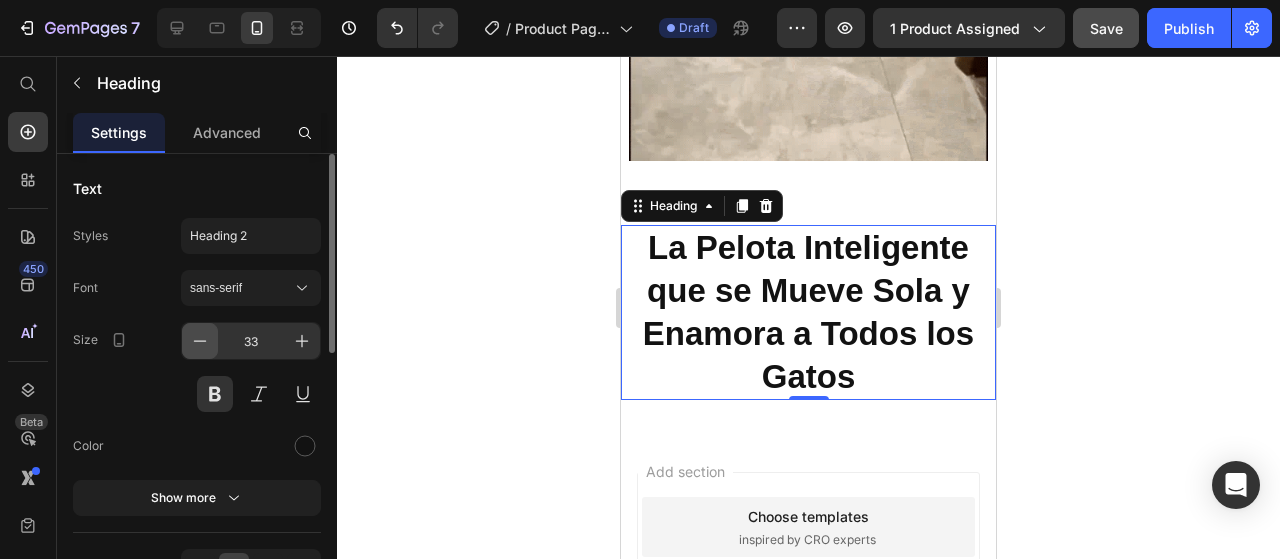 click 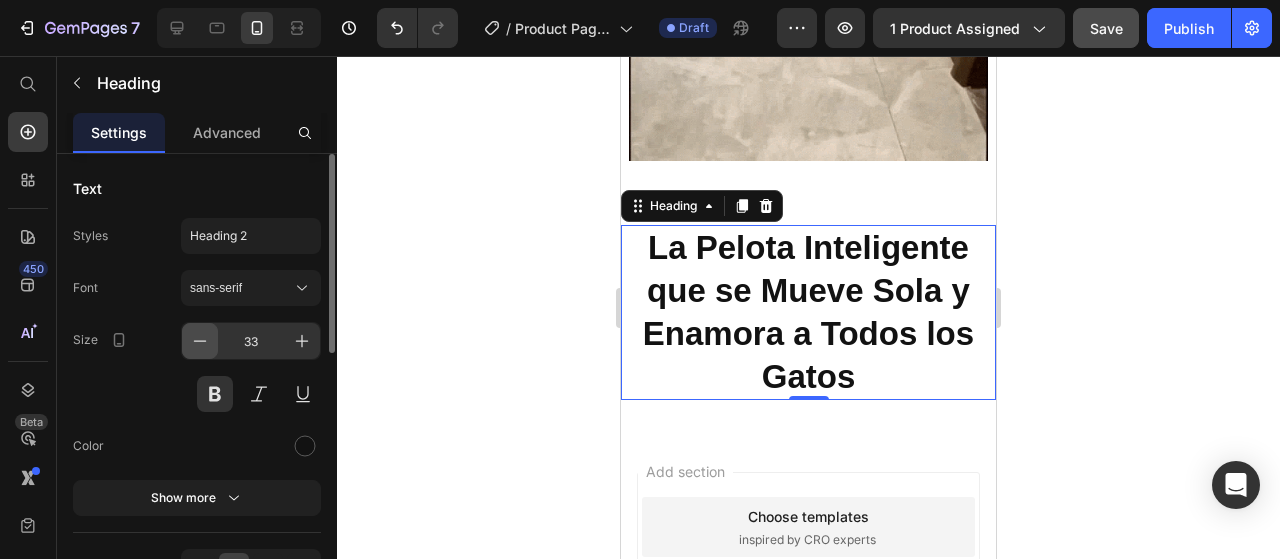 type on "32" 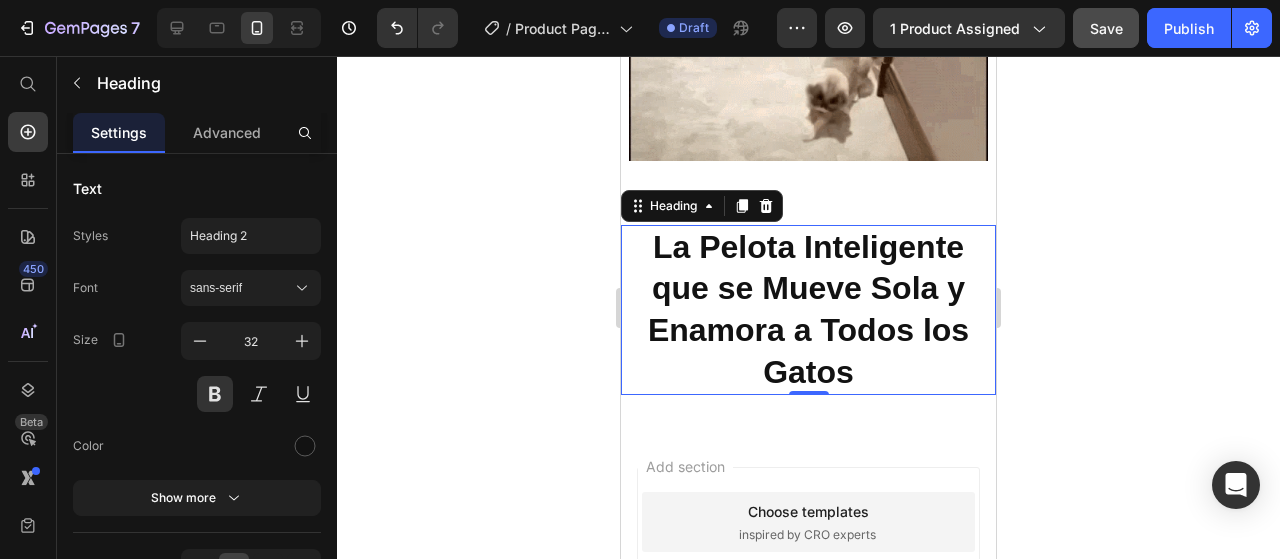 click 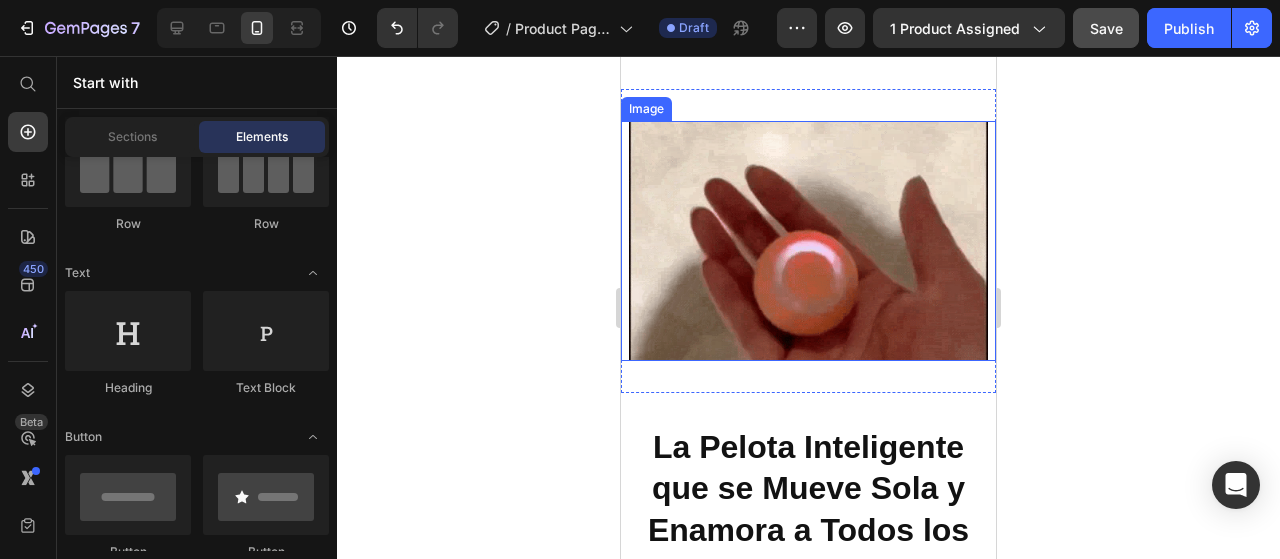 scroll, scrollTop: 947, scrollLeft: 0, axis: vertical 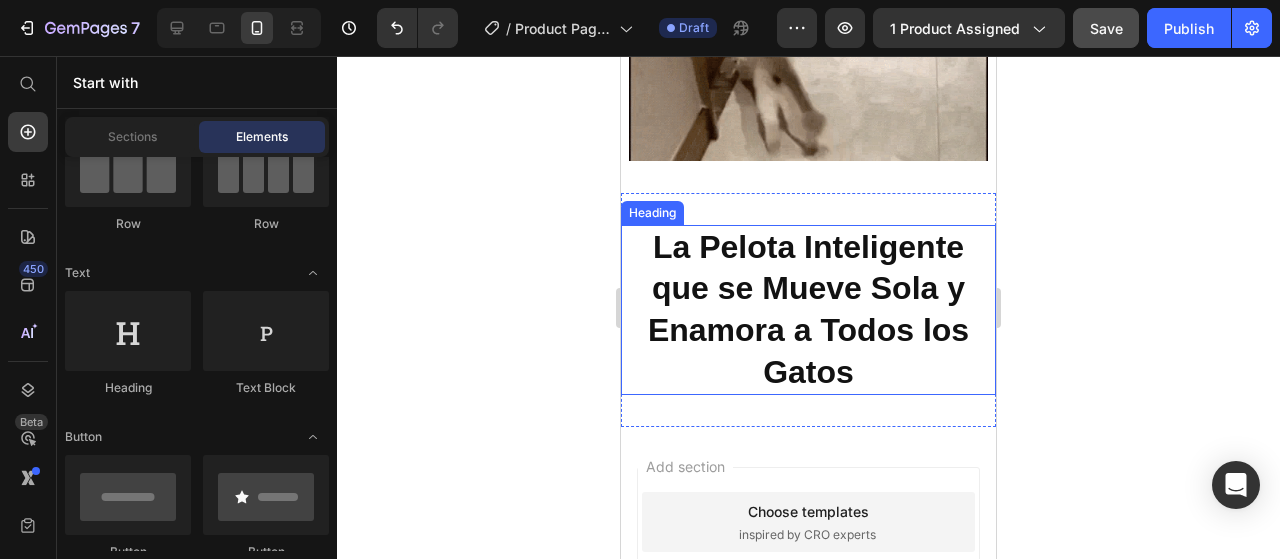 click on "La Pelota Inteligente que se Mueve Sola y Enamora a Todos los Gatos" at bounding box center (808, 310) 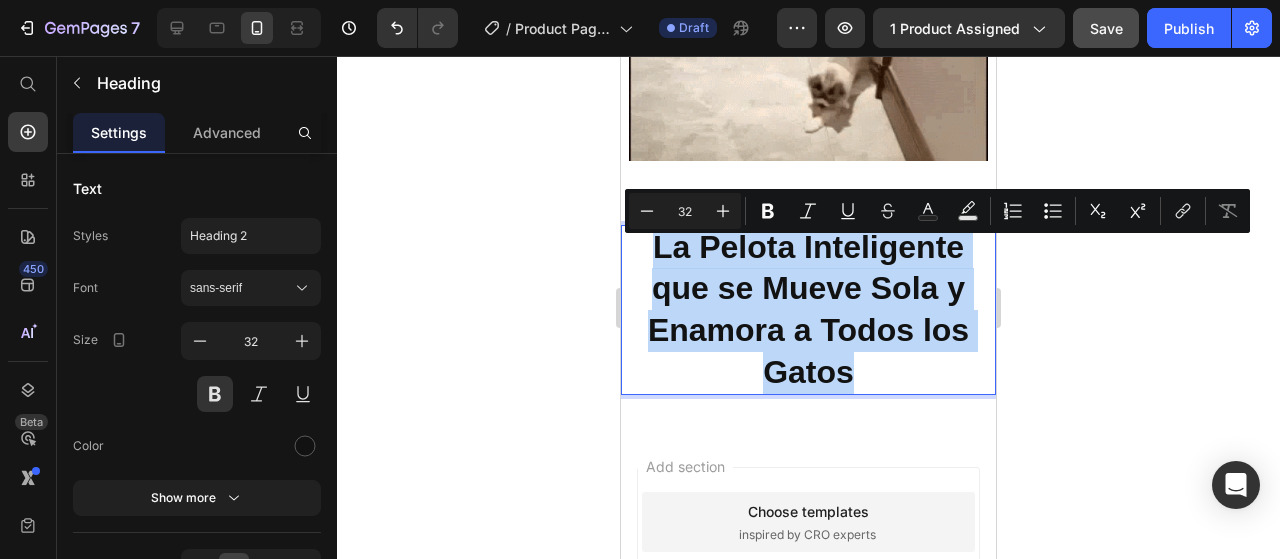 drag, startPoint x: 860, startPoint y: 381, endPoint x: 642, endPoint y: 261, distance: 248.84534 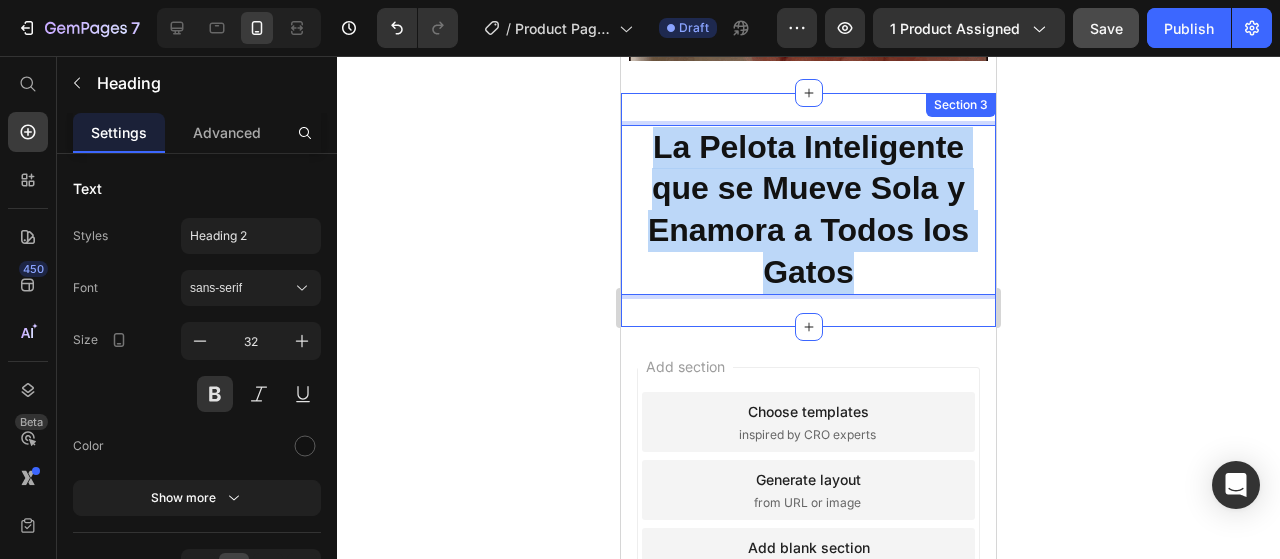 scroll, scrollTop: 947, scrollLeft: 0, axis: vertical 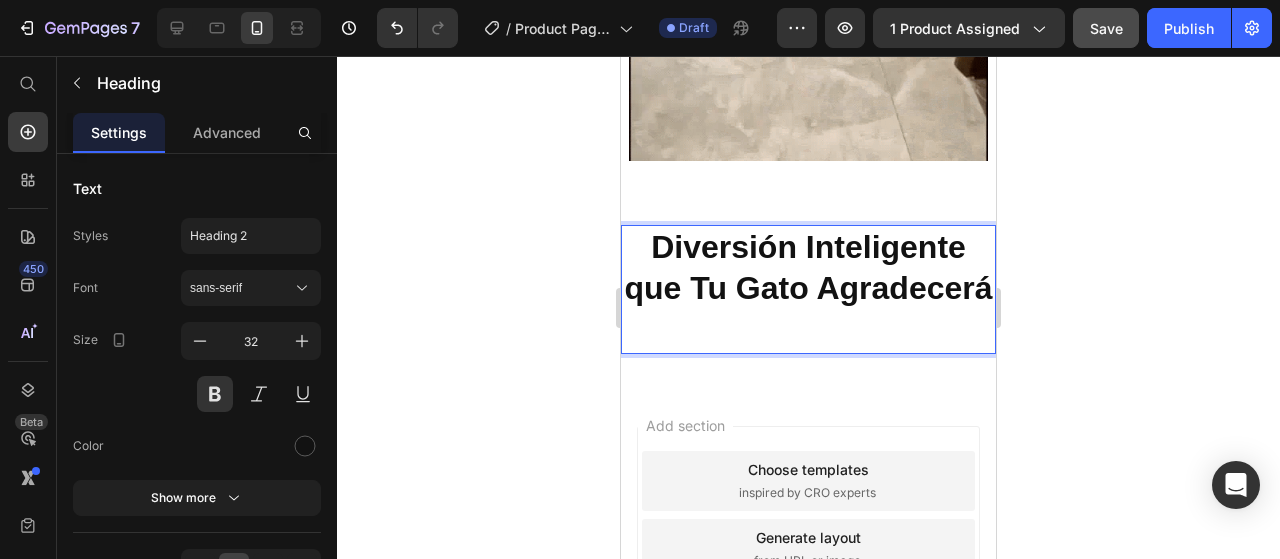 click 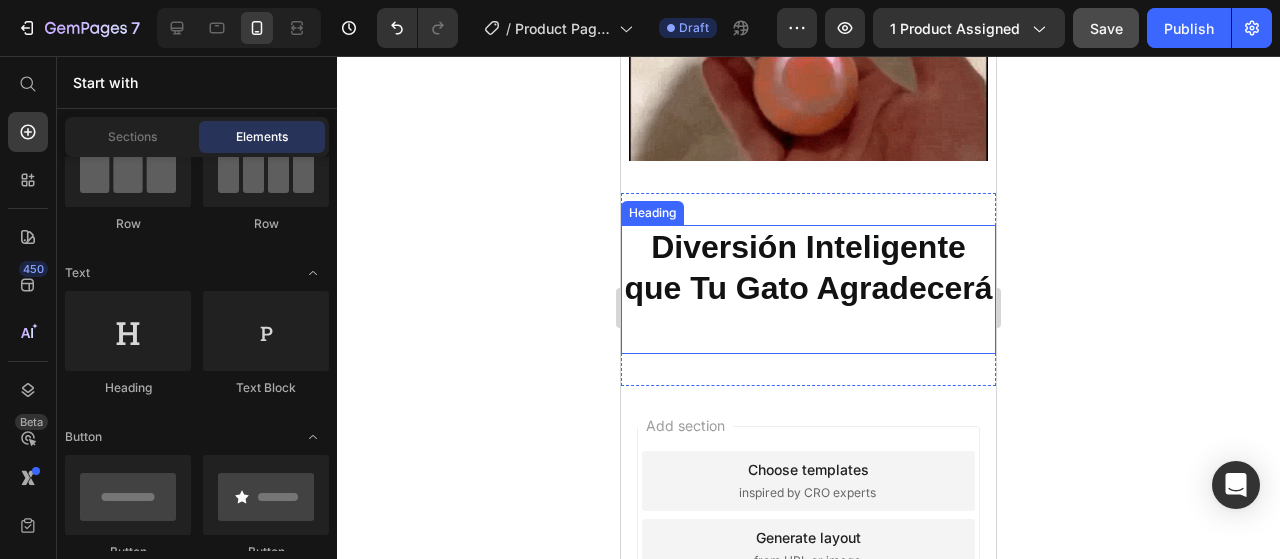 click on "Diversión Inteligente que Tu Gato Agradecerá" at bounding box center [808, 289] 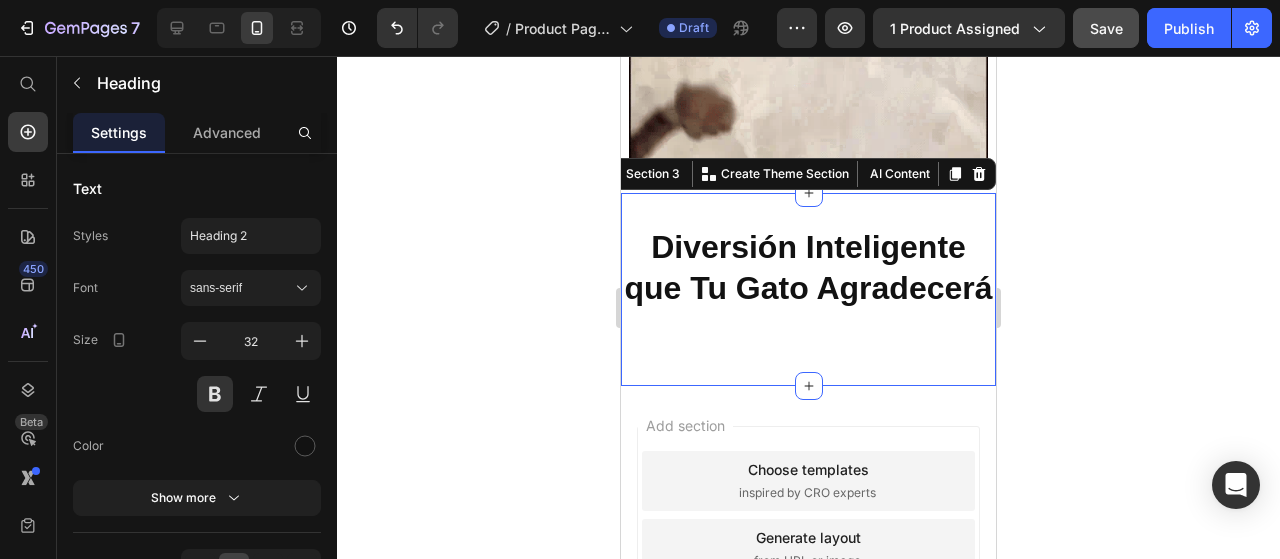 click on "Diversión Inteligente que Tu Gato Agradecerá   Heading Section 3   You can create reusable sections Create Theme Section AI Content Write with GemAI What would you like to describe here? Tone and Voice Persuasive Product Pelota inteligente para gatos Show more Generate" at bounding box center [808, 289] 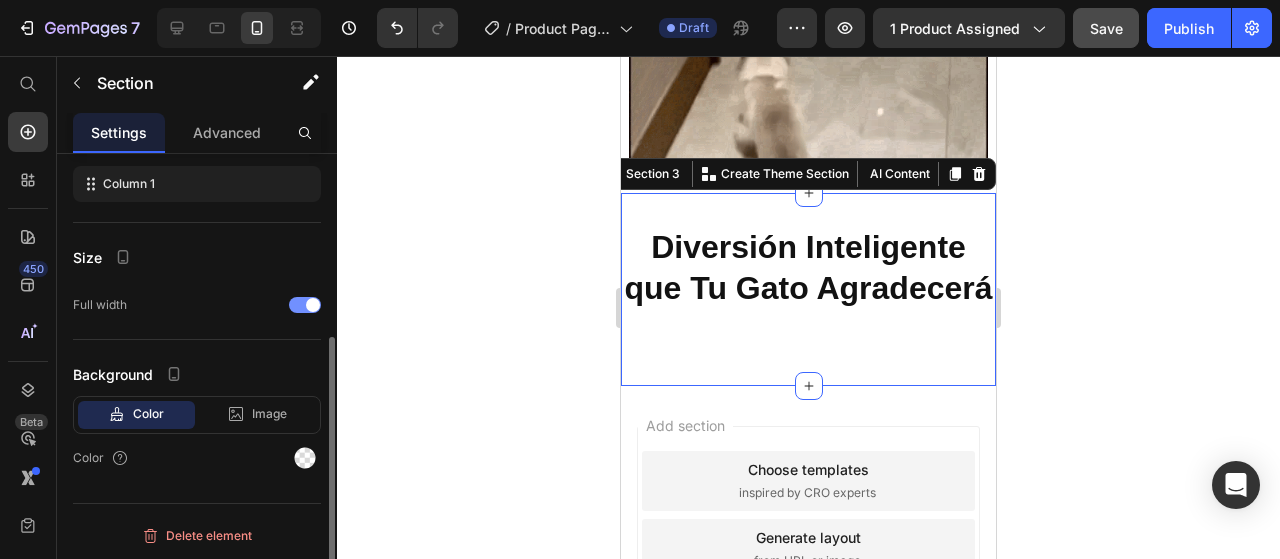 scroll, scrollTop: 300, scrollLeft: 0, axis: vertical 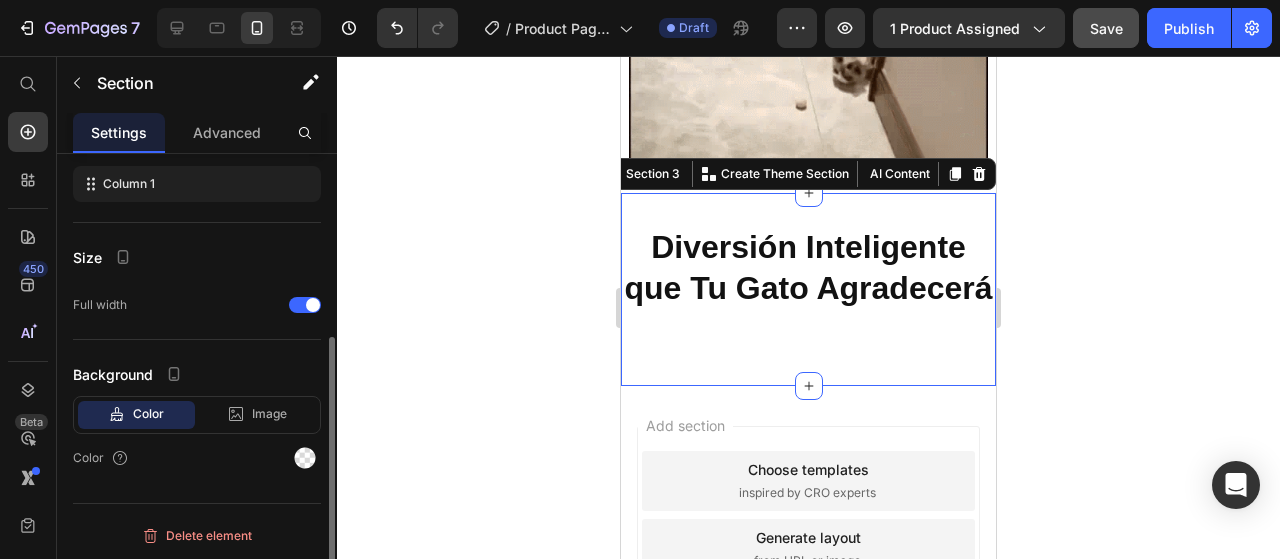 click on "Settings" at bounding box center [119, 132] 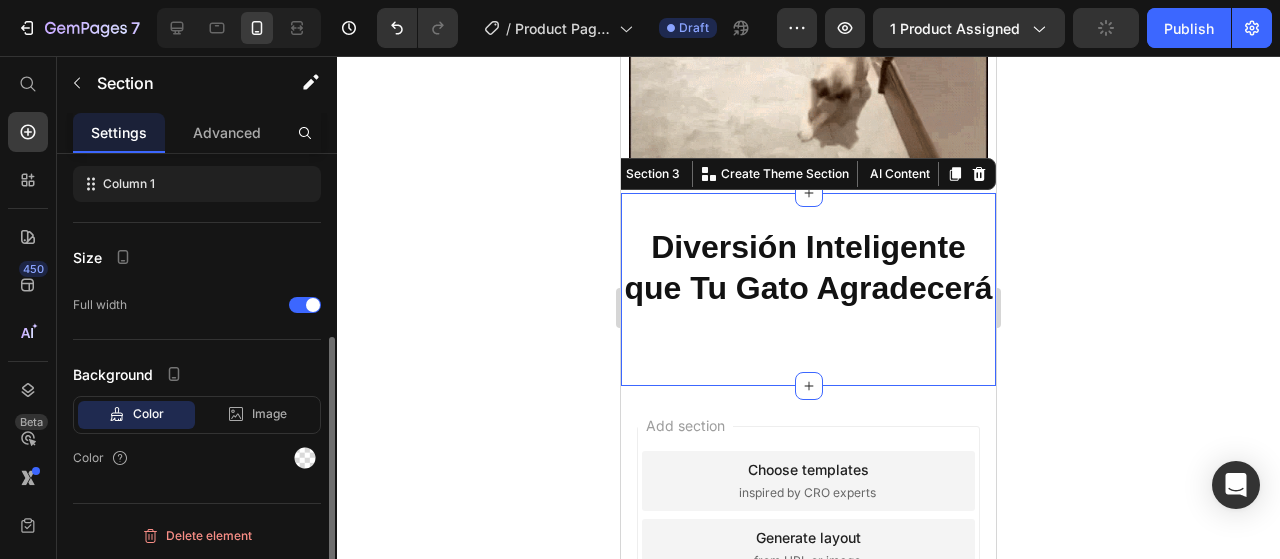 scroll, scrollTop: 300, scrollLeft: 0, axis: vertical 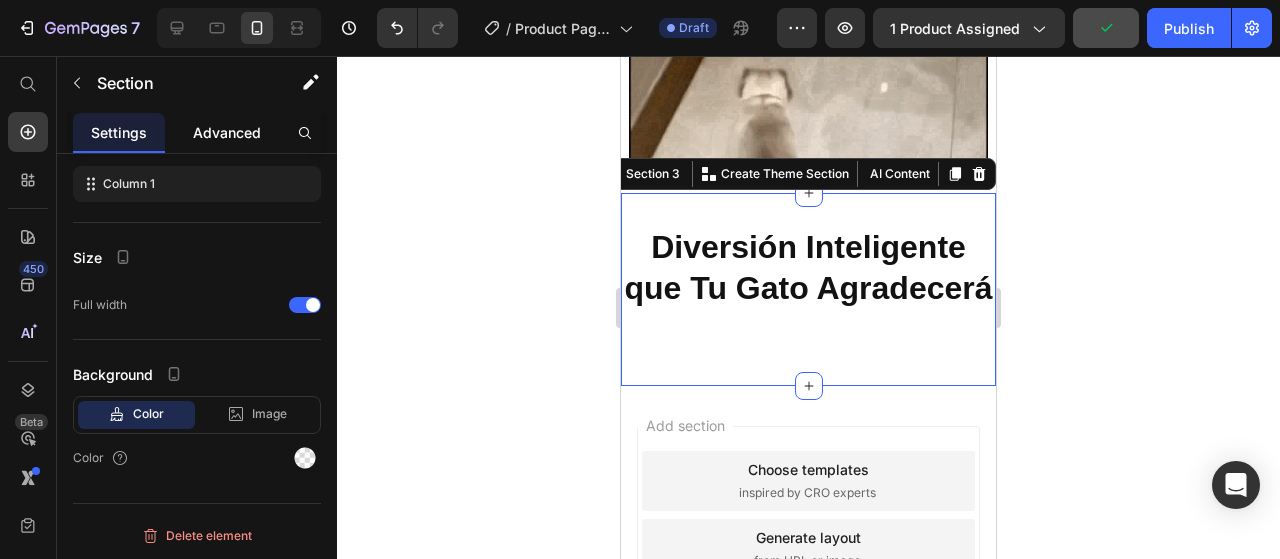 click on "Advanced" at bounding box center [227, 132] 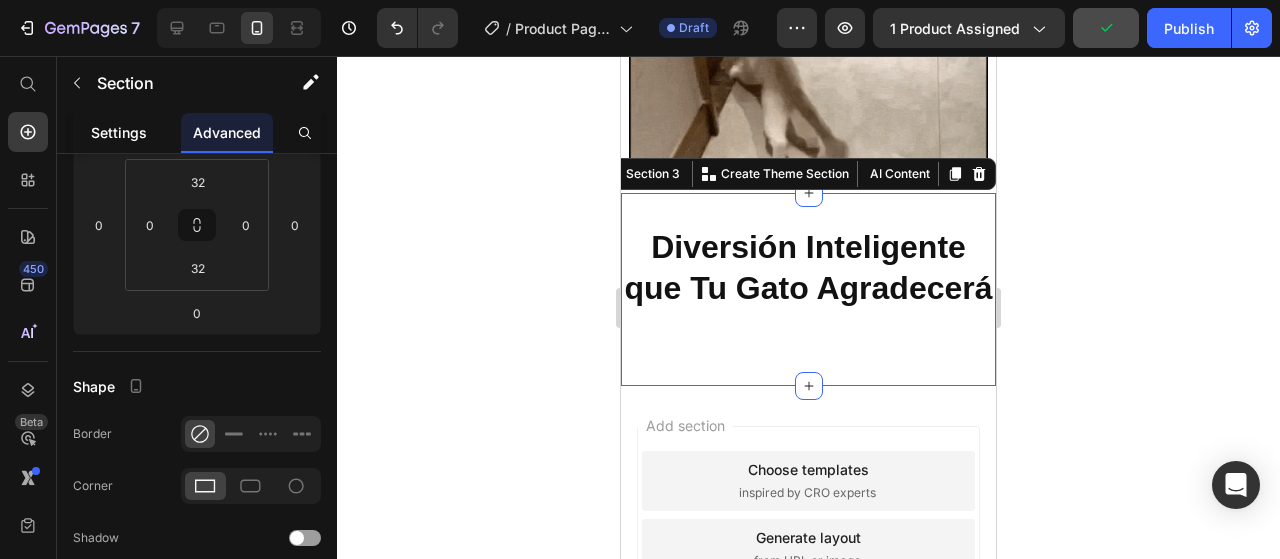 scroll, scrollTop: 0, scrollLeft: 0, axis: both 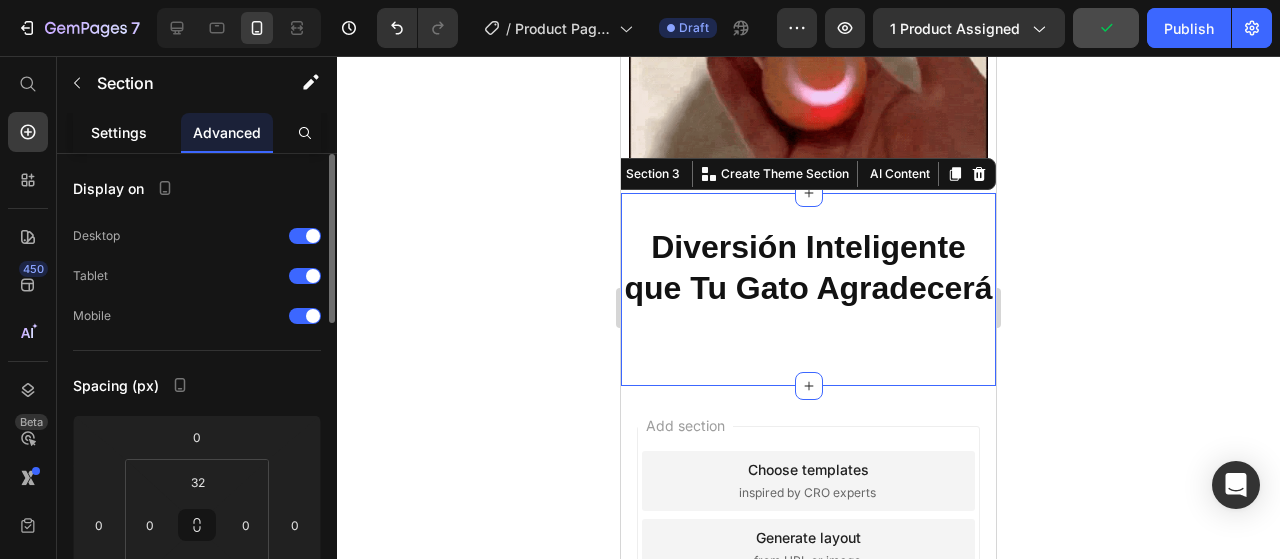click on "Settings" at bounding box center [119, 132] 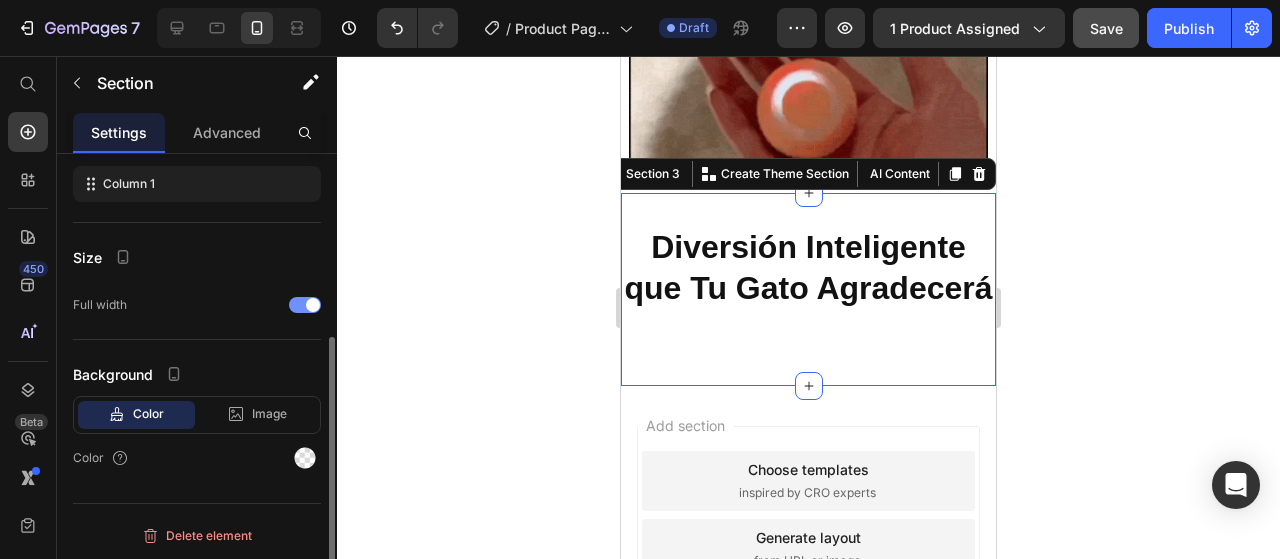 scroll, scrollTop: 300, scrollLeft: 0, axis: vertical 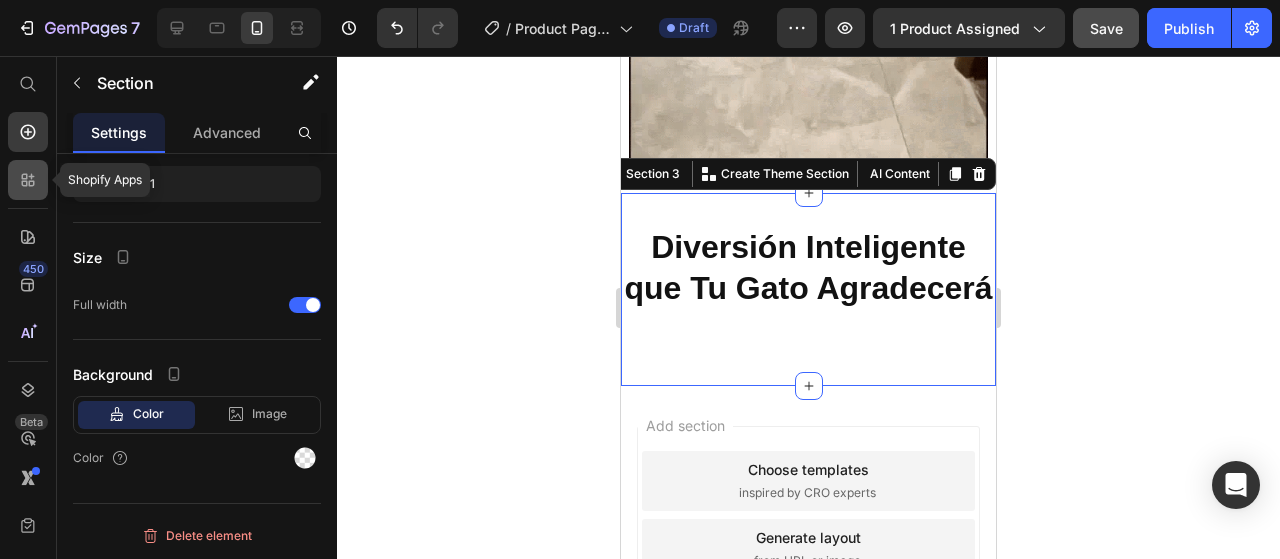 click 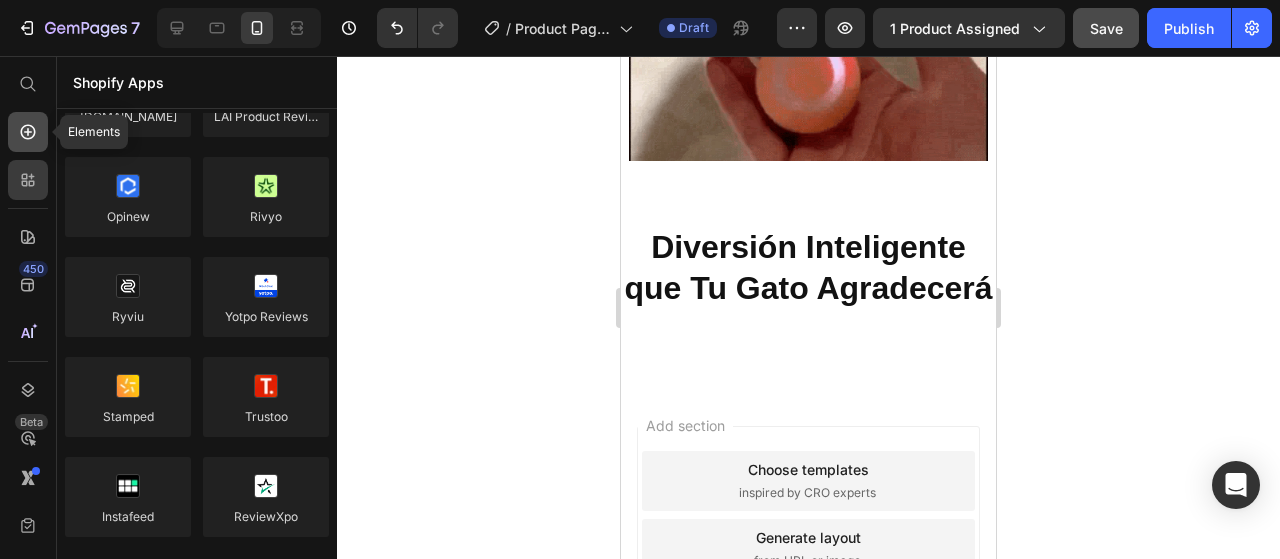 click 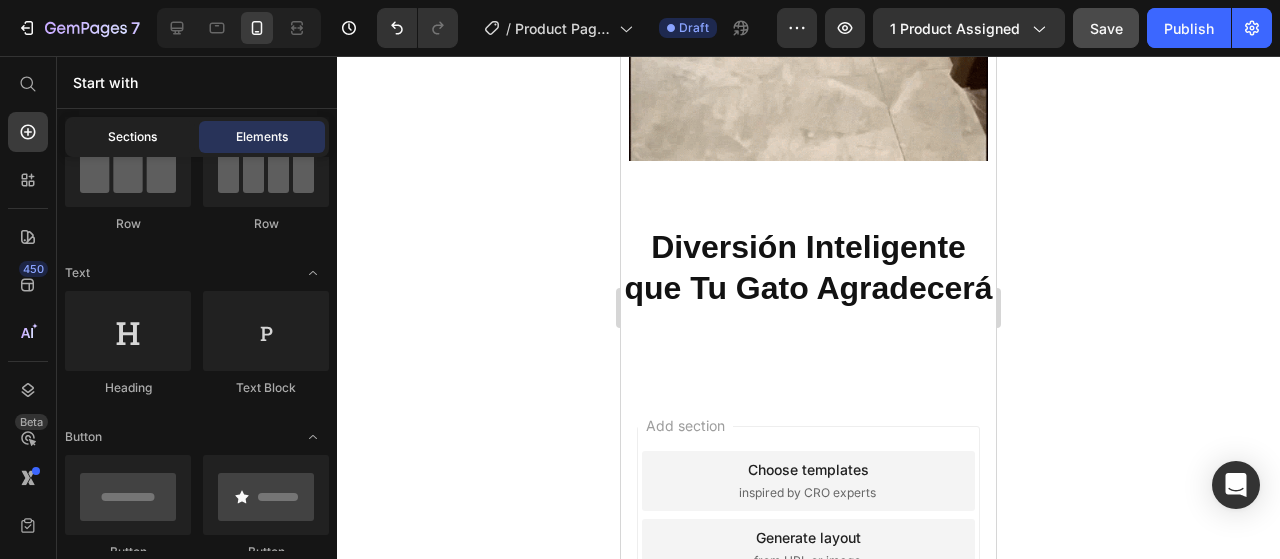 click on "Sections" 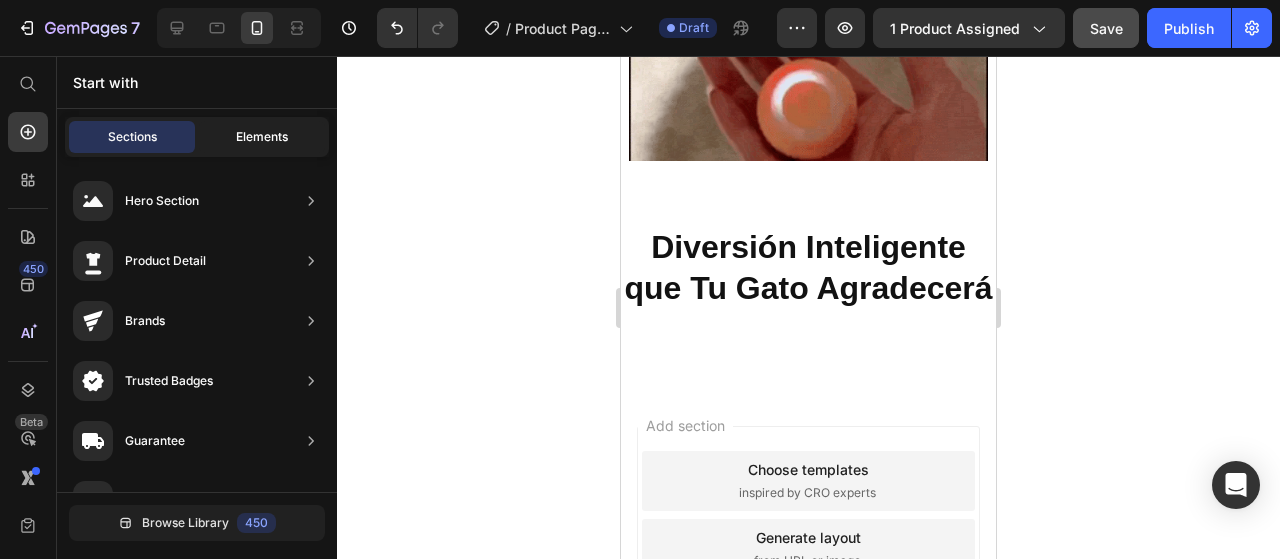 click on "Elements" 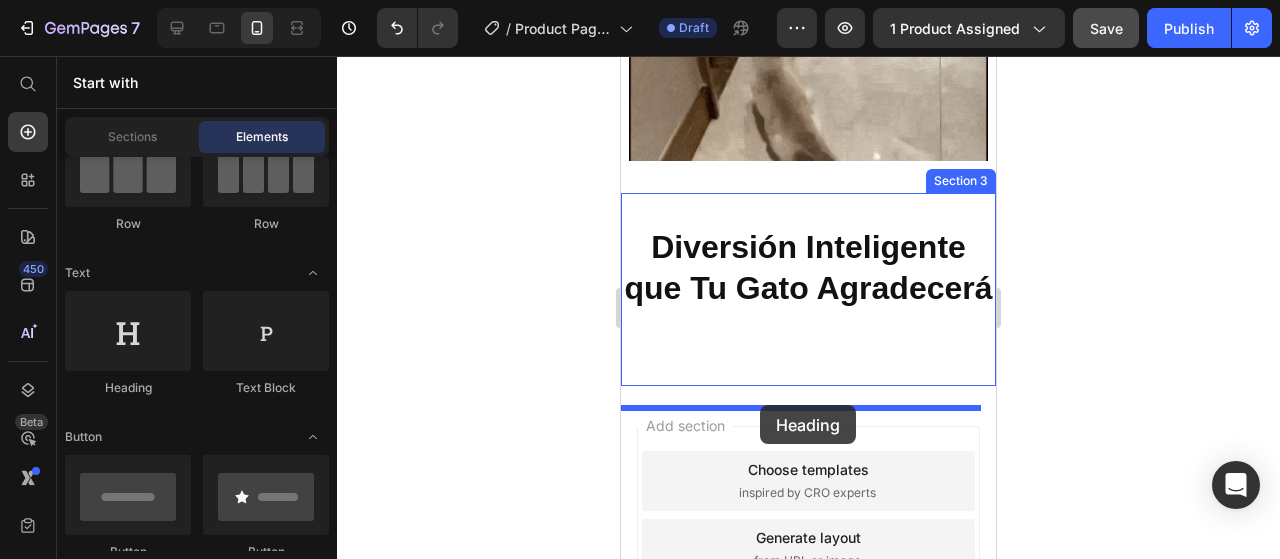 drag, startPoint x: 748, startPoint y: 385, endPoint x: 760, endPoint y: 405, distance: 23.323807 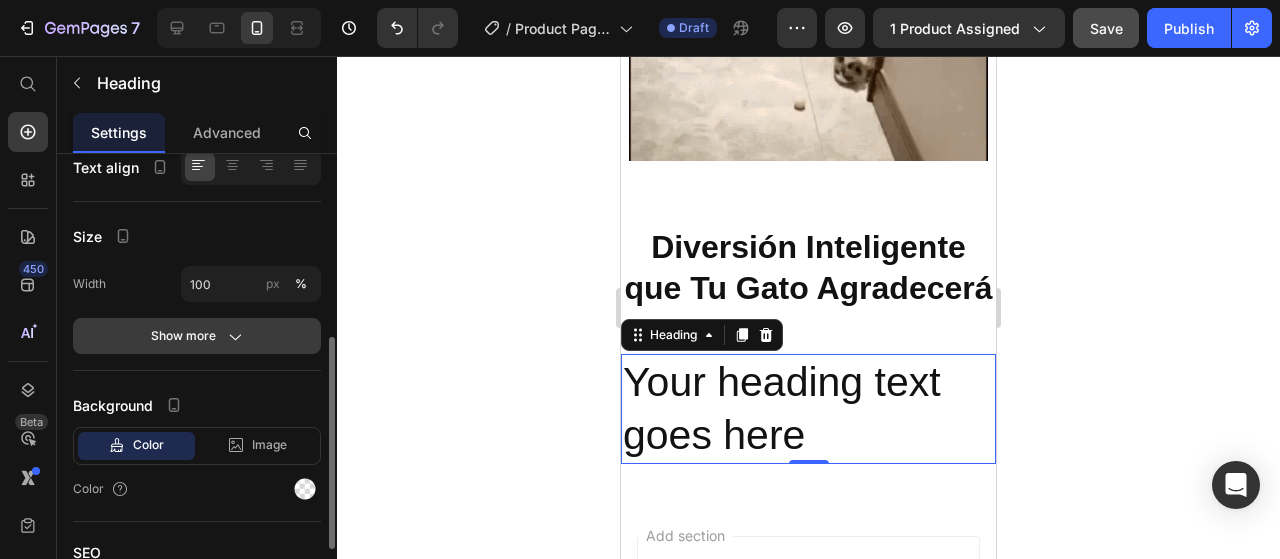 scroll, scrollTop: 546, scrollLeft: 0, axis: vertical 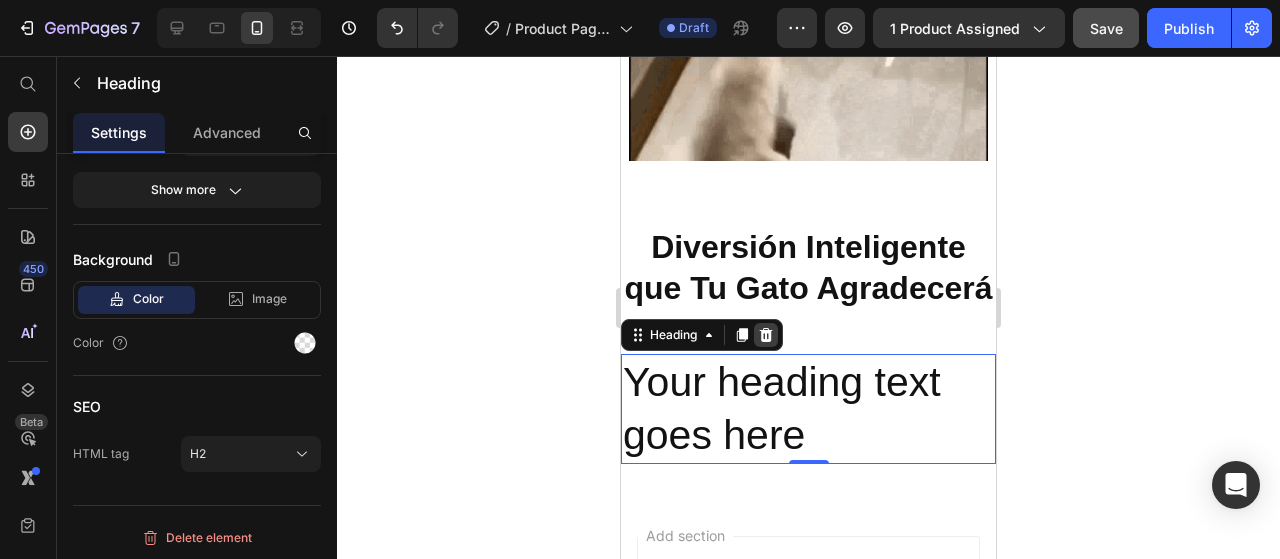 click 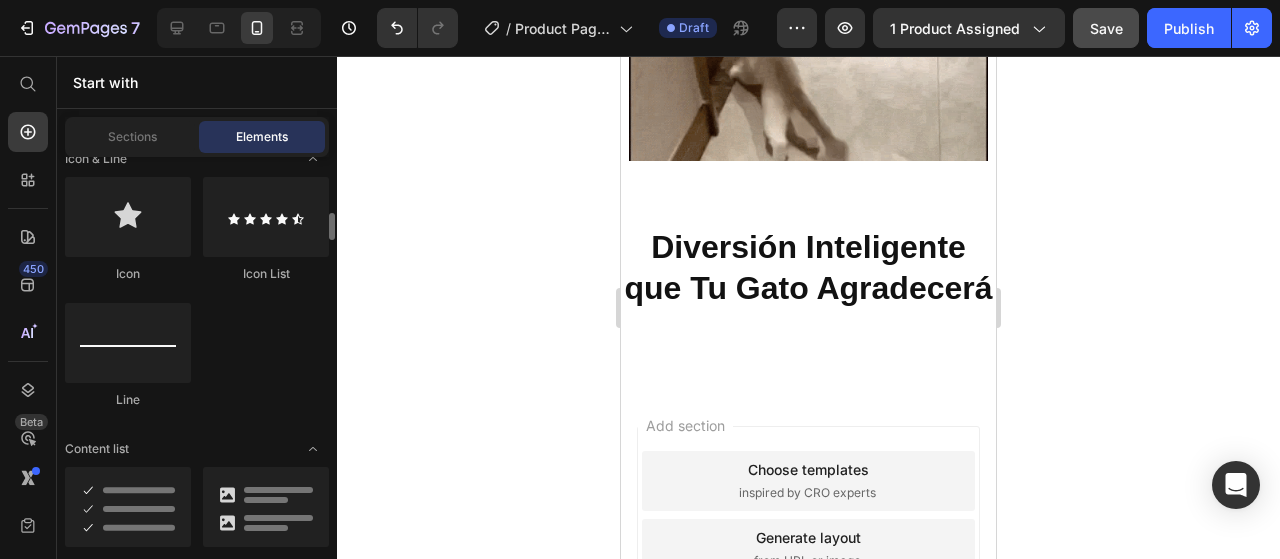 scroll, scrollTop: 900, scrollLeft: 0, axis: vertical 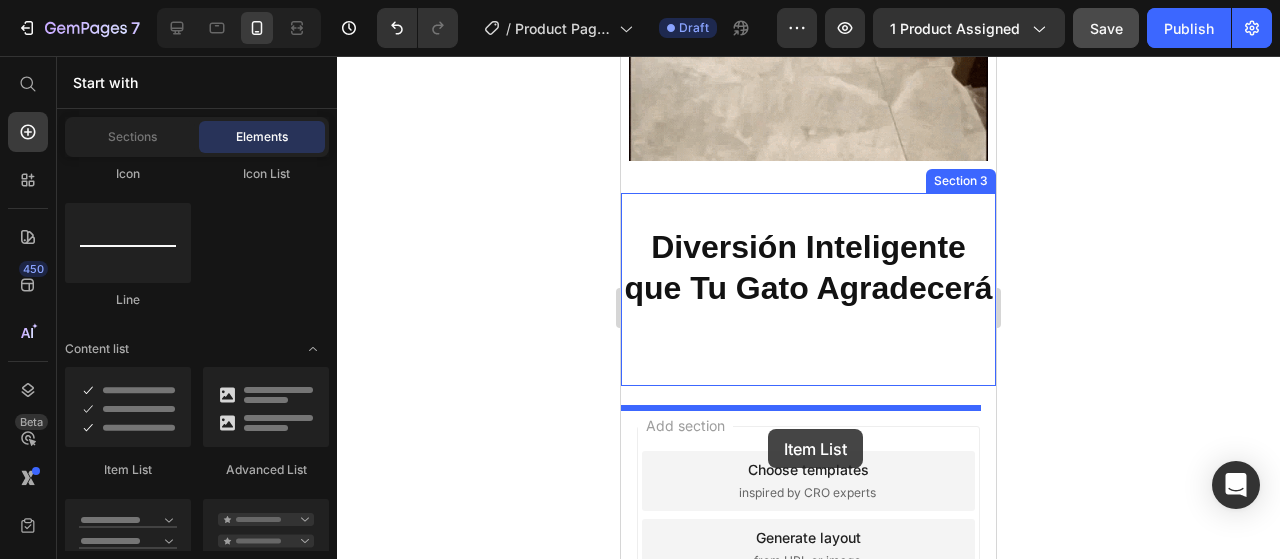 drag, startPoint x: 748, startPoint y: 460, endPoint x: 768, endPoint y: 429, distance: 36.891735 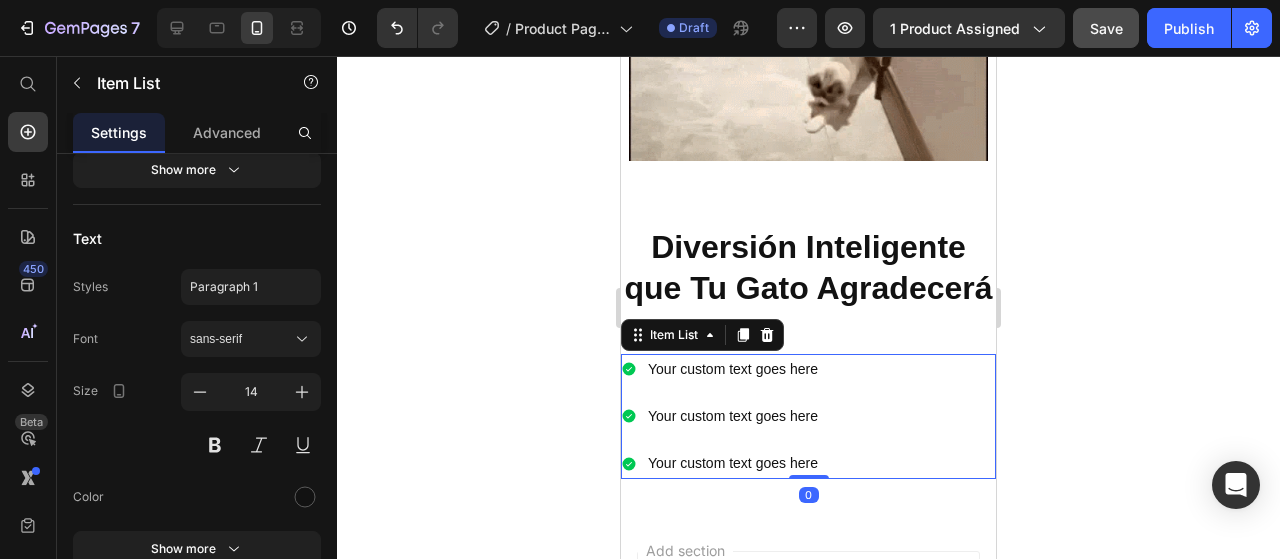 scroll, scrollTop: 0, scrollLeft: 0, axis: both 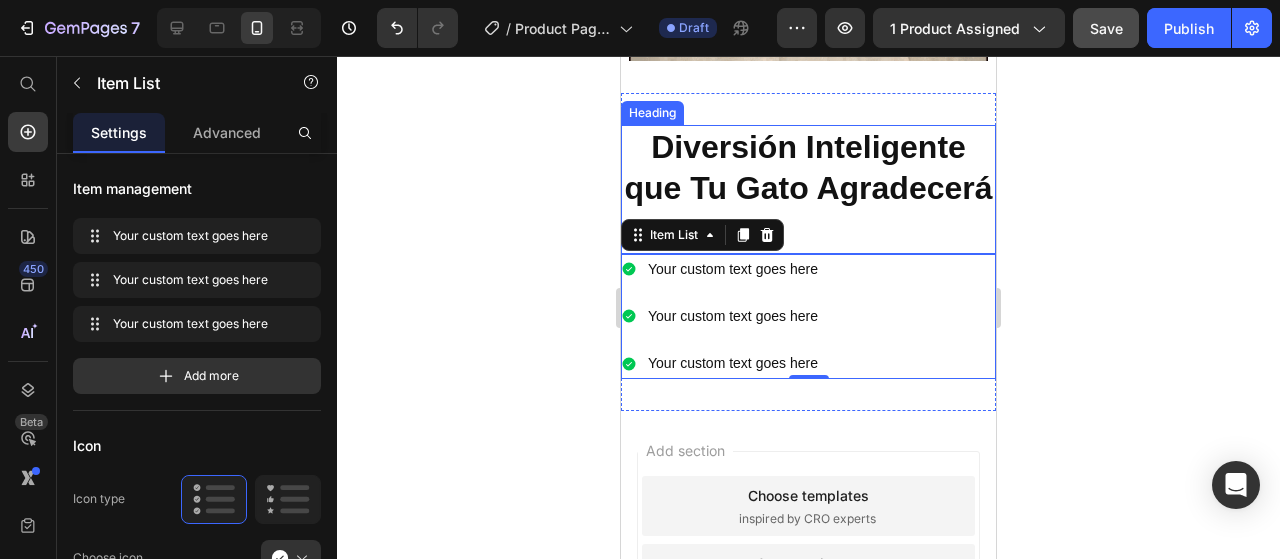 click on "Diversión Inteligente que Tu Gato Agradecerá" at bounding box center [808, 189] 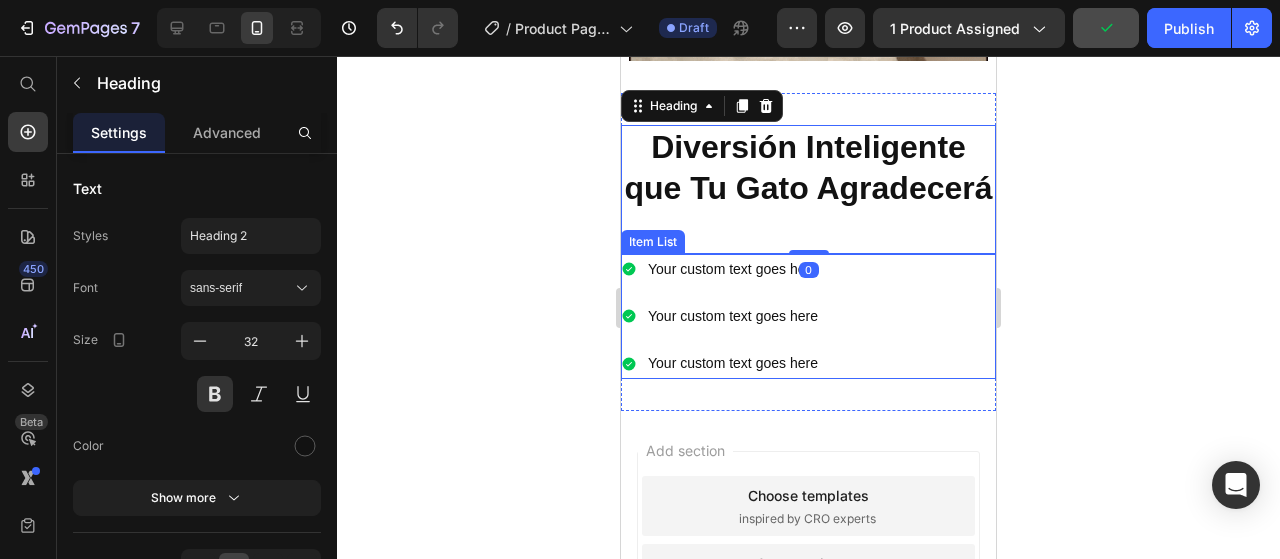 click on "Your custom text goes here" at bounding box center [733, 269] 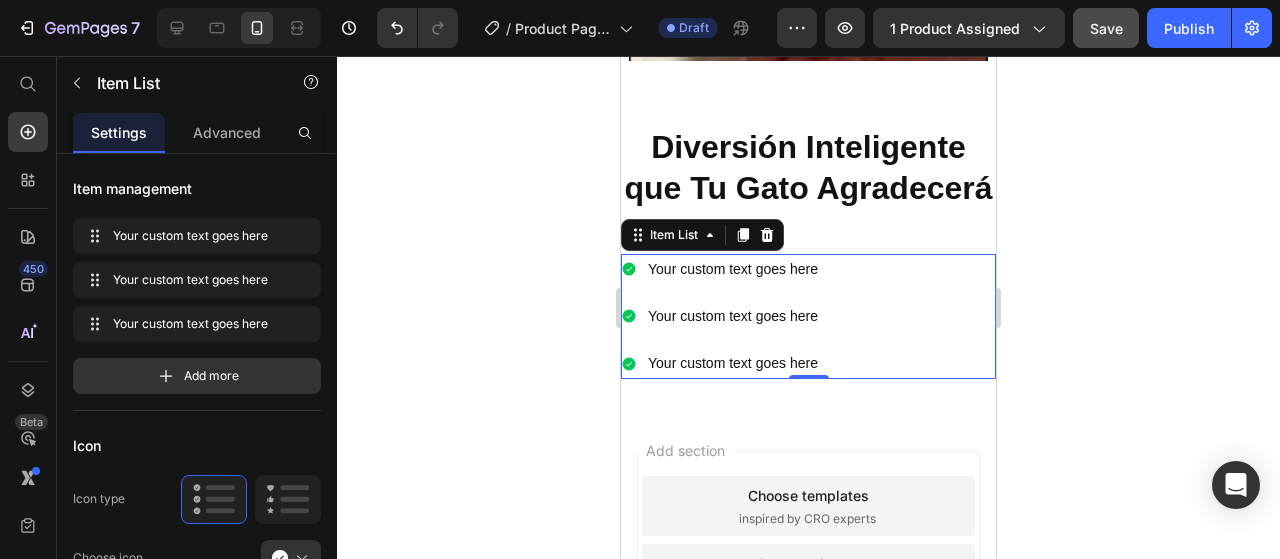 click on "Your custom text goes here Your custom text goes here Your custom text goes here" at bounding box center (808, 317) 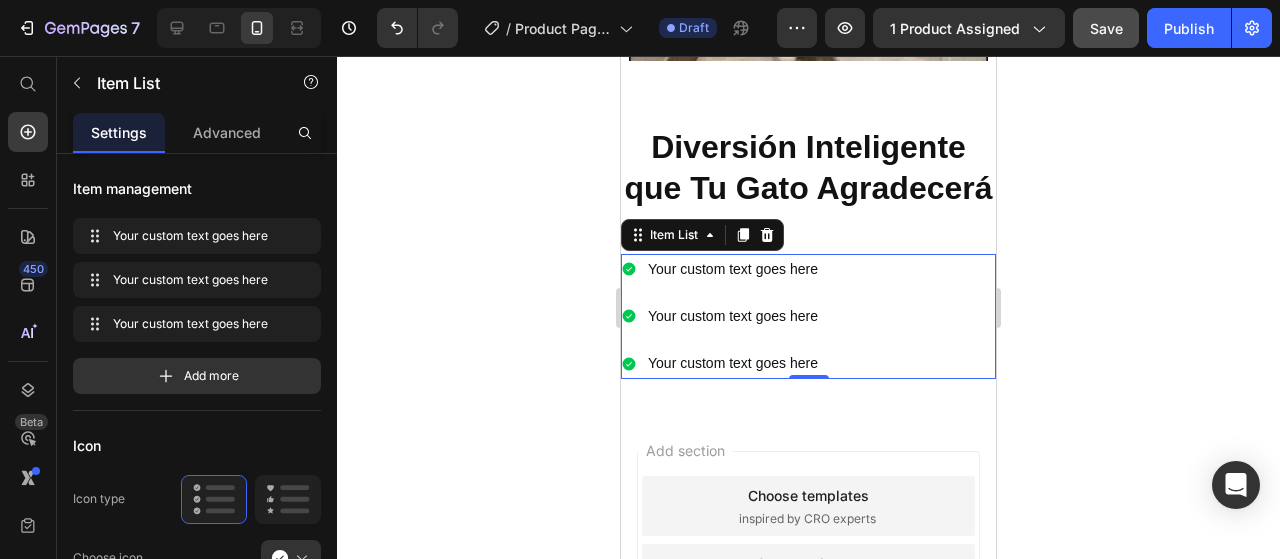 click on "Your custom text goes here" at bounding box center (733, 269) 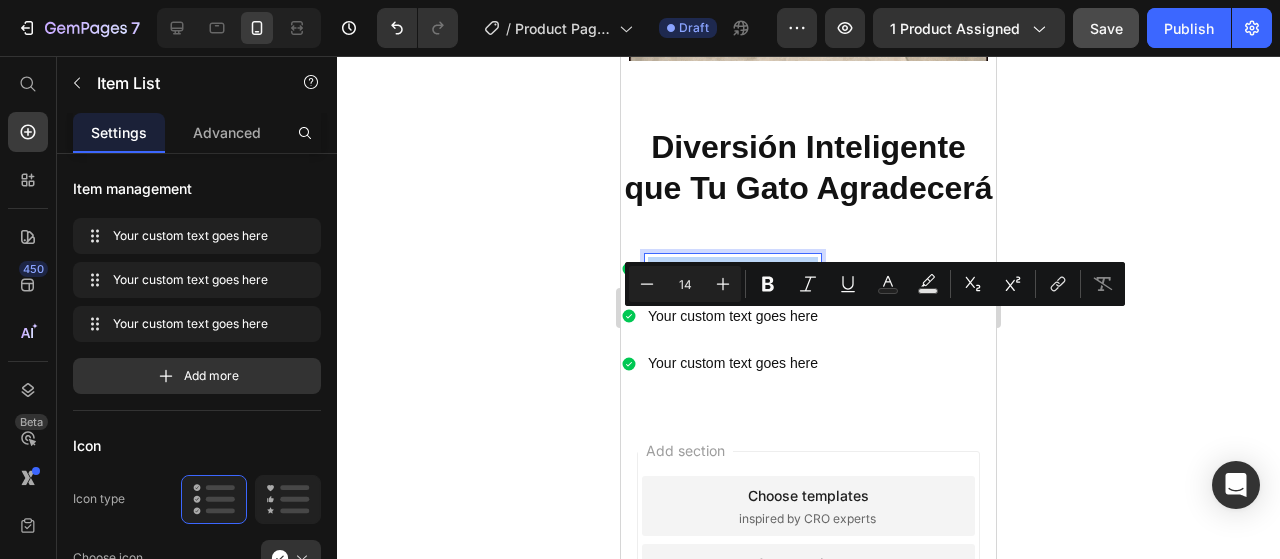 drag, startPoint x: 816, startPoint y: 322, endPoint x: 639, endPoint y: 324, distance: 177.01129 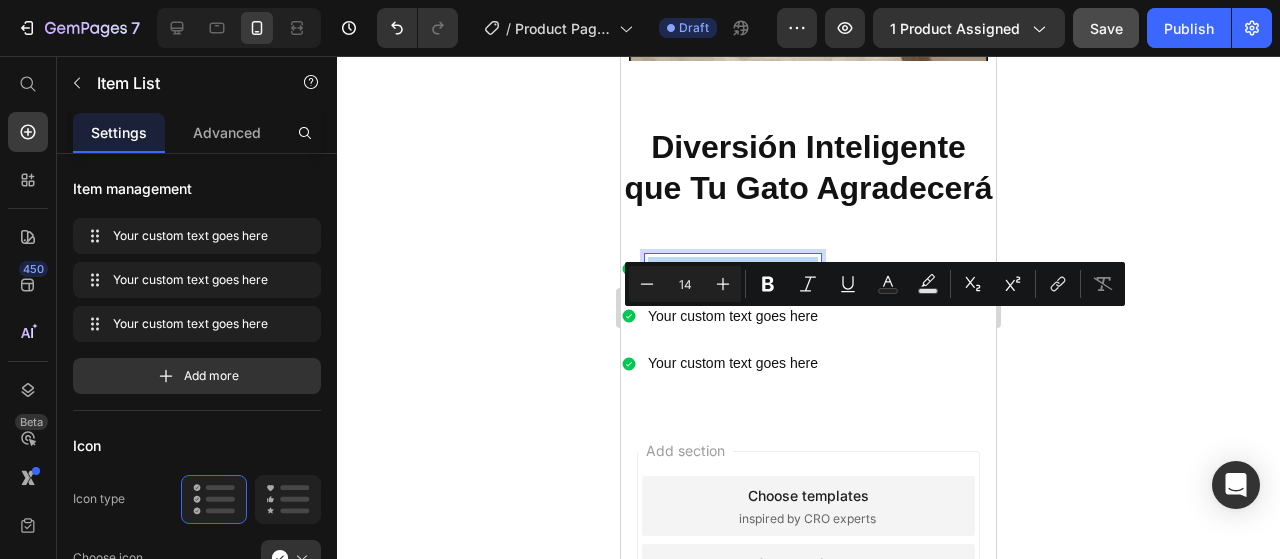 click on "Your custom text goes here" at bounding box center [721, 269] 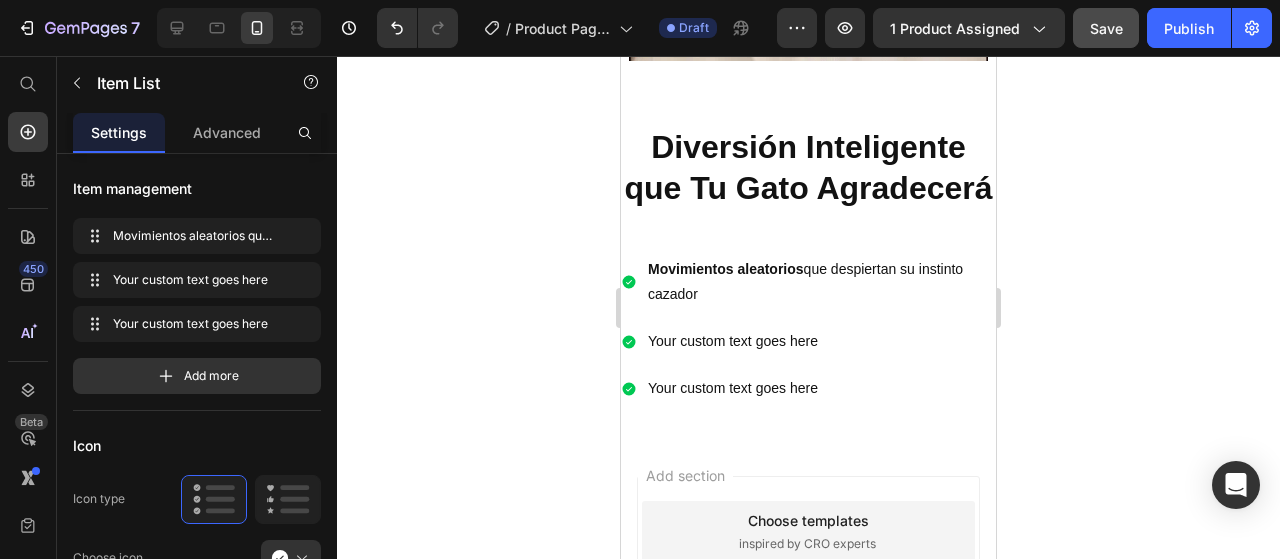 click on "Movimientos aleatorios  que despiertan su instinto cazador Your custom text goes here Your custom text goes here" at bounding box center (808, 329) 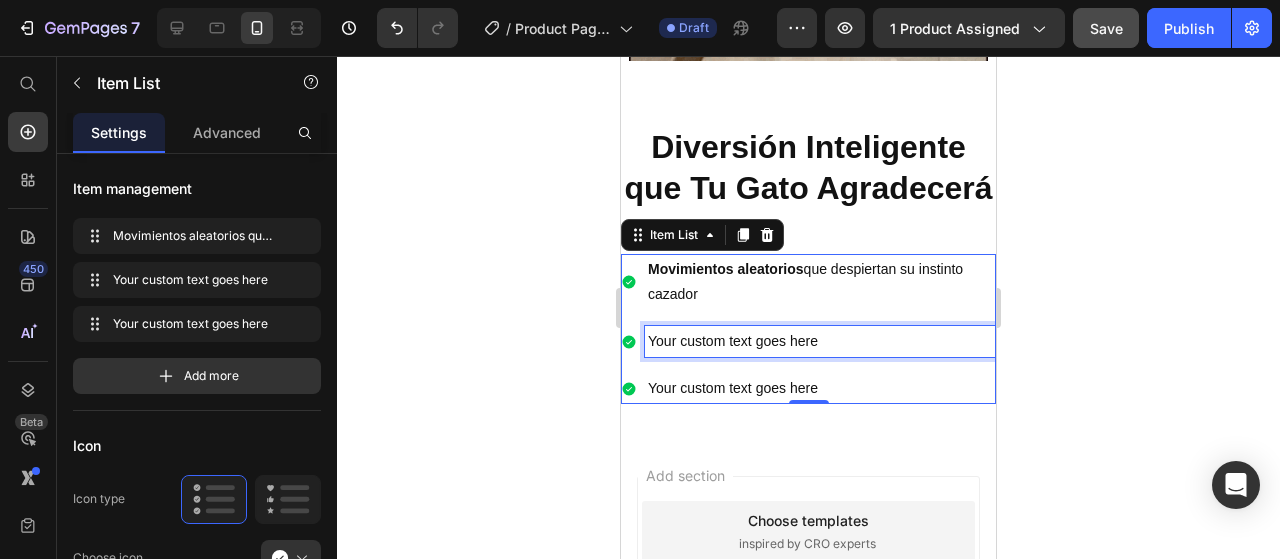 click on "Your custom text goes here" at bounding box center (820, 341) 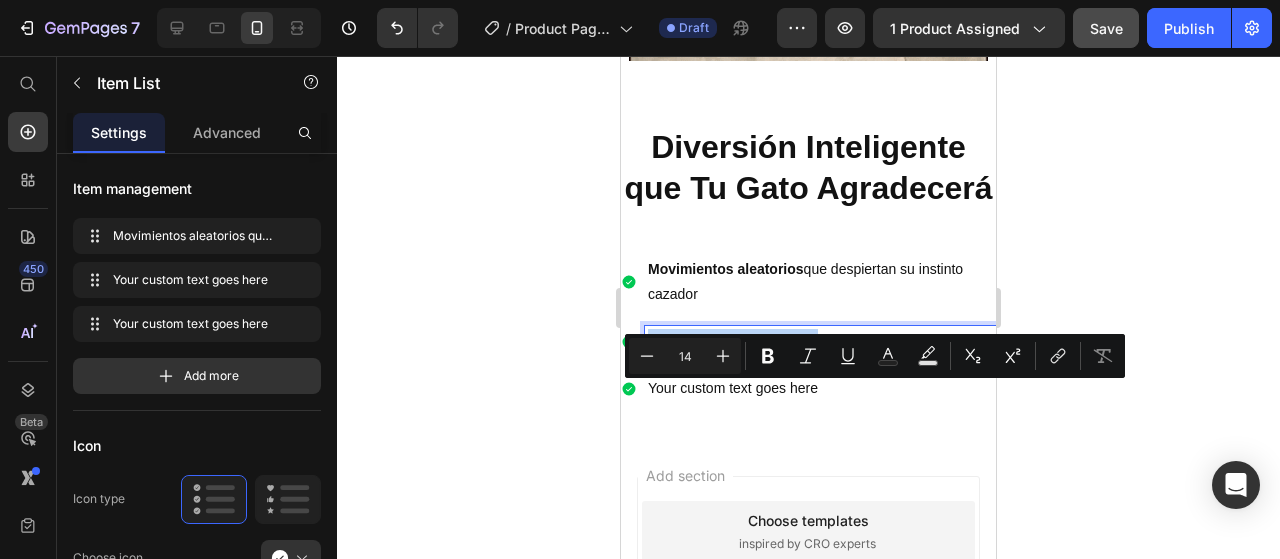 drag, startPoint x: 842, startPoint y: 393, endPoint x: 642, endPoint y: 392, distance: 200.0025 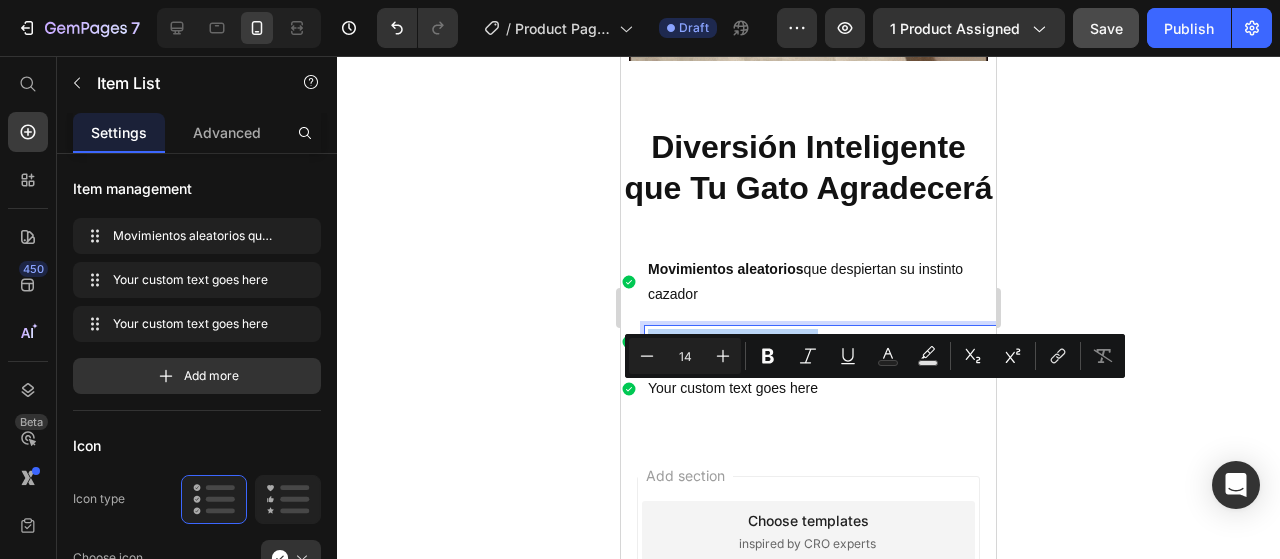 click on "Your custom text goes here" at bounding box center (808, 341) 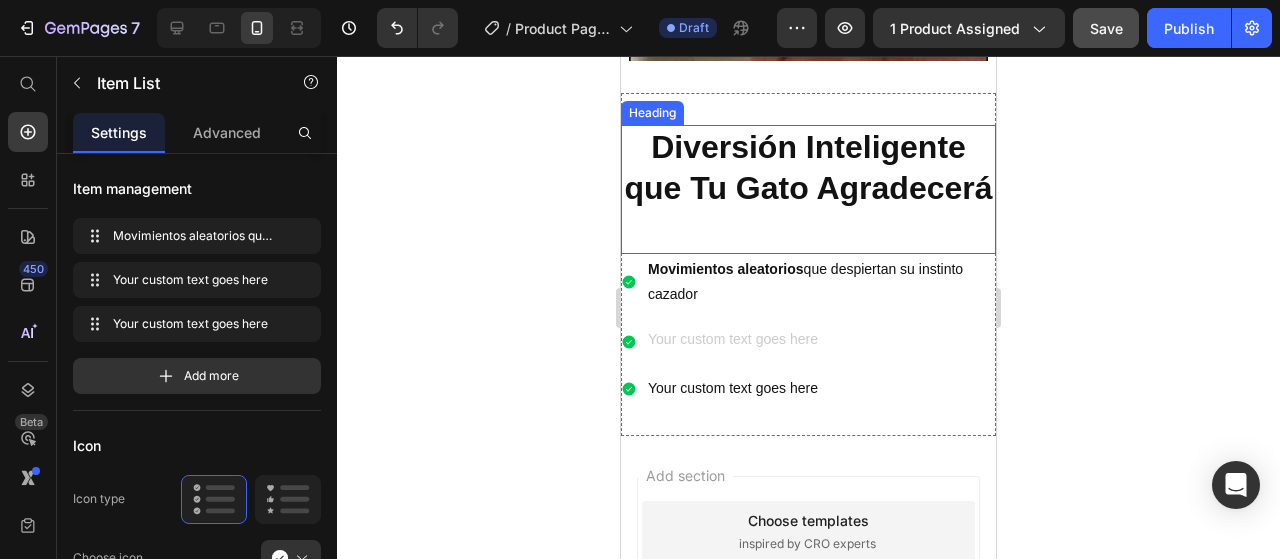 scroll, scrollTop: 1042, scrollLeft: 0, axis: vertical 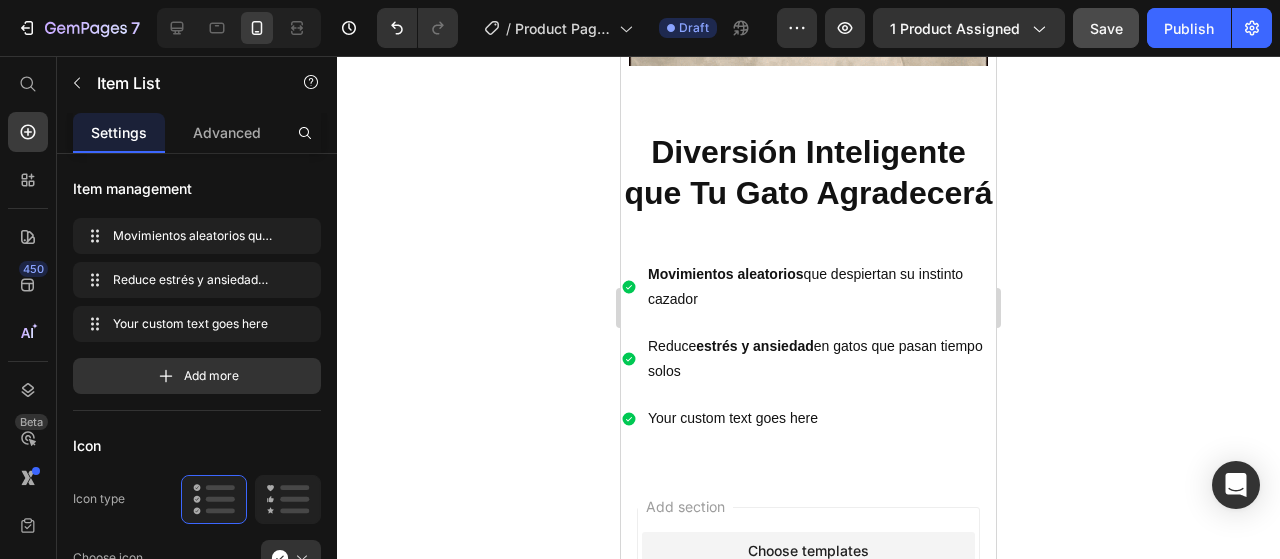 click on "Movimientos aleatorios  que despiertan su instinto cazador Reduce  estrés y ansiedad  en gatos que pasan tiempo solos Your custom text goes here" at bounding box center (808, 347) 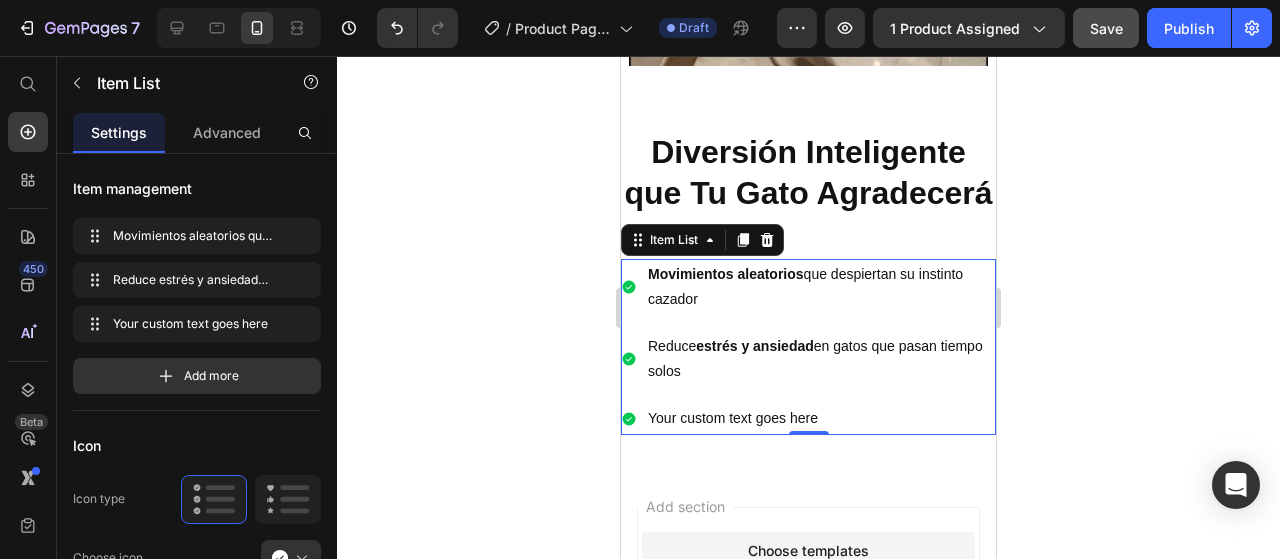 click on "Your custom text goes here" at bounding box center [820, 418] 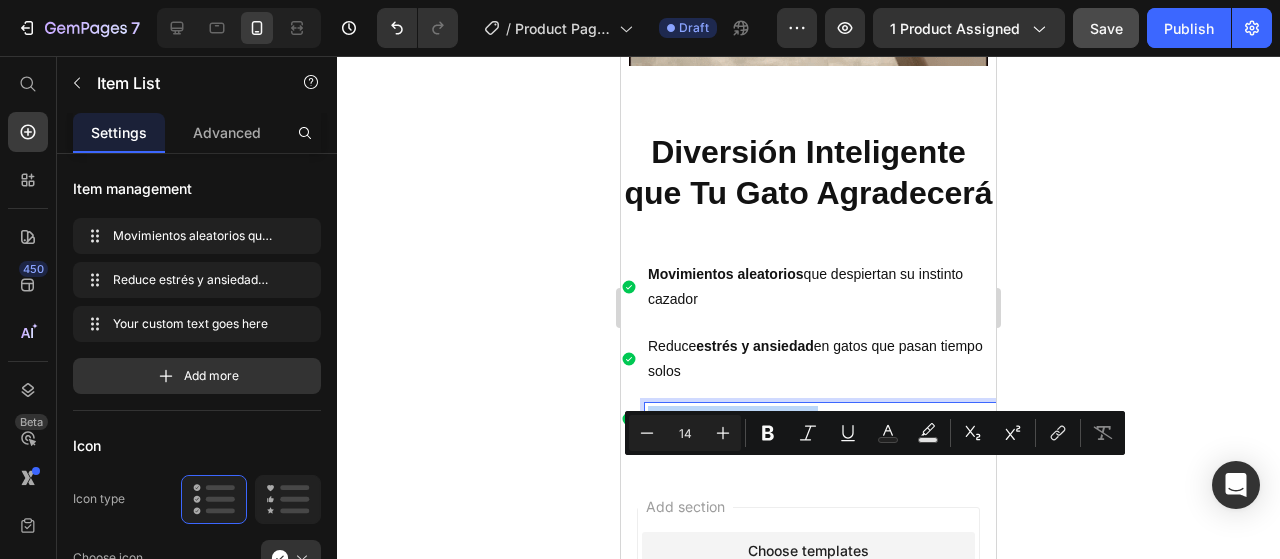 drag, startPoint x: 847, startPoint y: 473, endPoint x: 648, endPoint y: 461, distance: 199.36148 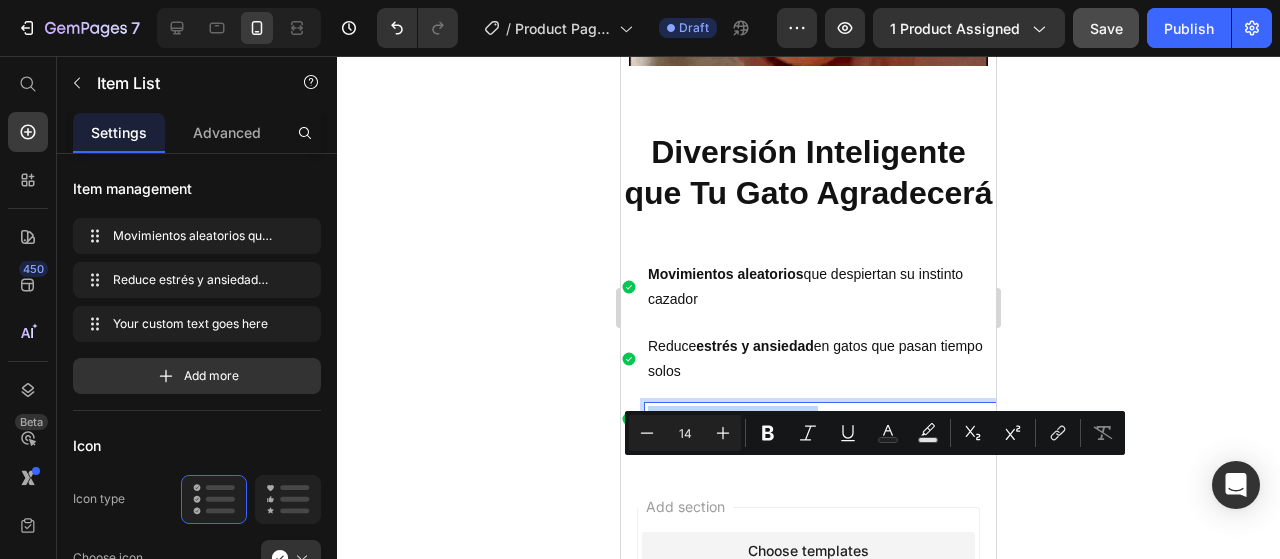 click on "Your custom text goes here" at bounding box center [820, 418] 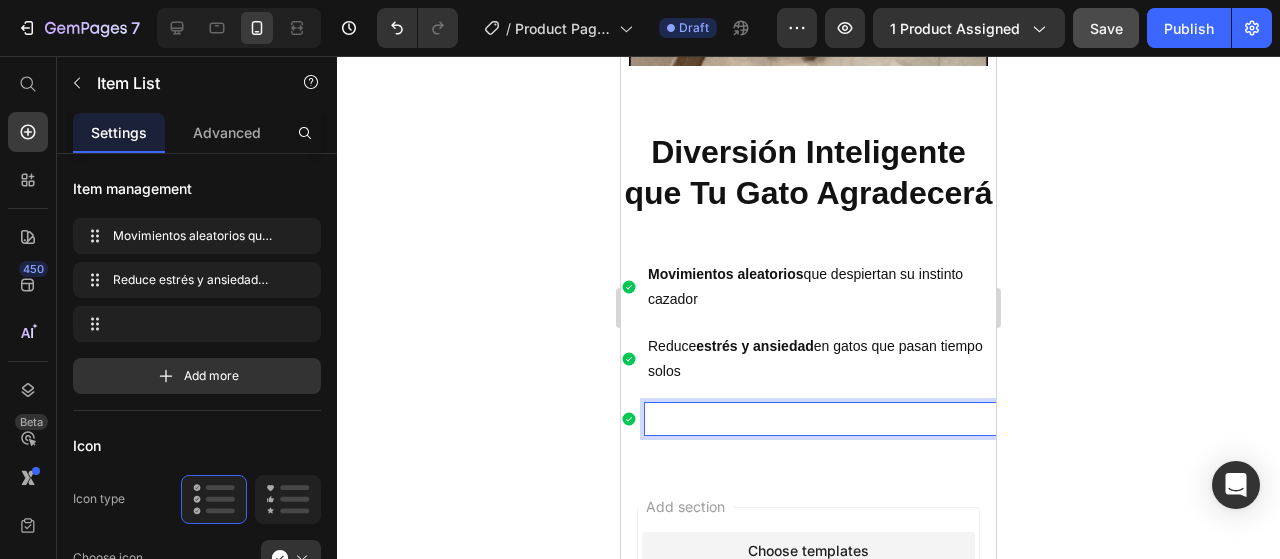 scroll, scrollTop: 1036, scrollLeft: 0, axis: vertical 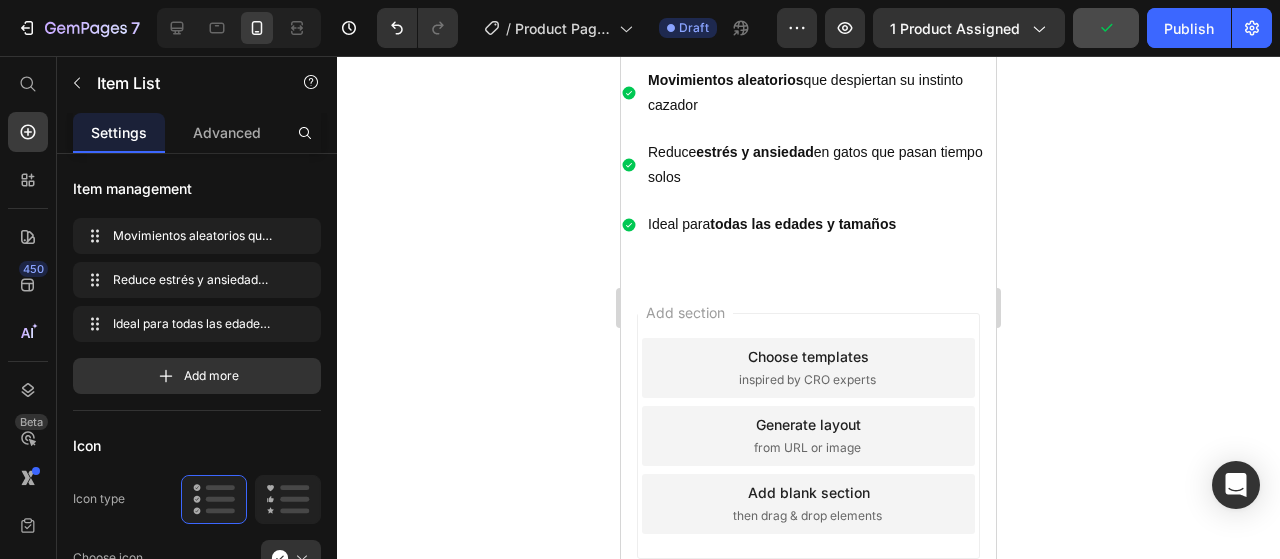click 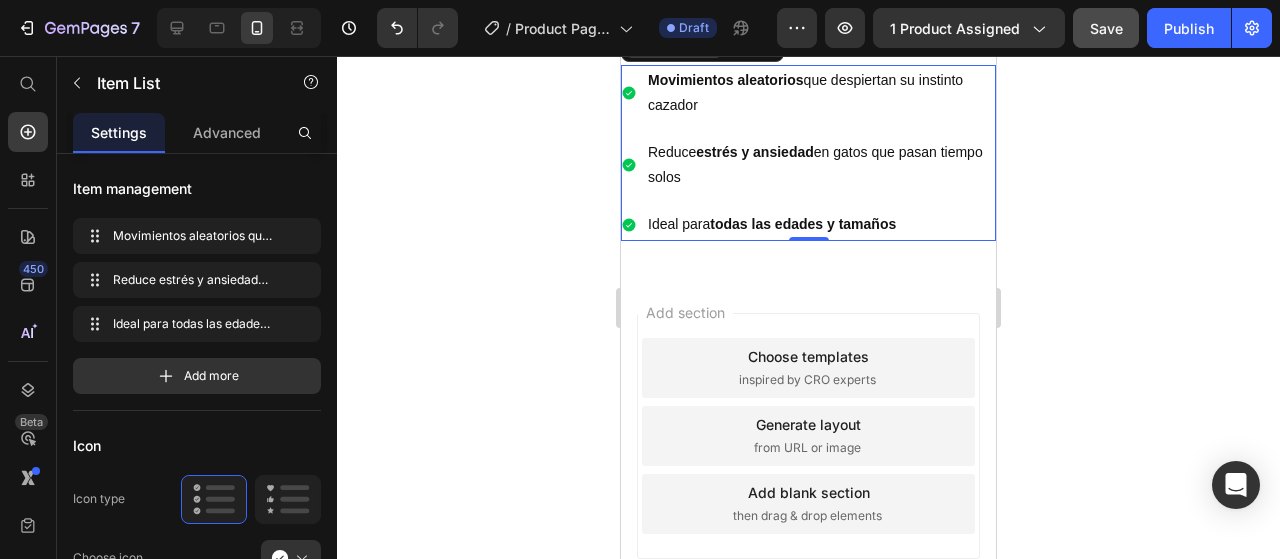 click 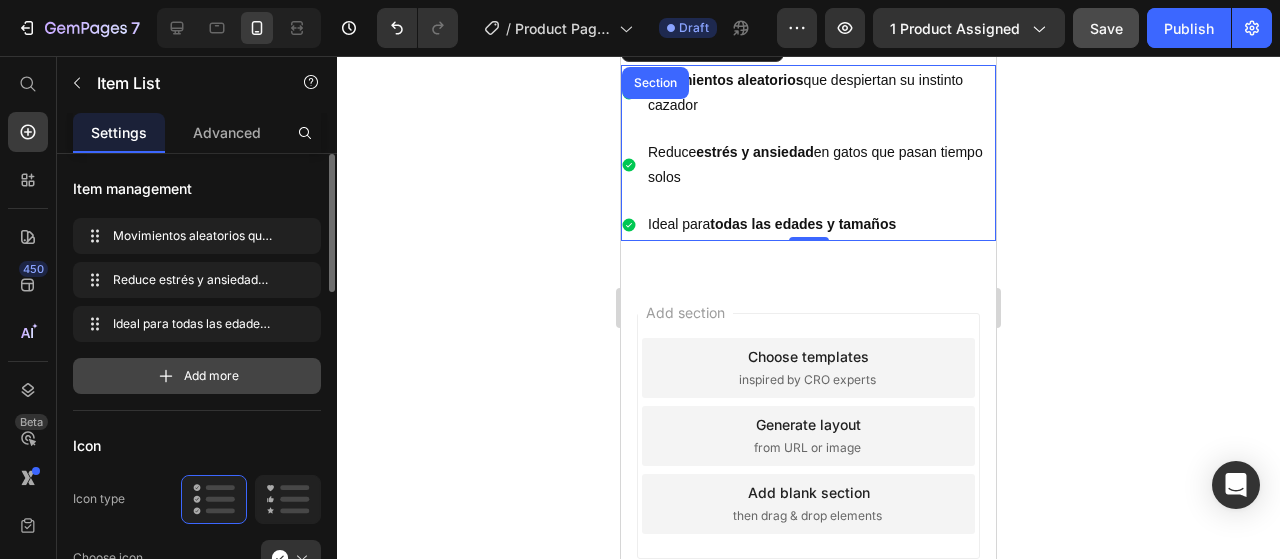click 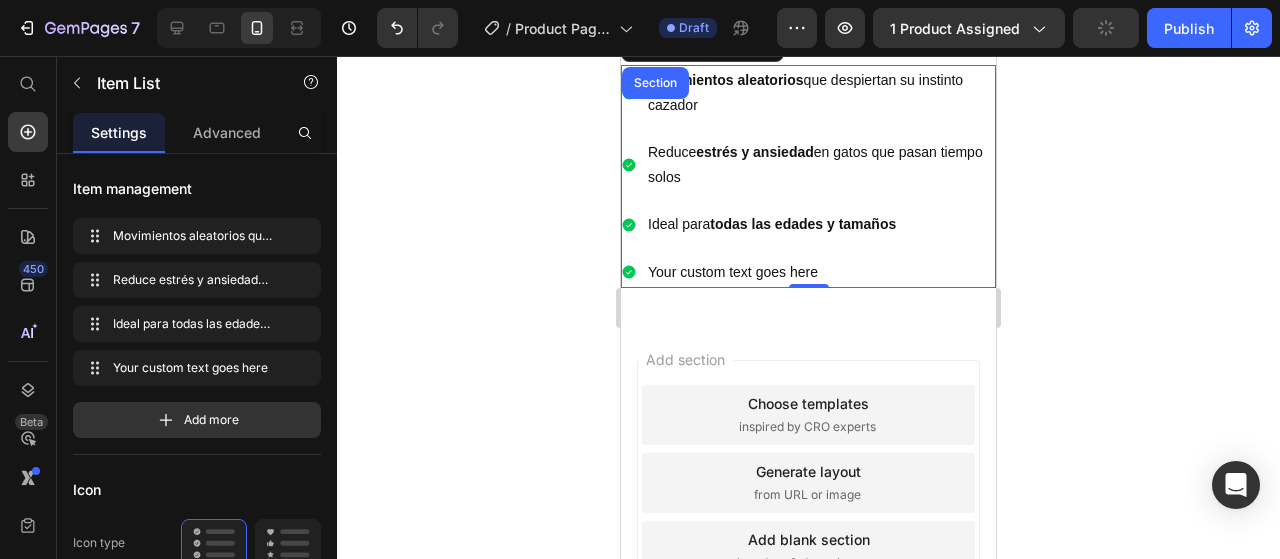 click on "Your custom text goes here" at bounding box center (820, 272) 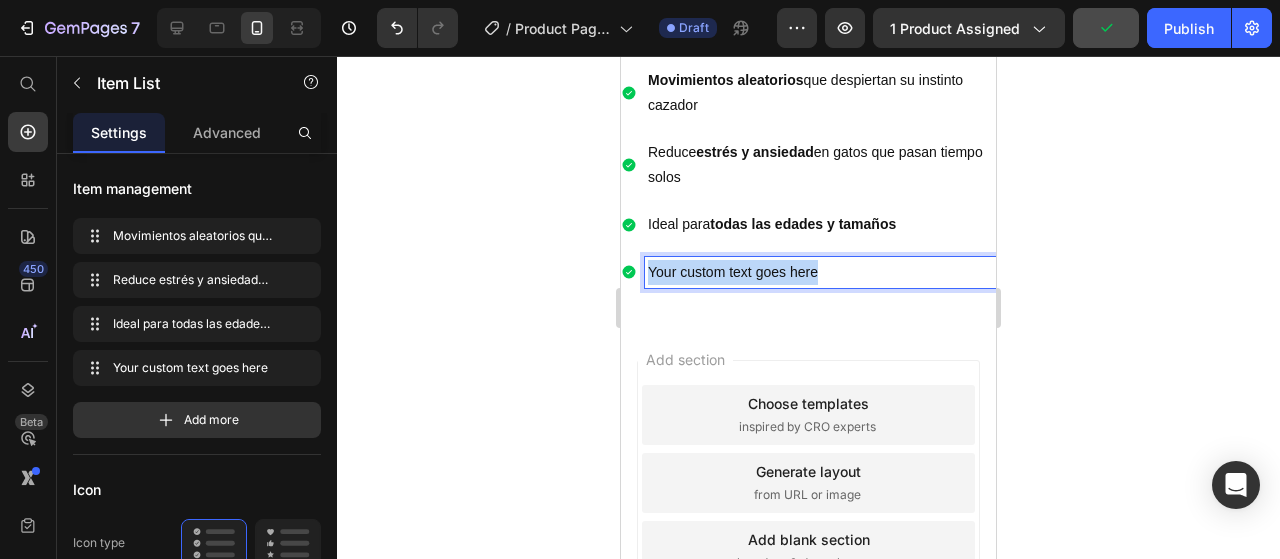 drag, startPoint x: 831, startPoint y: 321, endPoint x: 649, endPoint y: 306, distance: 182.61708 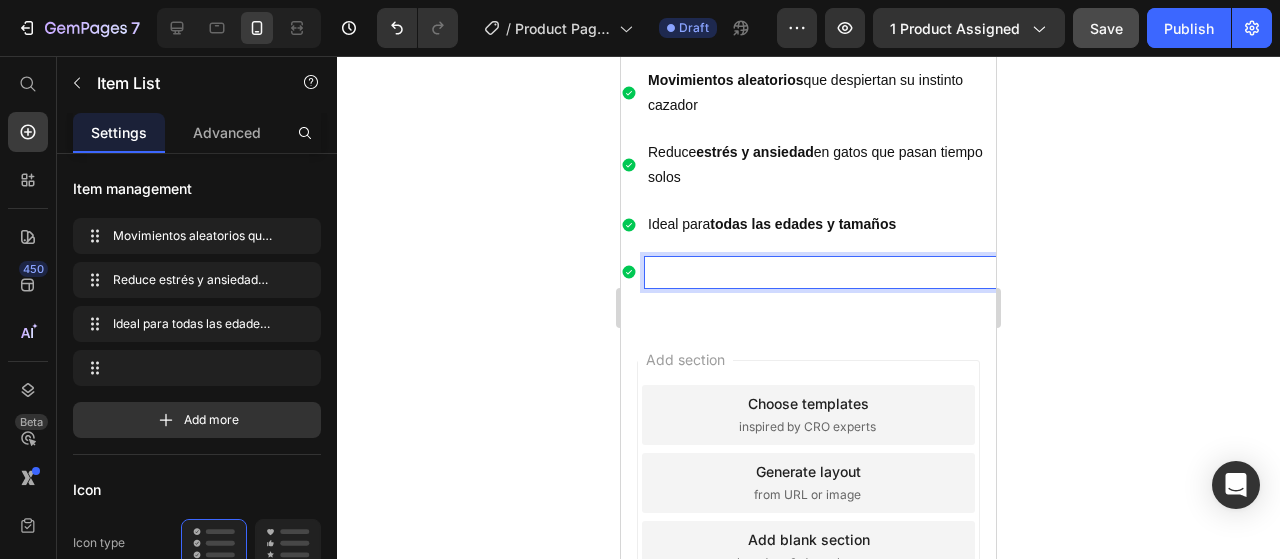 scroll, scrollTop: 1231, scrollLeft: 0, axis: vertical 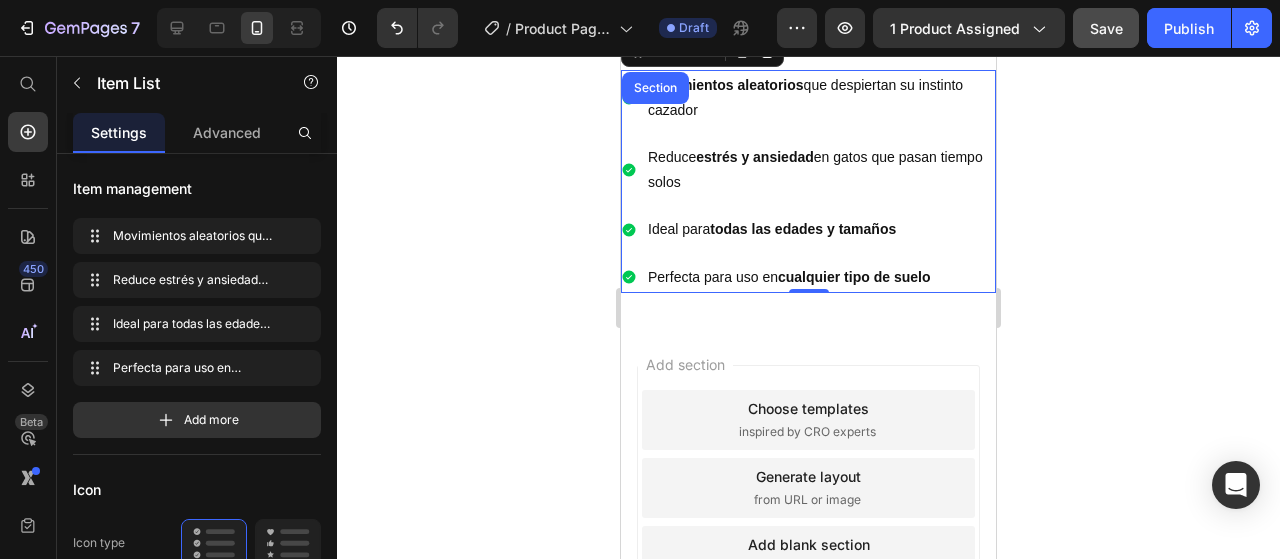 click 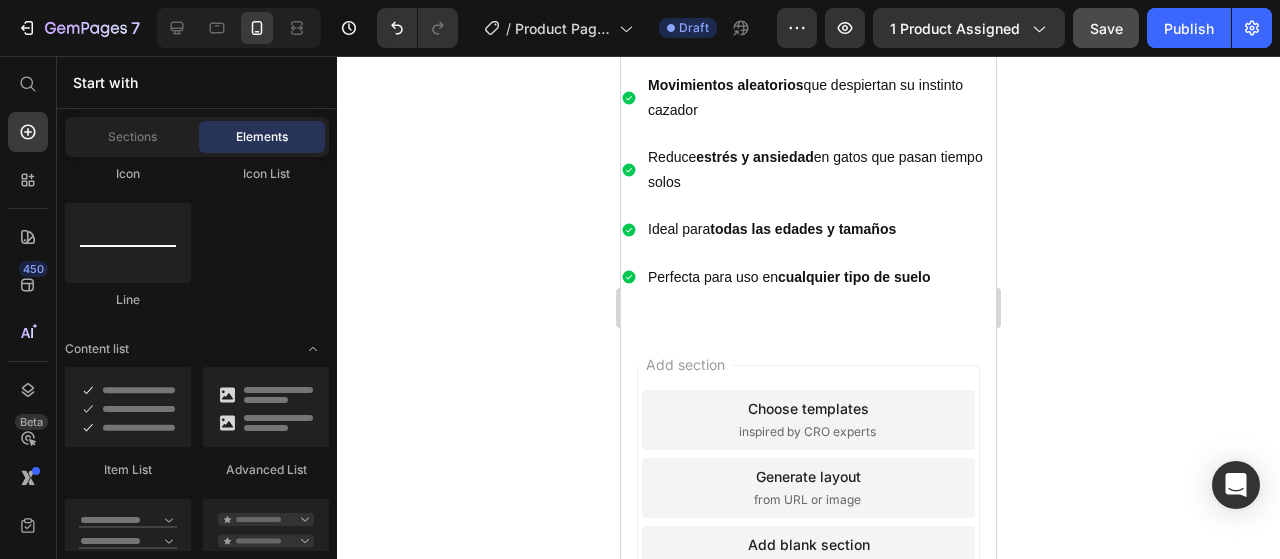 scroll, scrollTop: 931, scrollLeft: 0, axis: vertical 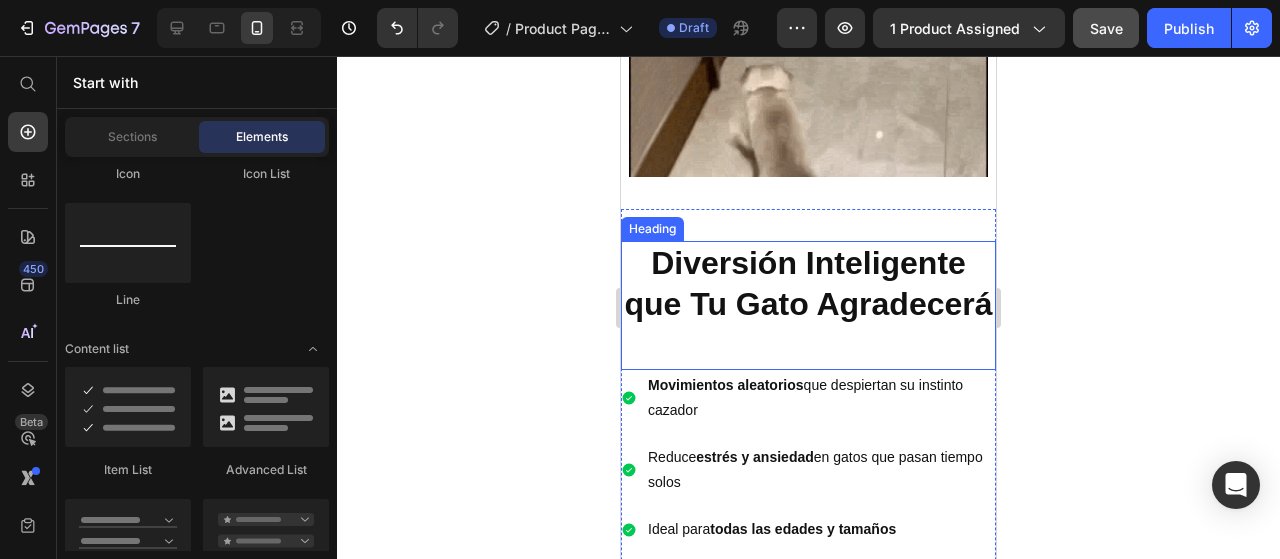 click on "Diversión Inteligente que Tu Gato Agradecerá" at bounding box center [808, 305] 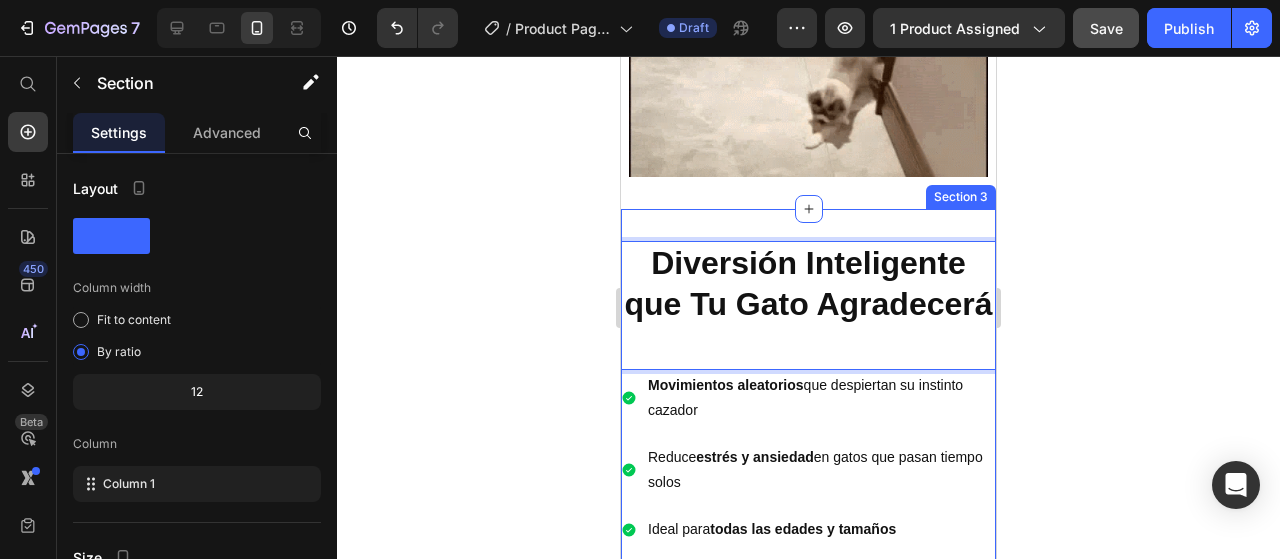 click on "Diversión Inteligente que Tu Gato Agradecerá   Heading   0 Movimientos aleatorios  que despiertan su instinto cazador Reduce  estrés y ansiedad  en gatos que pasan tiempo solos Ideal para  todas las edades y tamaños Perfecta para uso en  cualquier tipo de suelo Item List Section 3" at bounding box center [808, 417] 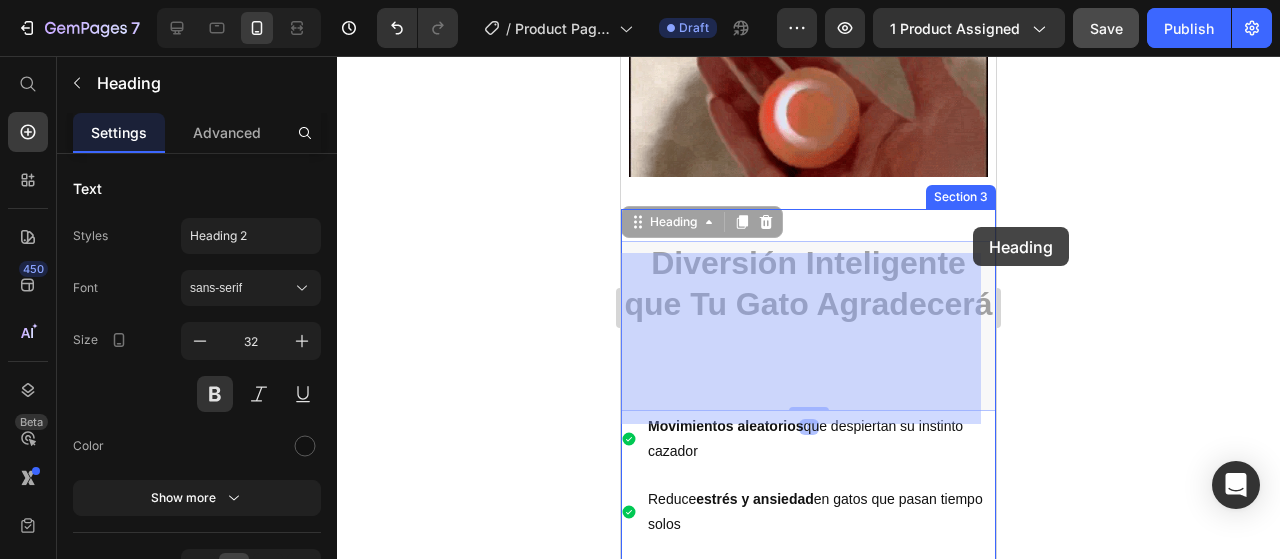 drag, startPoint x: 971, startPoint y: 257, endPoint x: 973, endPoint y: 227, distance: 30.066593 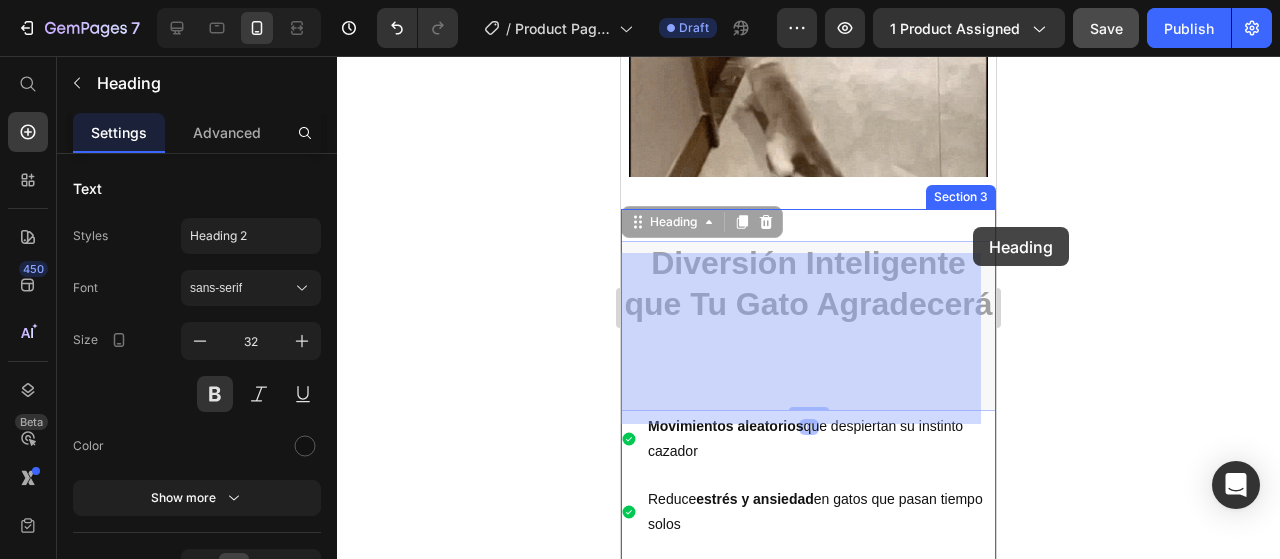click on "iPhone 13 Mini  ( 375 px) iPhone 13 Mini iPhone 13 Pro iPhone 11 Pro Max iPhone 15 Pro Max Pixel 7 Galaxy S8+ Galaxy S20 Ultra iPad Mini iPad Air iPad Pro Header Product Images Pelota inteligente para gatos Product Title 69,900 Product Price 89,000 Product Price Row Buy it now Dynamic Checkout ¡Haz feliz a tu gato con la pelota inteligente que se mueve sola! Heading Product Section 1 Image Section 2 Diversión Inteligente que Tu Gato Agradecerá   Heading   0 Diversión Inteligente que Tu Gato Agradecerá   Heading   0 Movimientos aleatorios  que despiertan su instinto cazador Reduce  estrés y ansiedad  en gatos que pasan tiempo solos Ideal para  todas las edades y tamaños Perfecta para uso en  cualquier tipo de suelo Item List Section 3 Root Start with Sections from sidebar Add sections Add elements Start with Generating from URL or image Add section Choose templates inspired by CRO experts Generate layout from URL or image Add blank section then drag & drop elements Footer" at bounding box center [808, 107] 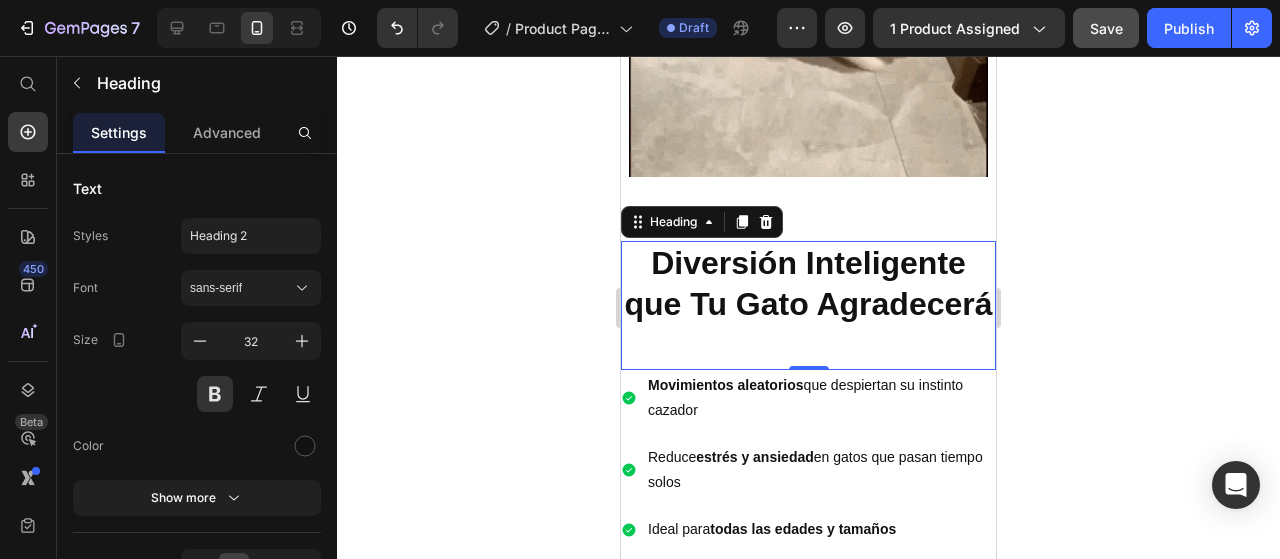 click 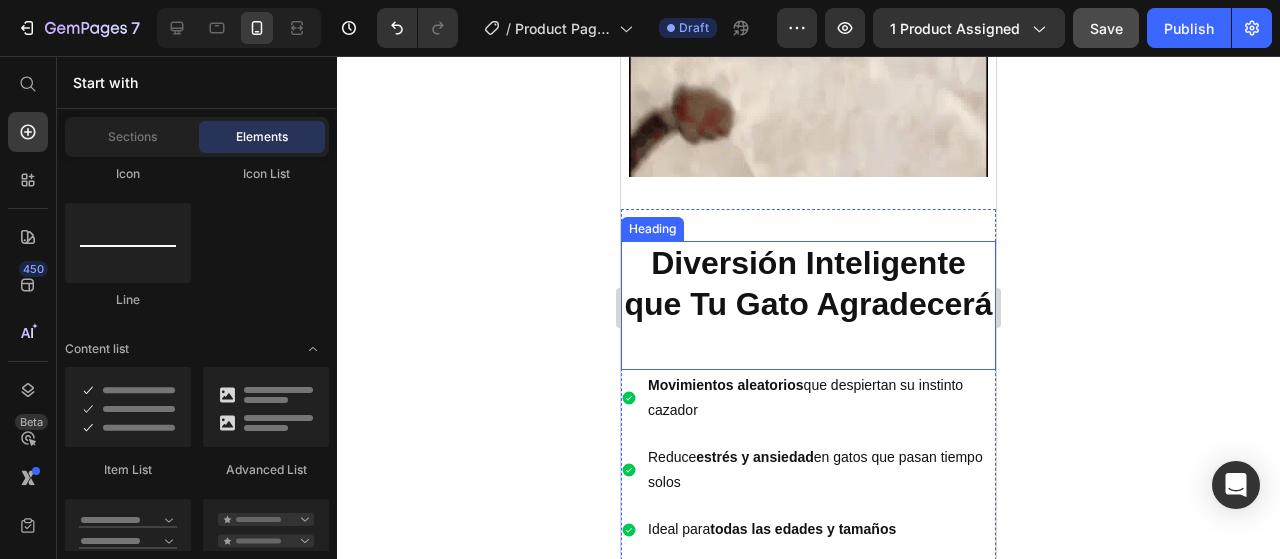 click on "Diversión Inteligente que Tu Gato Agradecerá" at bounding box center [808, 305] 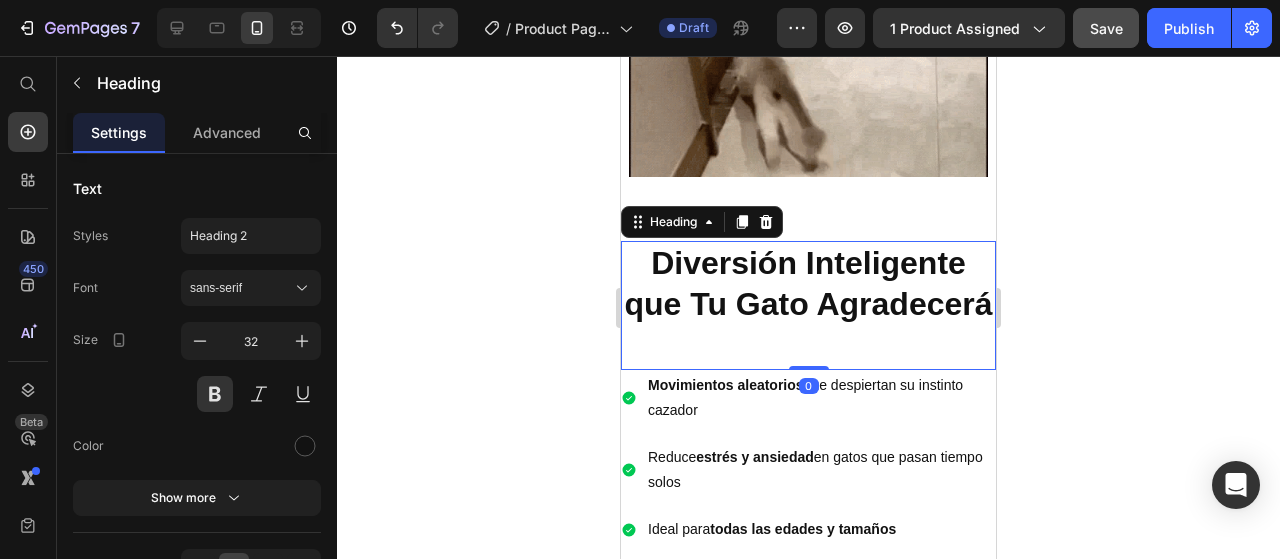 click 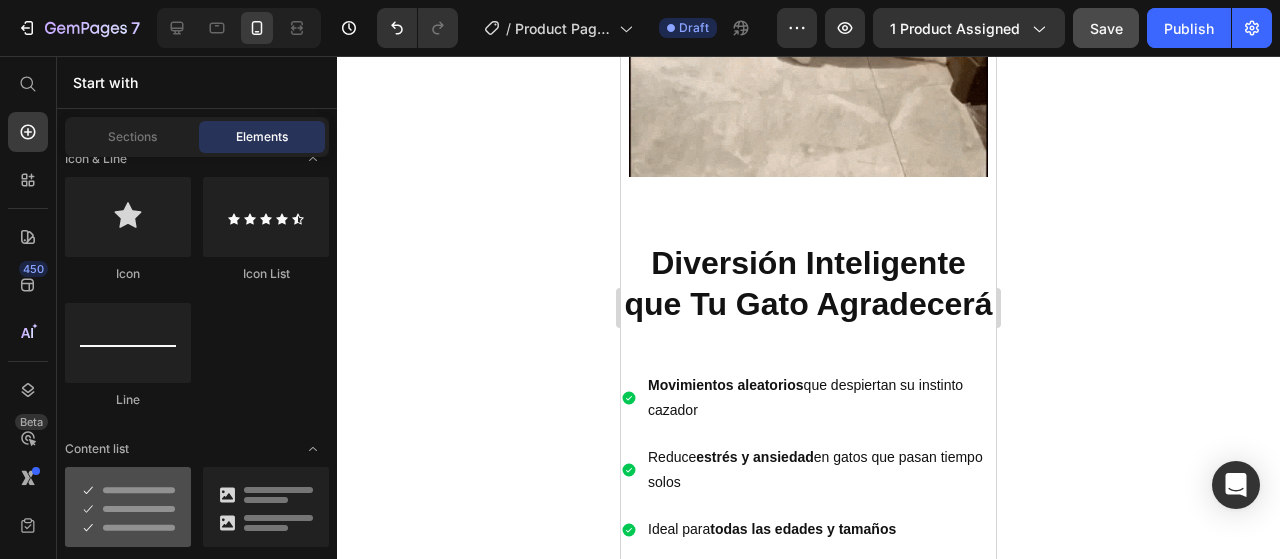 scroll, scrollTop: 600, scrollLeft: 0, axis: vertical 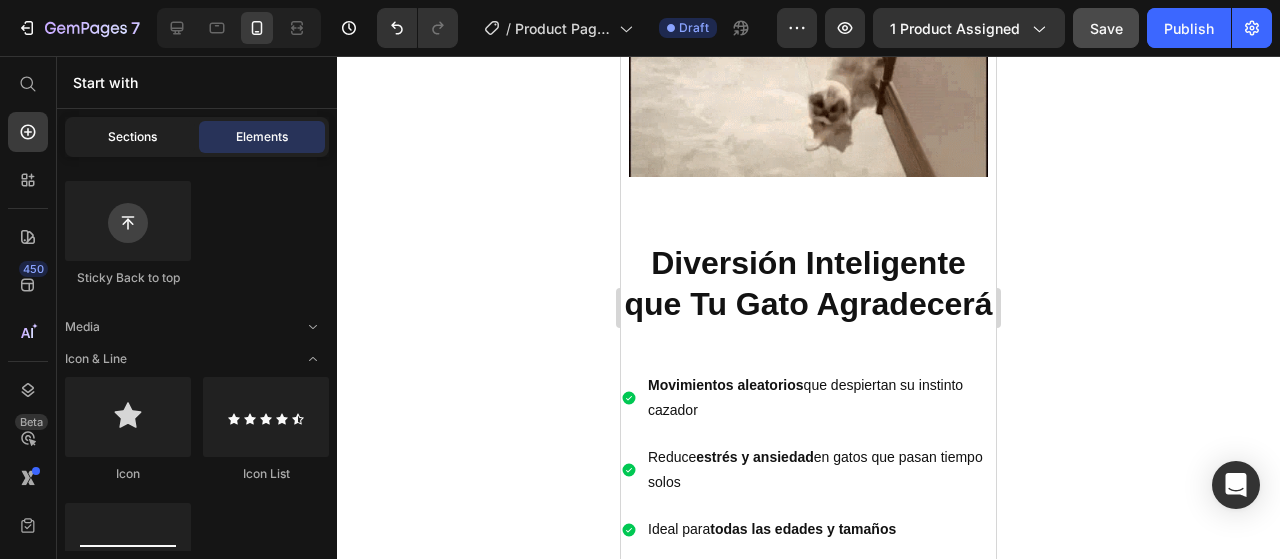 click on "Sections" 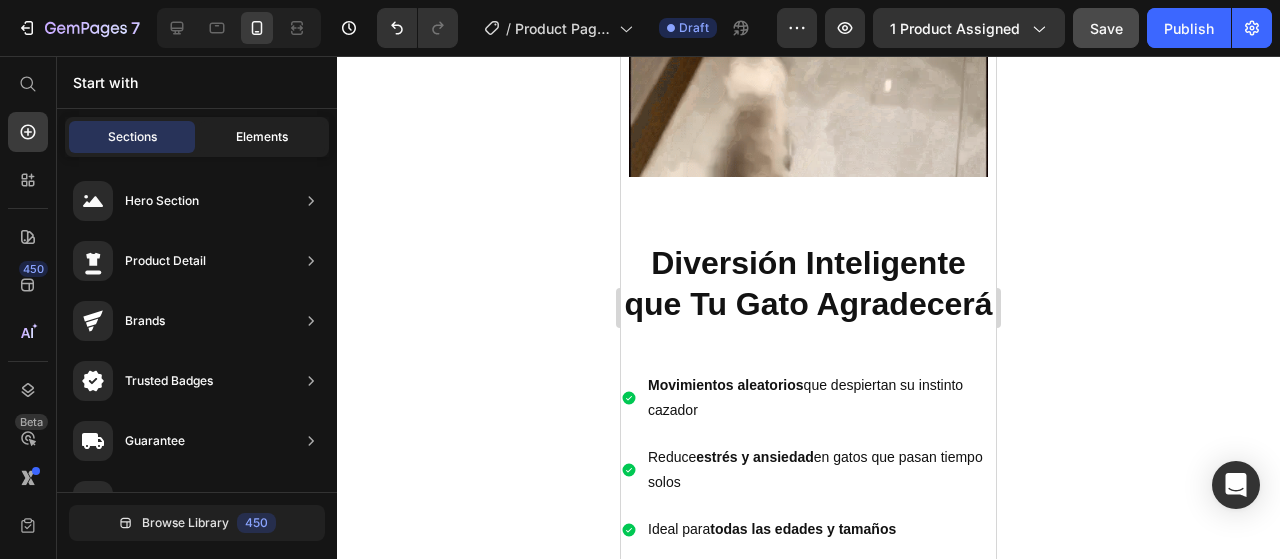 click on "Elements" 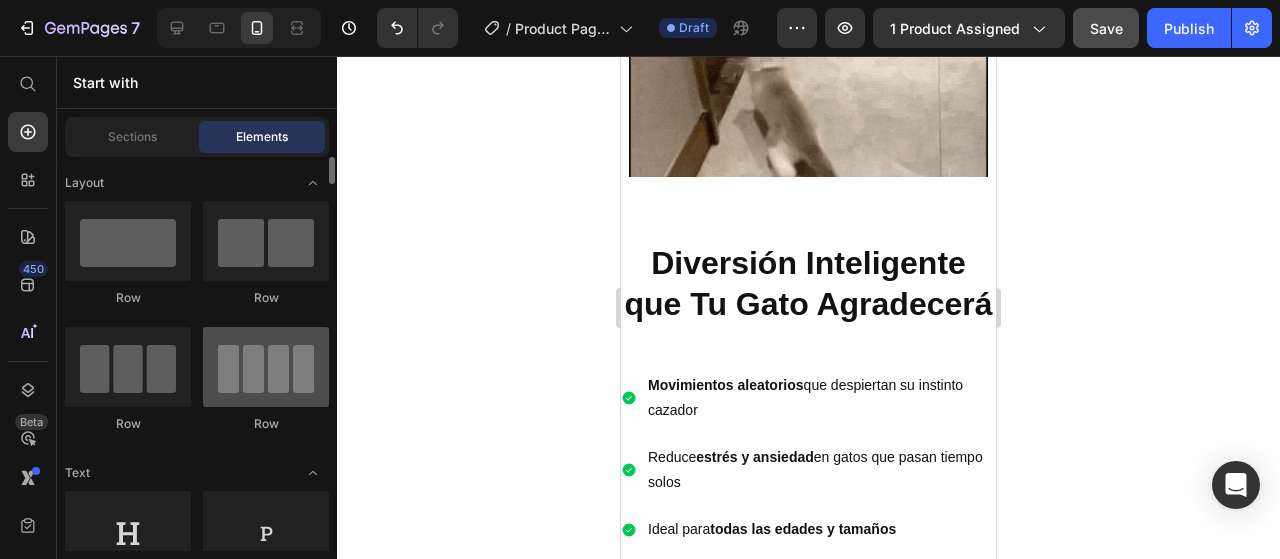 scroll, scrollTop: 100, scrollLeft: 0, axis: vertical 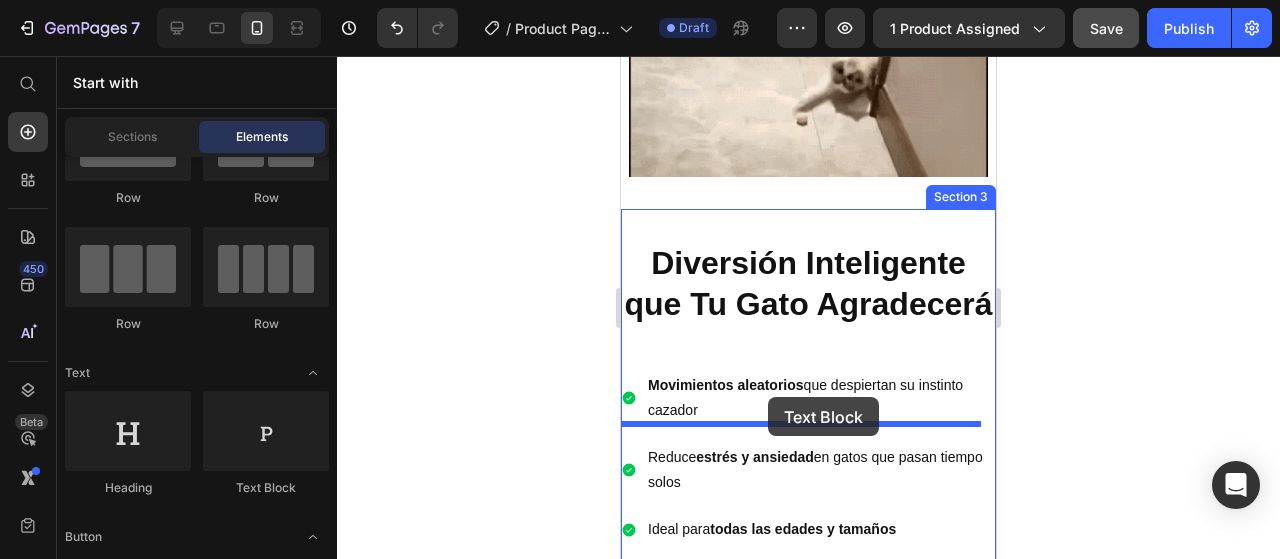 drag, startPoint x: 886, startPoint y: 514, endPoint x: 768, endPoint y: 397, distance: 166.1716 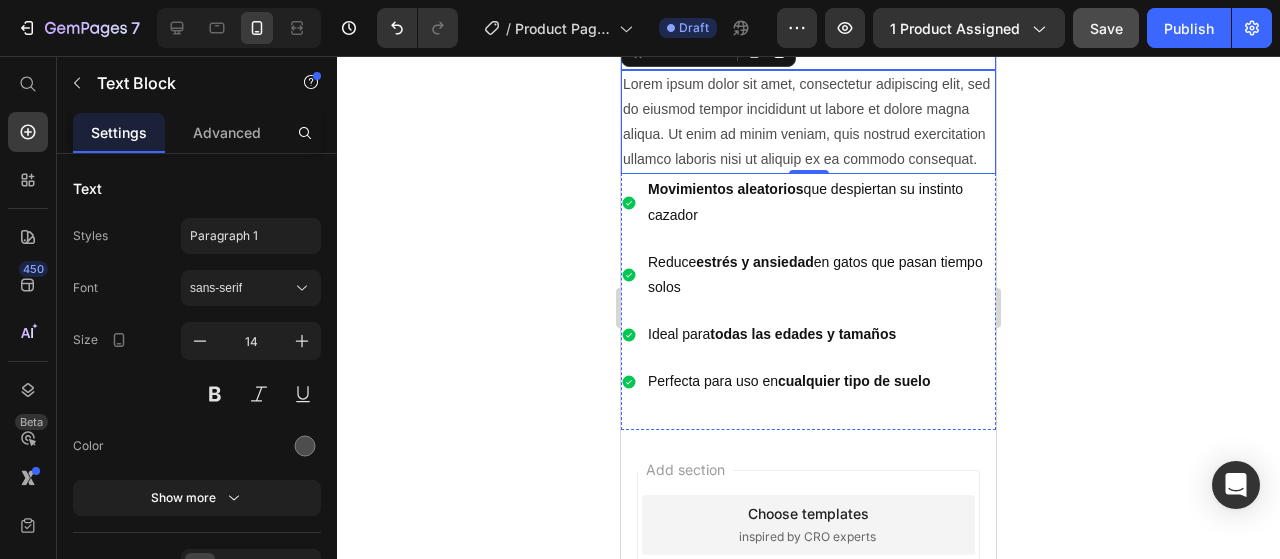 scroll, scrollTop: 1131, scrollLeft: 0, axis: vertical 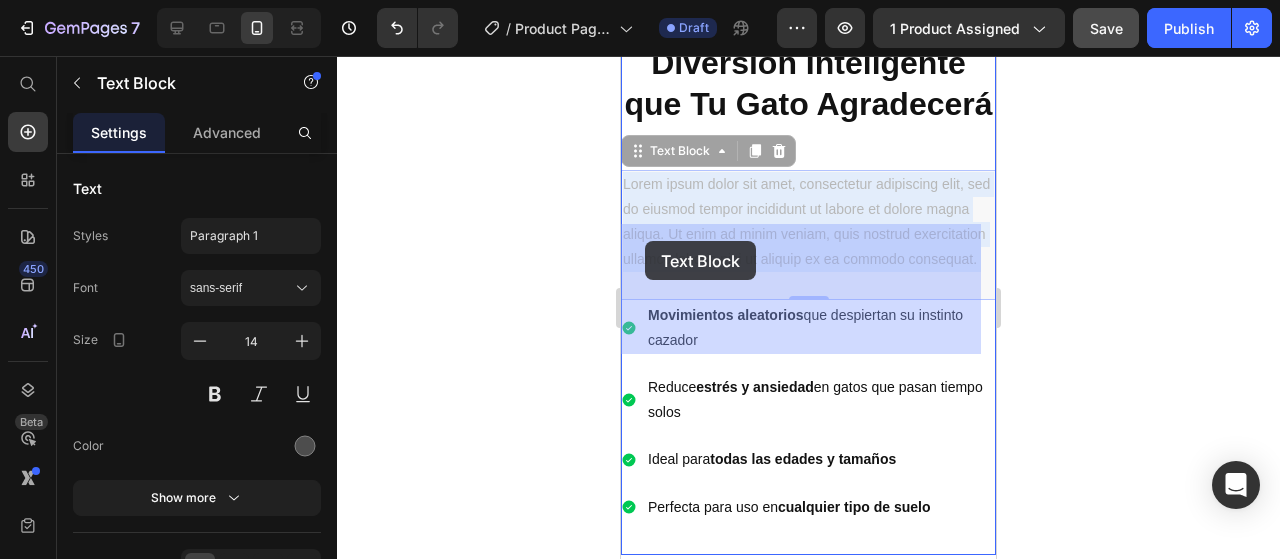 drag, startPoint x: 760, startPoint y: 341, endPoint x: 645, endPoint y: 241, distance: 152.3975 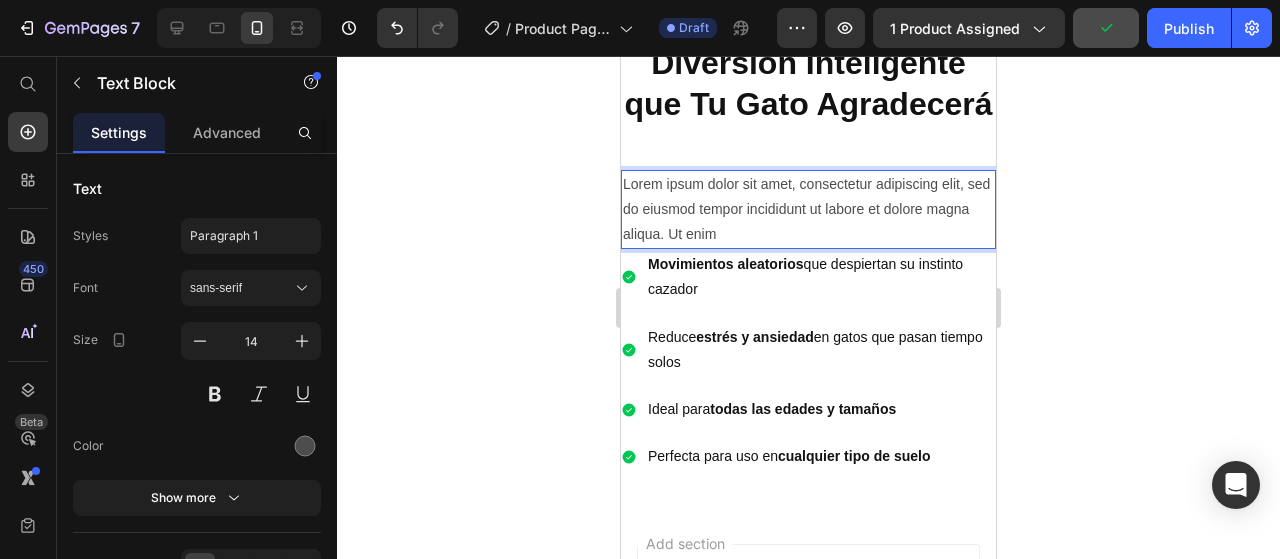 drag, startPoint x: 796, startPoint y: 286, endPoint x: 626, endPoint y: 230, distance: 178.98604 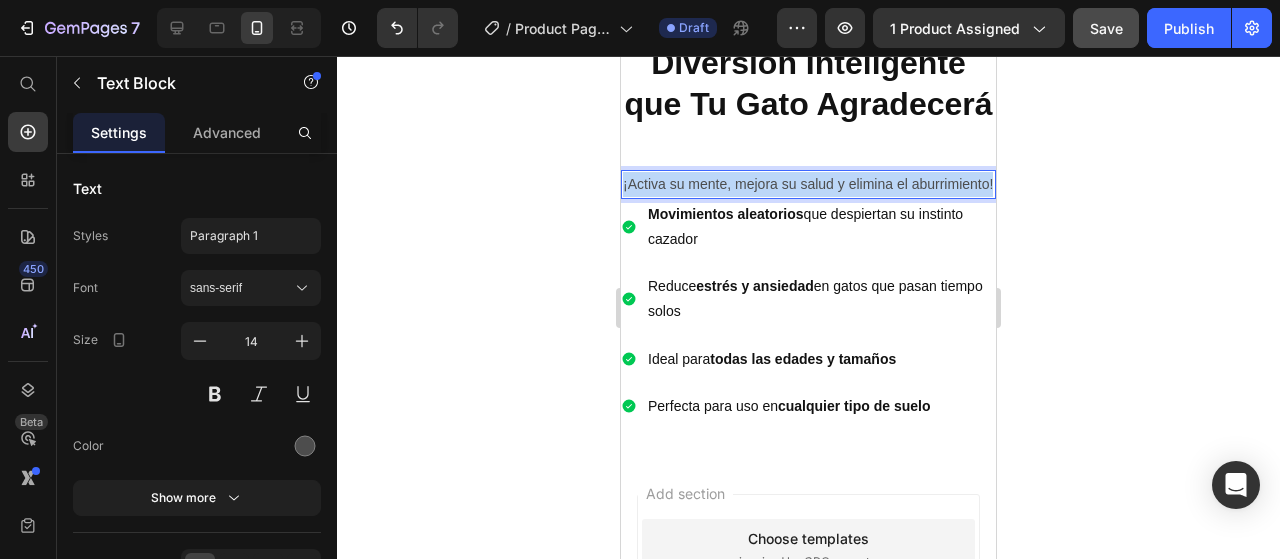 drag, startPoint x: 735, startPoint y: 257, endPoint x: 622, endPoint y: 233, distance: 115.52056 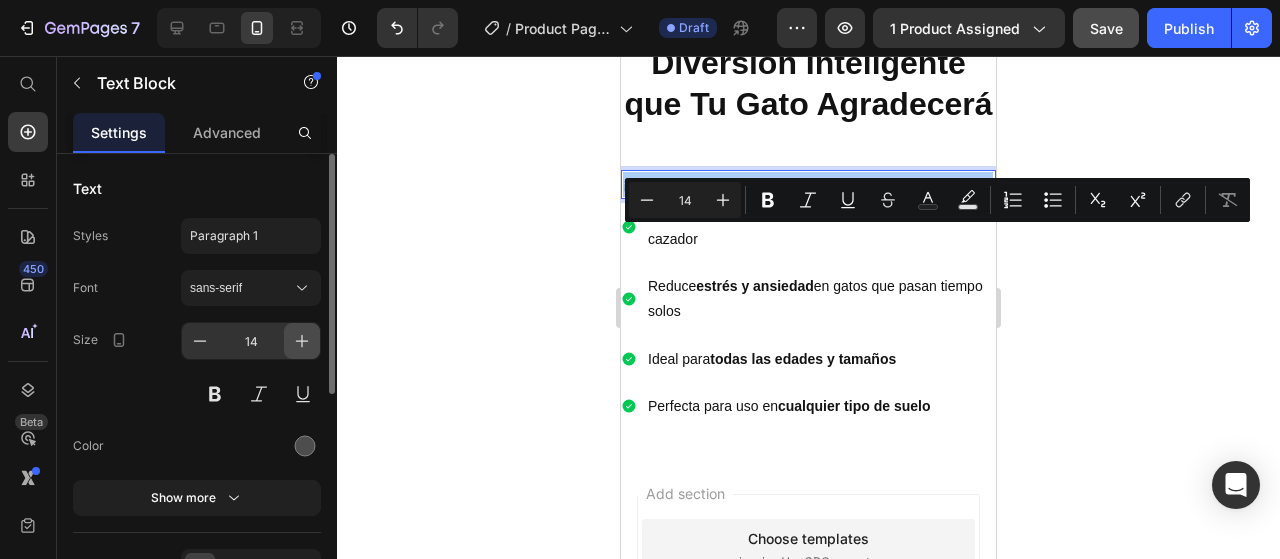 click 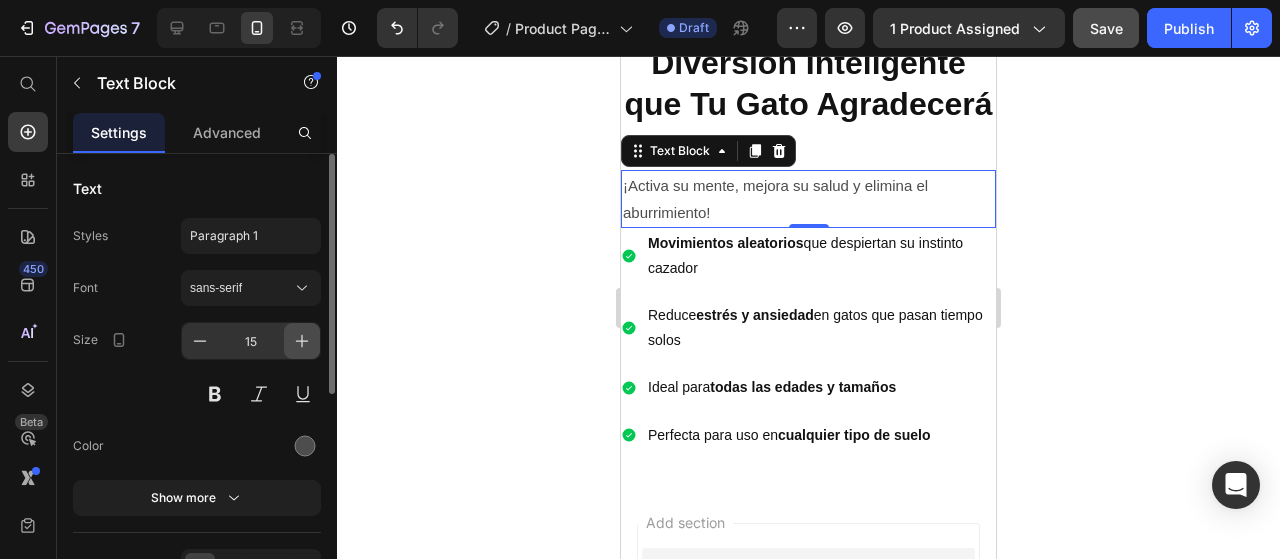 click 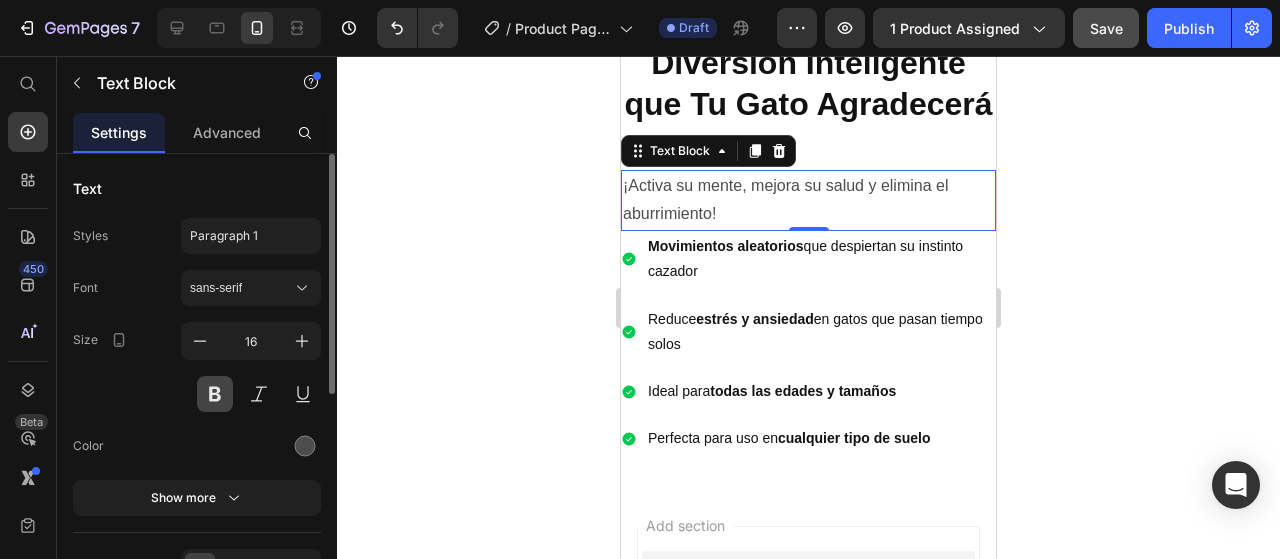 click at bounding box center [215, 394] 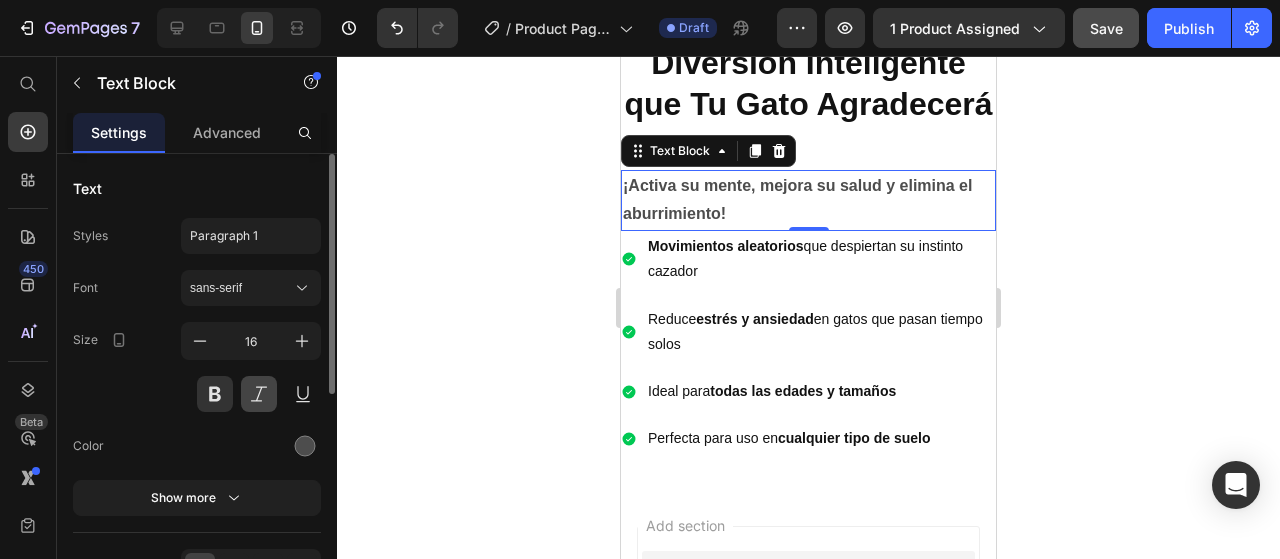 scroll, scrollTop: 200, scrollLeft: 0, axis: vertical 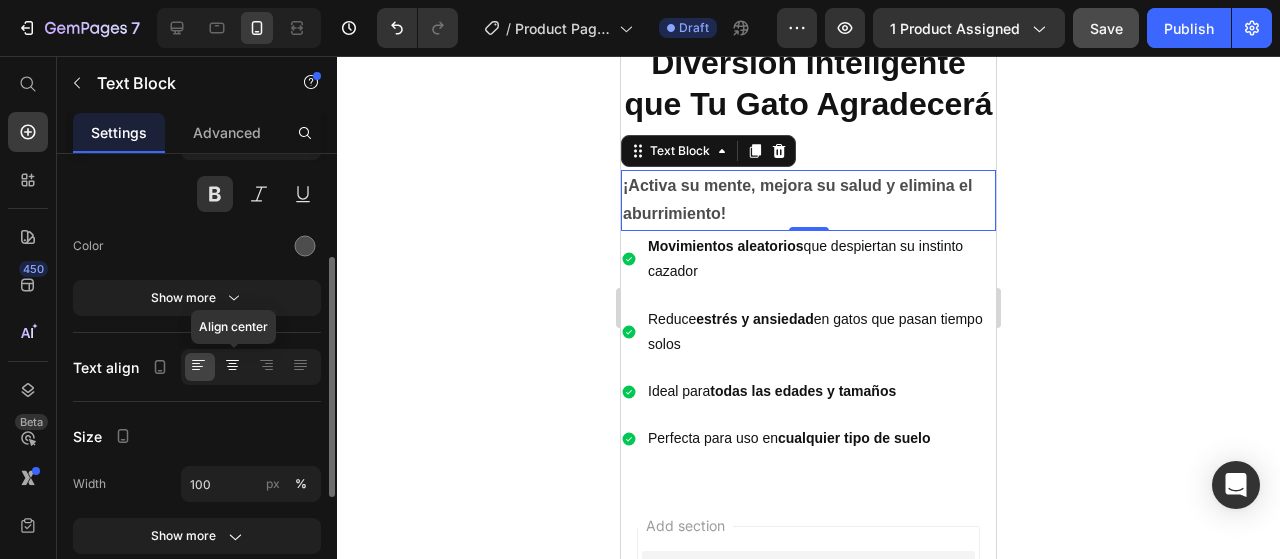 click 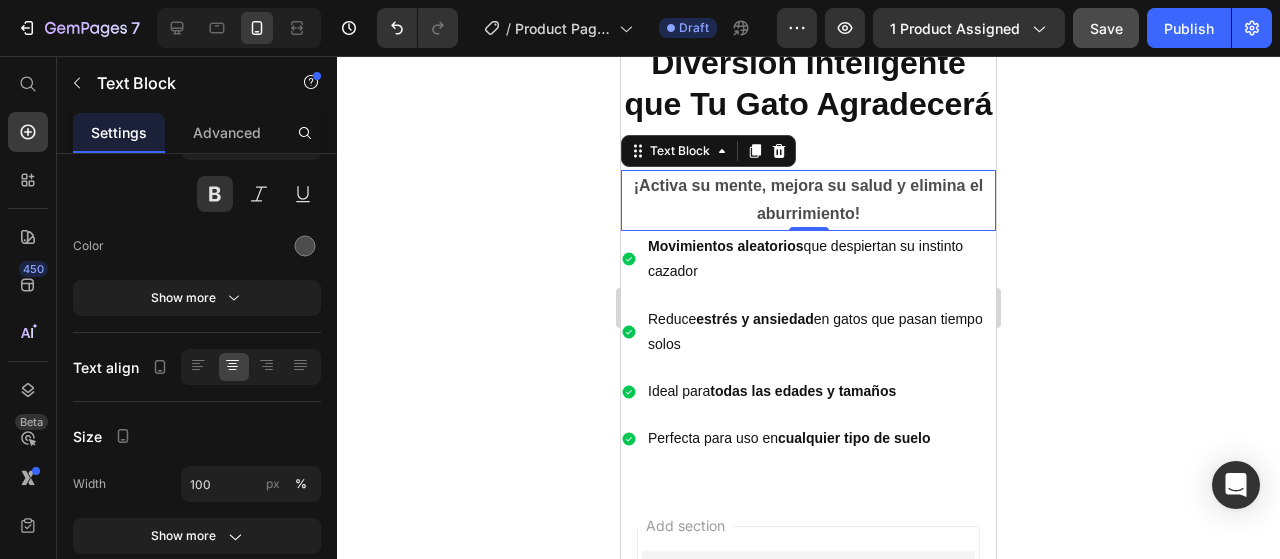click 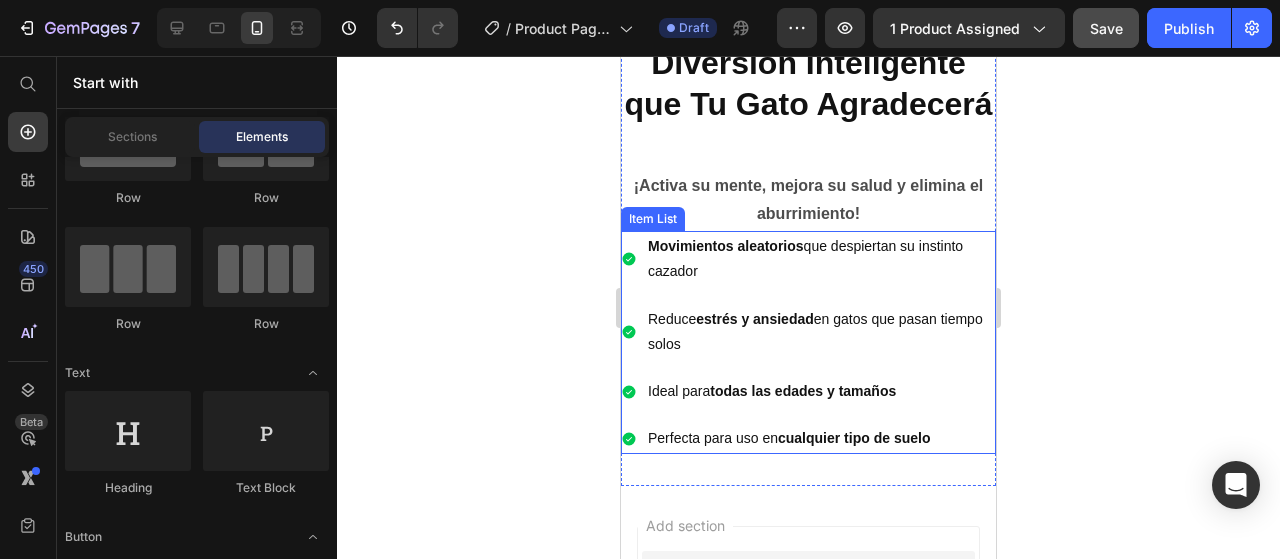 scroll, scrollTop: 1396, scrollLeft: 0, axis: vertical 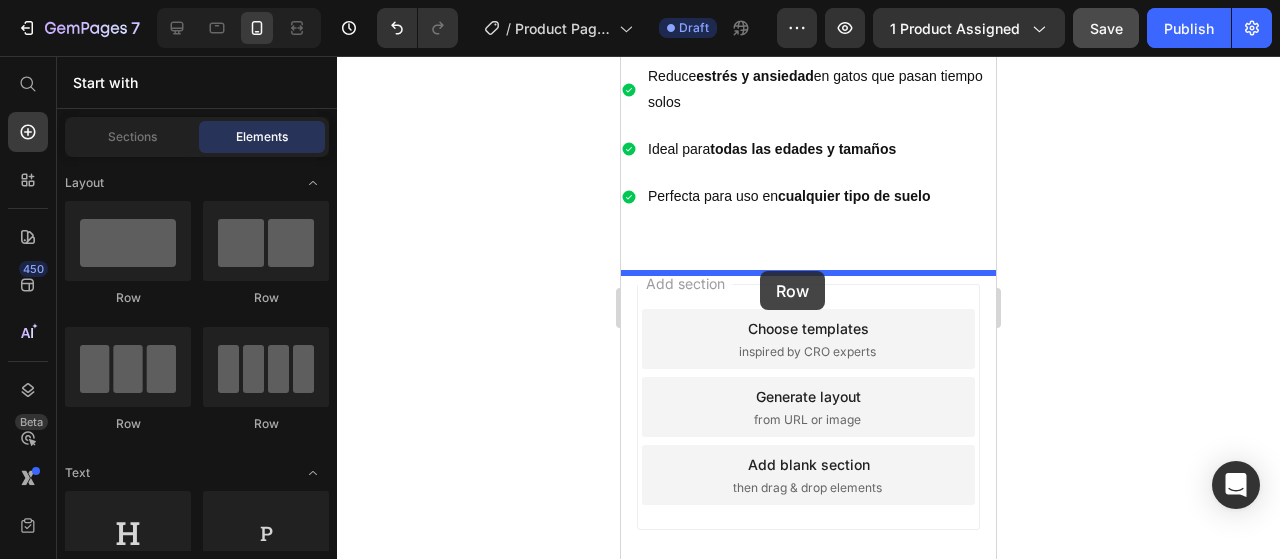 drag, startPoint x: 740, startPoint y: 427, endPoint x: 760, endPoint y: 271, distance: 157.27682 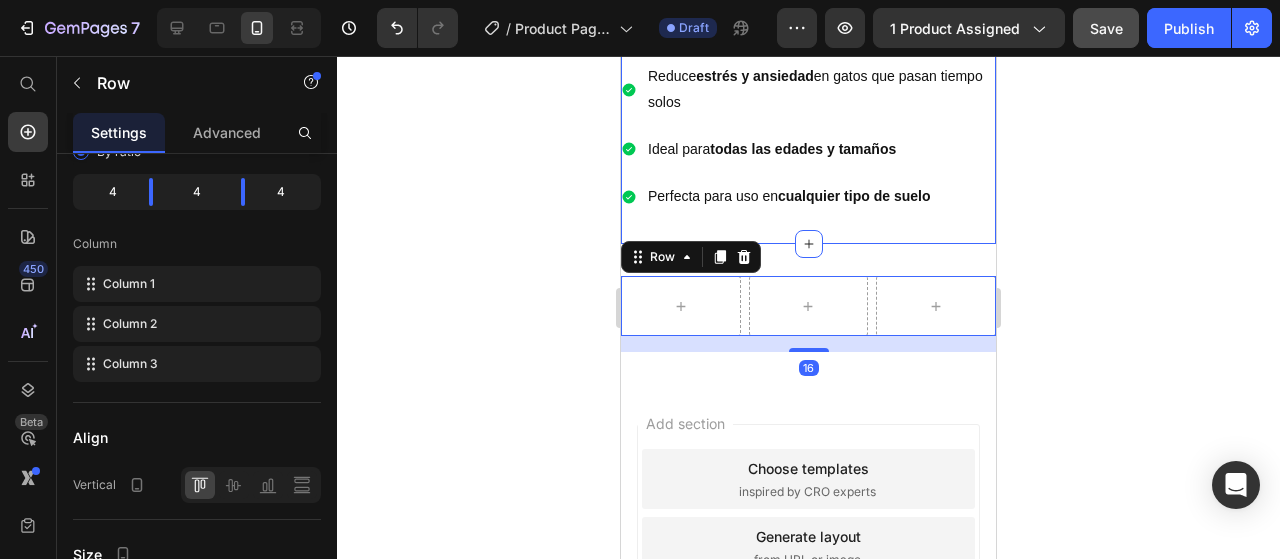 scroll, scrollTop: 0, scrollLeft: 0, axis: both 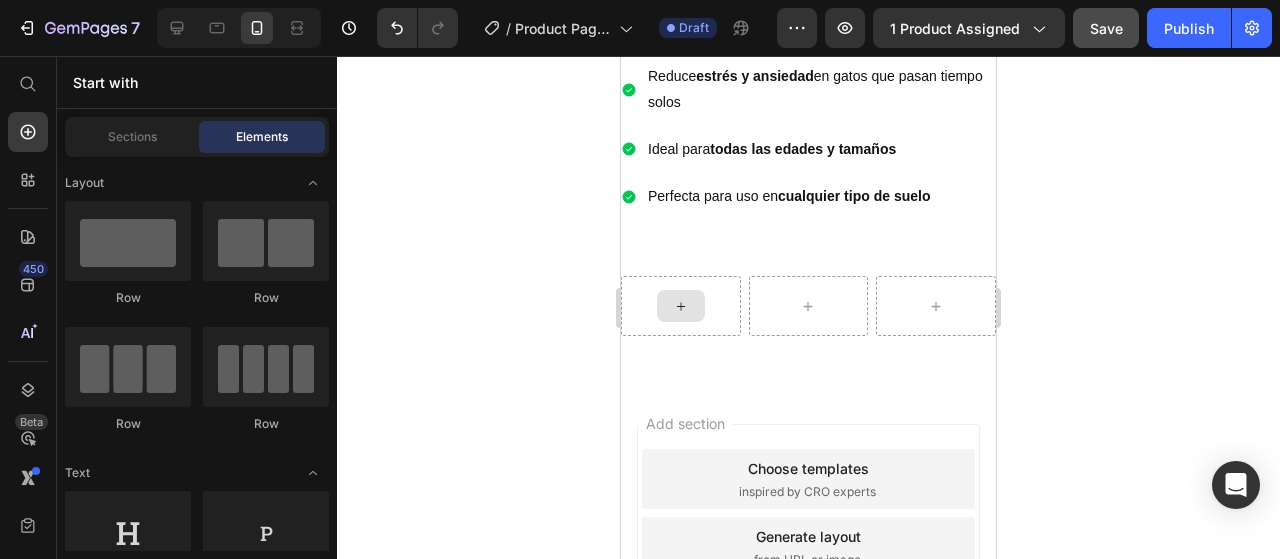 click 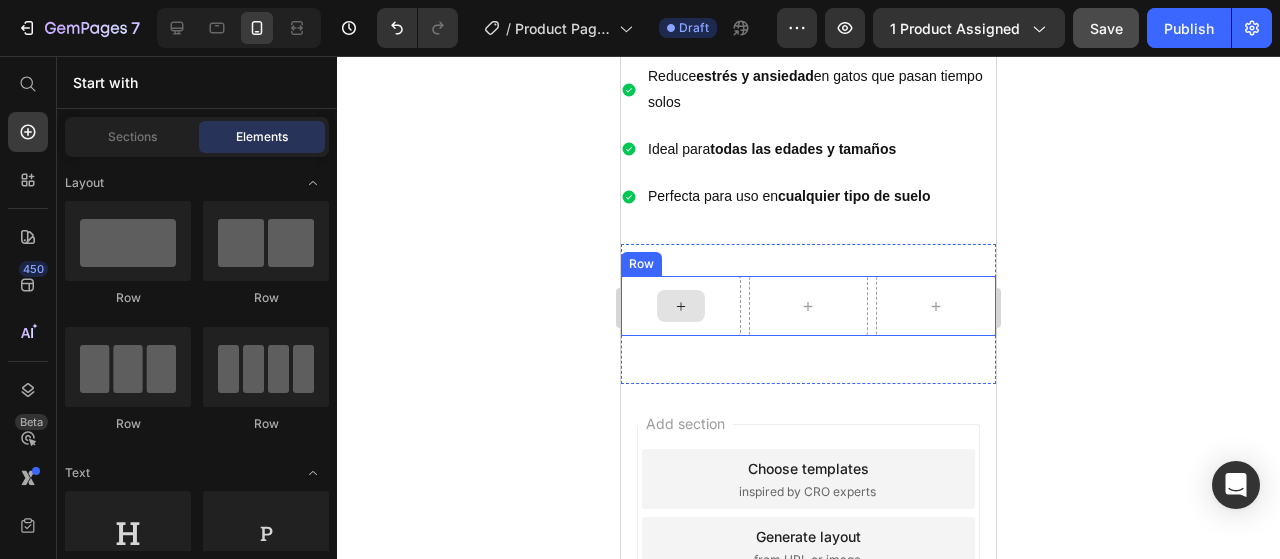 click 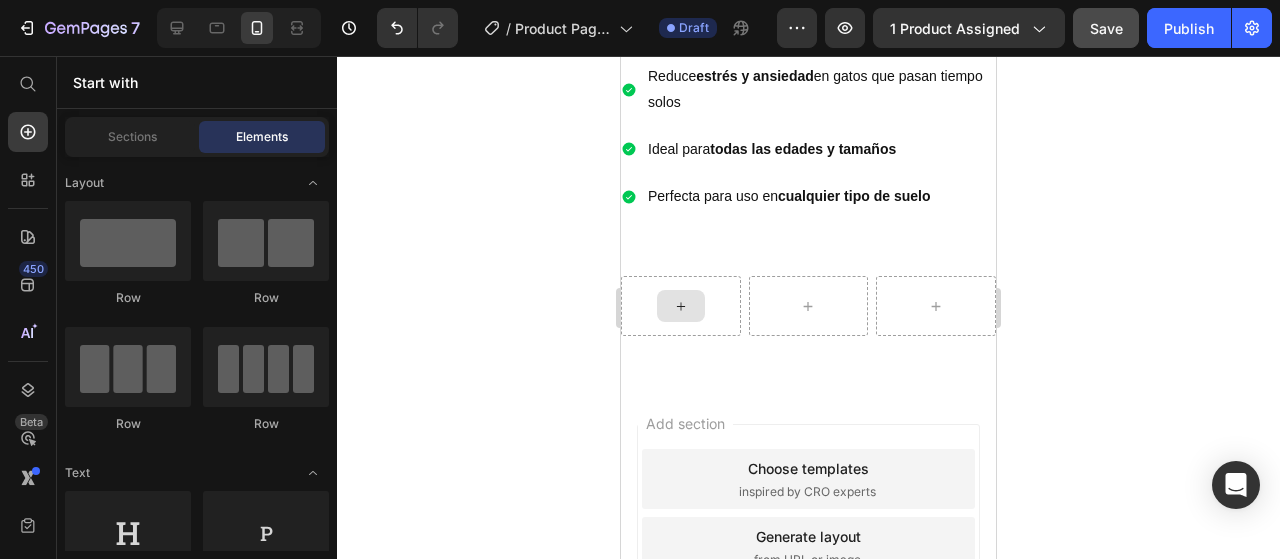 click at bounding box center (681, 306) 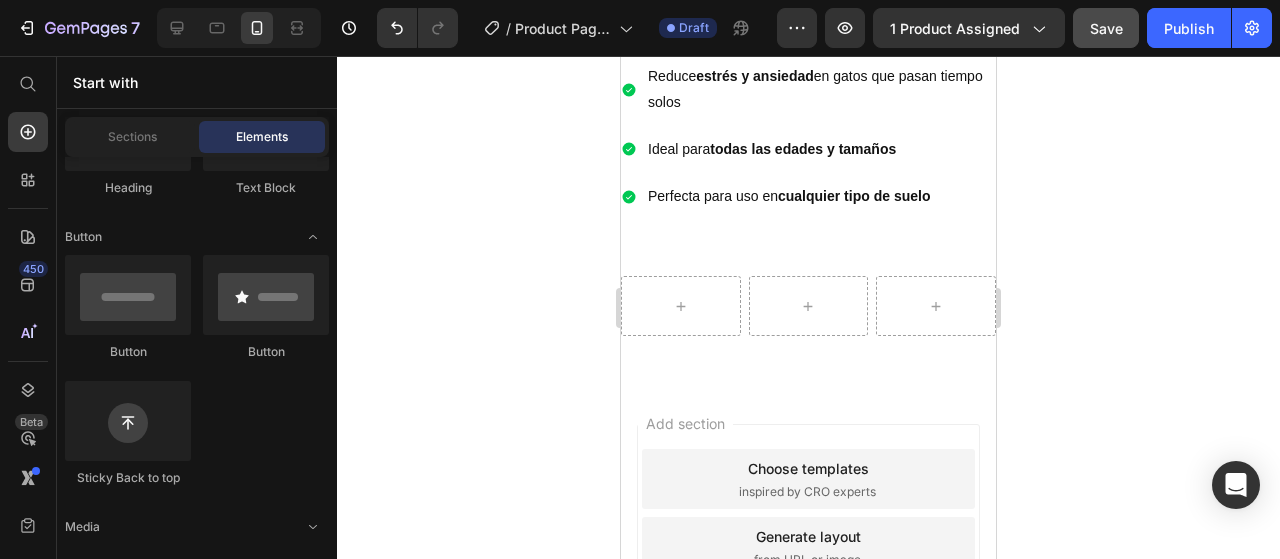 scroll, scrollTop: 300, scrollLeft: 0, axis: vertical 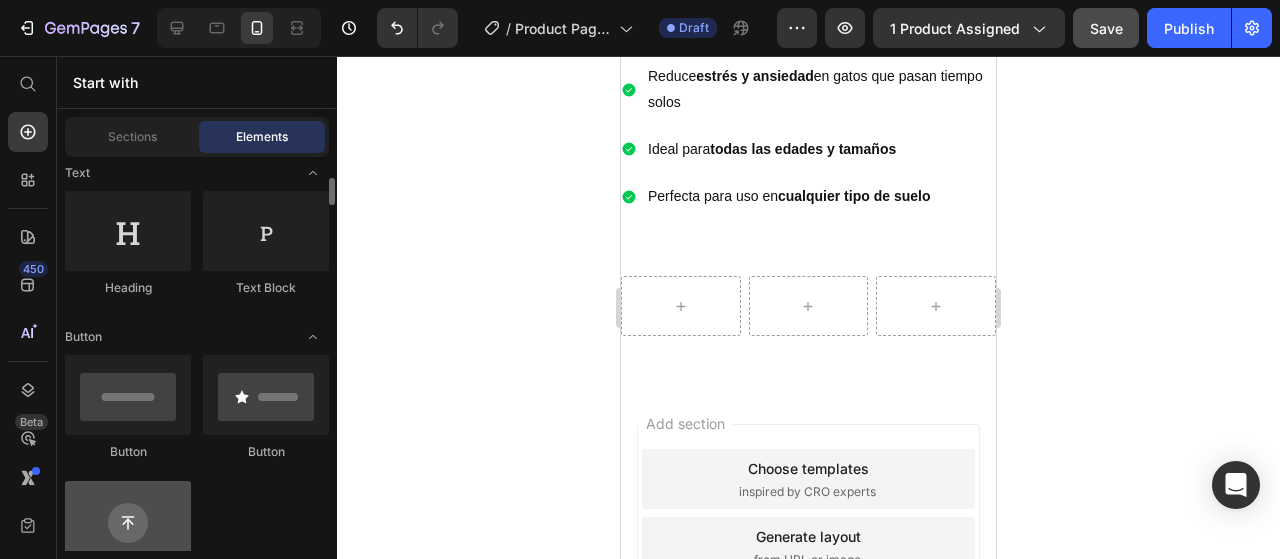 click at bounding box center (128, 521) 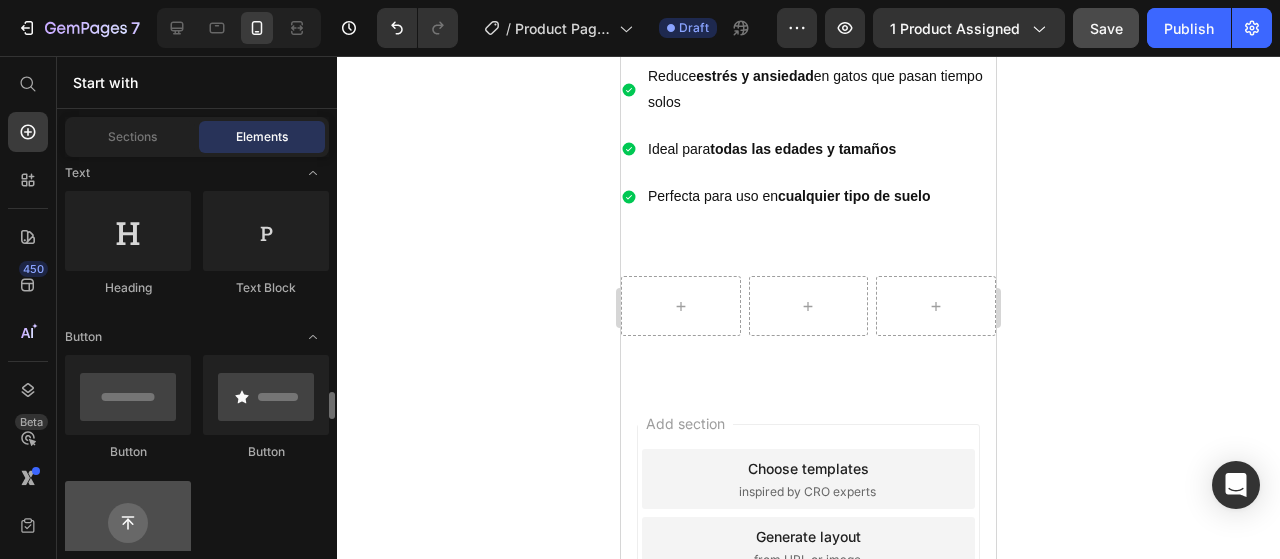 scroll, scrollTop: 600, scrollLeft: 0, axis: vertical 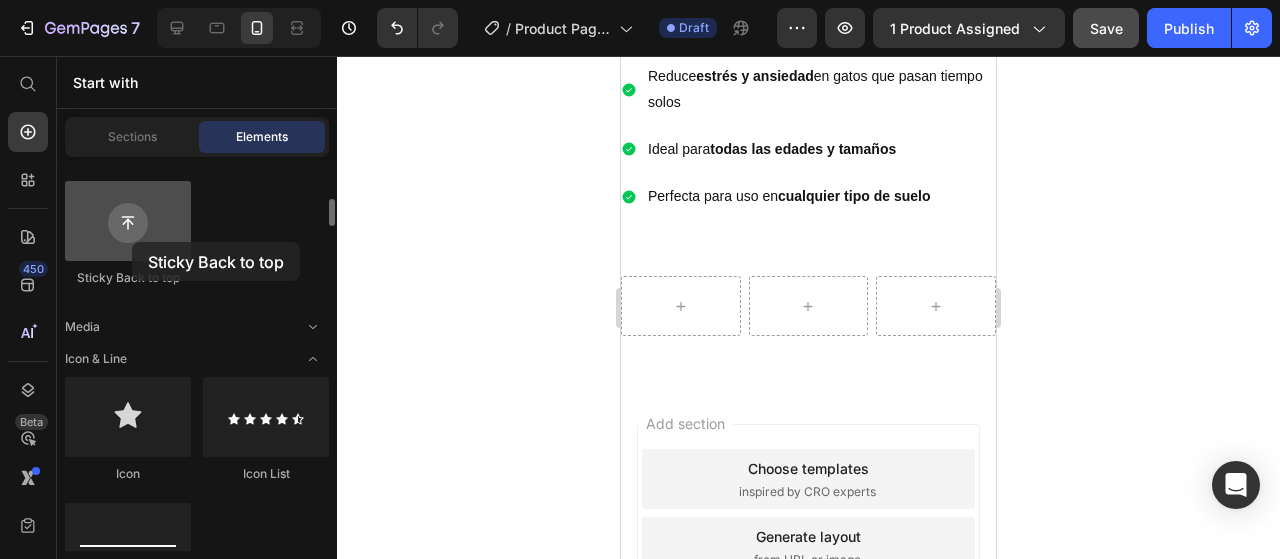 click at bounding box center (128, 221) 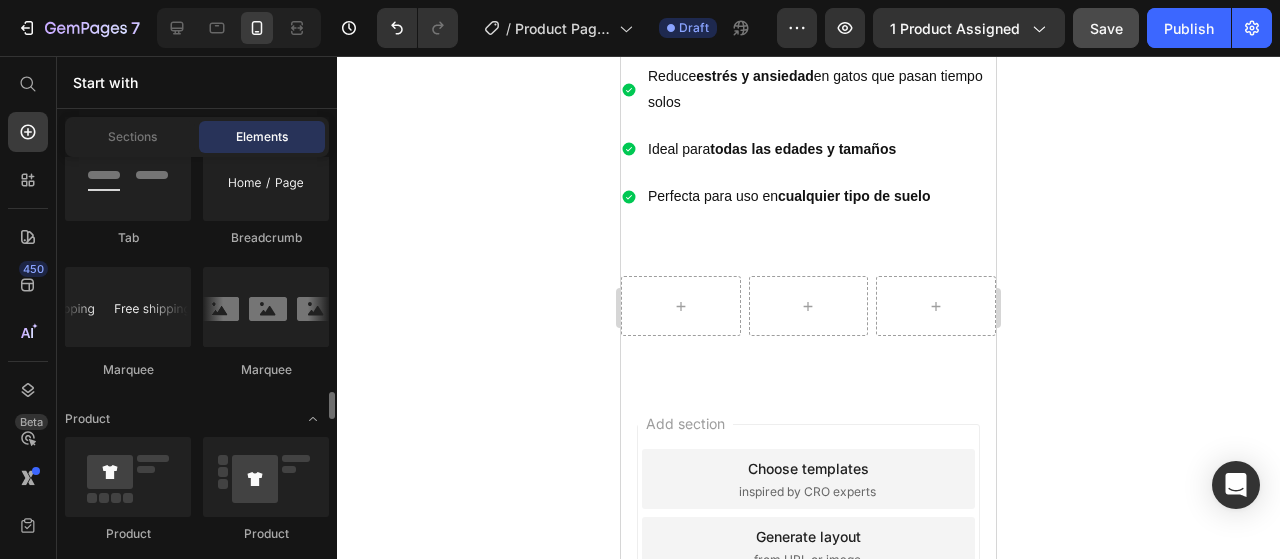 scroll, scrollTop: 2000, scrollLeft: 0, axis: vertical 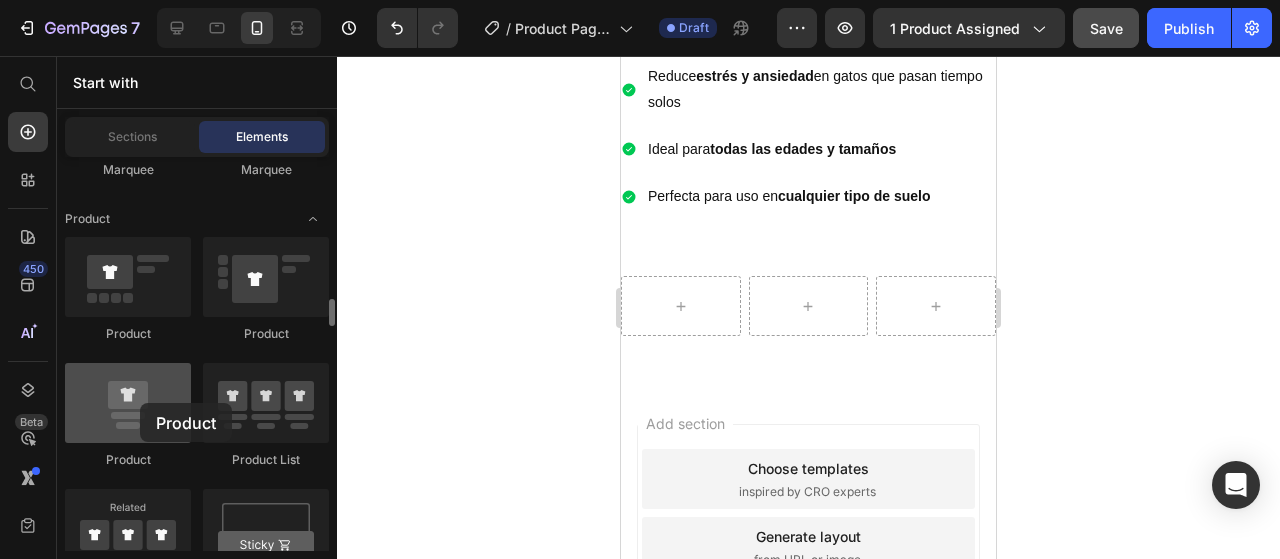 click at bounding box center [128, 403] 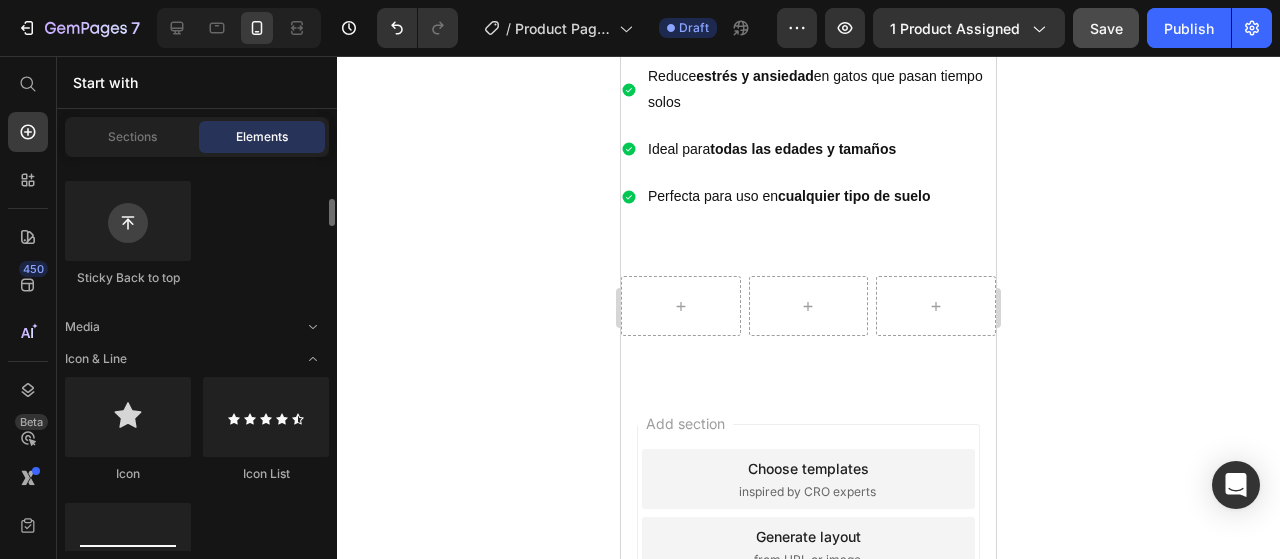 scroll, scrollTop: 700, scrollLeft: 0, axis: vertical 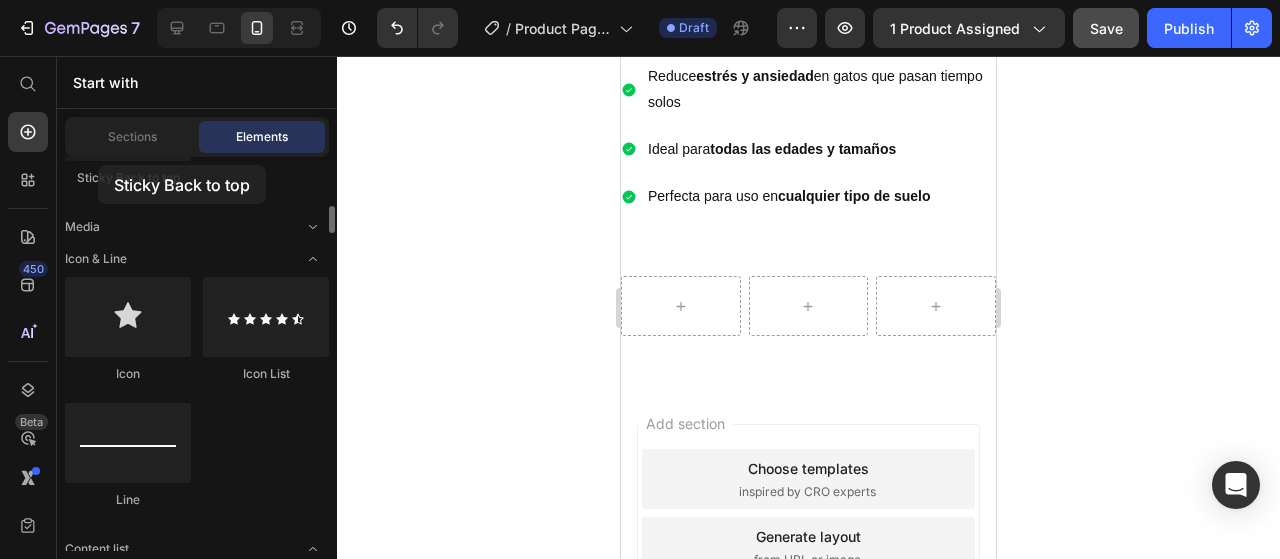 click on "Sticky Back to top" 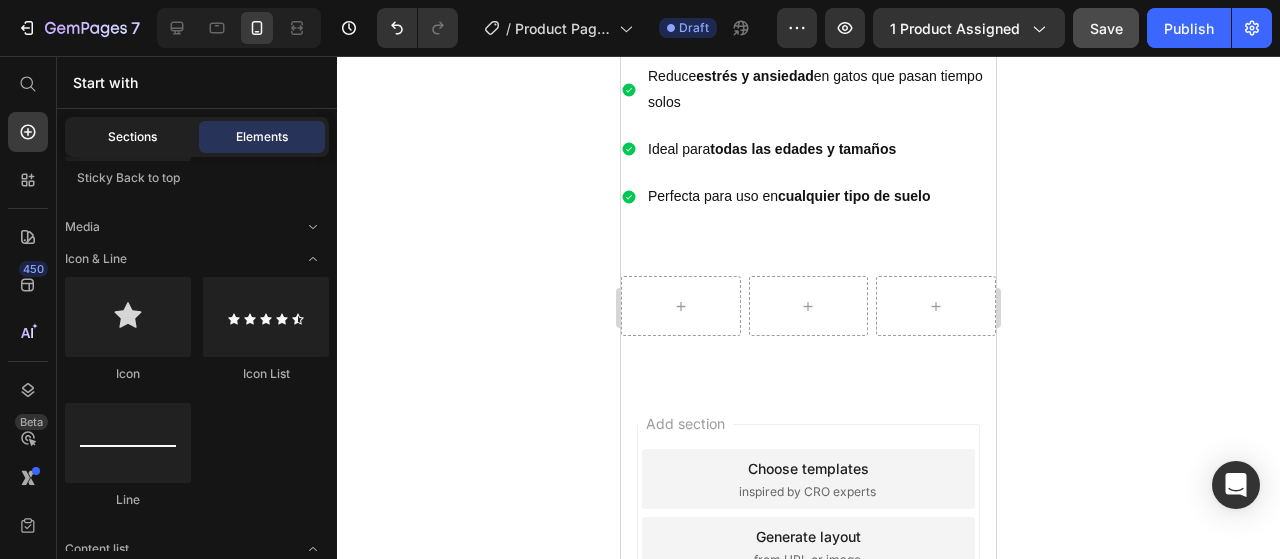 click on "Sections" 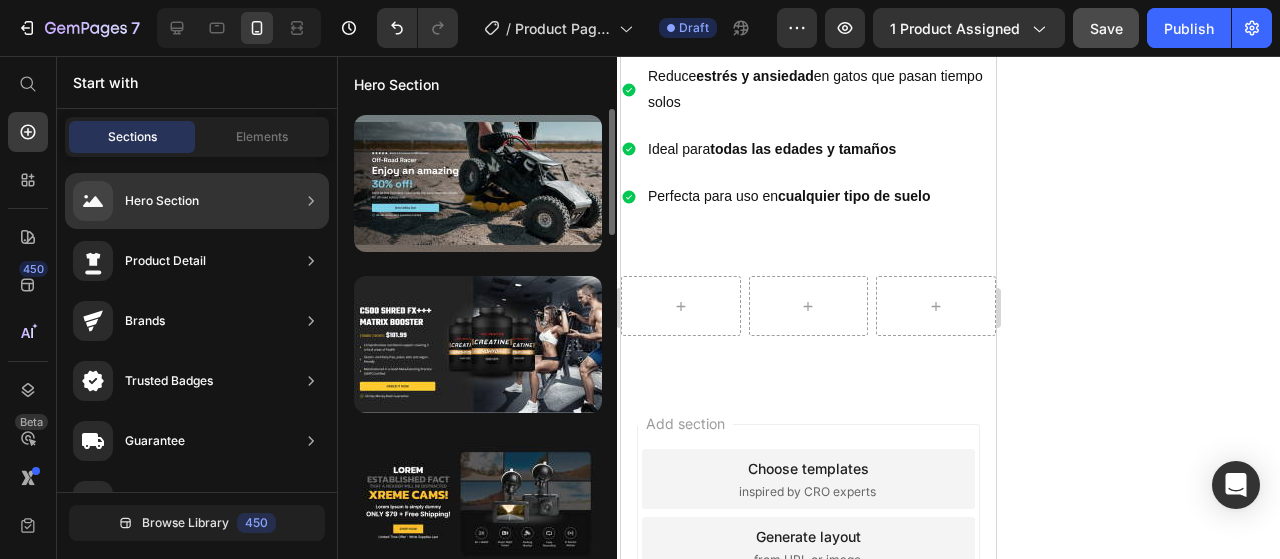 click on "Hero Section" at bounding box center (136, 201) 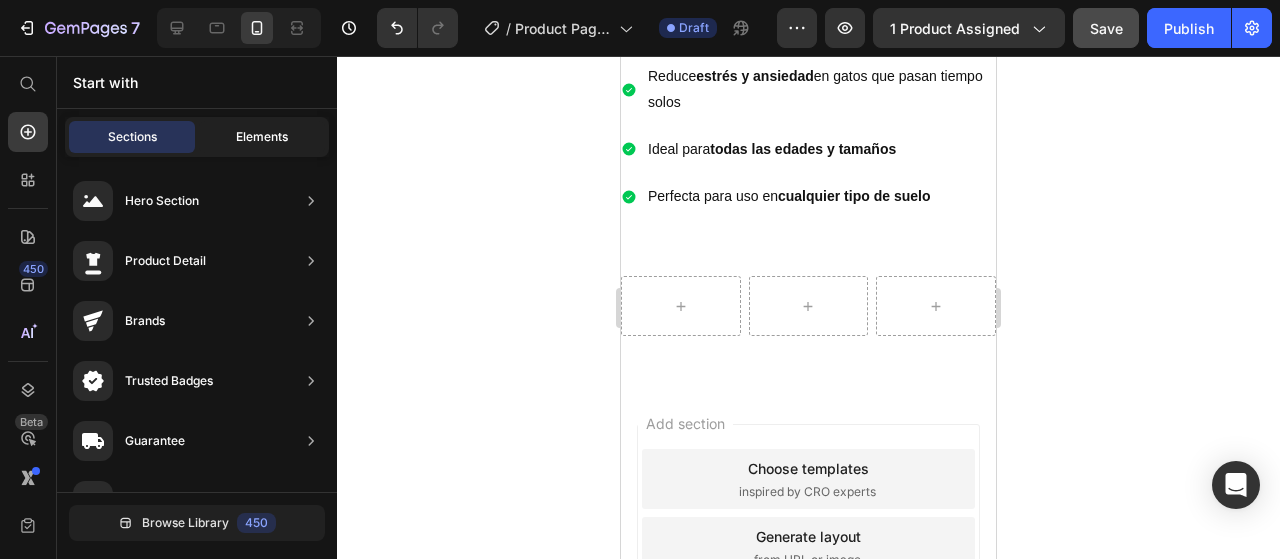 click on "Elements" 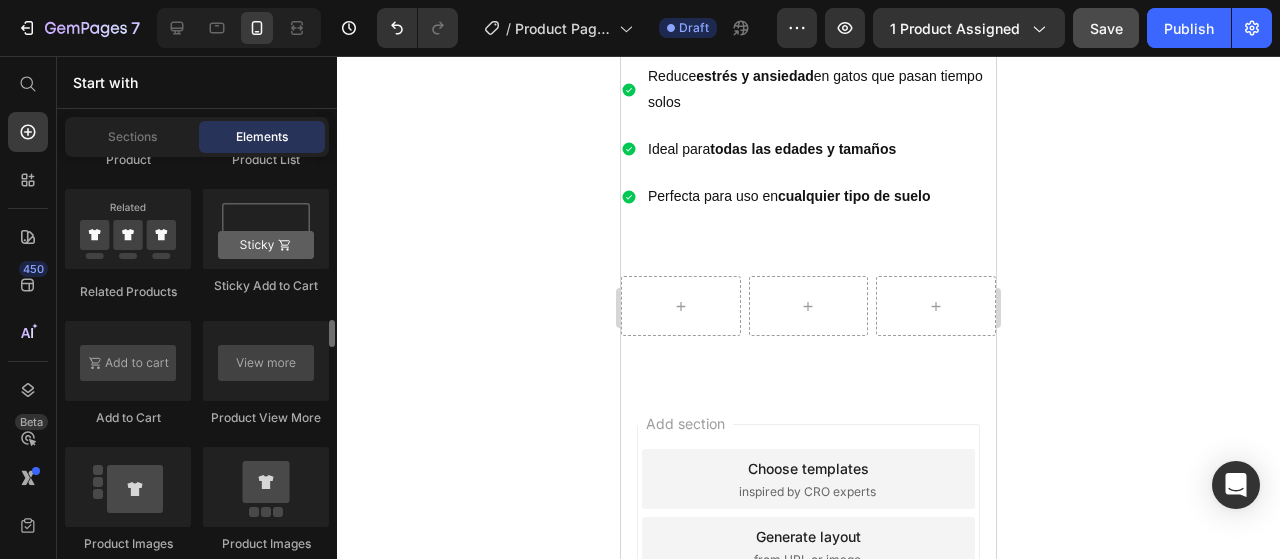 scroll, scrollTop: 2500, scrollLeft: 0, axis: vertical 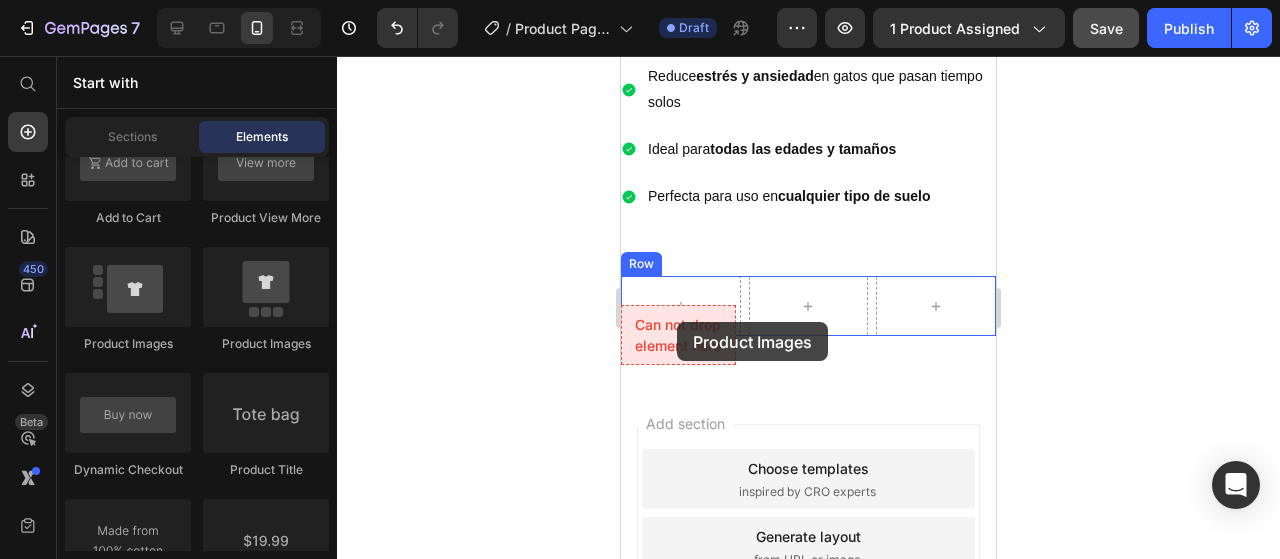 drag, startPoint x: 894, startPoint y: 348, endPoint x: 677, endPoint y: 322, distance: 218.55205 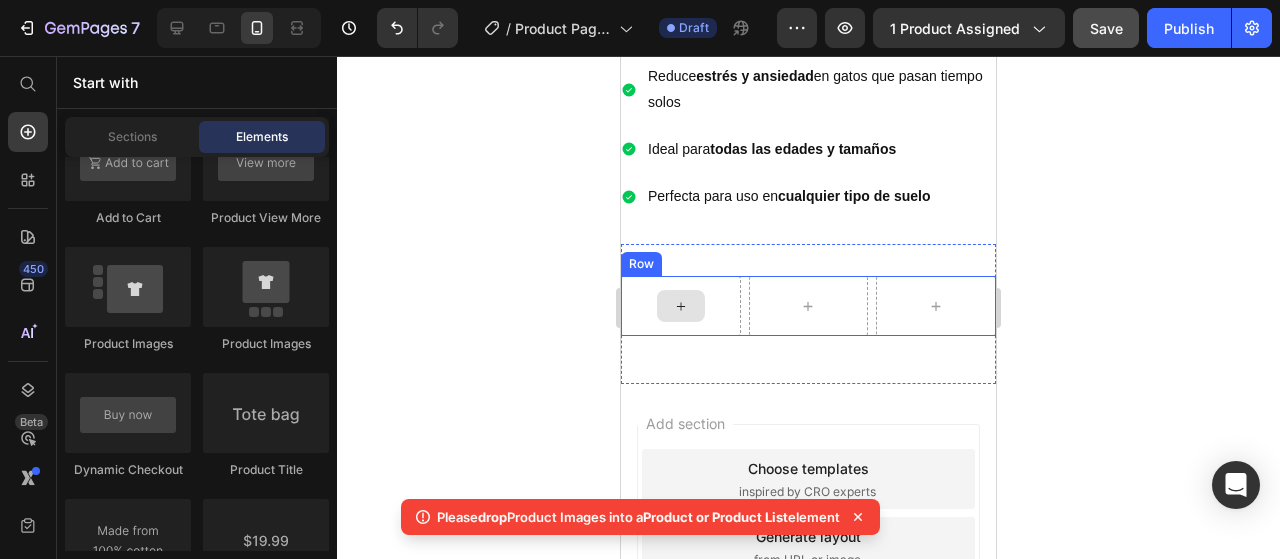 click 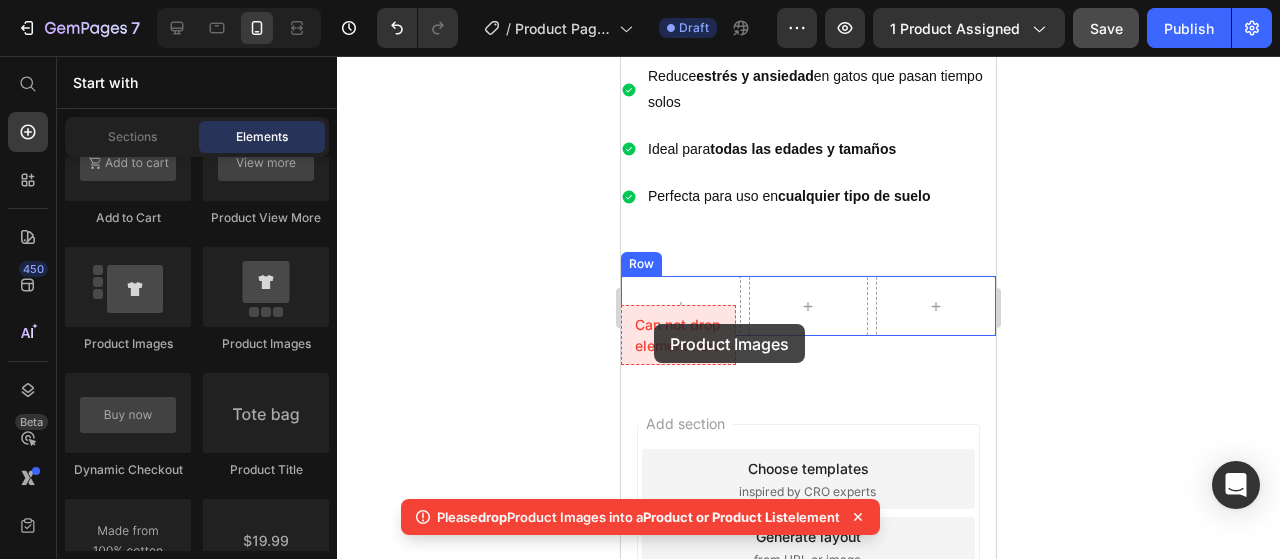 drag, startPoint x: 903, startPoint y: 357, endPoint x: 654, endPoint y: 324, distance: 251.17723 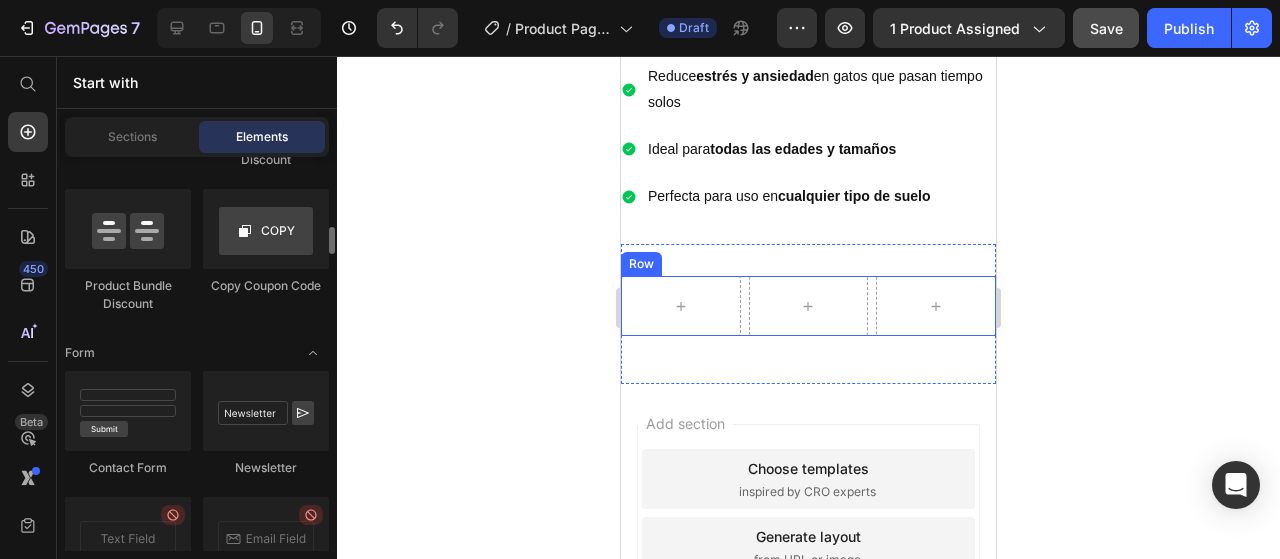 scroll, scrollTop: 3800, scrollLeft: 0, axis: vertical 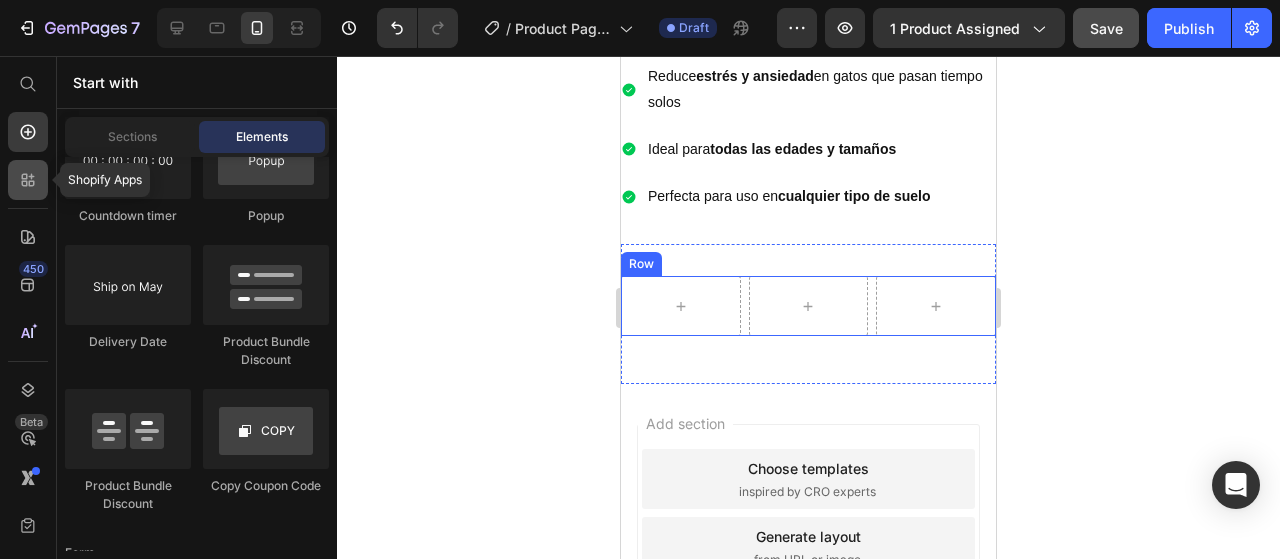 click 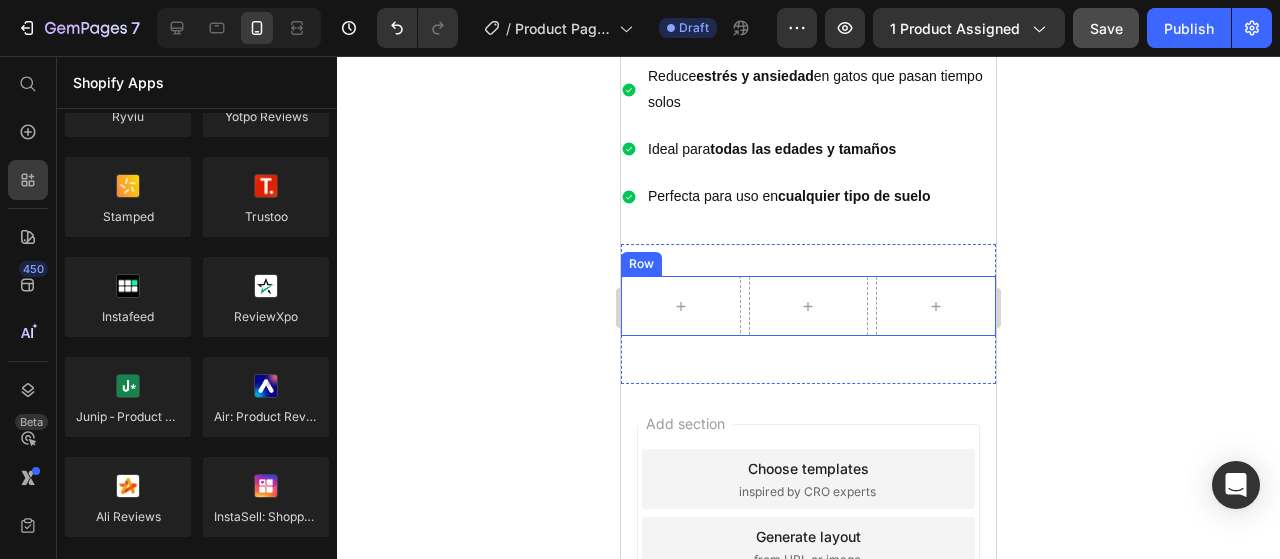 scroll, scrollTop: 0, scrollLeft: 0, axis: both 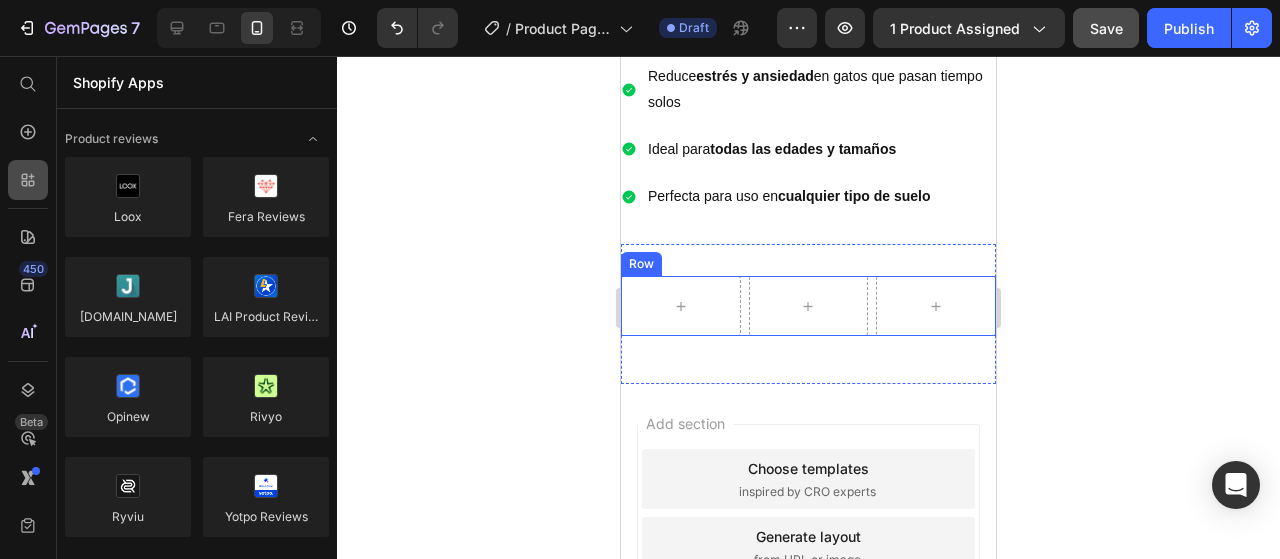 click 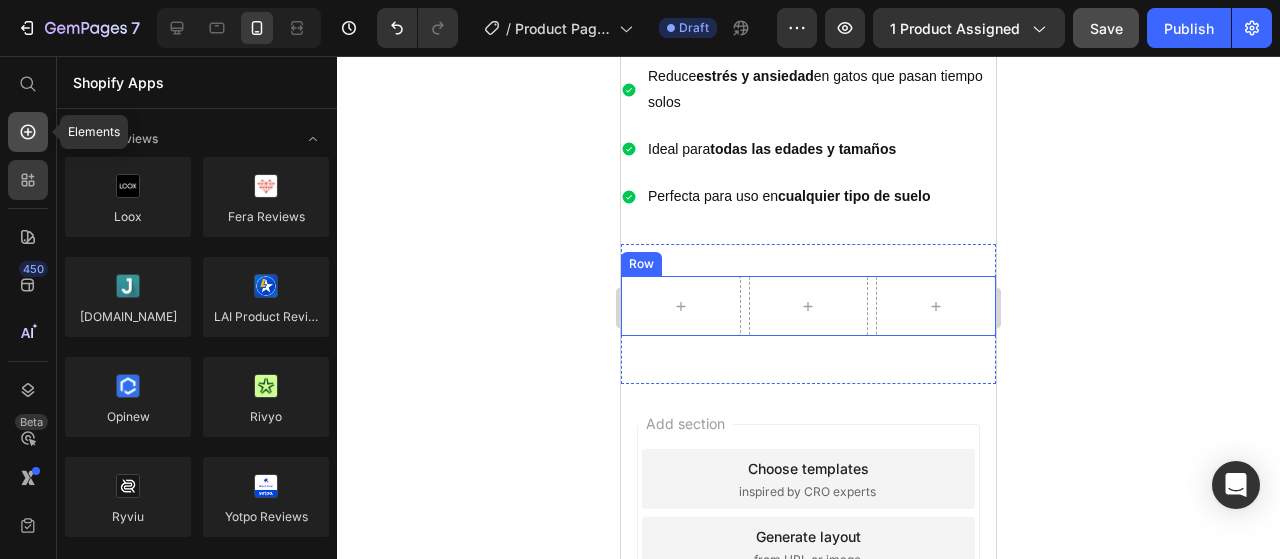 click 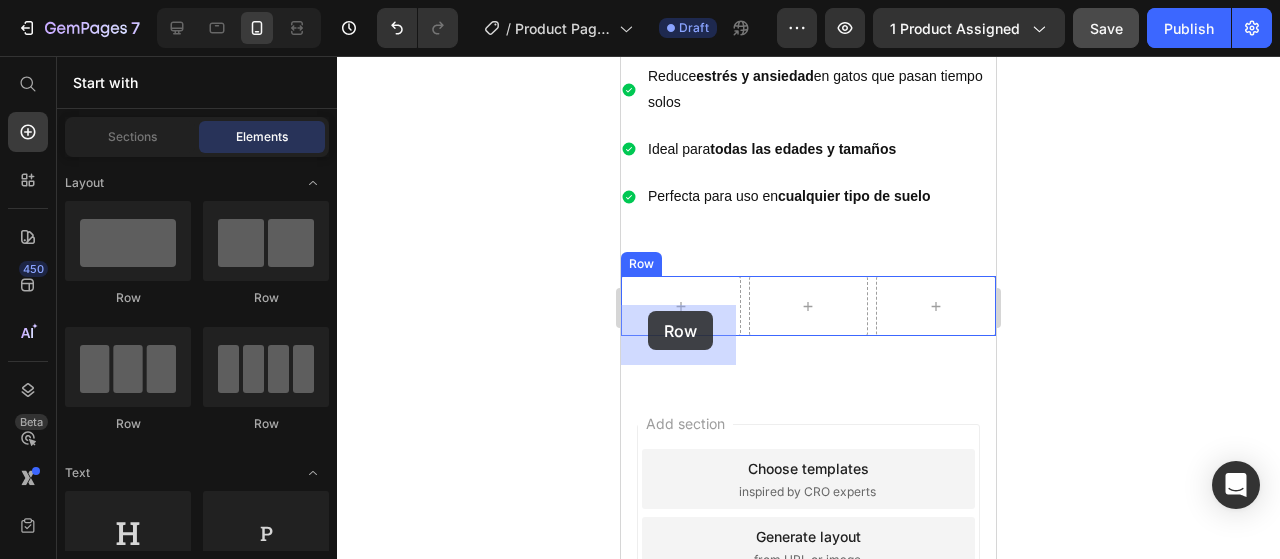 drag, startPoint x: 746, startPoint y: 301, endPoint x: 649, endPoint y: 311, distance: 97.5141 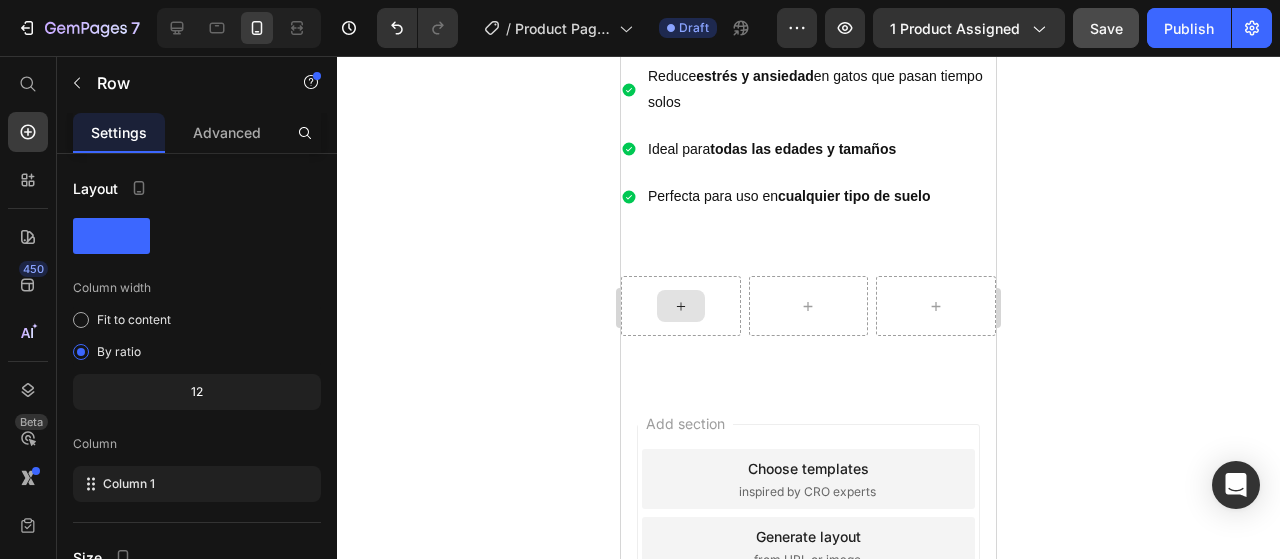 click 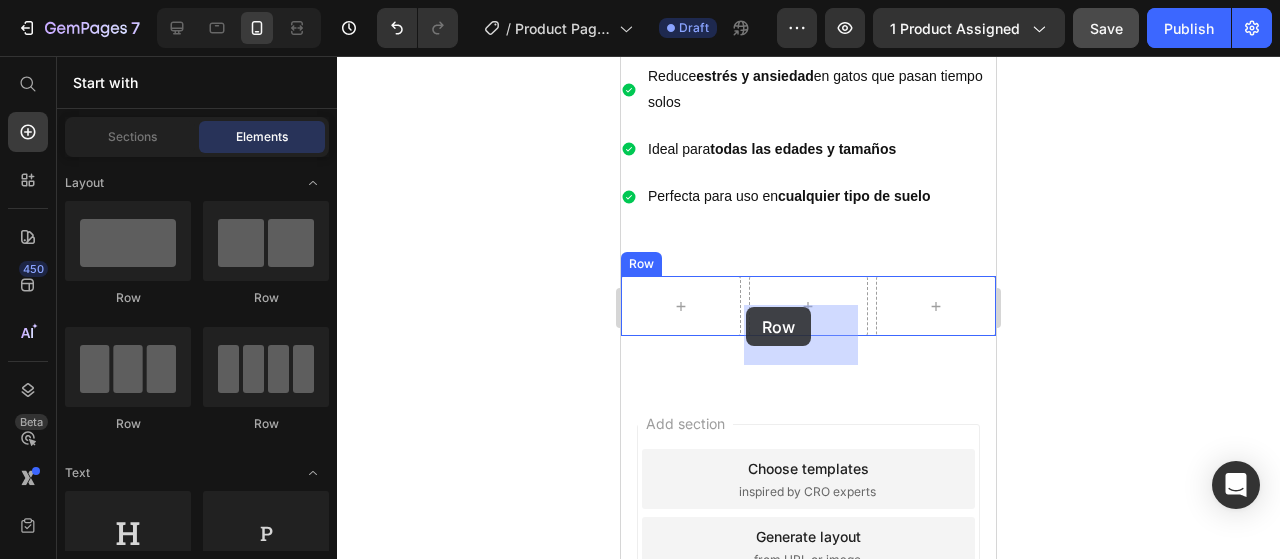drag, startPoint x: 740, startPoint y: 321, endPoint x: 746, endPoint y: 307, distance: 15.231546 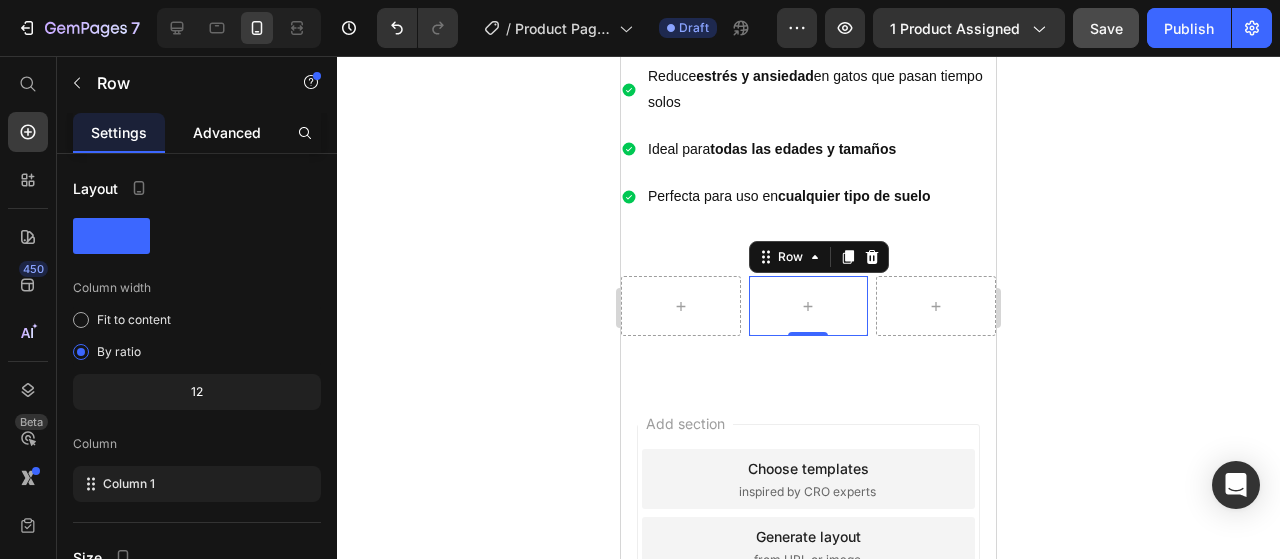 click on "Advanced" at bounding box center (227, 132) 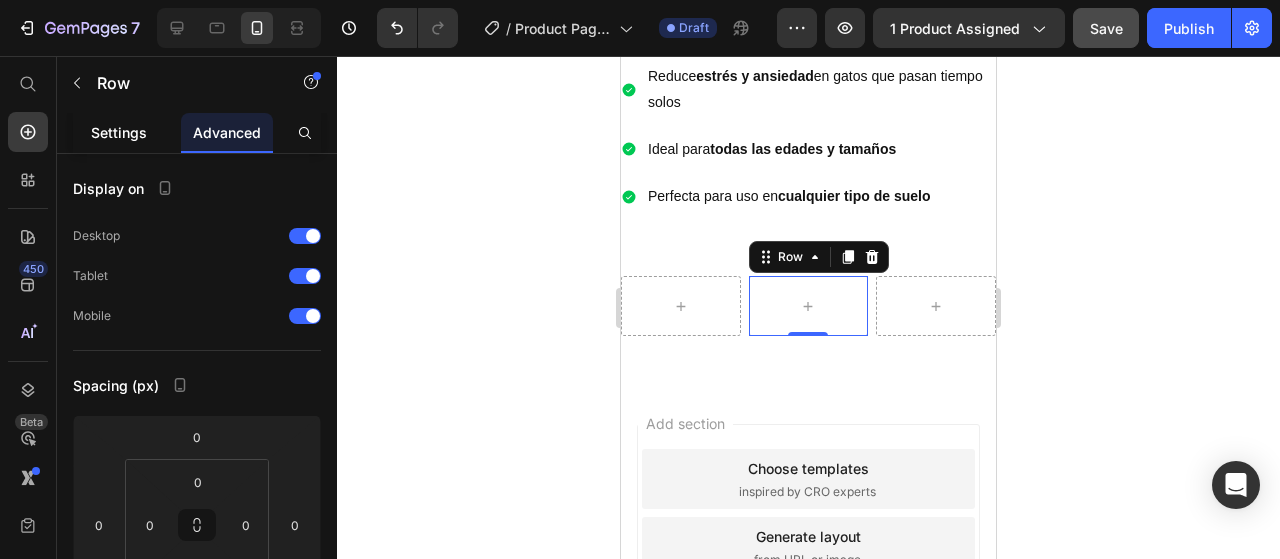 click on "Settings" 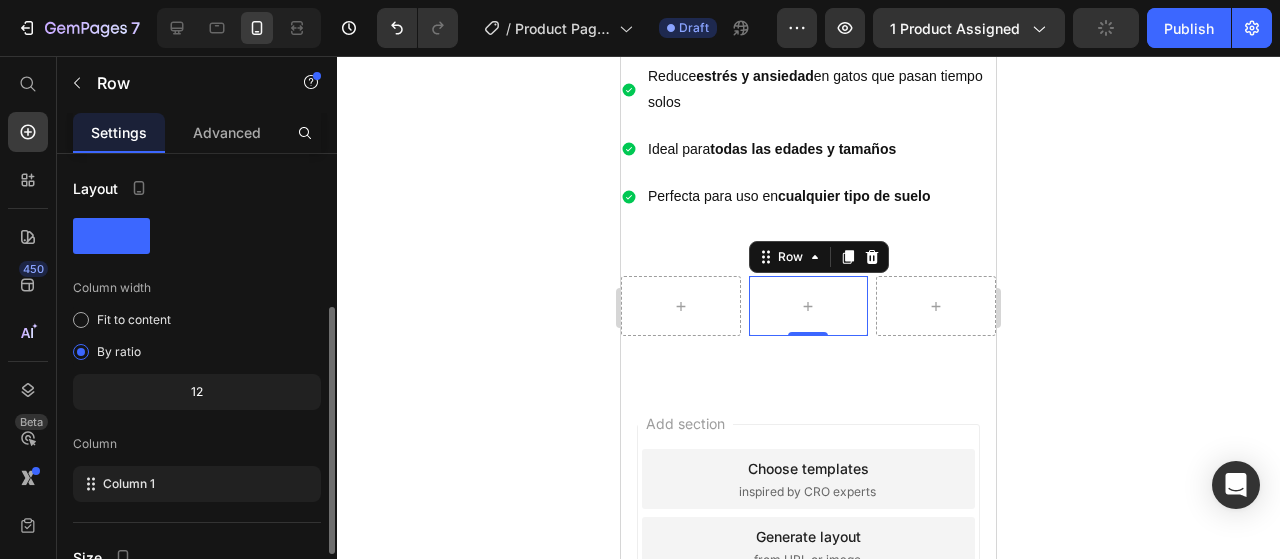 scroll, scrollTop: 300, scrollLeft: 0, axis: vertical 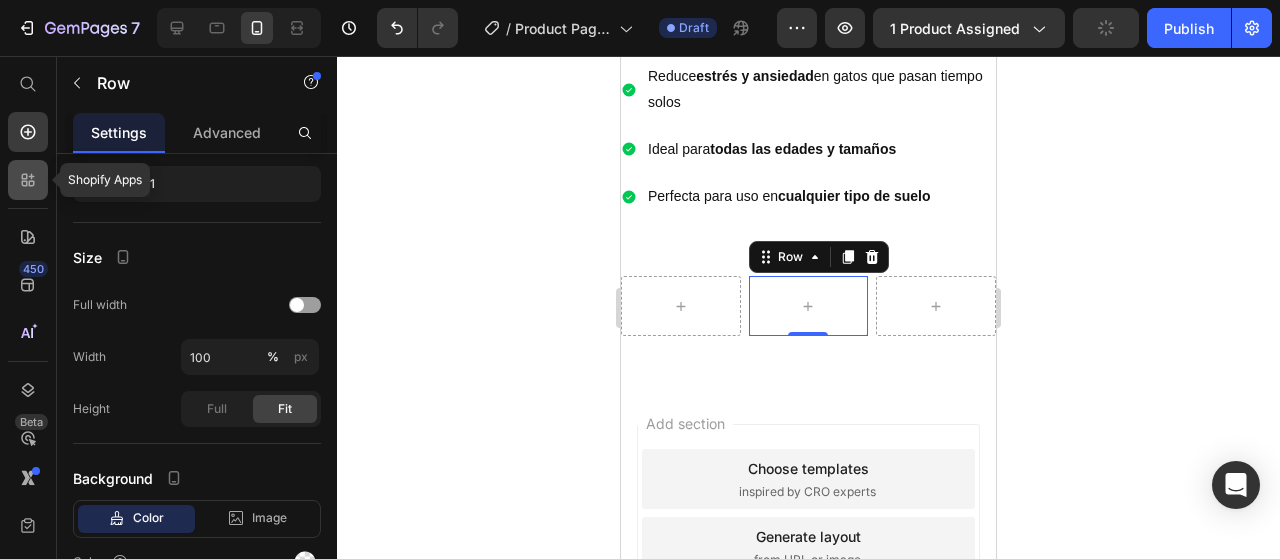 click 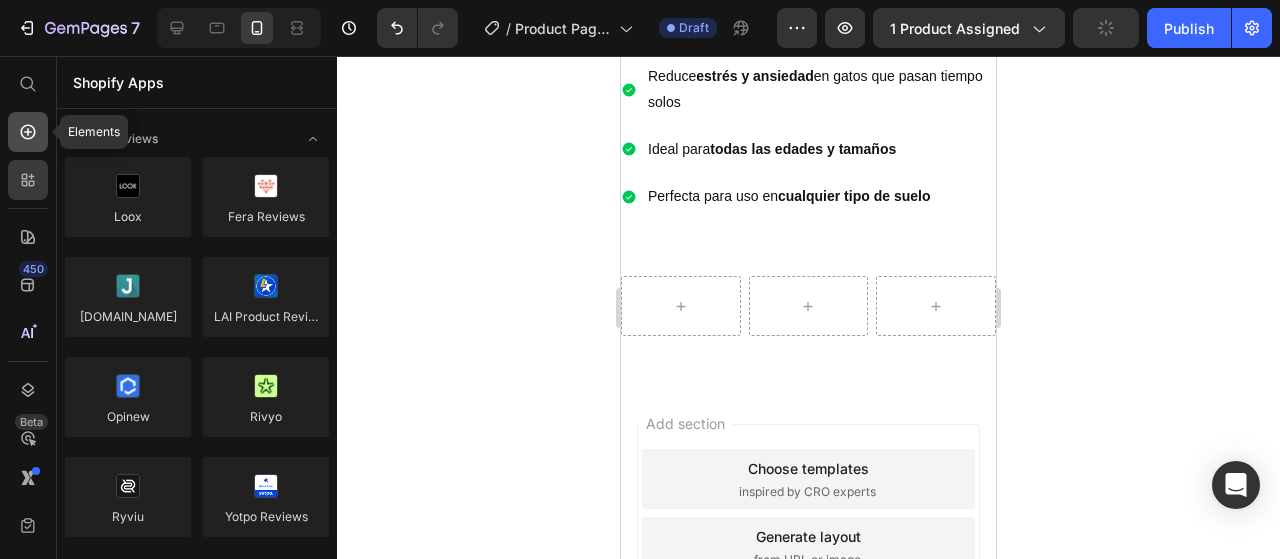click 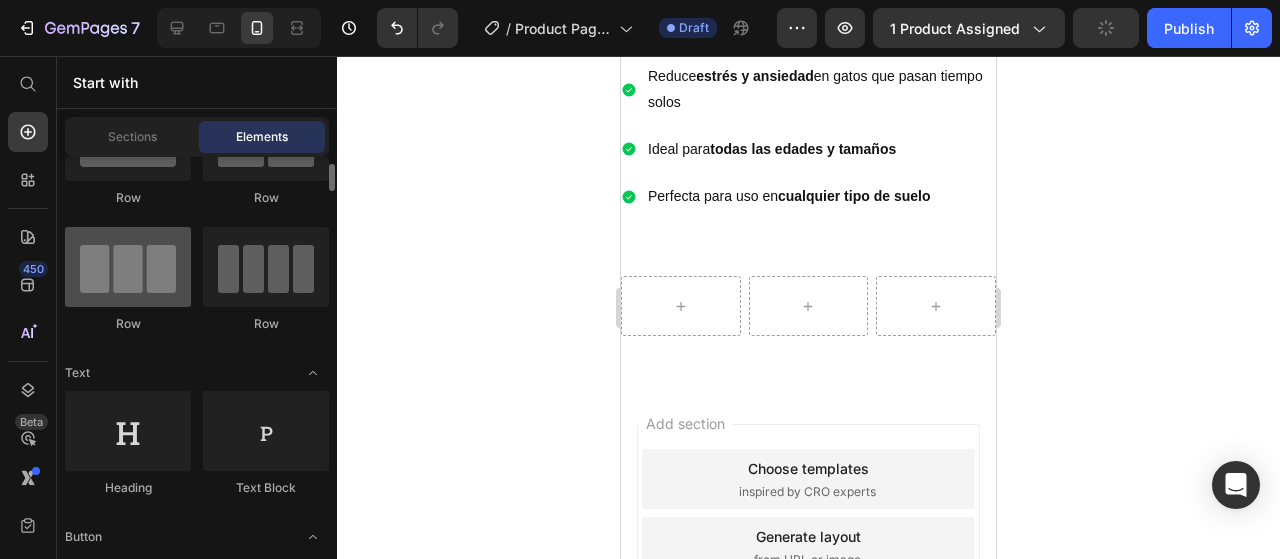 scroll, scrollTop: 0, scrollLeft: 0, axis: both 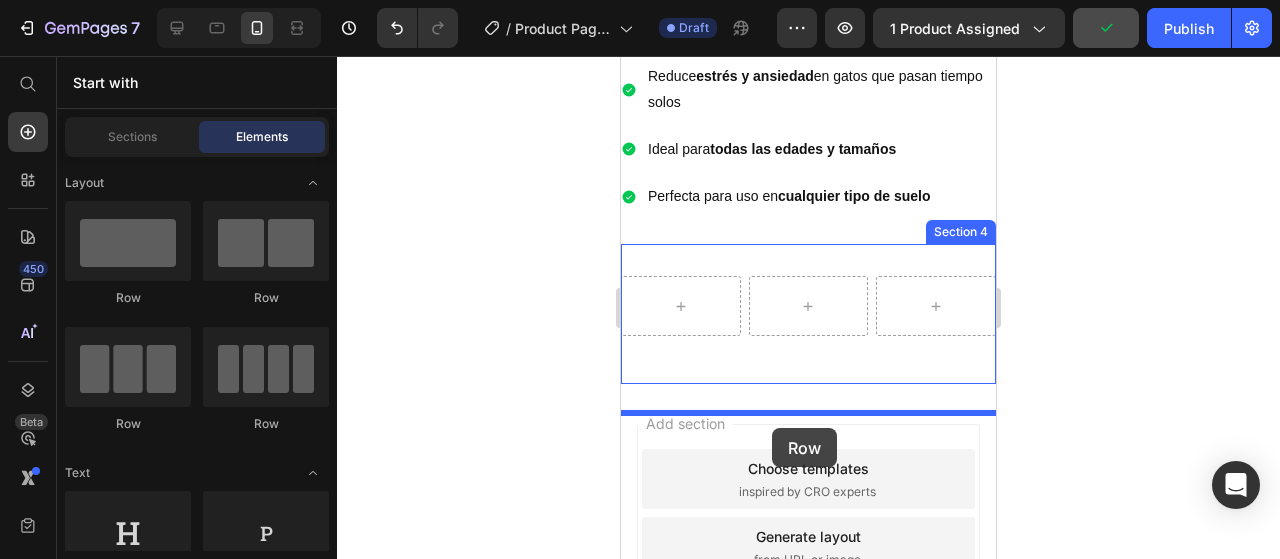 drag, startPoint x: 733, startPoint y: 308, endPoint x: 772, endPoint y: 428, distance: 126.178444 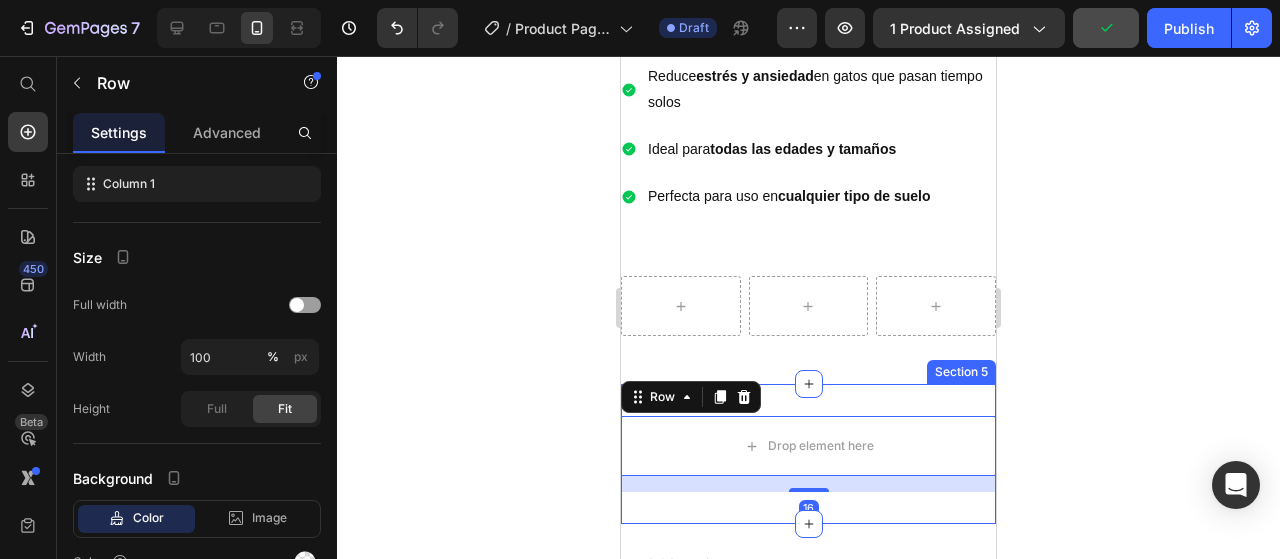 scroll, scrollTop: 1496, scrollLeft: 0, axis: vertical 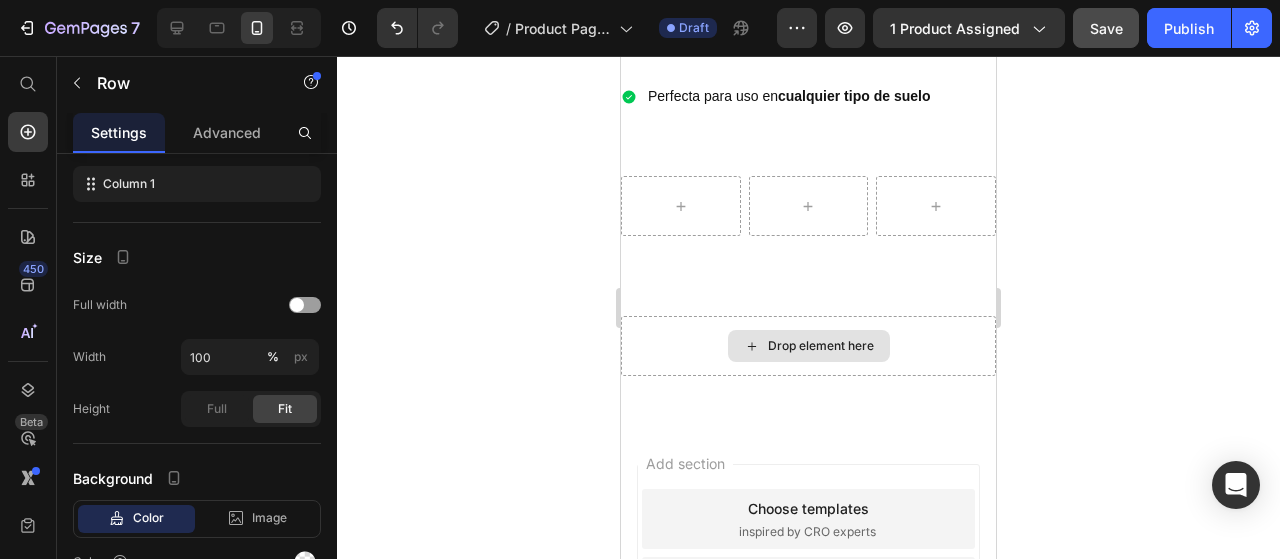 click 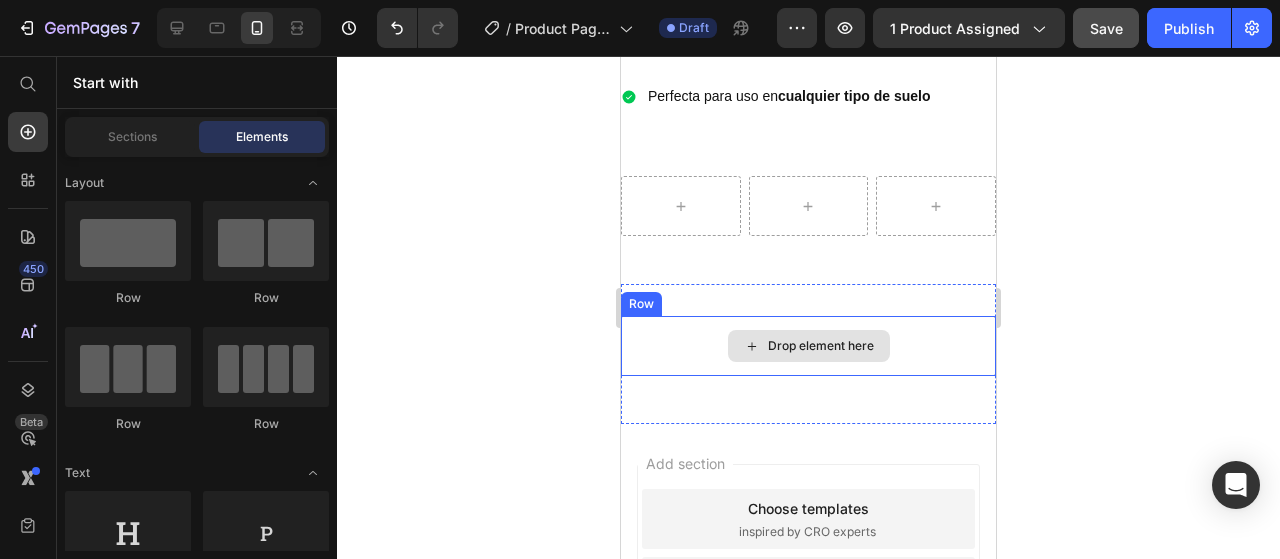 click 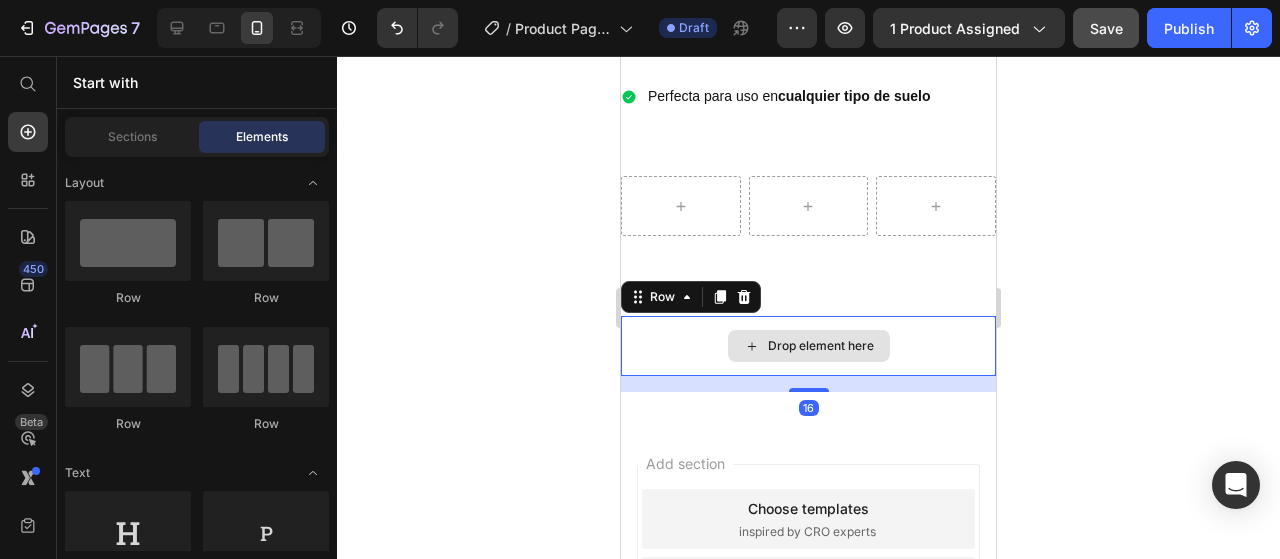 click on "Drop element here" at bounding box center (808, 346) 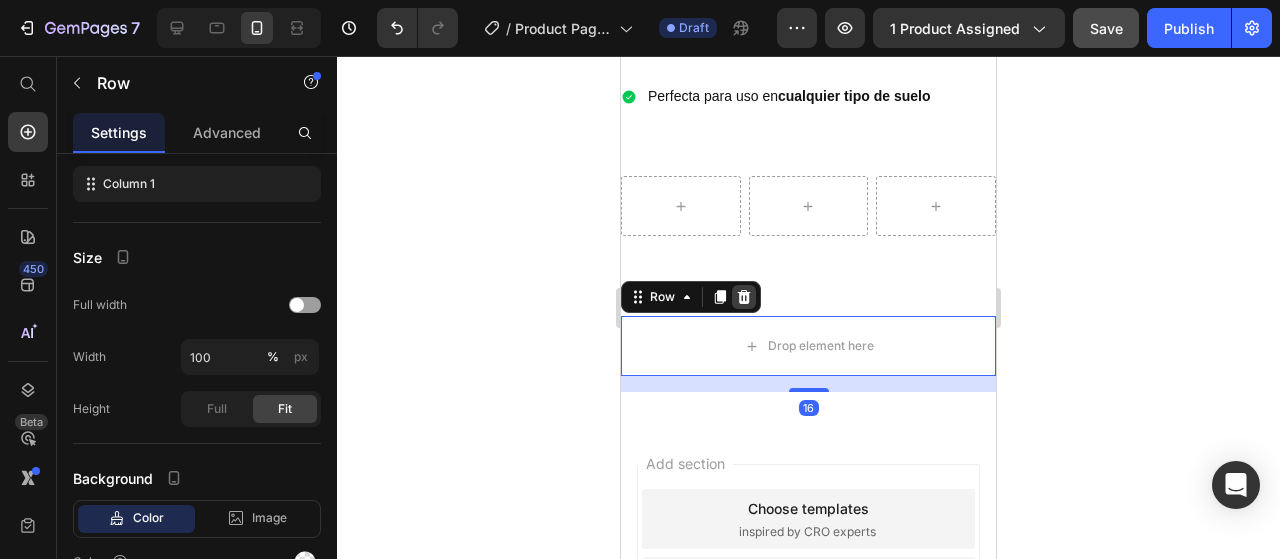 click 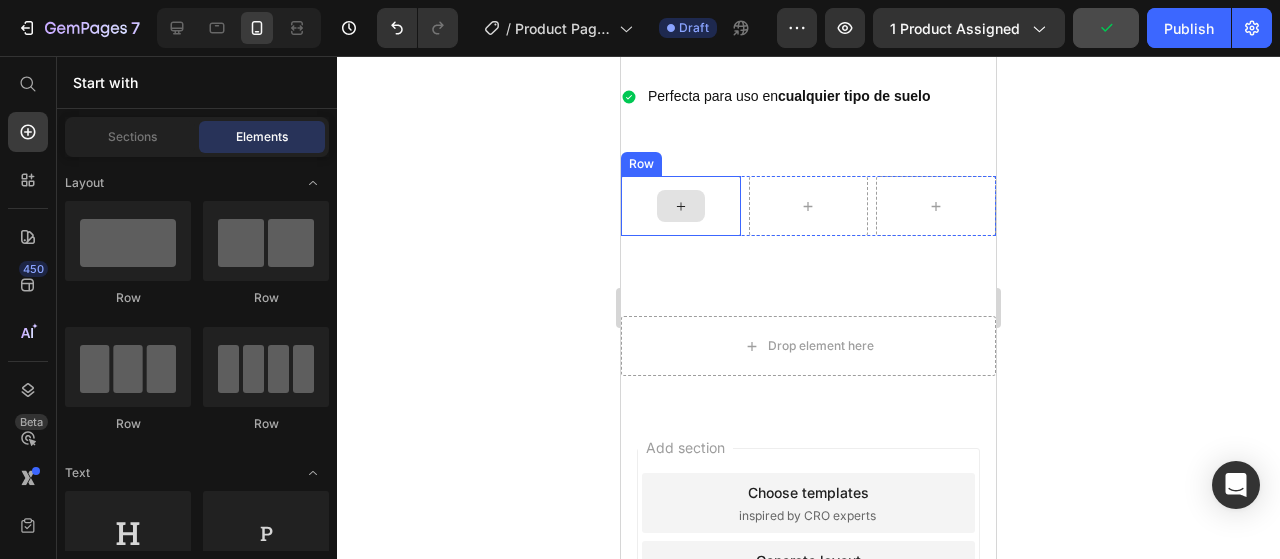 click at bounding box center [681, 206] 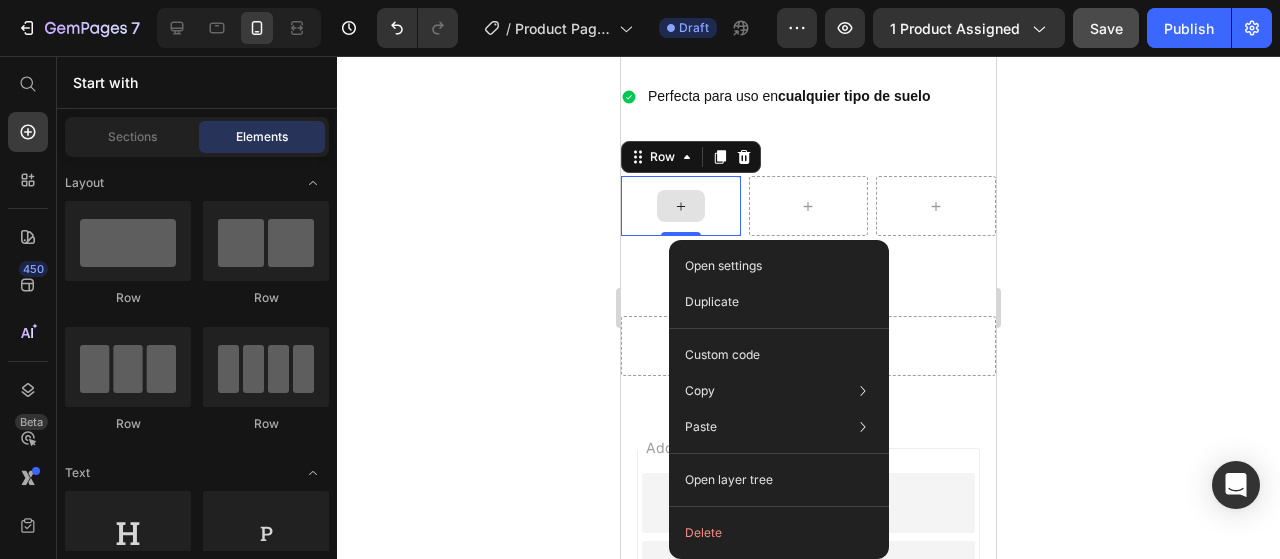 click at bounding box center [681, 206] 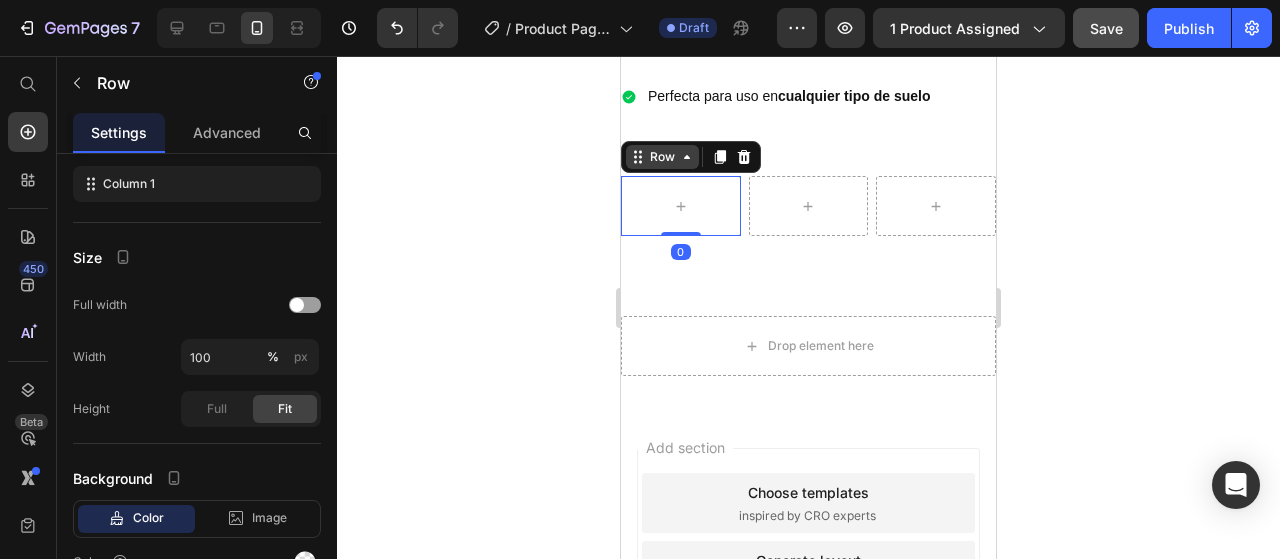 click 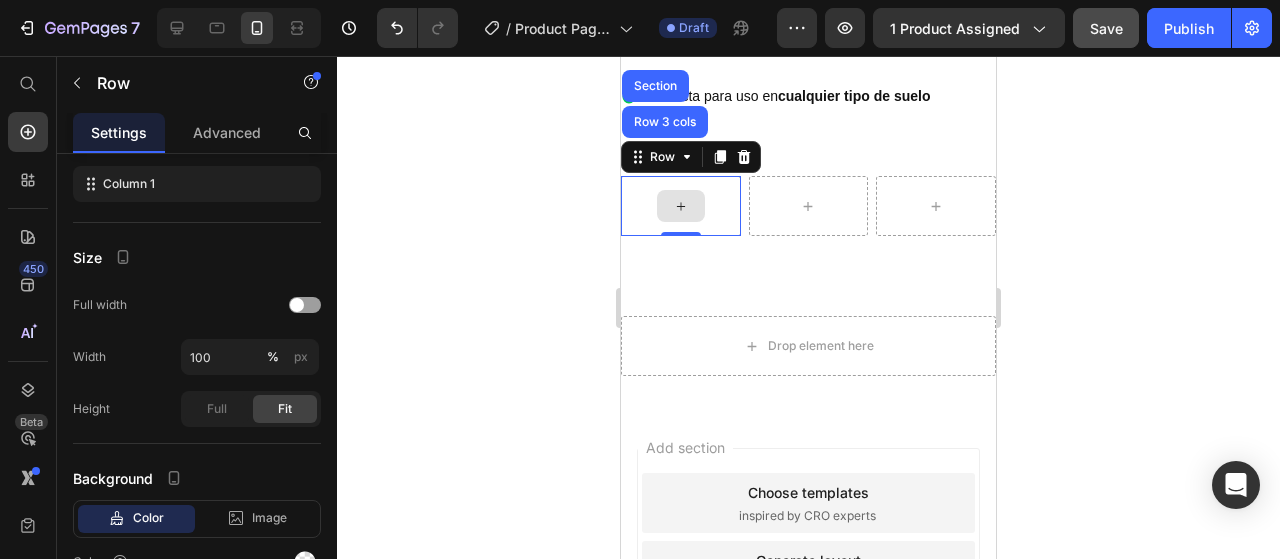 click at bounding box center [681, 206] 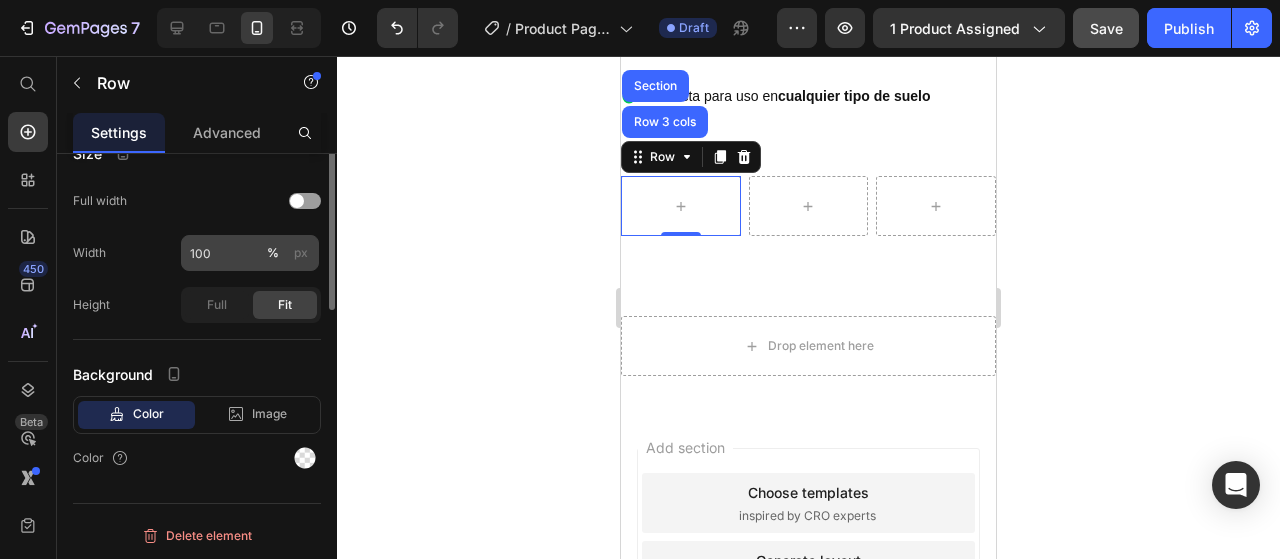 scroll, scrollTop: 204, scrollLeft: 0, axis: vertical 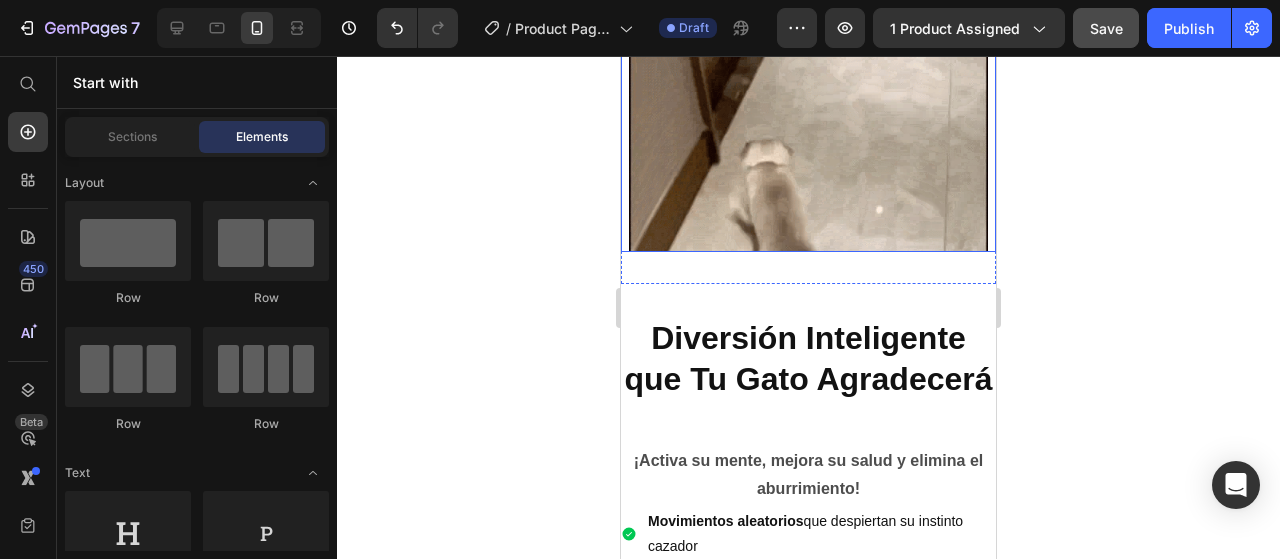 click at bounding box center [808, 131] 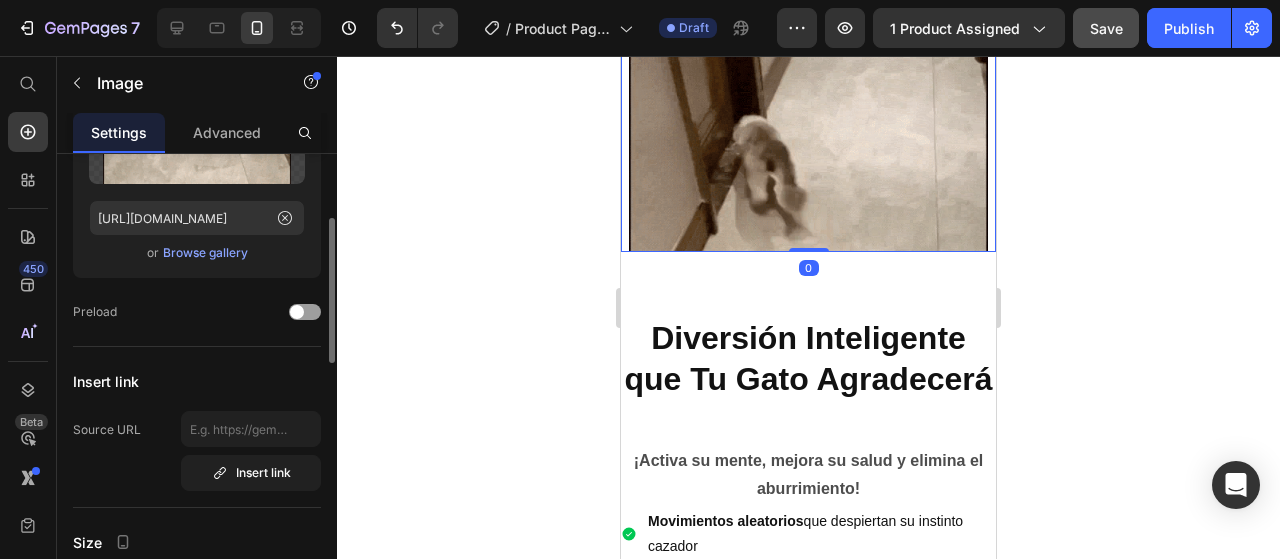 scroll, scrollTop: 0, scrollLeft: 0, axis: both 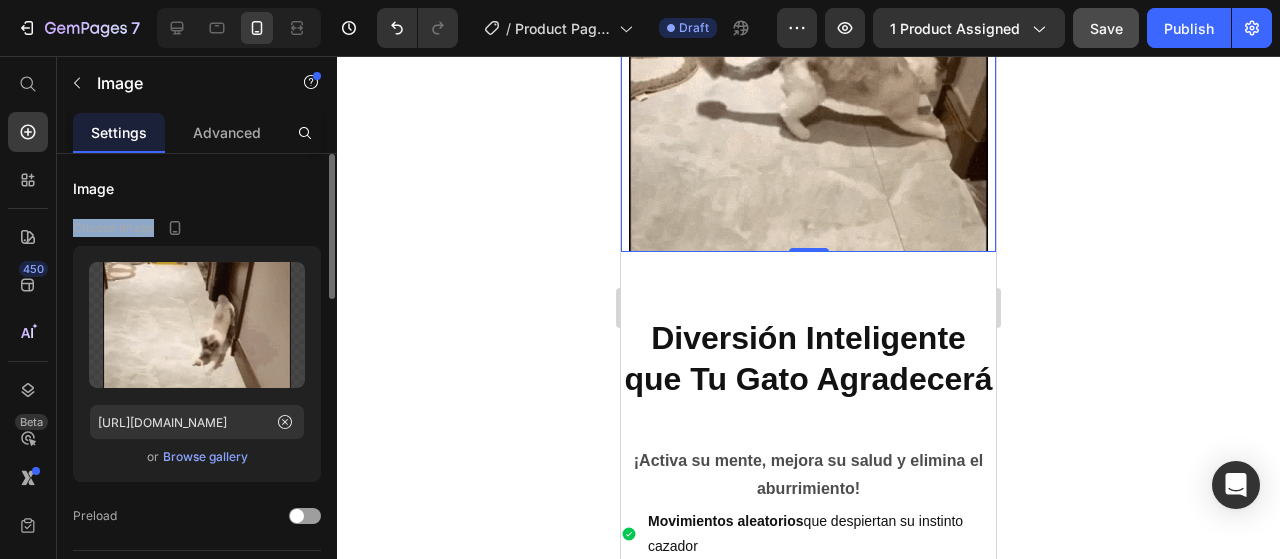 drag, startPoint x: 72, startPoint y: 227, endPoint x: 158, endPoint y: 227, distance: 86 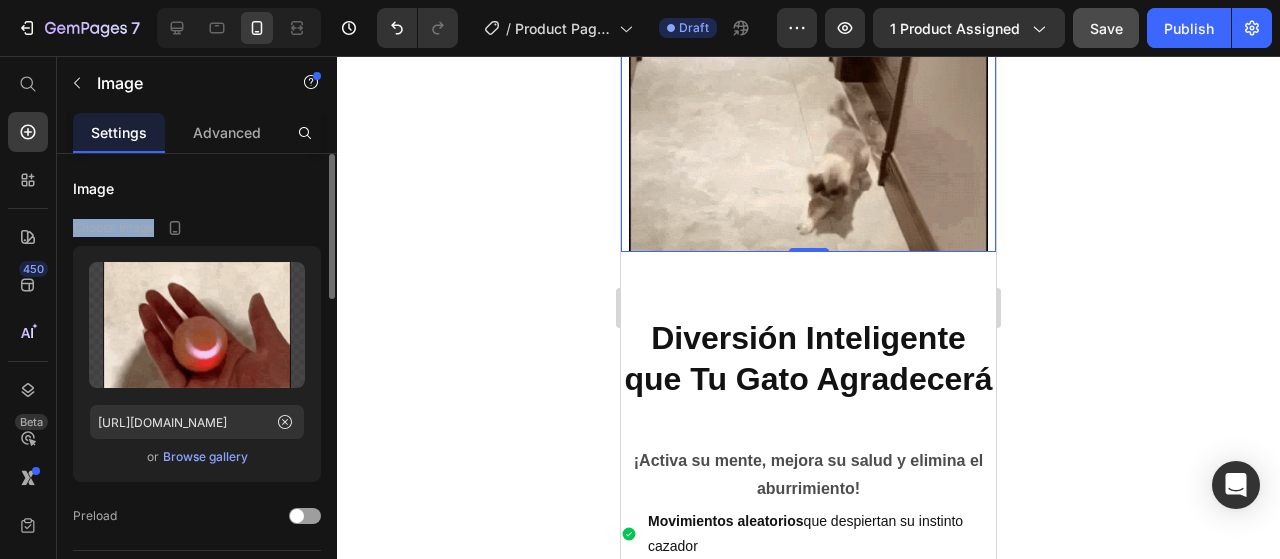 click on "Image Choose Image Upload Image [URL][DOMAIN_NAME]  or   Browse gallery  Preload Insert link Source URL  Insert link  Size Proportion Original Width 500 px % Height px % Shape Border Corner Shadow Align SEO Alt text Image title  Delete element" at bounding box center [197, 889] 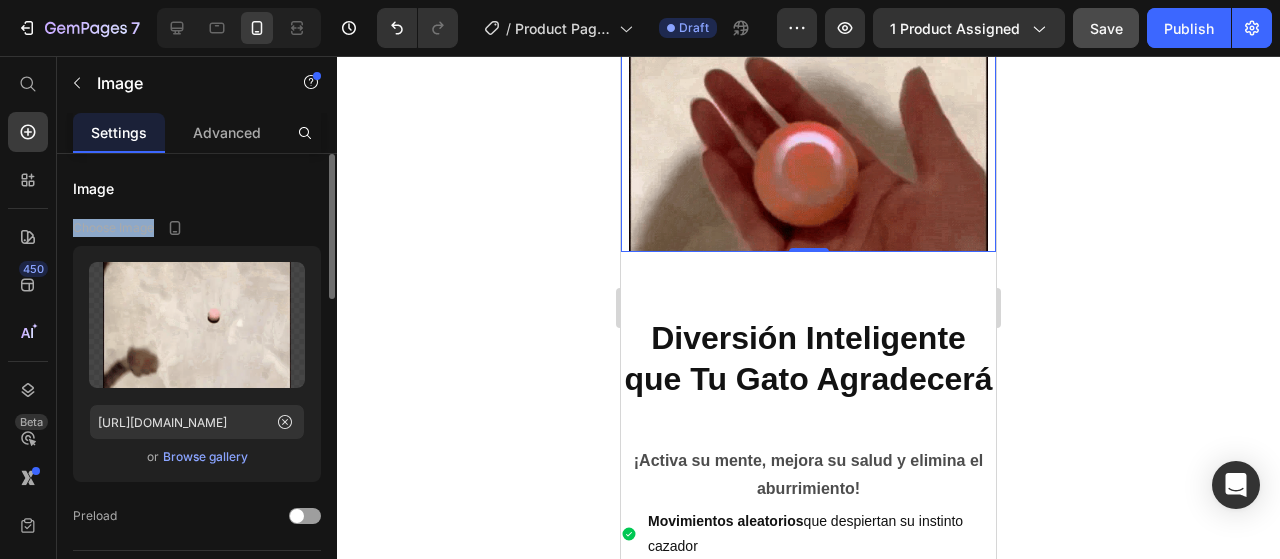 copy on "Choose Image" 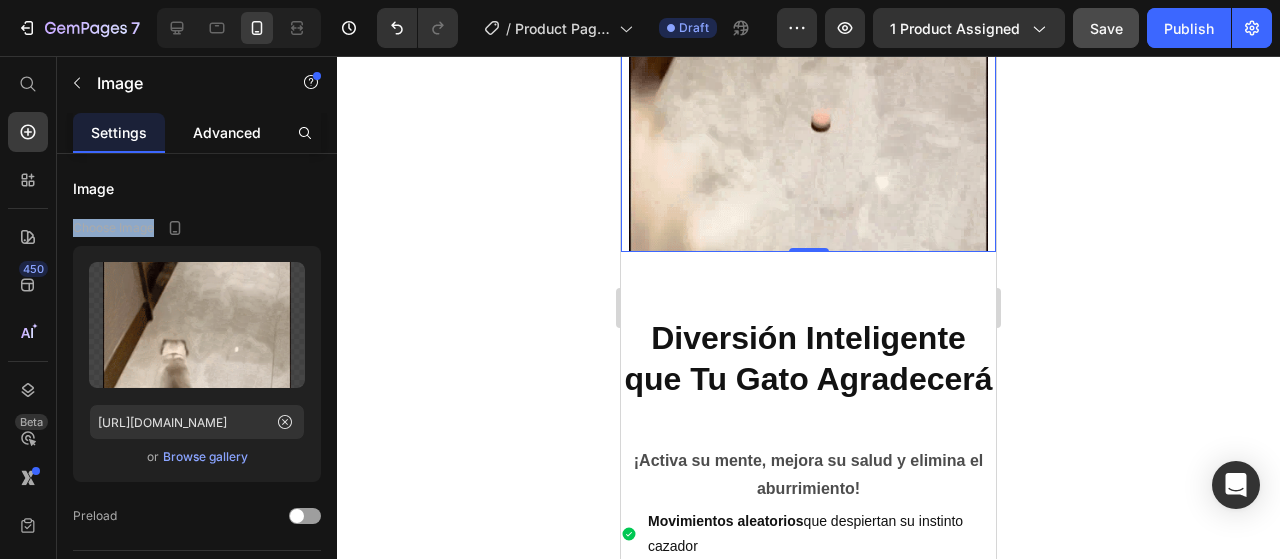 click on "Advanced" at bounding box center (227, 132) 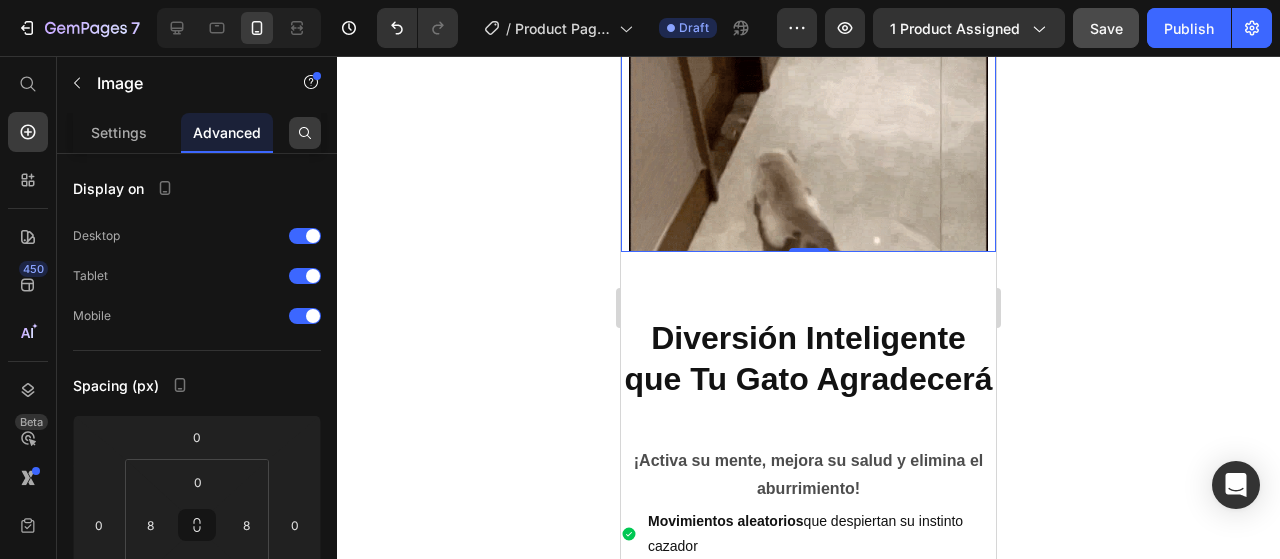 click 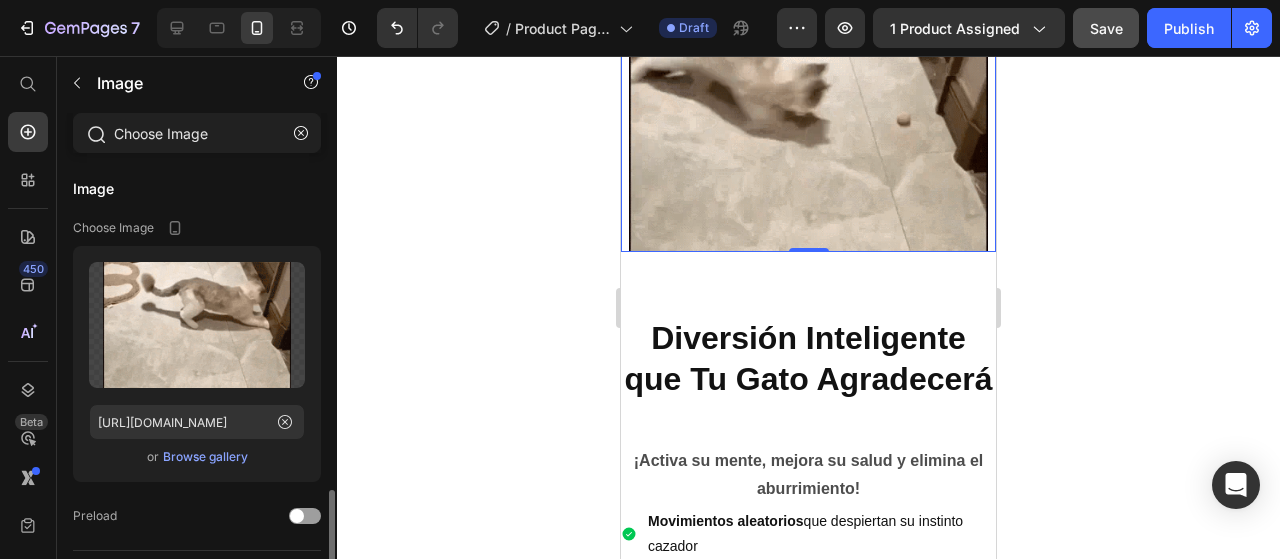 scroll, scrollTop: 218, scrollLeft: 0, axis: vertical 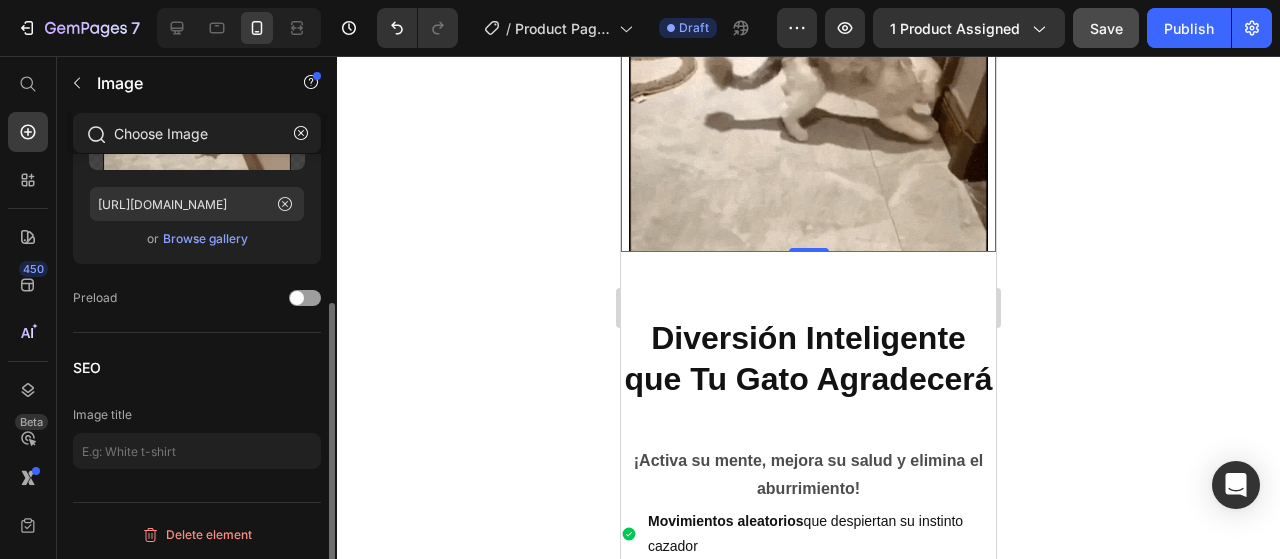 type on "Choose Image" 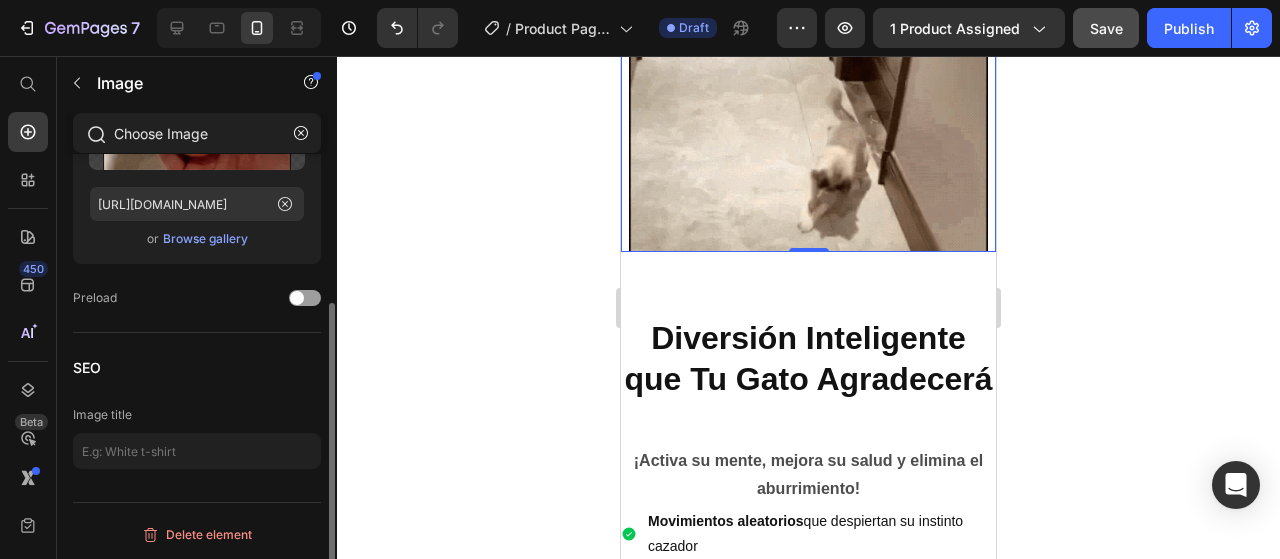 click 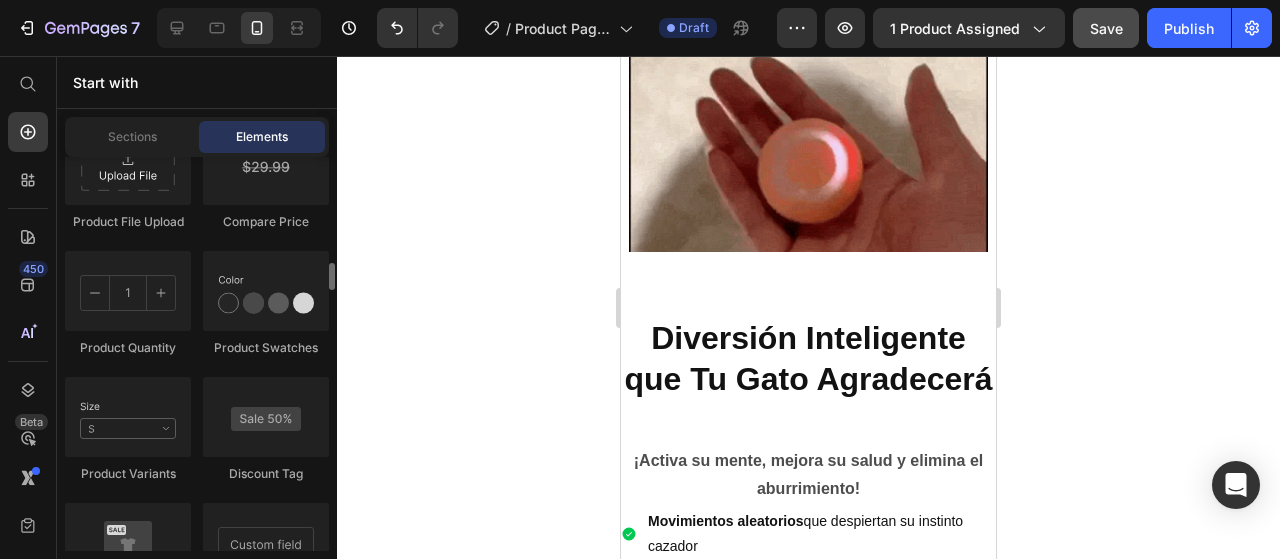 scroll, scrollTop: 2900, scrollLeft: 0, axis: vertical 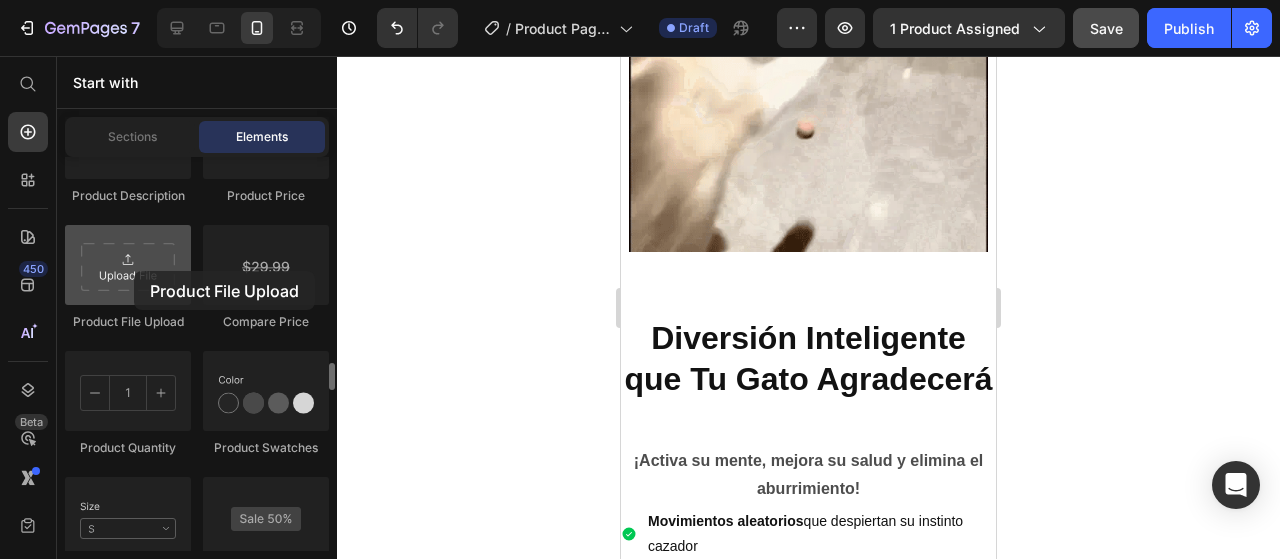 click at bounding box center [128, 265] 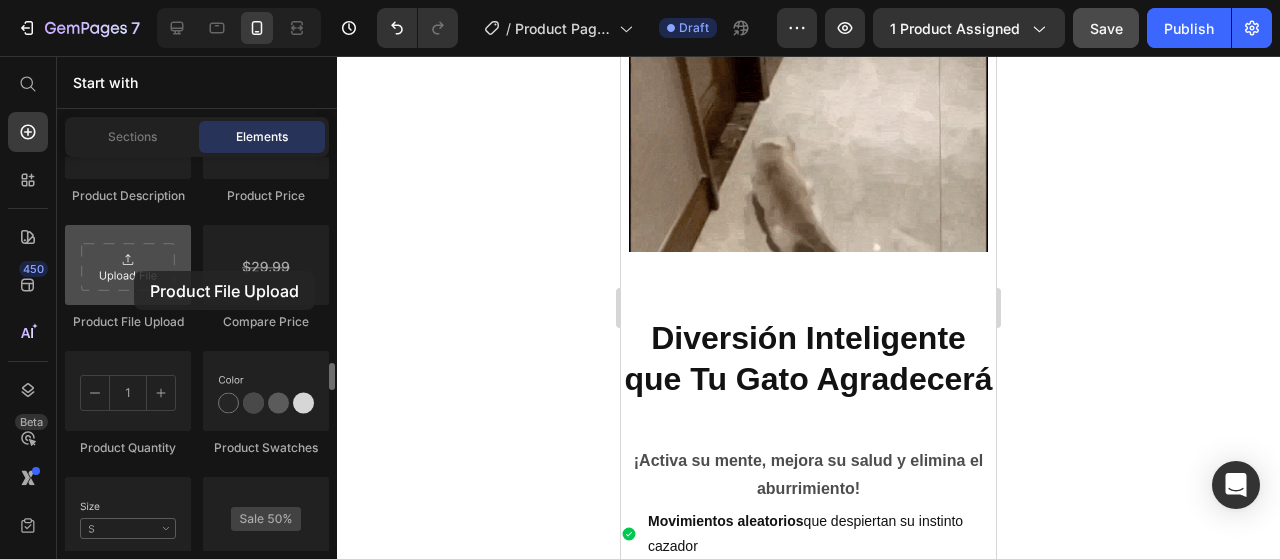 click at bounding box center (128, 265) 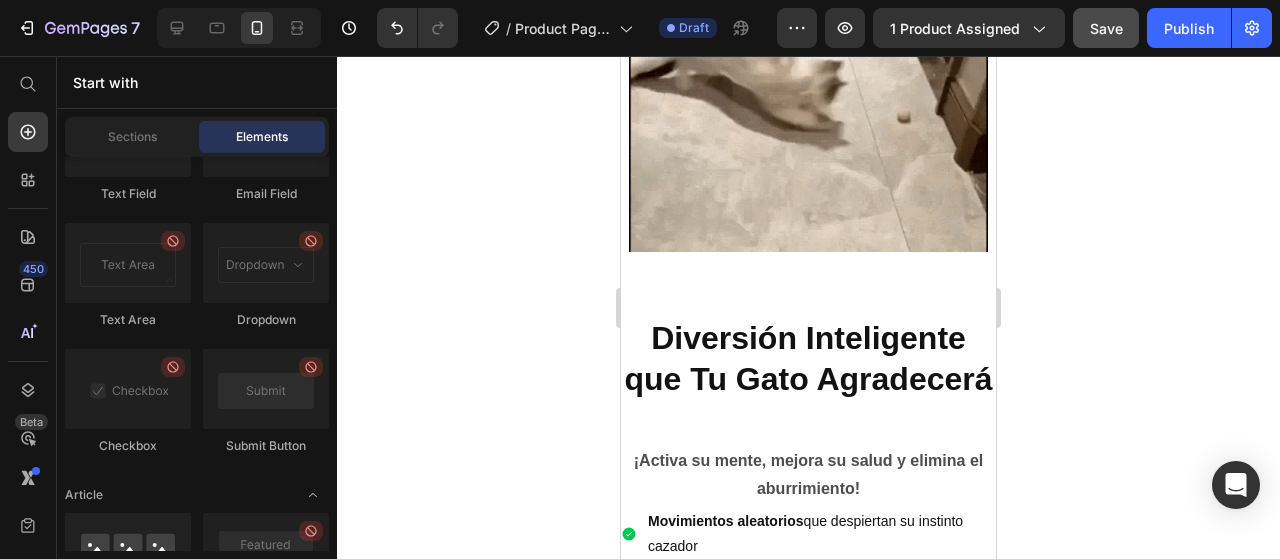 scroll, scrollTop: 4700, scrollLeft: 0, axis: vertical 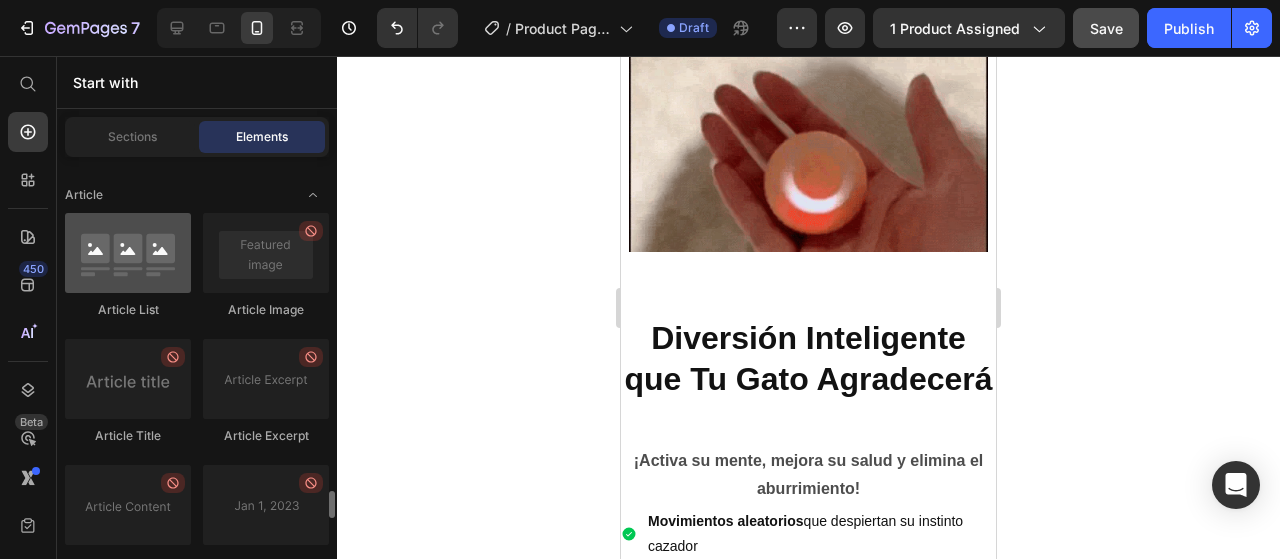 click at bounding box center [128, 253] 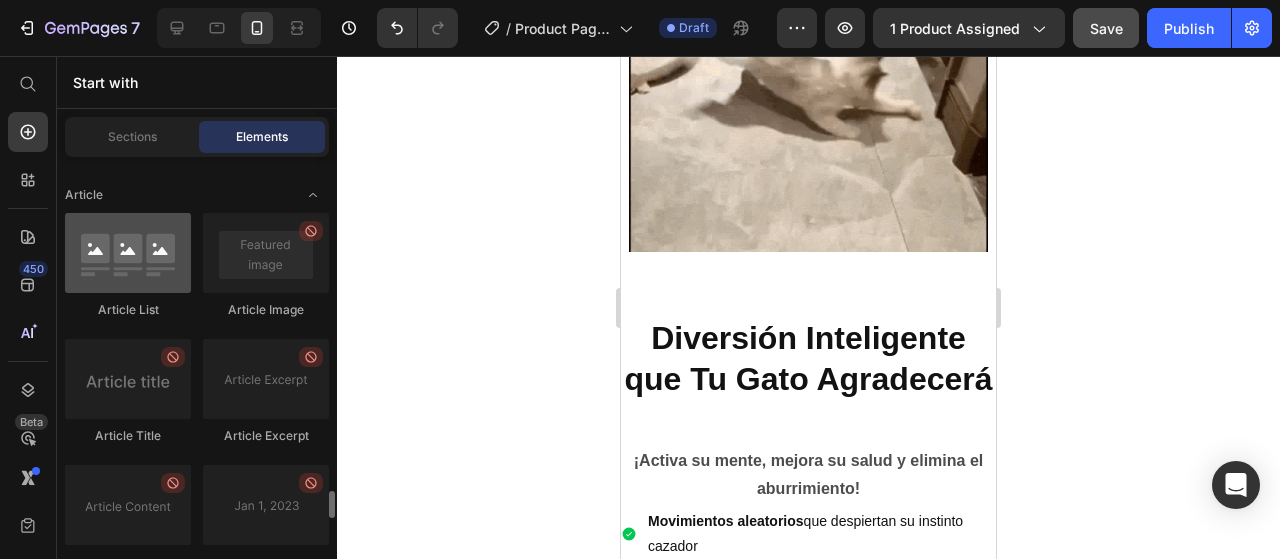 click at bounding box center [128, 253] 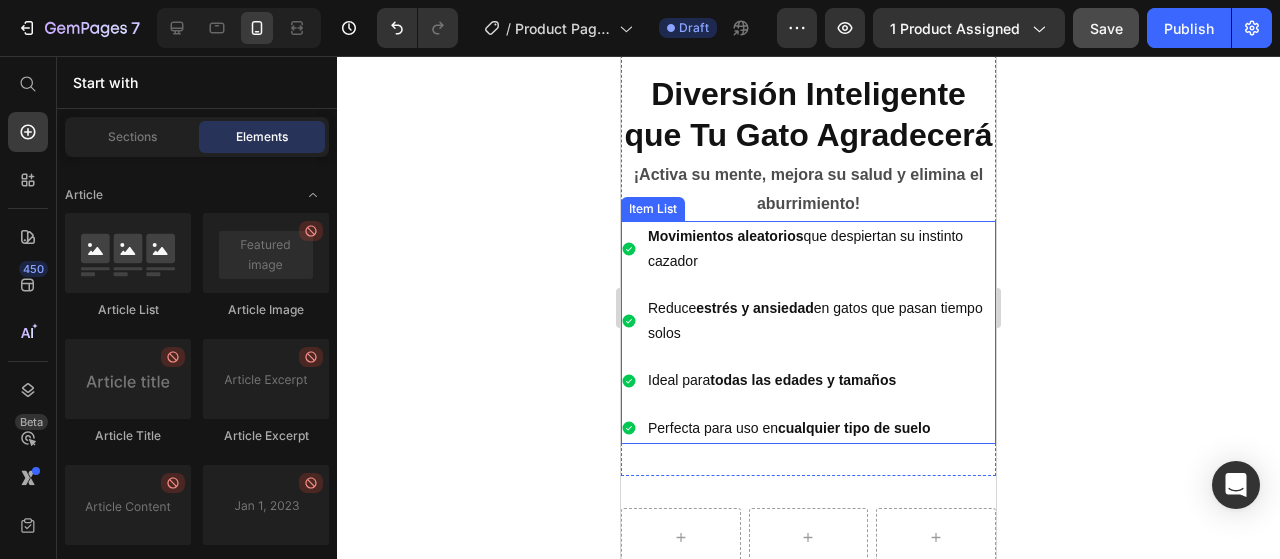 scroll, scrollTop: 1300, scrollLeft: 0, axis: vertical 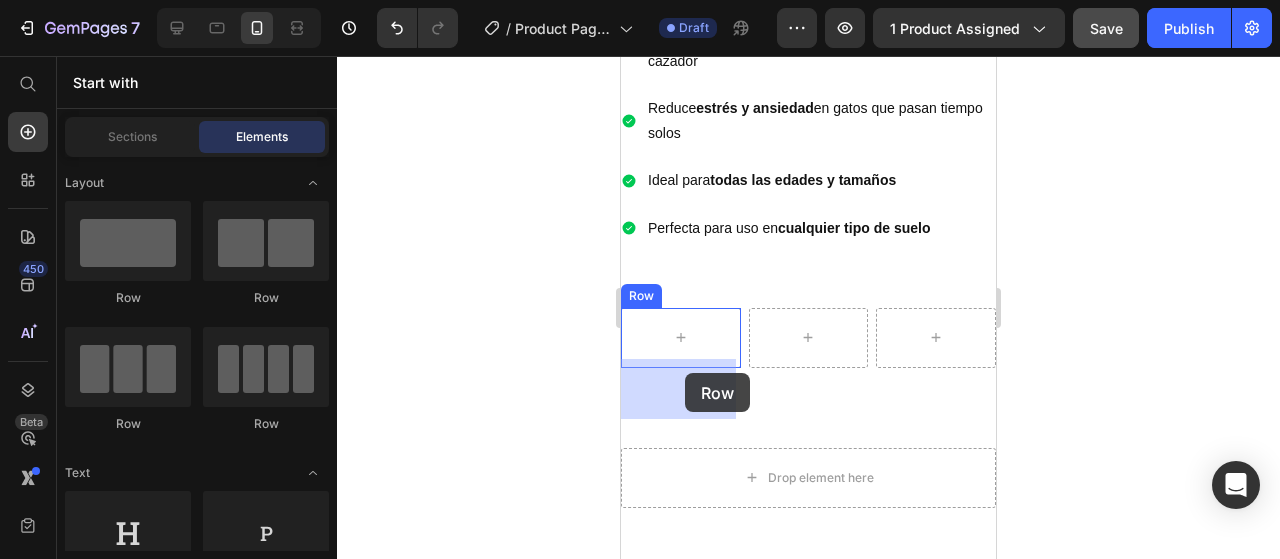 drag, startPoint x: 739, startPoint y: 315, endPoint x: 685, endPoint y: 373, distance: 79.24645 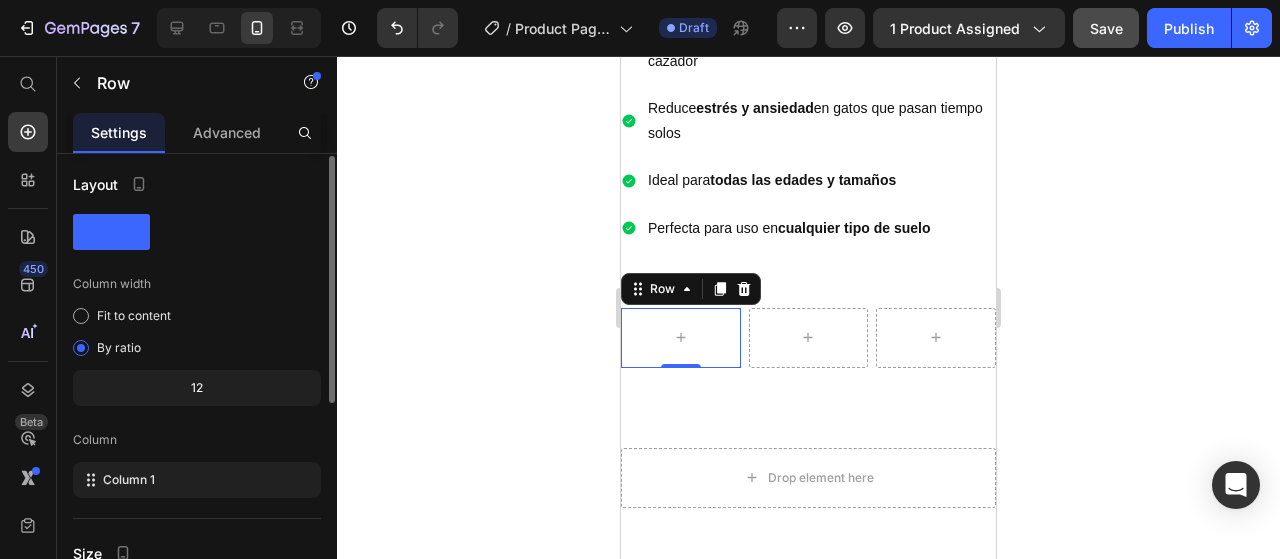scroll, scrollTop: 404, scrollLeft: 0, axis: vertical 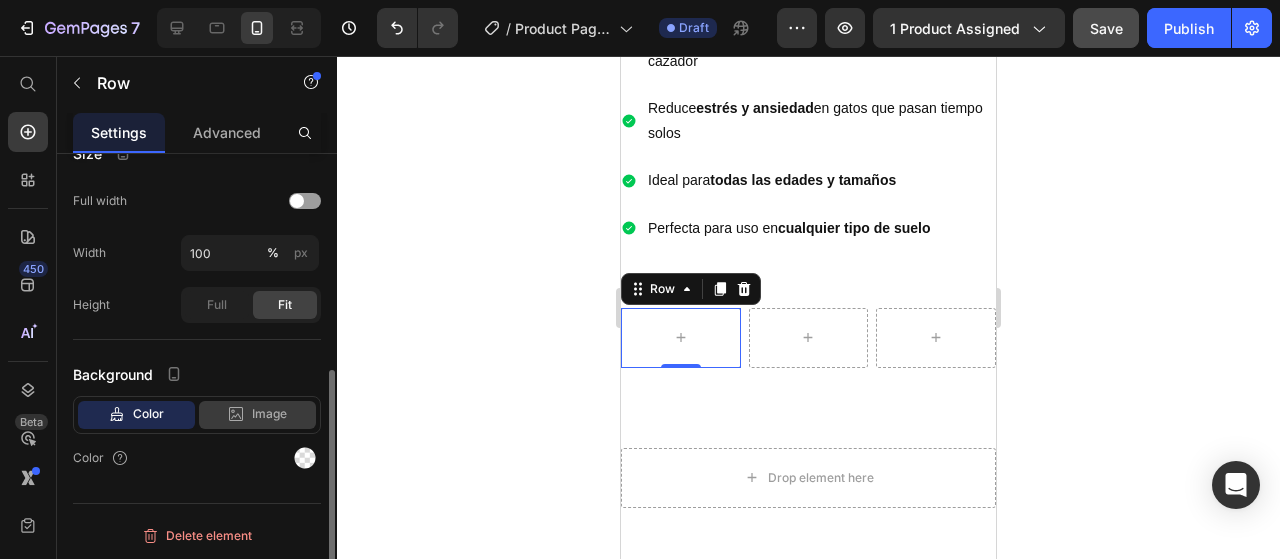 click on "Image" at bounding box center [269, 414] 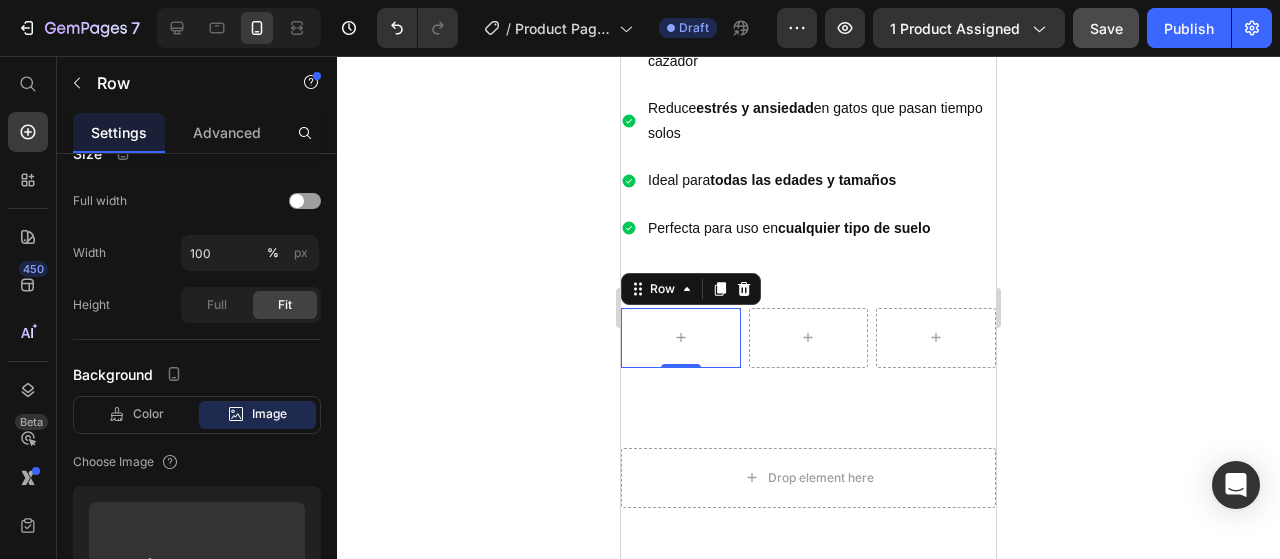 scroll, scrollTop: 604, scrollLeft: 0, axis: vertical 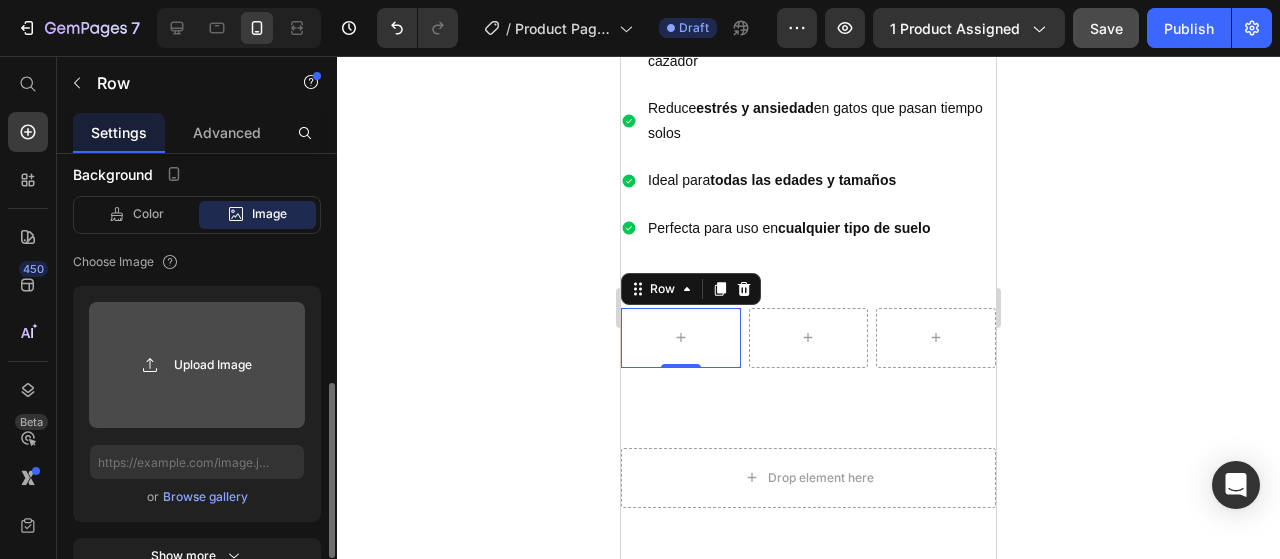 click 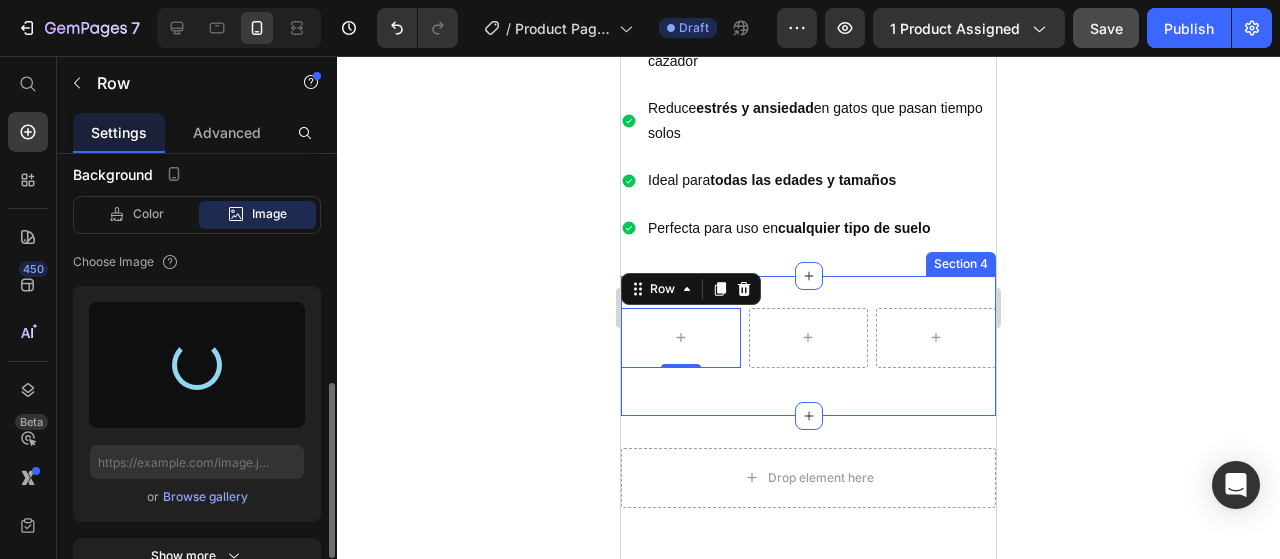 type on "[URL][DOMAIN_NAME]" 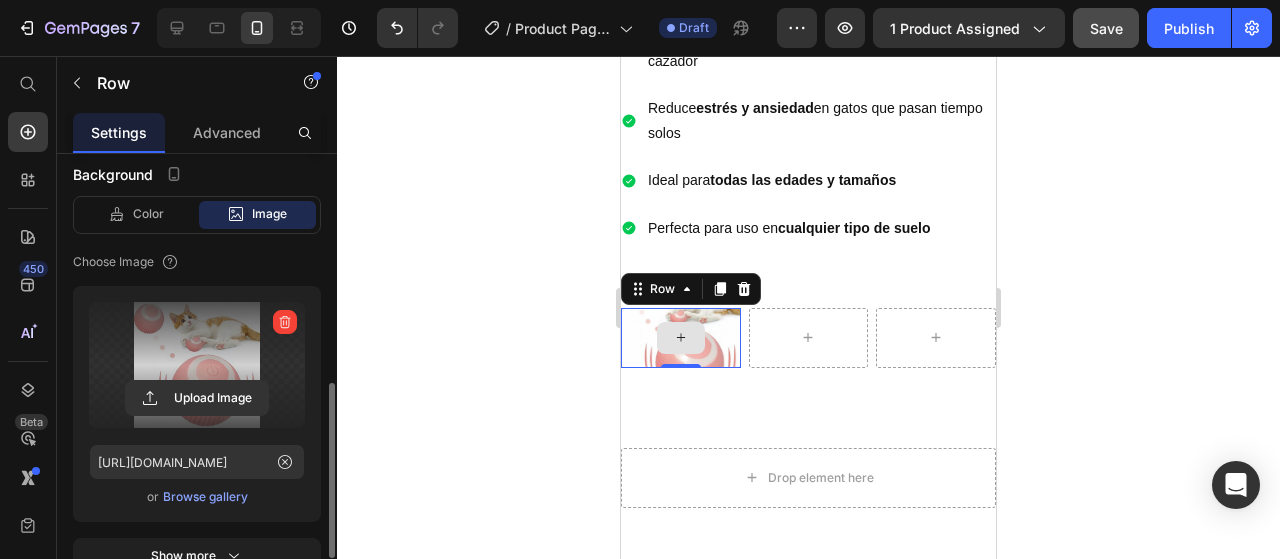 click at bounding box center (681, 338) 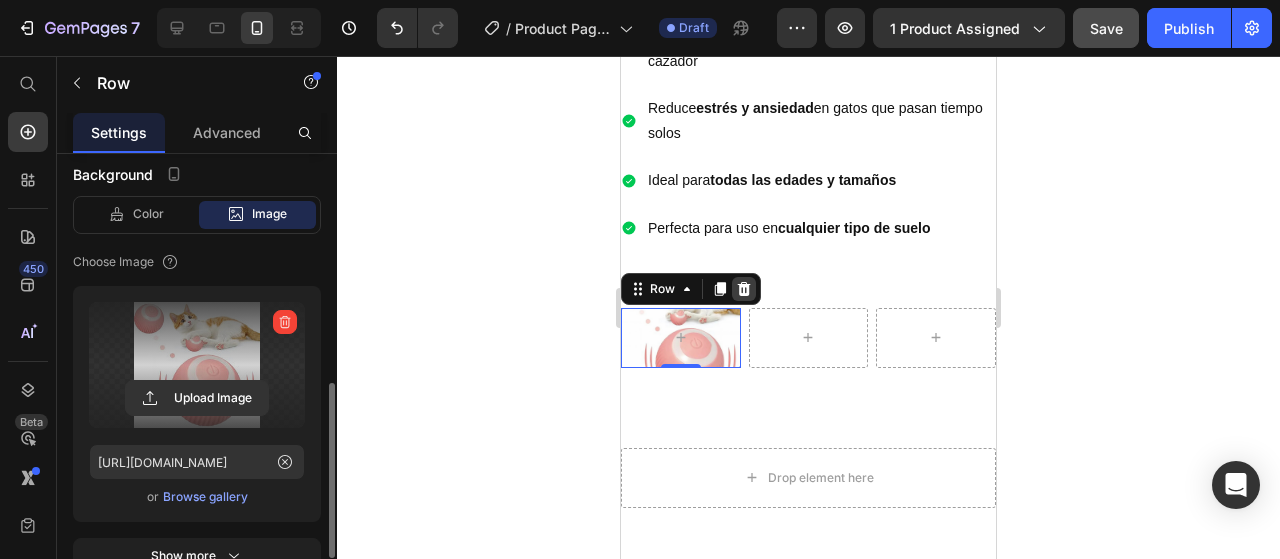 click 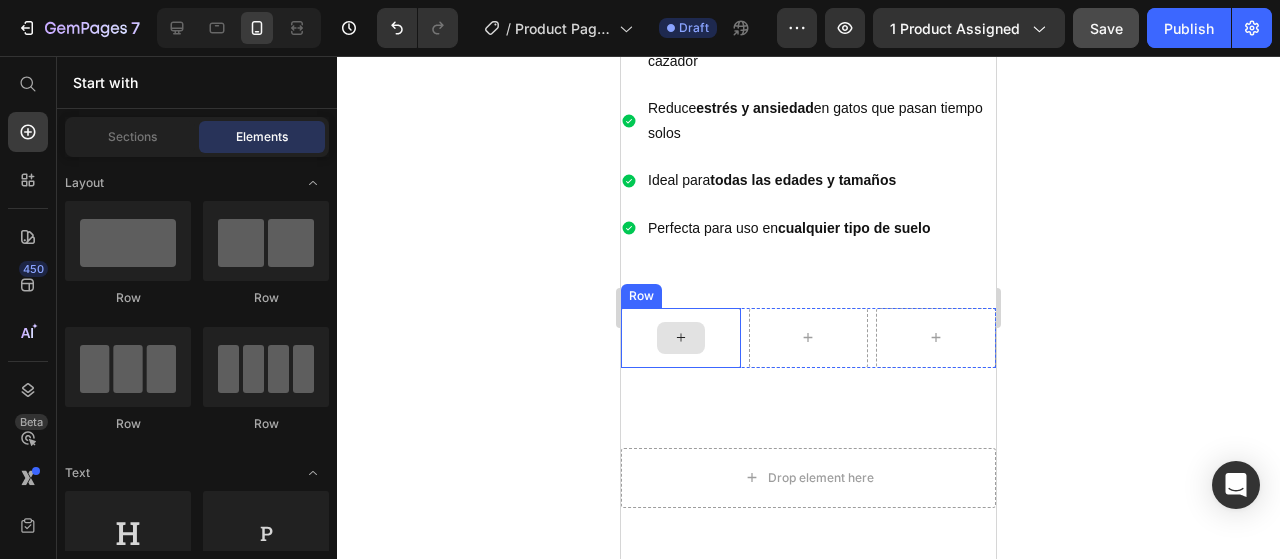 click at bounding box center (681, 338) 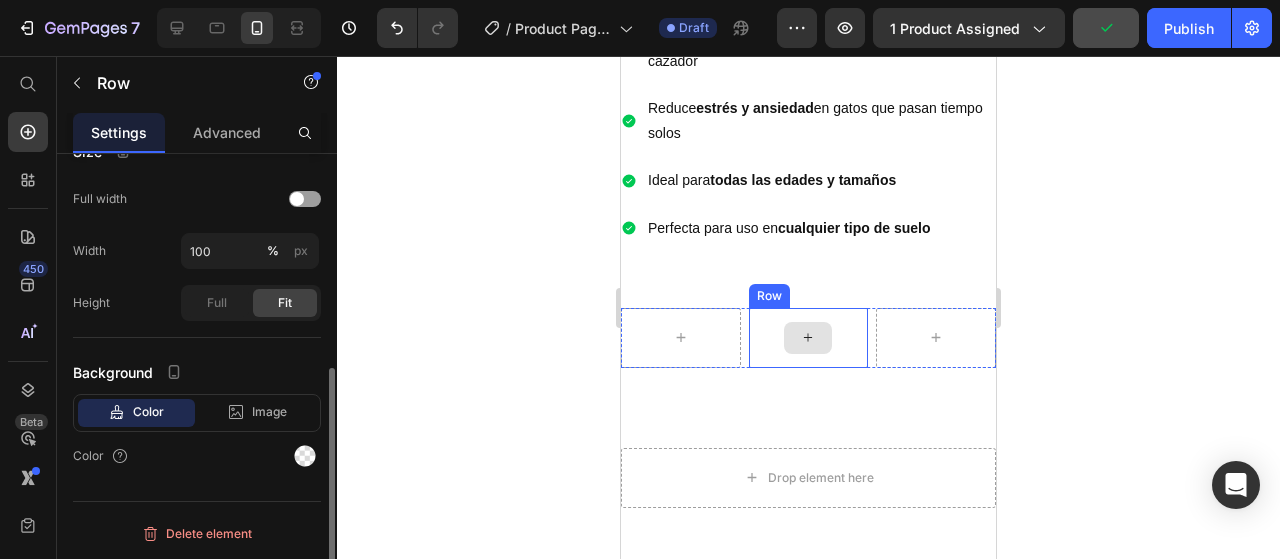 click at bounding box center (809, 338) 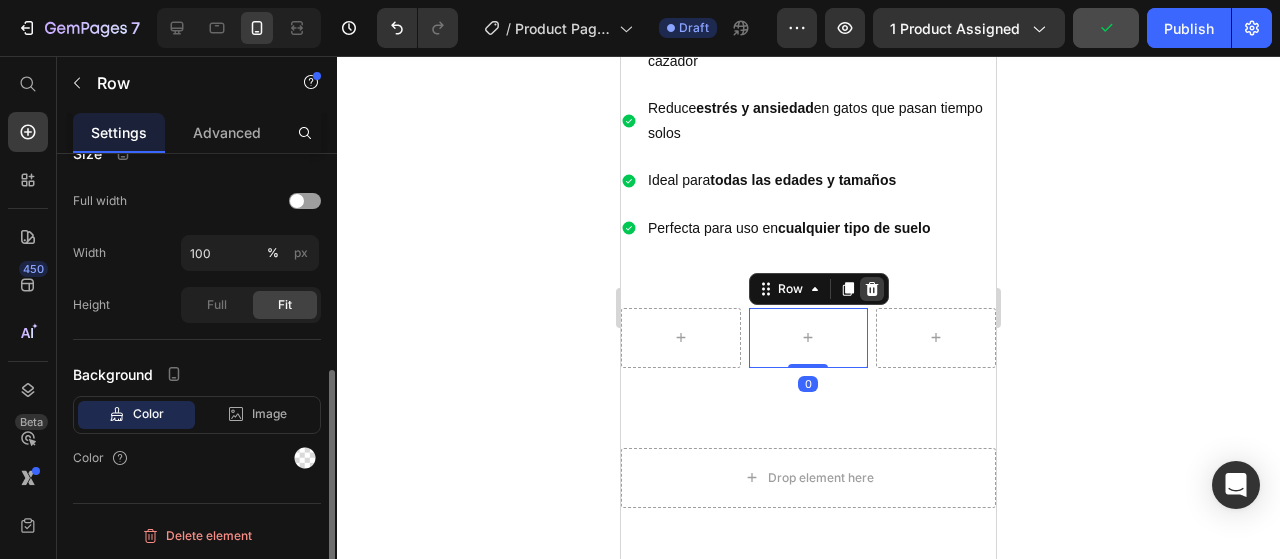 click 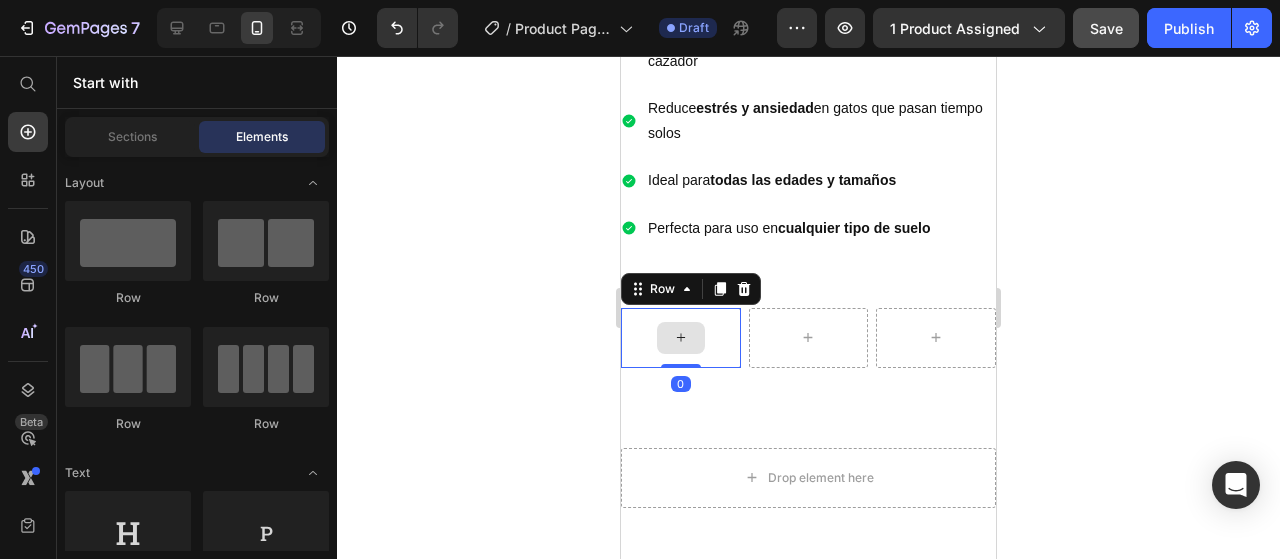 click at bounding box center (681, 338) 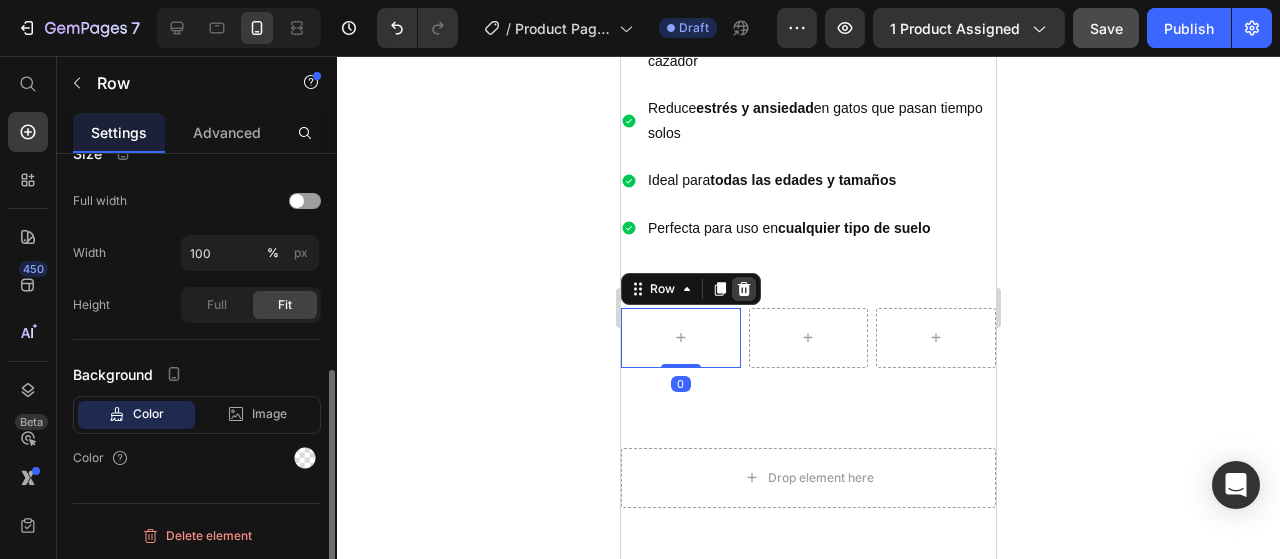 click 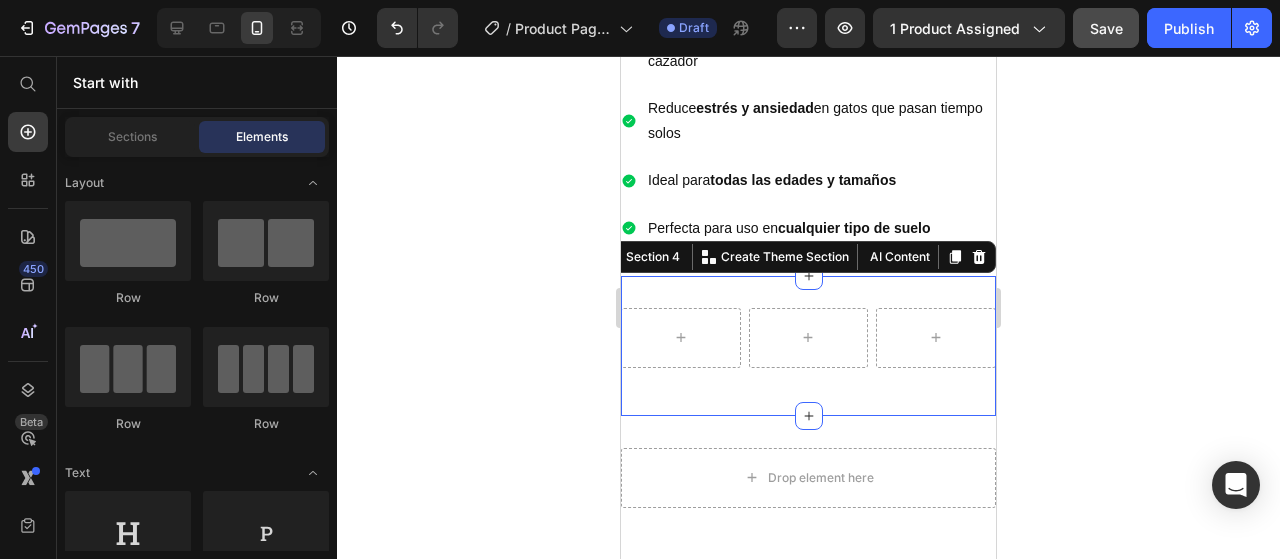 scroll, scrollTop: 0, scrollLeft: 0, axis: both 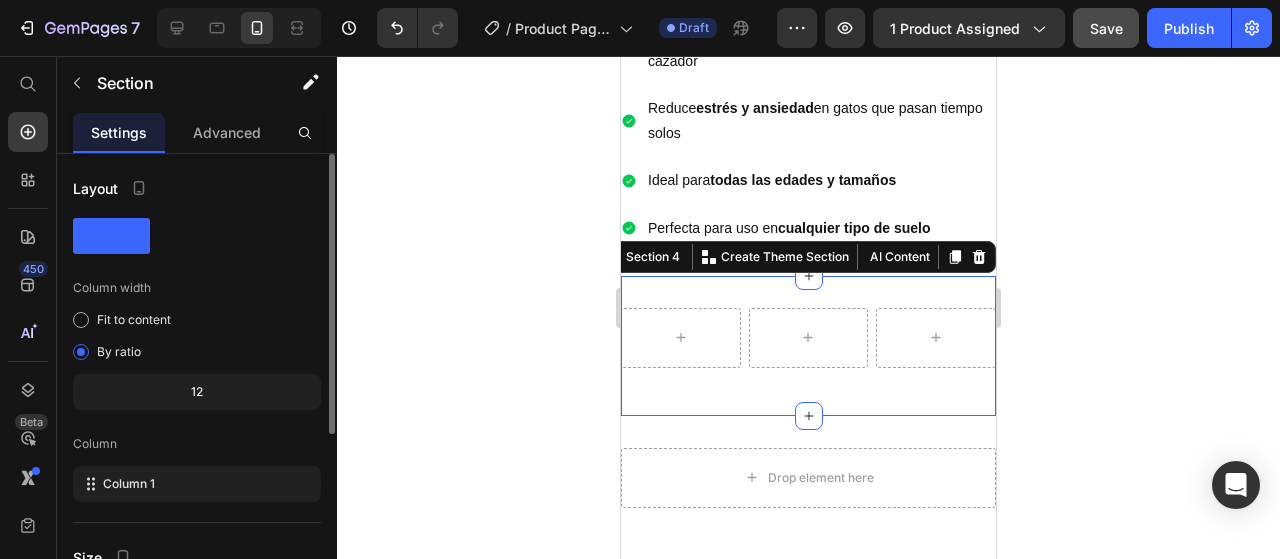click on "Row Section 4   You can create reusable sections Create Theme Section AI Content Write with GemAI What would you like to describe here? Tone and Voice Persuasive Product Pelota inteligente para gatos Show more Generate" at bounding box center (808, 346) 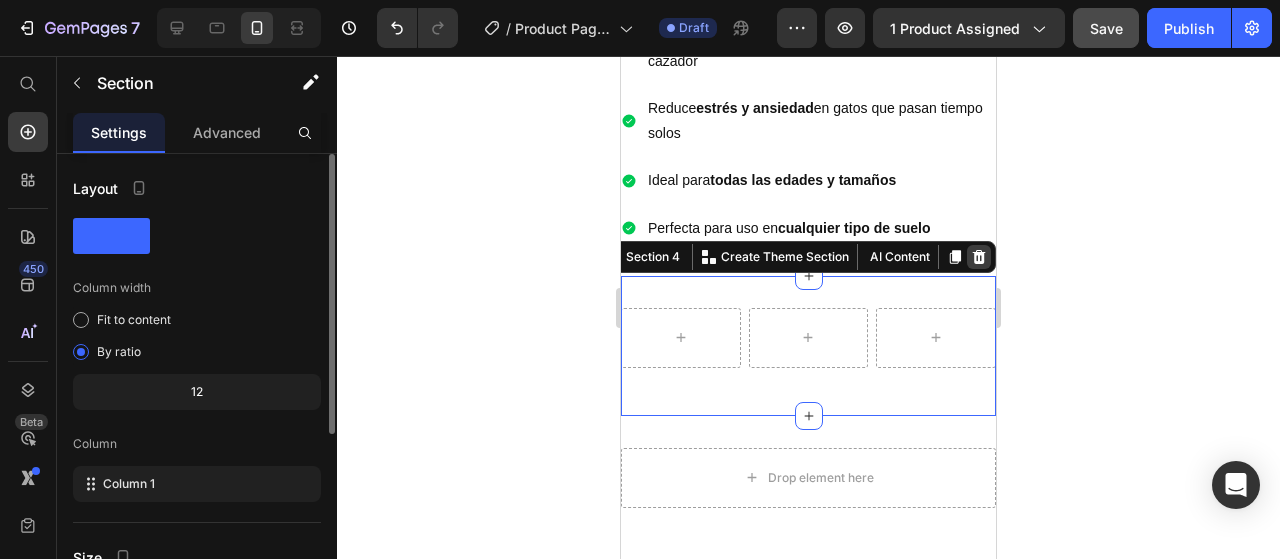 click at bounding box center [979, 257] 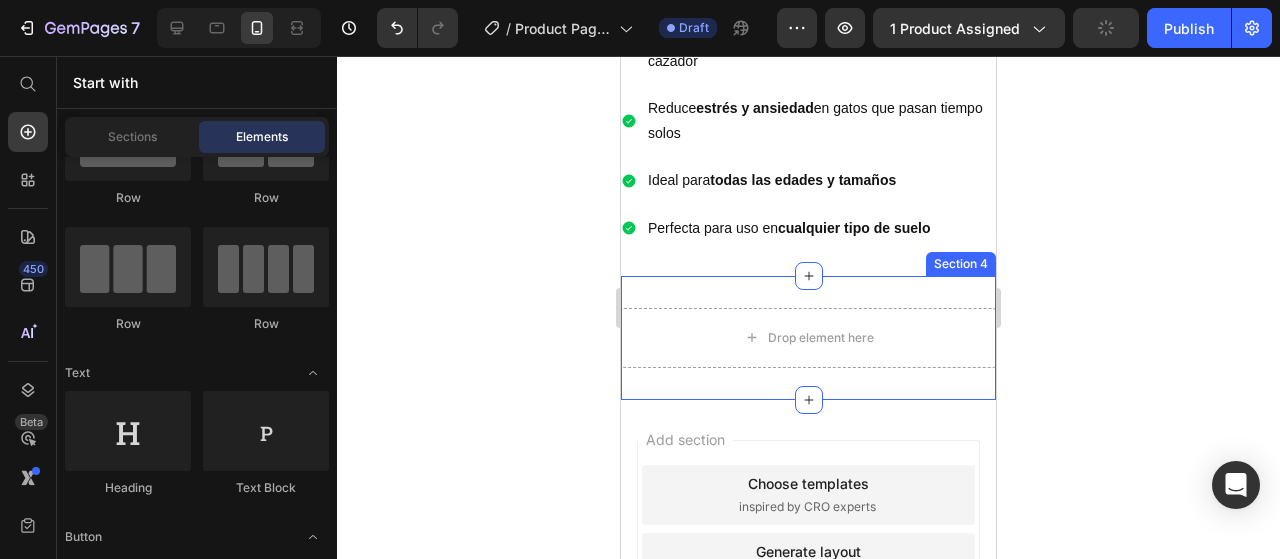 scroll, scrollTop: 0, scrollLeft: 0, axis: both 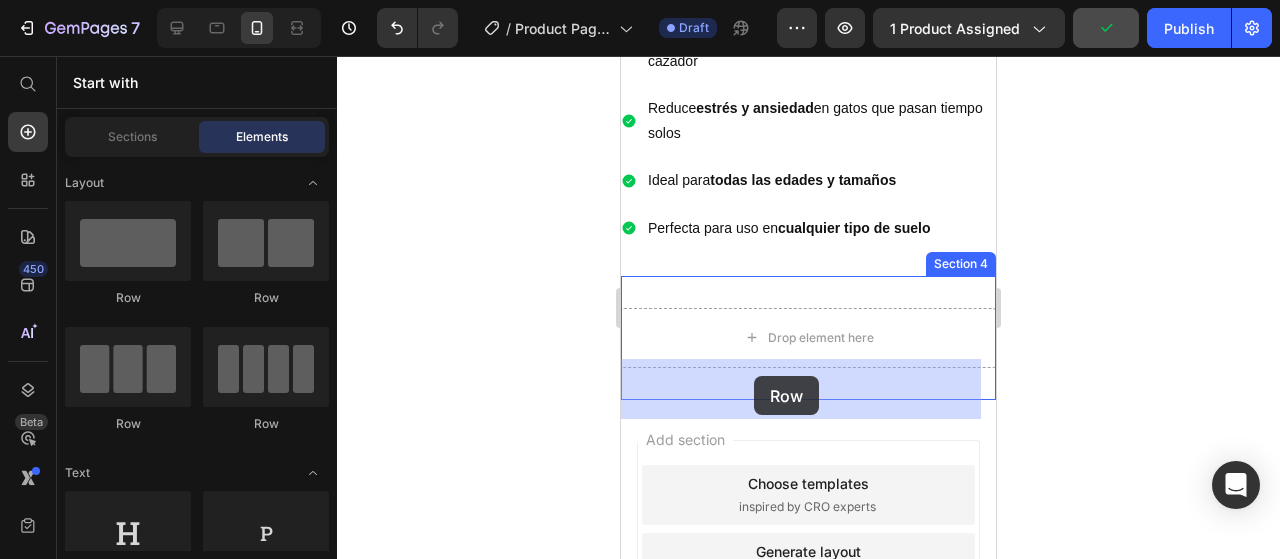 drag, startPoint x: 855, startPoint y: 302, endPoint x: 754, endPoint y: 376, distance: 125.207825 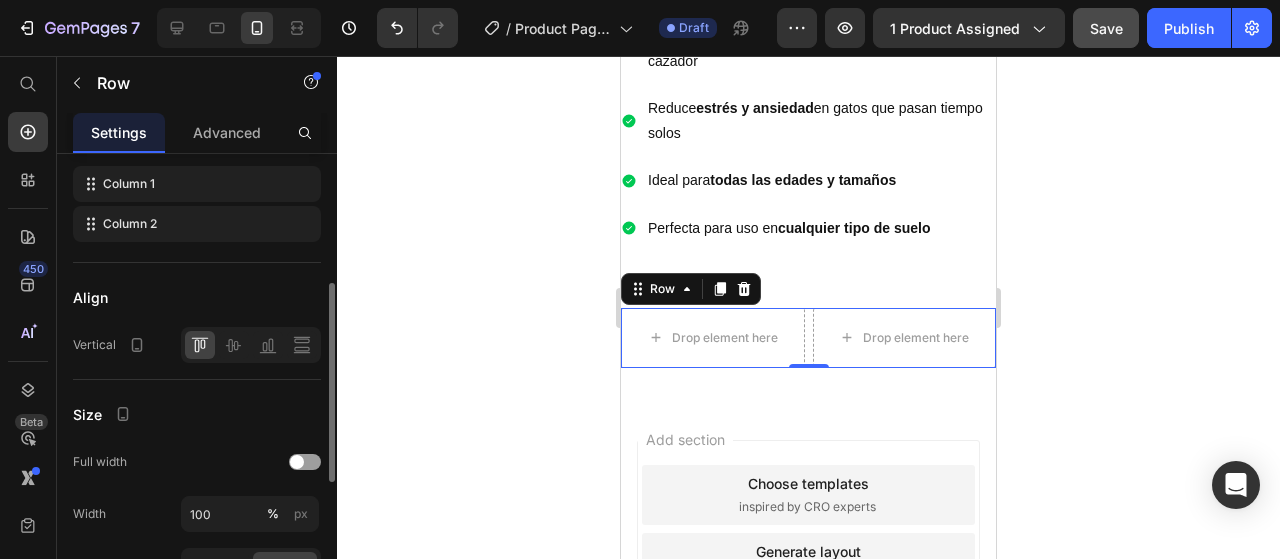 scroll, scrollTop: 600, scrollLeft: 0, axis: vertical 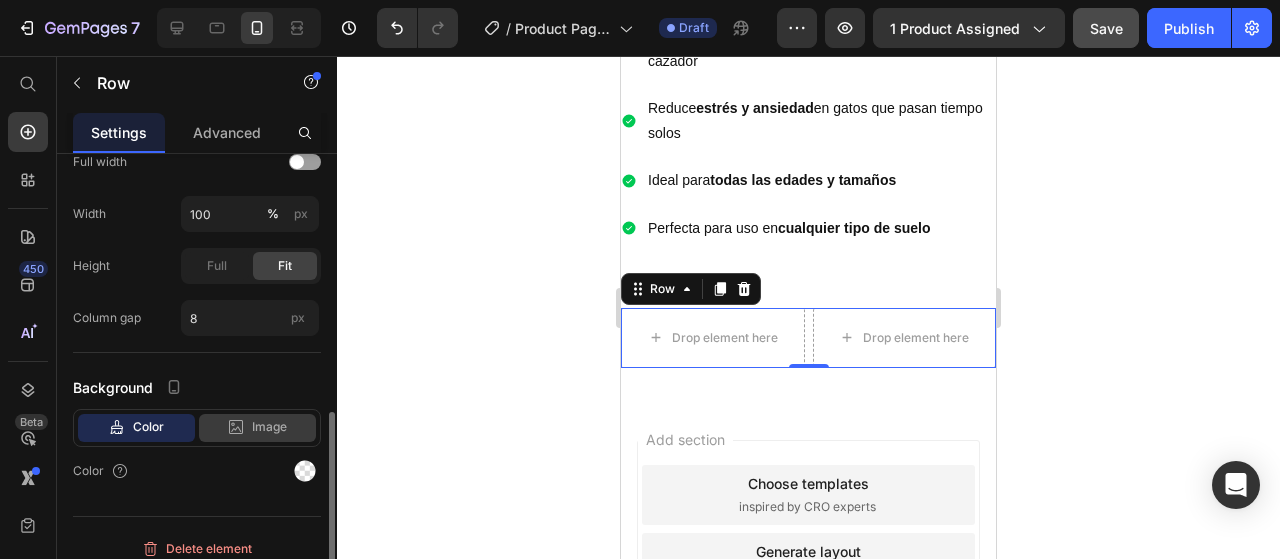 click on "Image" 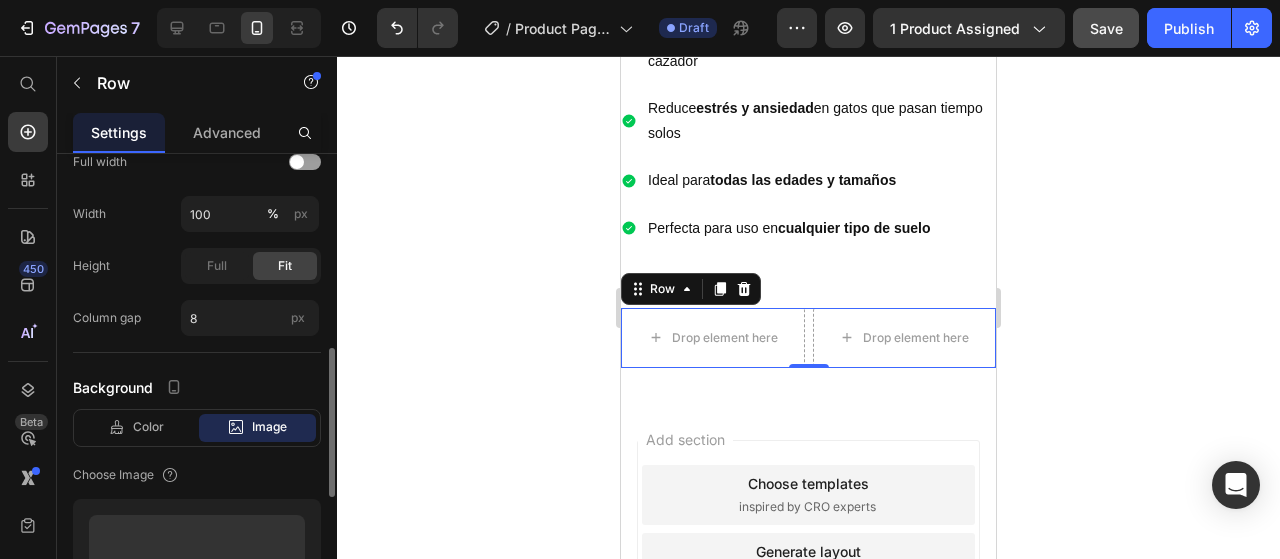 scroll, scrollTop: 900, scrollLeft: 0, axis: vertical 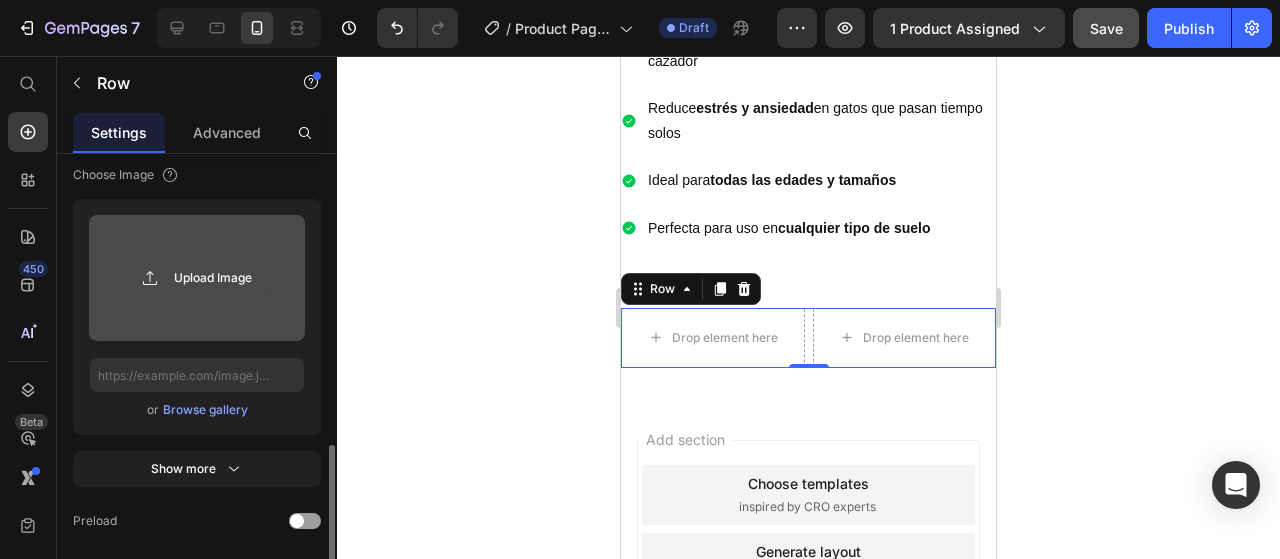 click 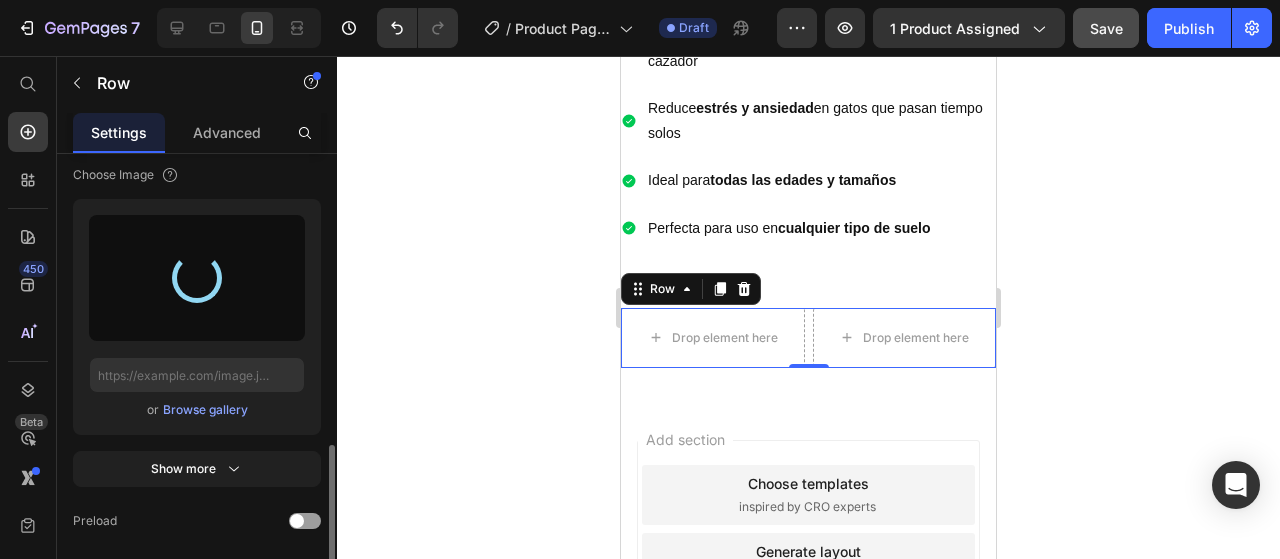 type on "[URL][DOMAIN_NAME]" 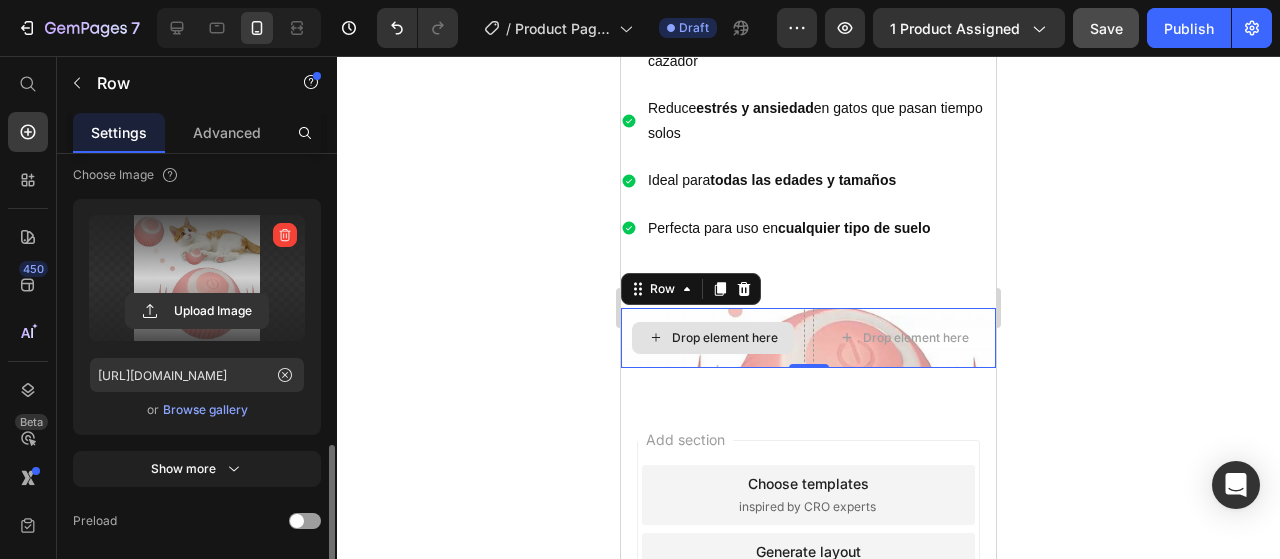 click on "Drop element here" at bounding box center [713, 338] 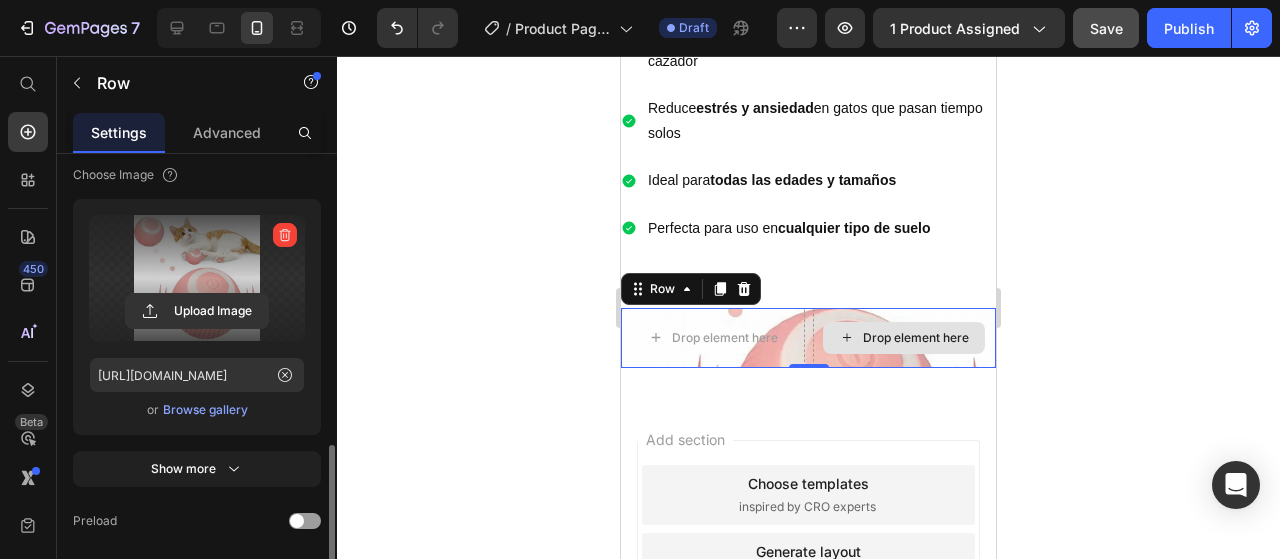 click on "Drop element here" at bounding box center (905, 338) 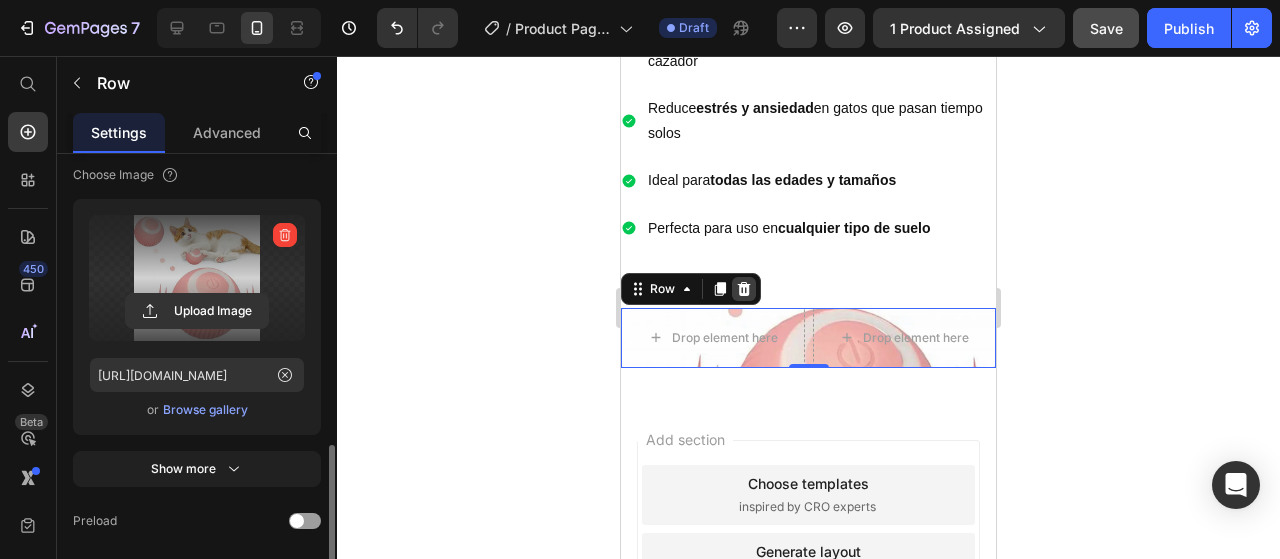 click at bounding box center (744, 289) 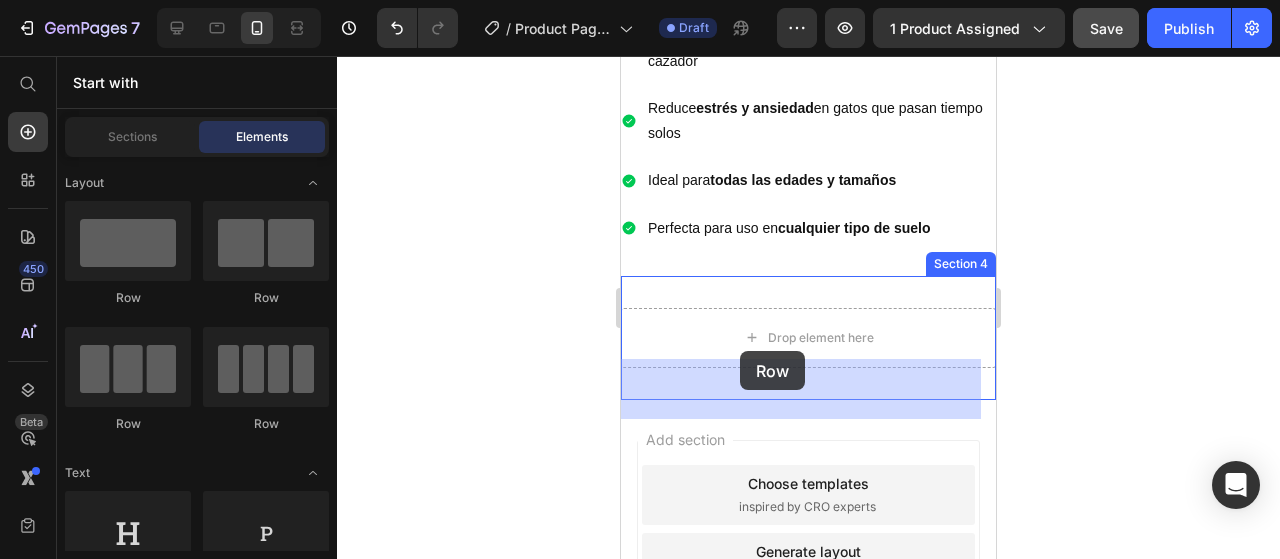 drag, startPoint x: 765, startPoint y: 302, endPoint x: 740, endPoint y: 351, distance: 55.00909 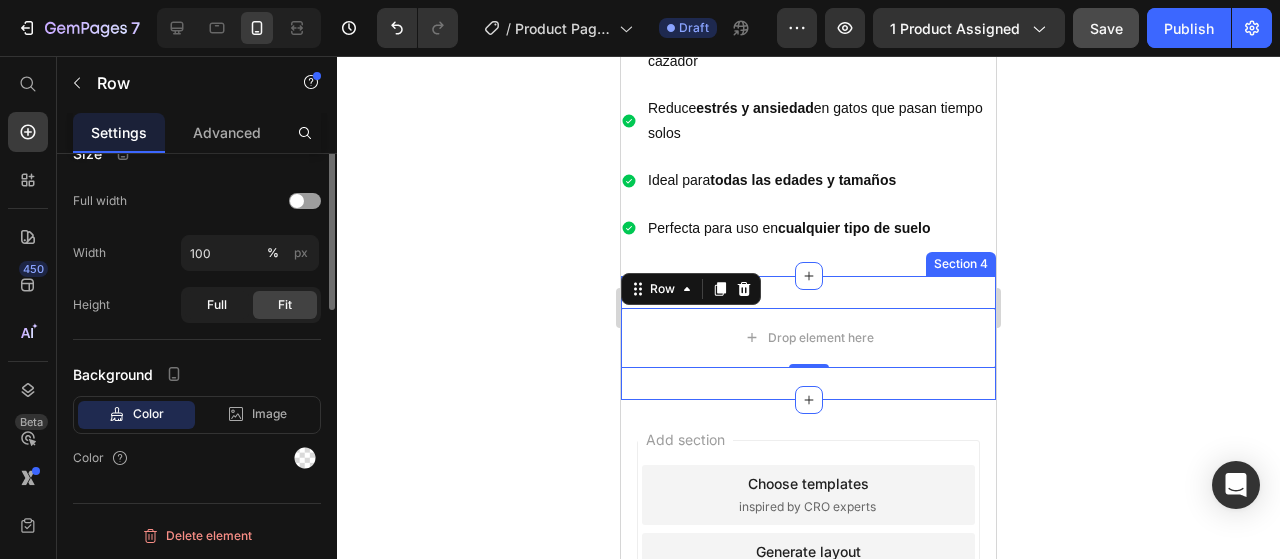 scroll, scrollTop: 204, scrollLeft: 0, axis: vertical 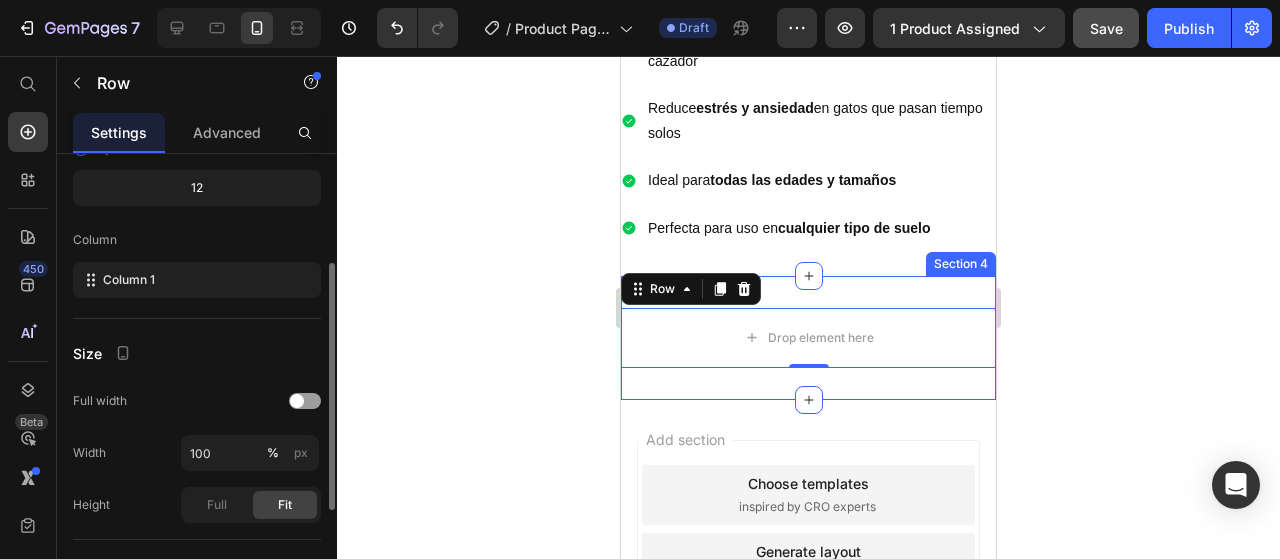 click on "Settings" at bounding box center (119, 132) 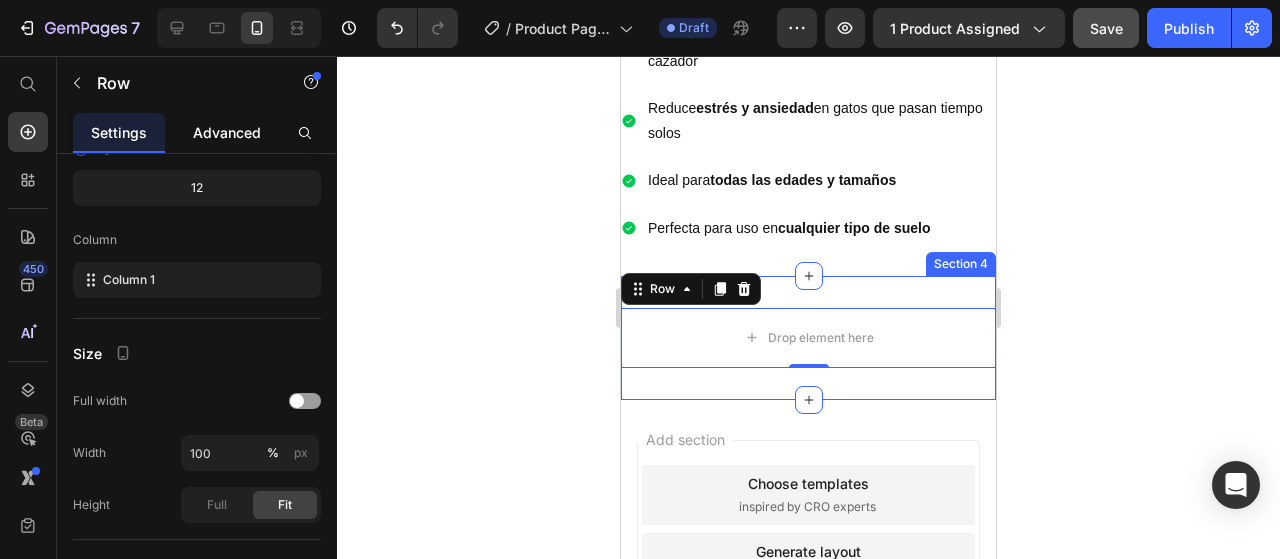 scroll, scrollTop: 0, scrollLeft: 0, axis: both 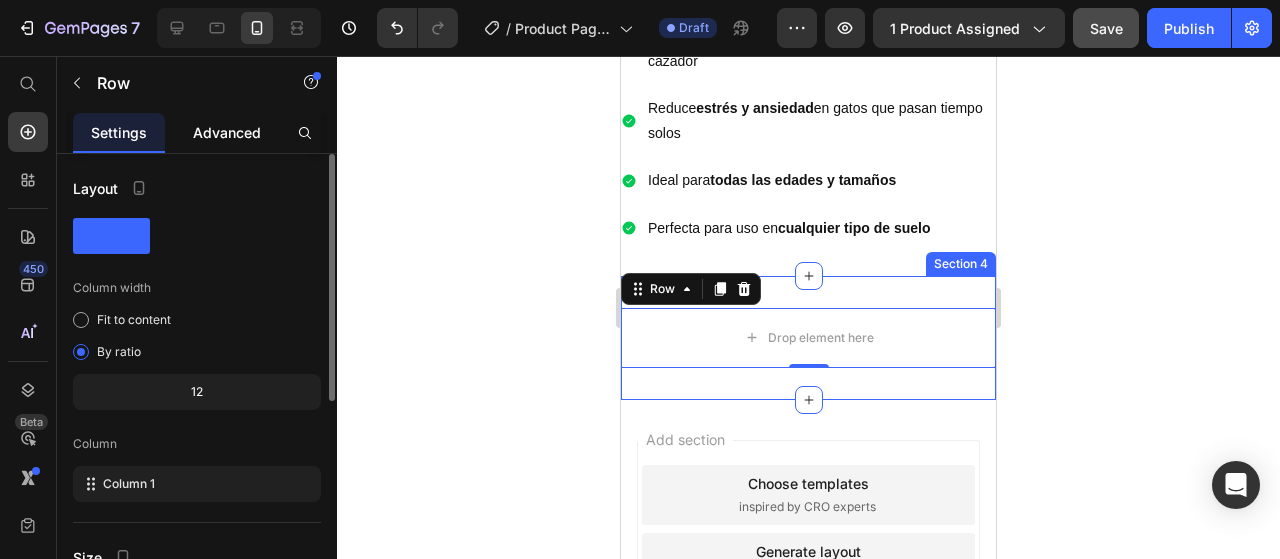 click on "Advanced" at bounding box center (227, 132) 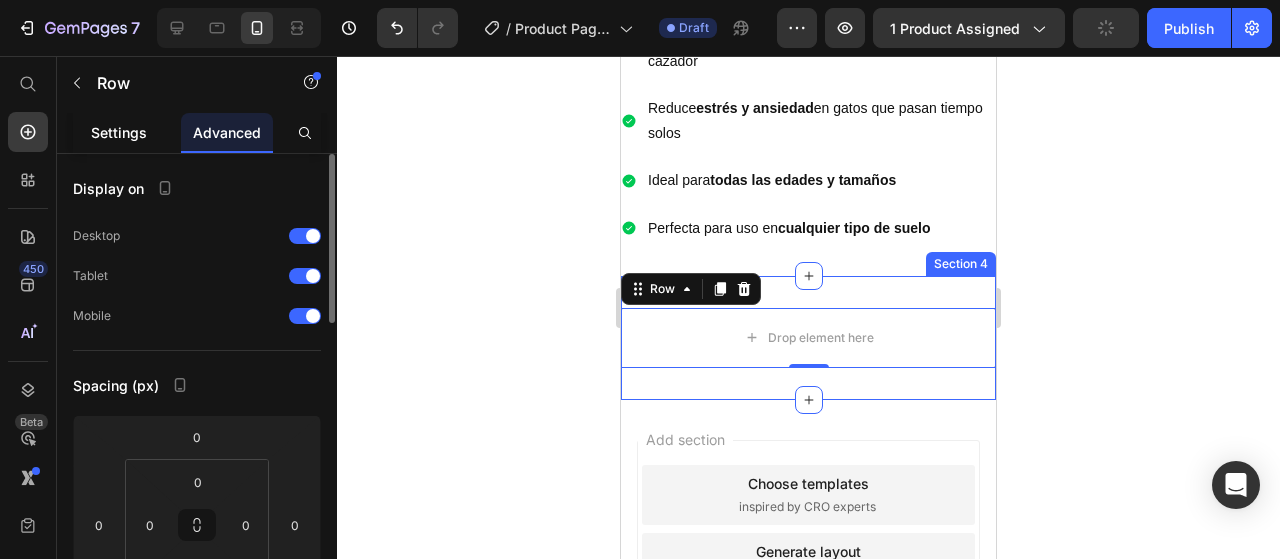 click on "Settings" at bounding box center (119, 132) 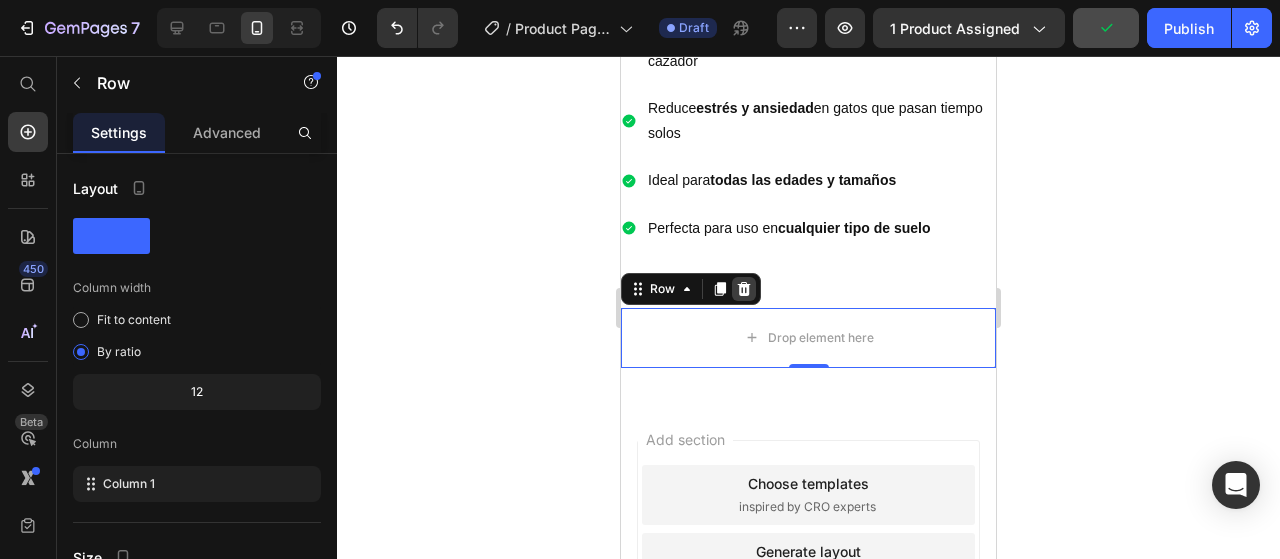 click 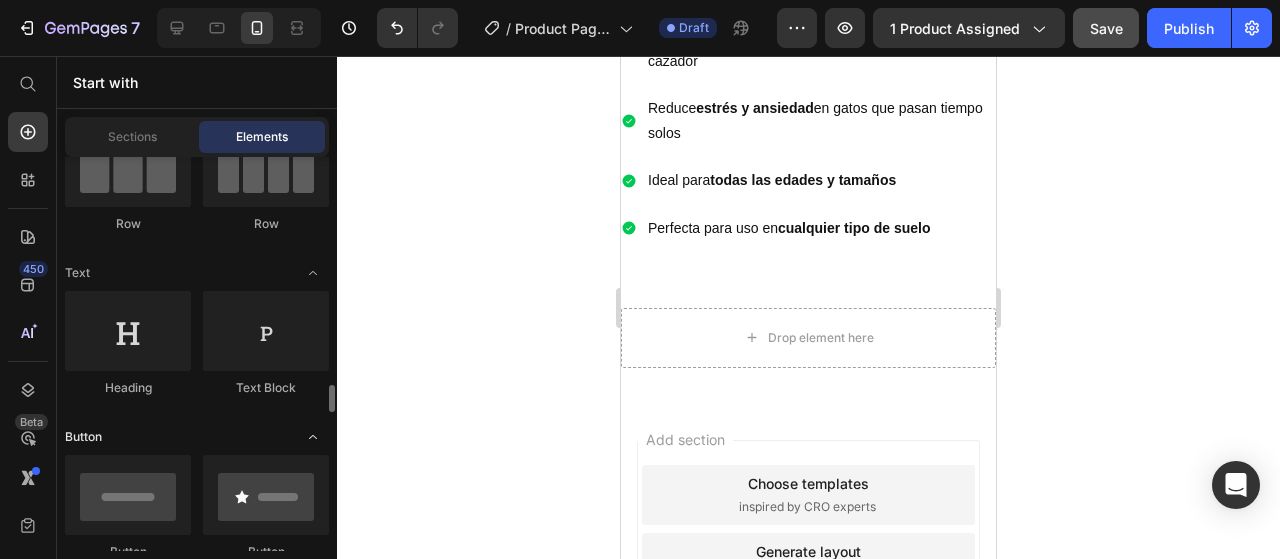 scroll, scrollTop: 400, scrollLeft: 0, axis: vertical 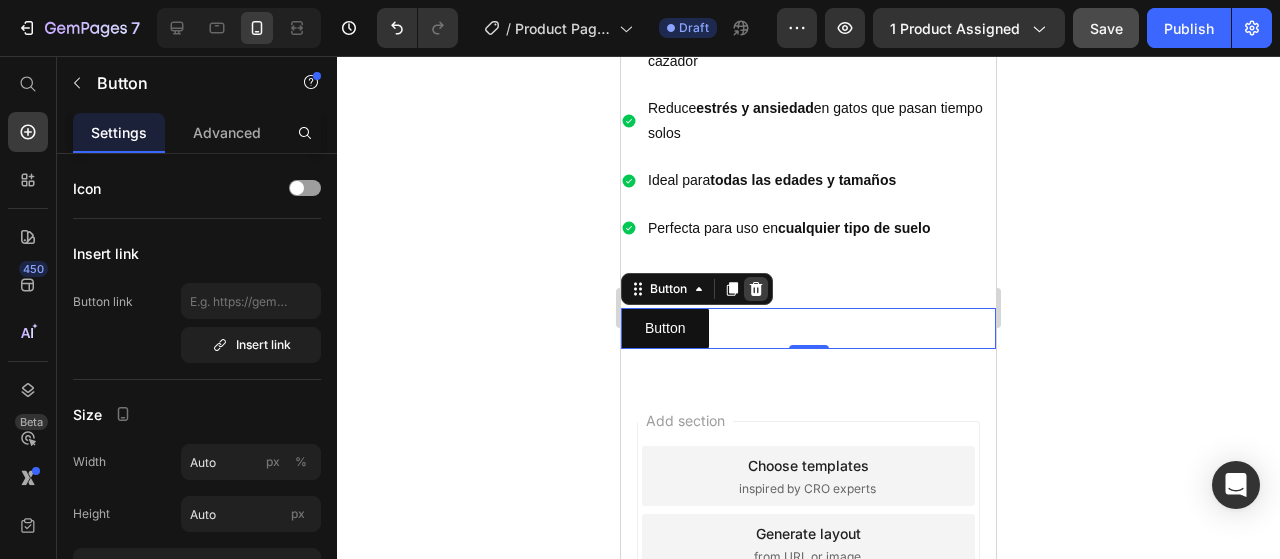 click 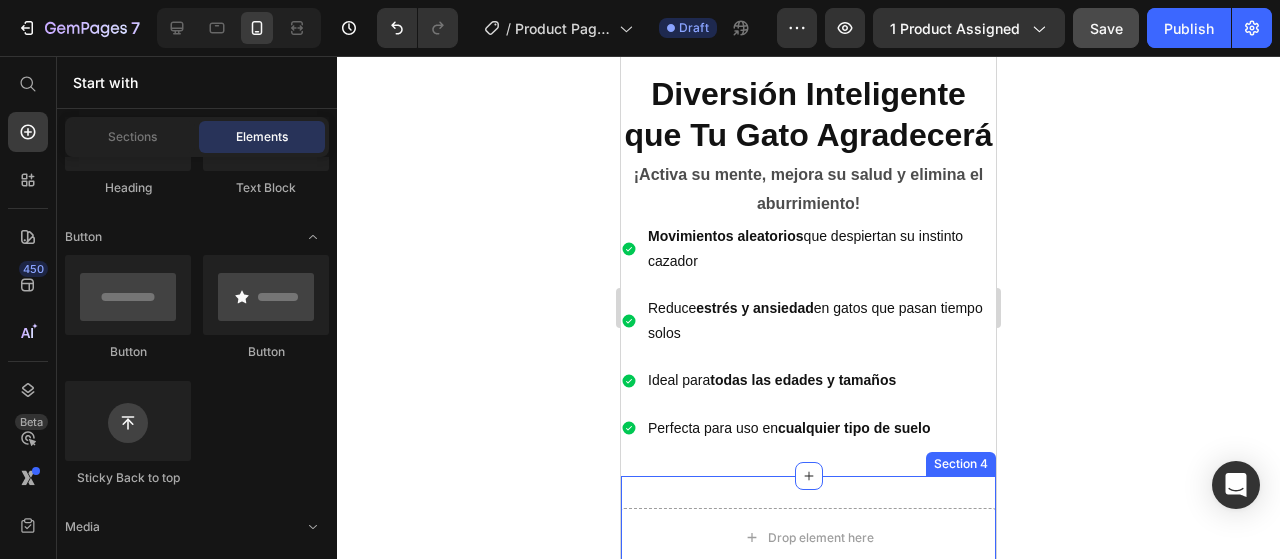 scroll, scrollTop: 900, scrollLeft: 0, axis: vertical 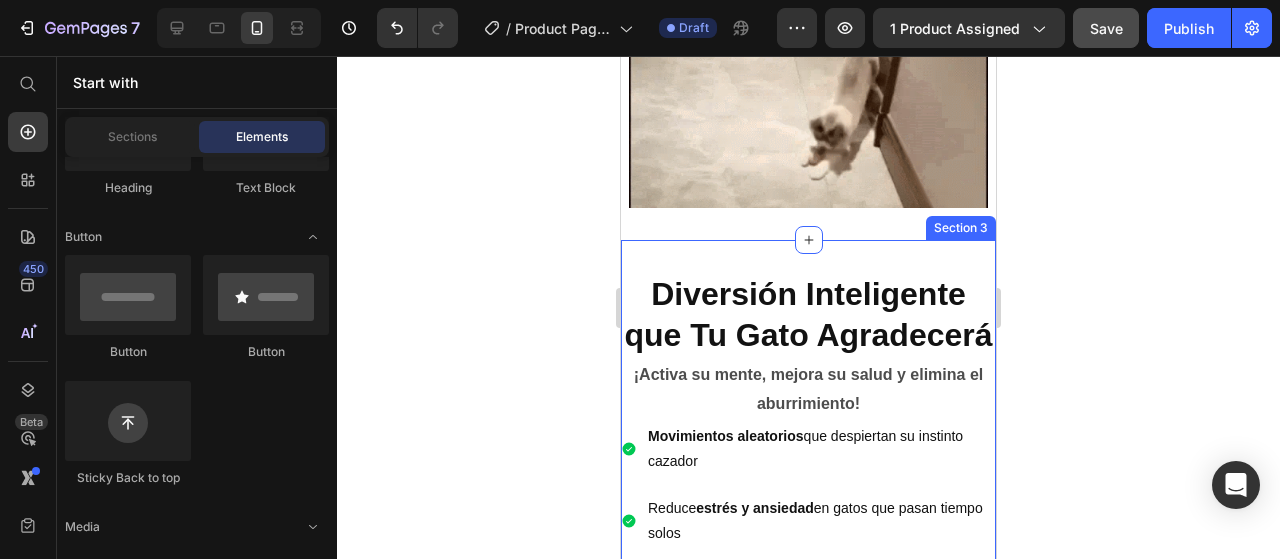 click at bounding box center (808, 87) 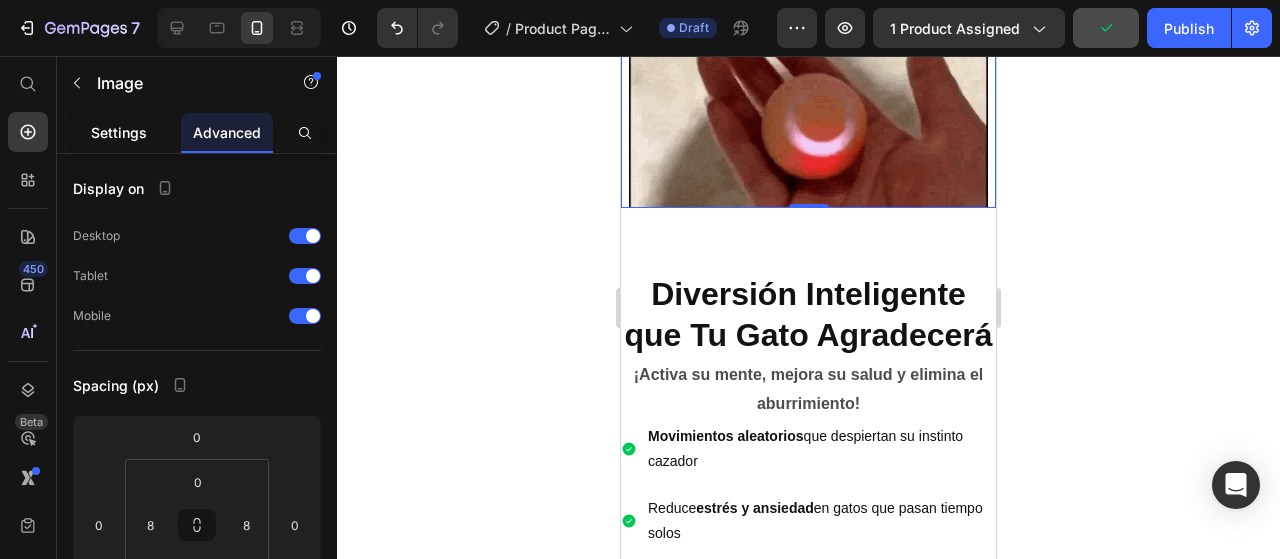 click on "Settings" 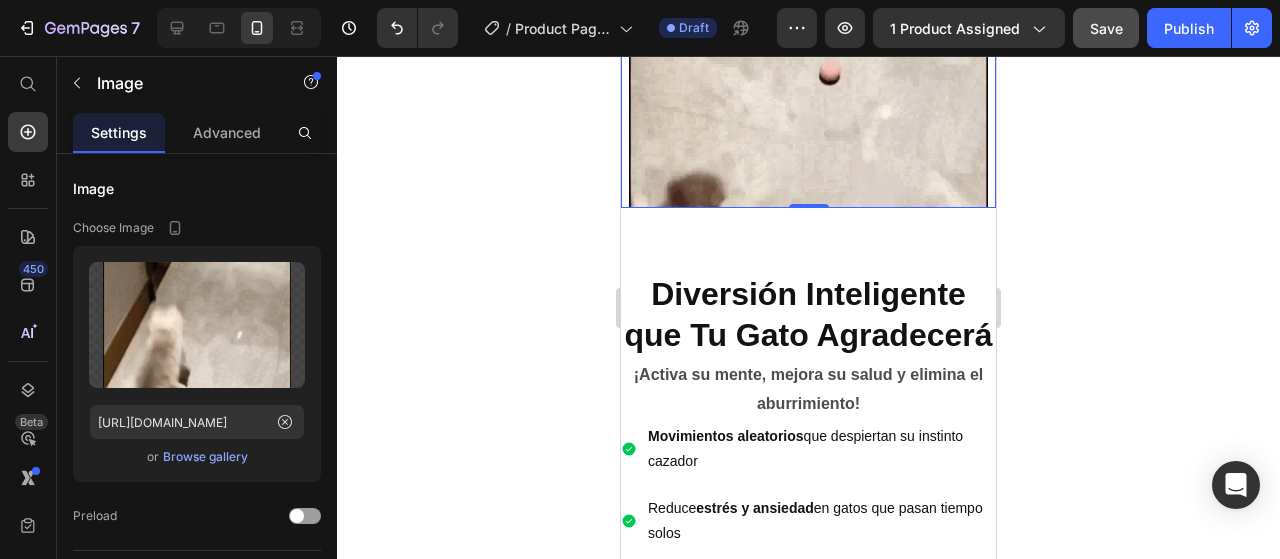 click on "Settings" at bounding box center (119, 132) 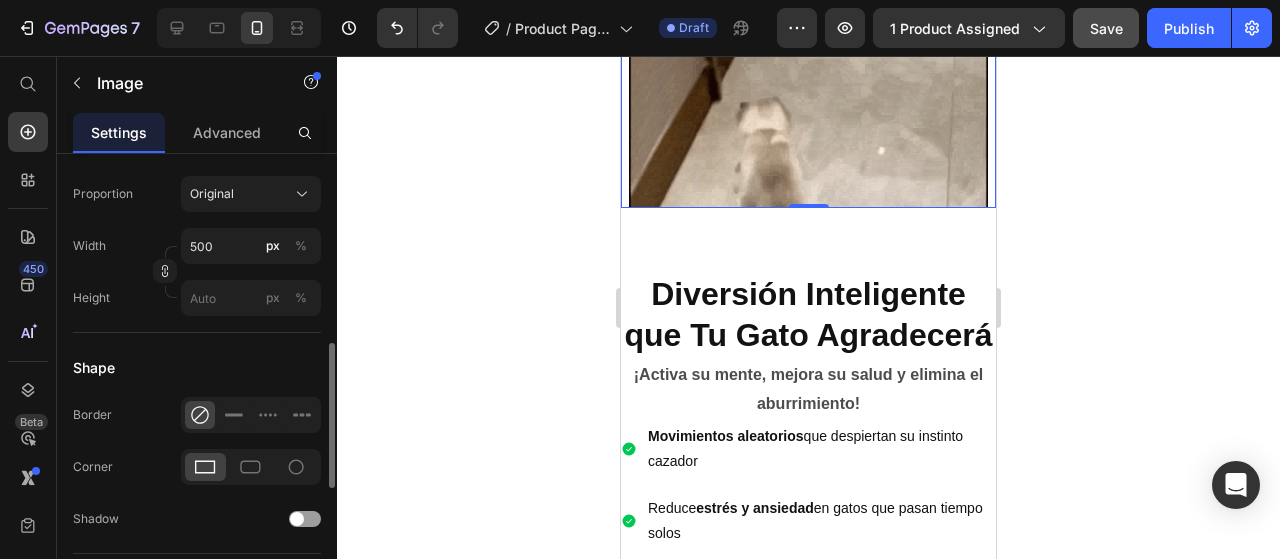 scroll, scrollTop: 900, scrollLeft: 0, axis: vertical 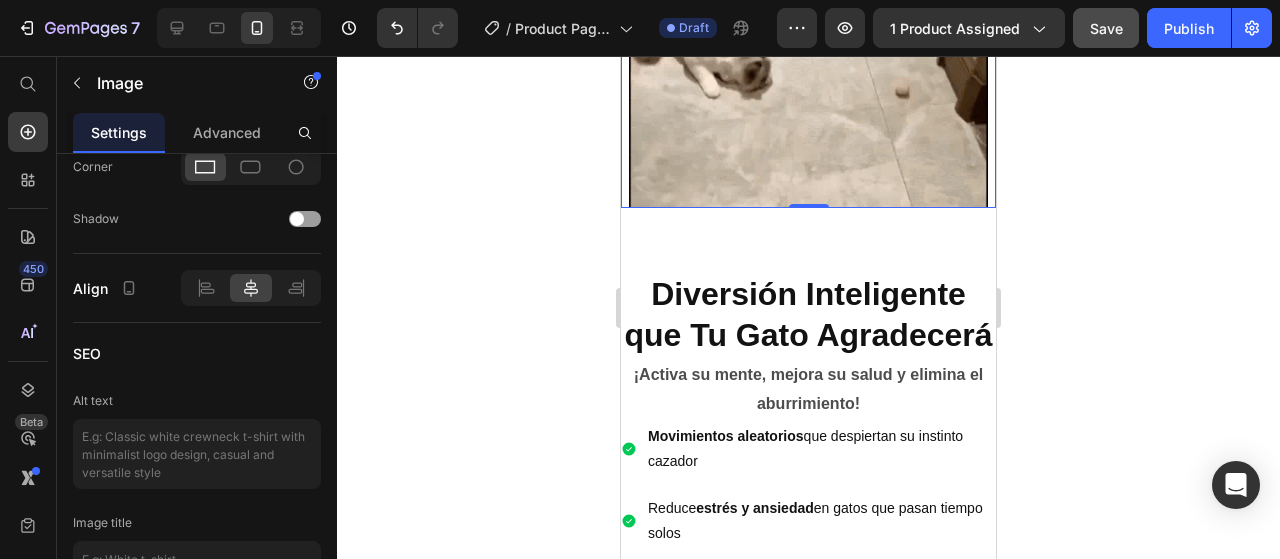 click 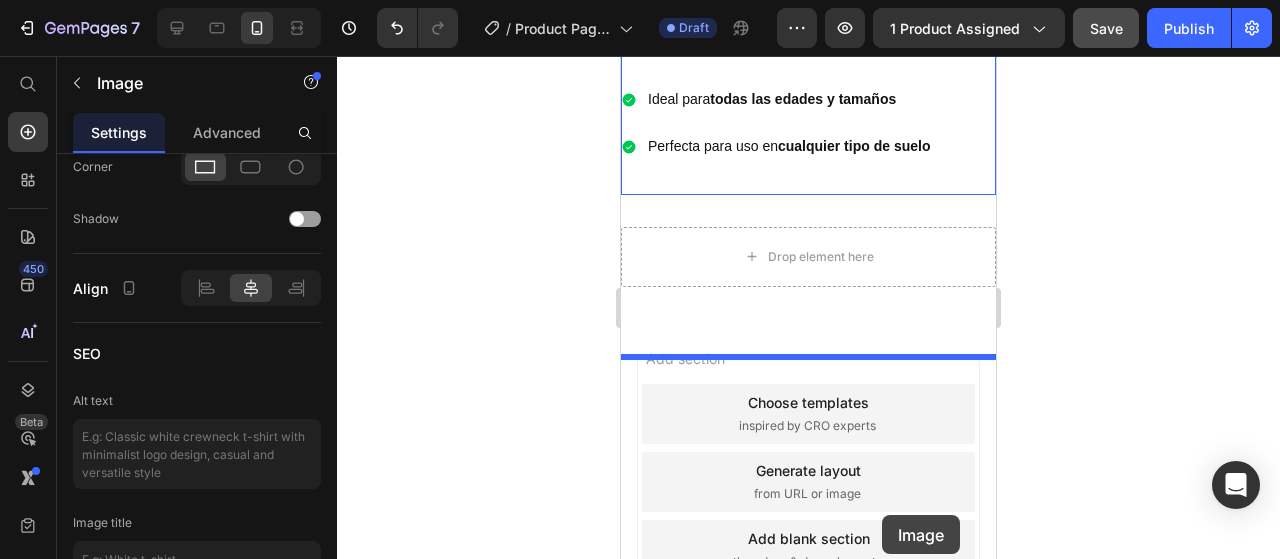 scroll, scrollTop: 1455, scrollLeft: 0, axis: vertical 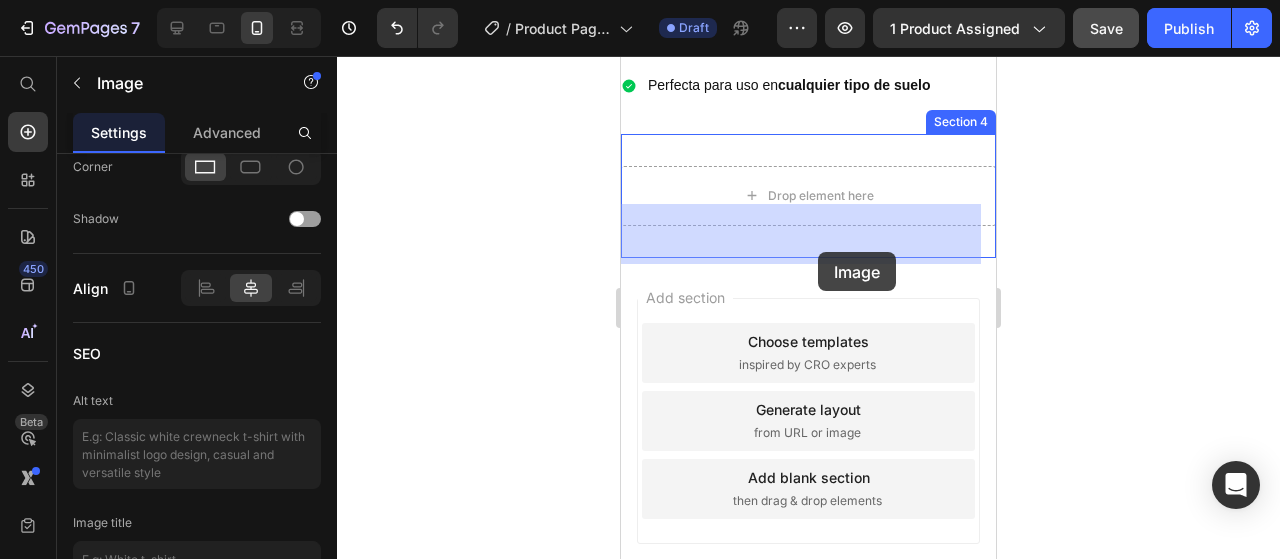 drag, startPoint x: 877, startPoint y: 147, endPoint x: 818, endPoint y: 252, distance: 120.44086 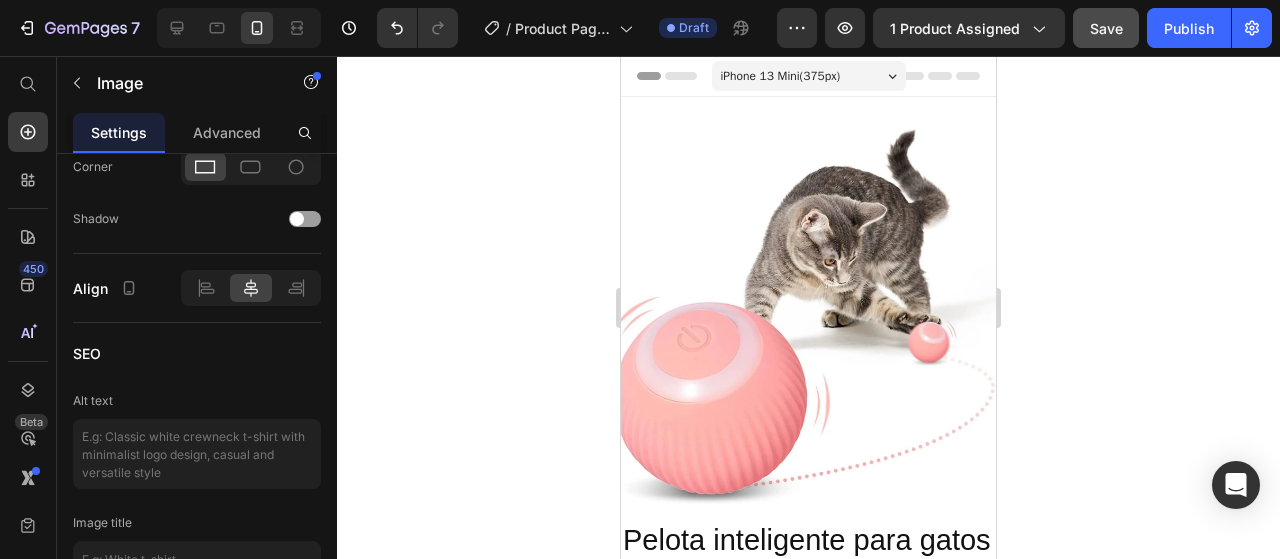 scroll, scrollTop: 100, scrollLeft: 0, axis: vertical 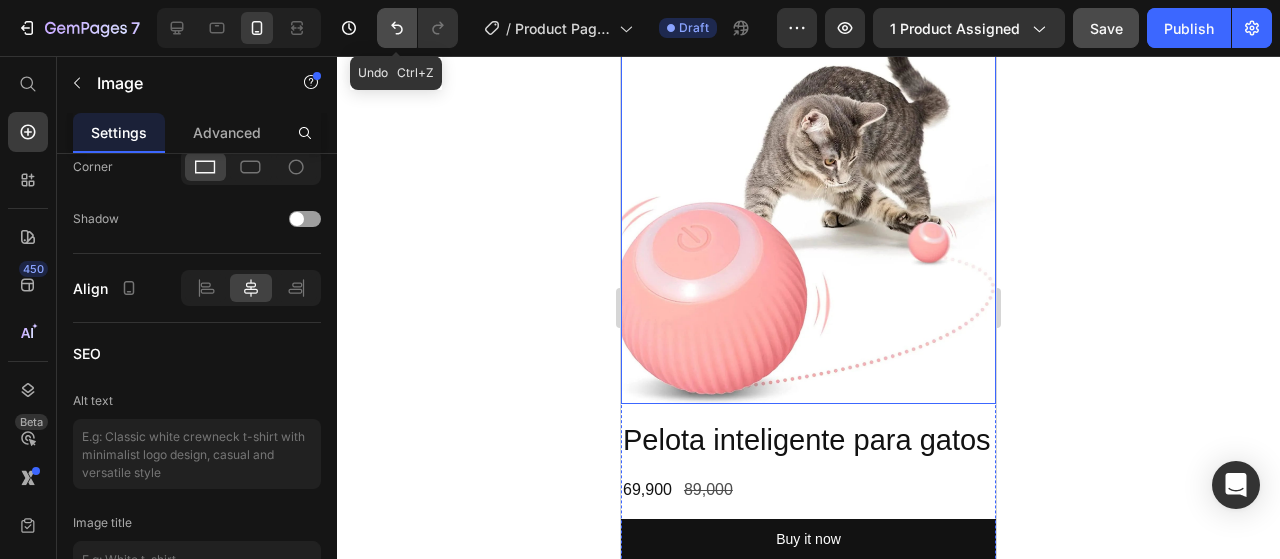 click 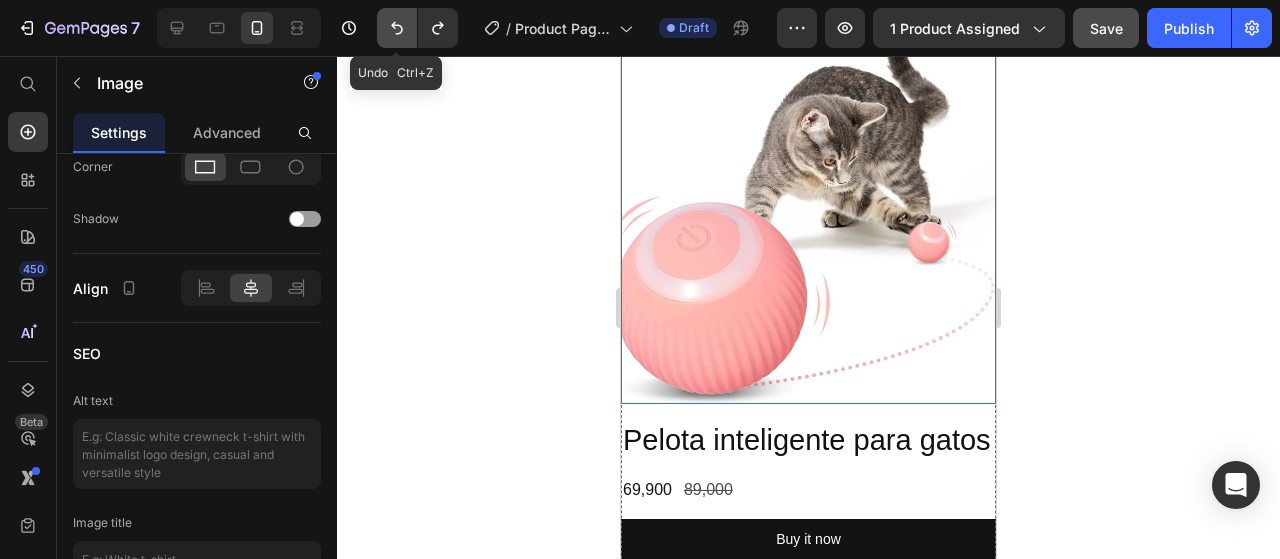 click 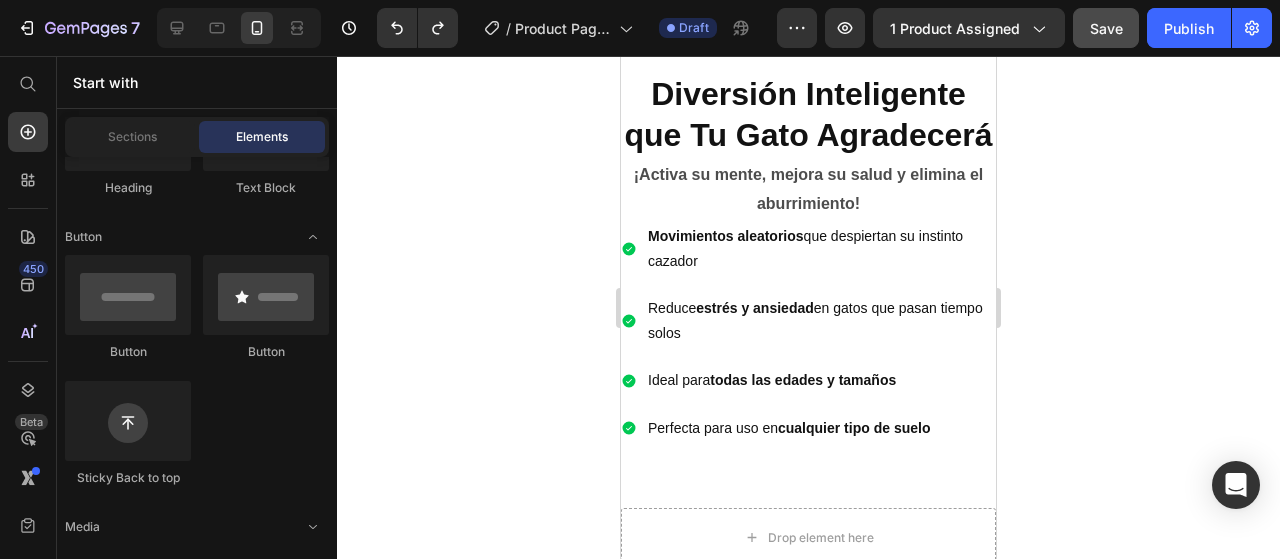 scroll, scrollTop: 1400, scrollLeft: 0, axis: vertical 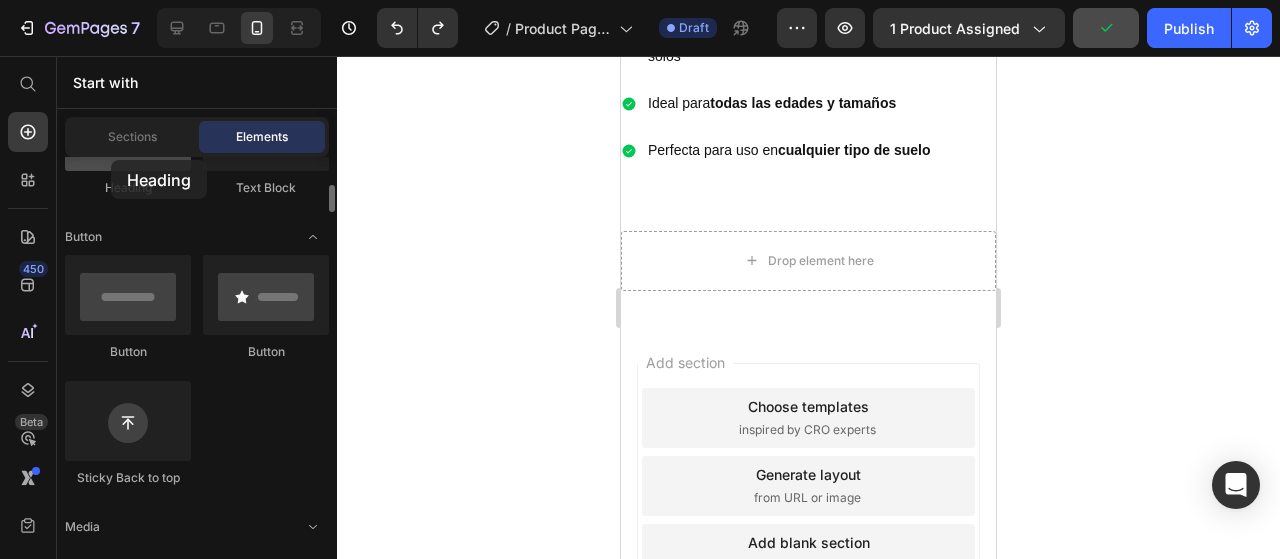 click at bounding box center (128, 131) 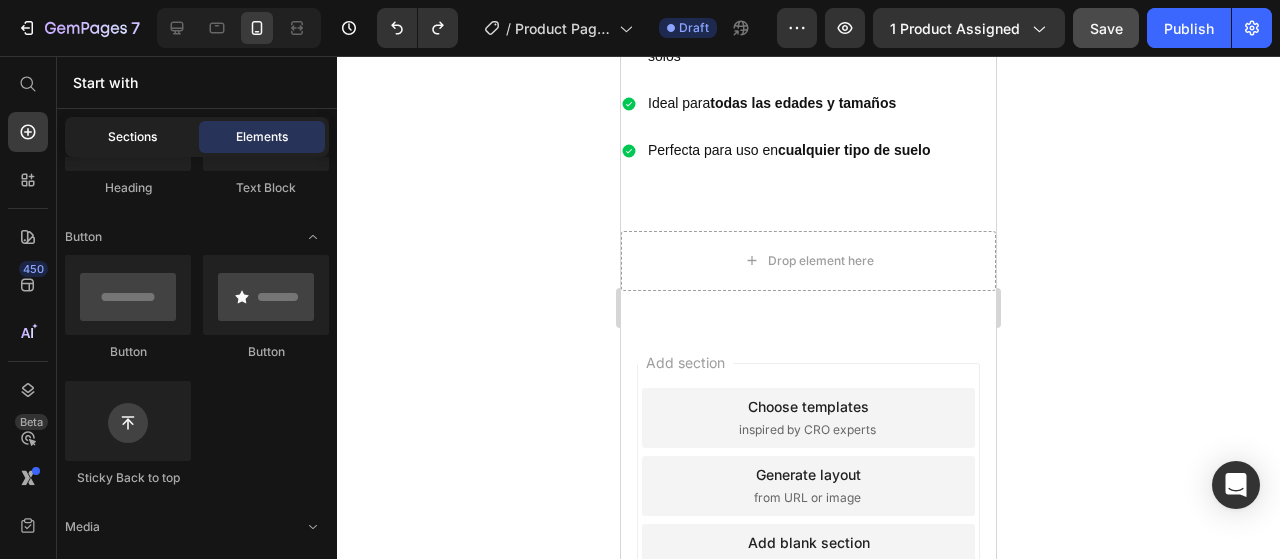 click on "Sections" 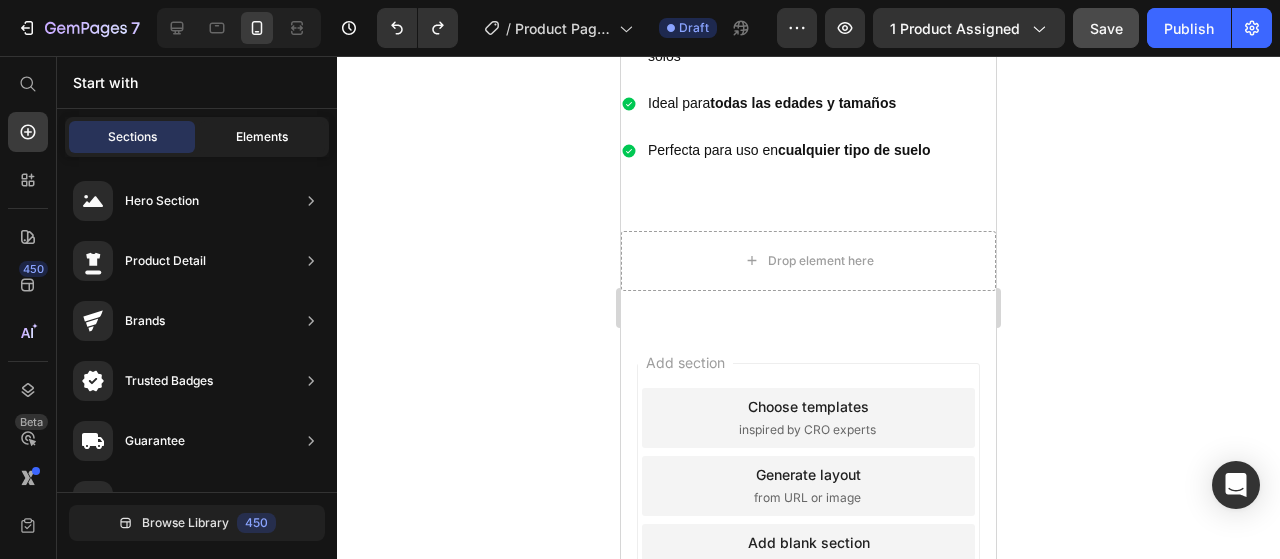 click on "Elements" at bounding box center [262, 137] 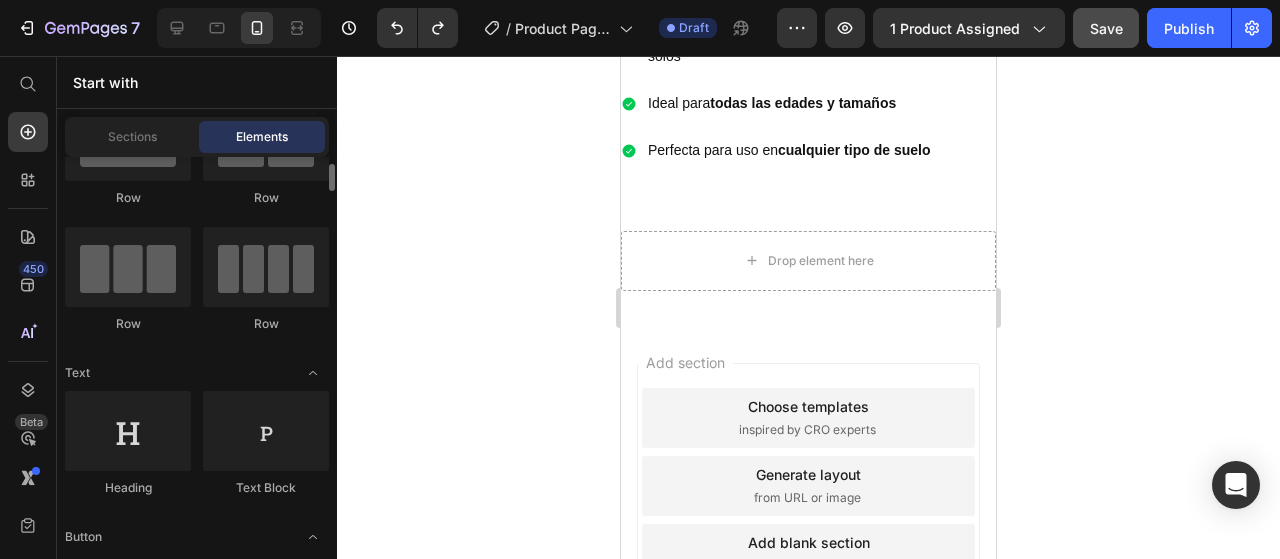 scroll, scrollTop: 0, scrollLeft: 0, axis: both 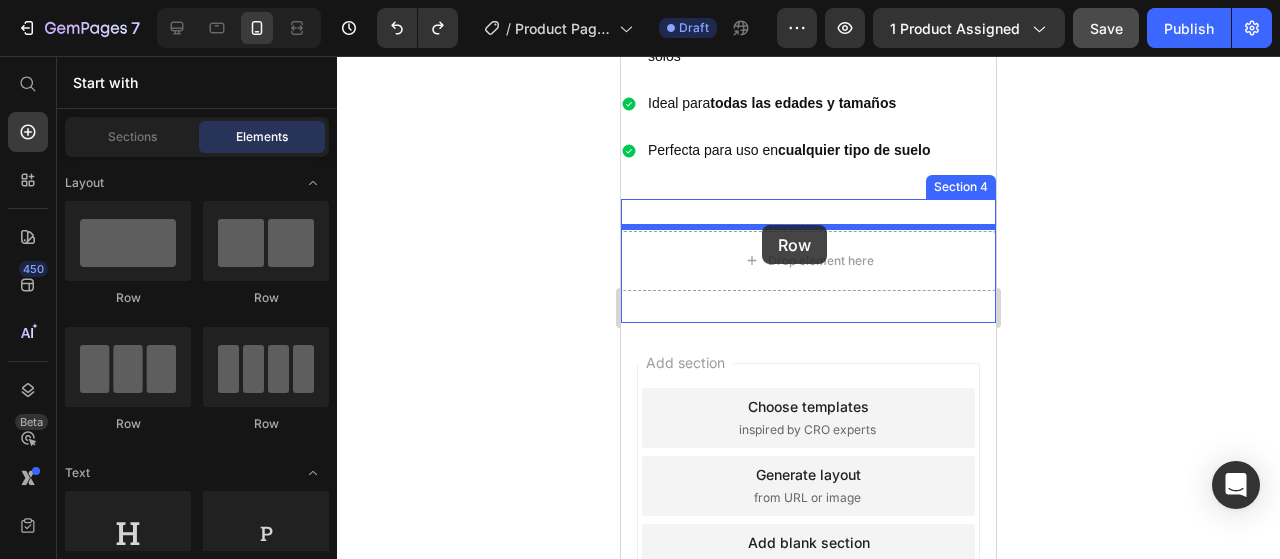 drag, startPoint x: 775, startPoint y: 298, endPoint x: 762, endPoint y: 231, distance: 68.24954 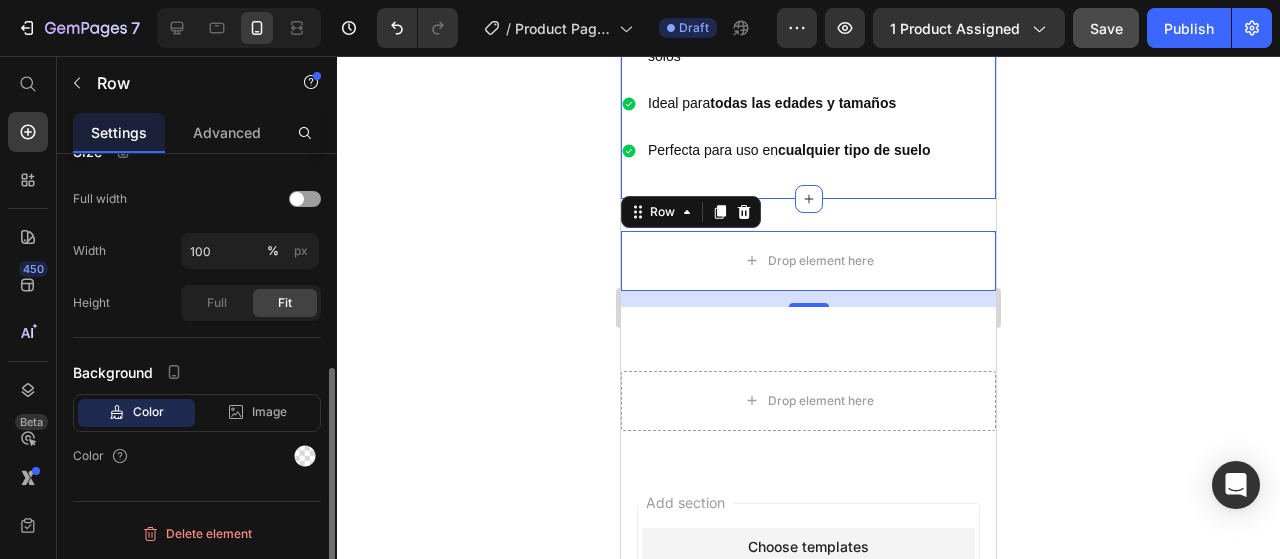 scroll, scrollTop: 0, scrollLeft: 0, axis: both 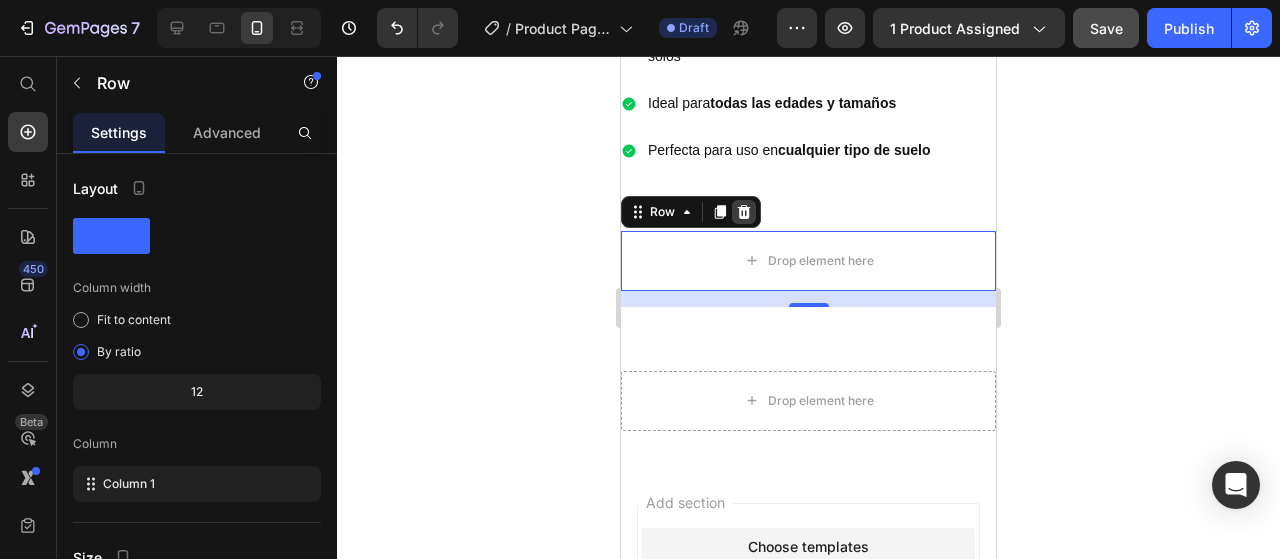 click 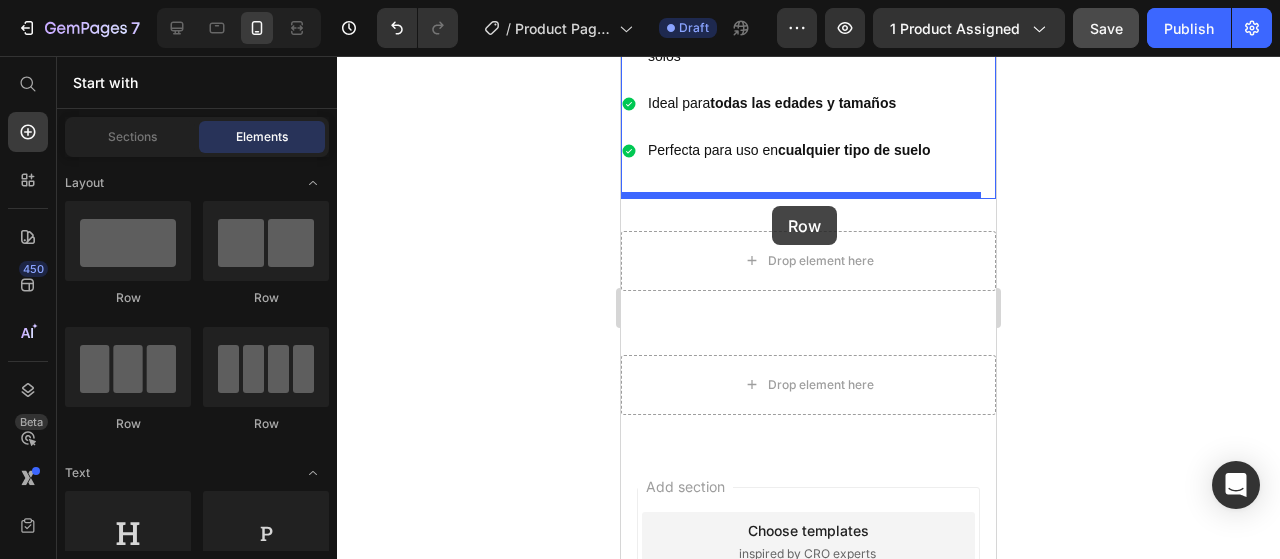 drag, startPoint x: 767, startPoint y: 308, endPoint x: 772, endPoint y: 206, distance: 102.122475 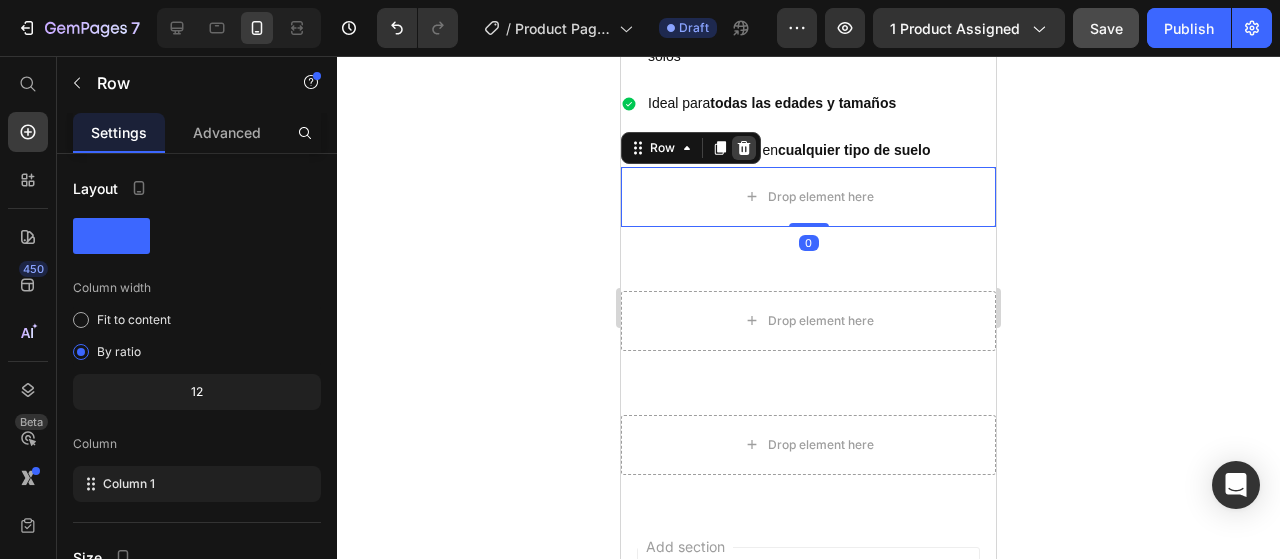 click 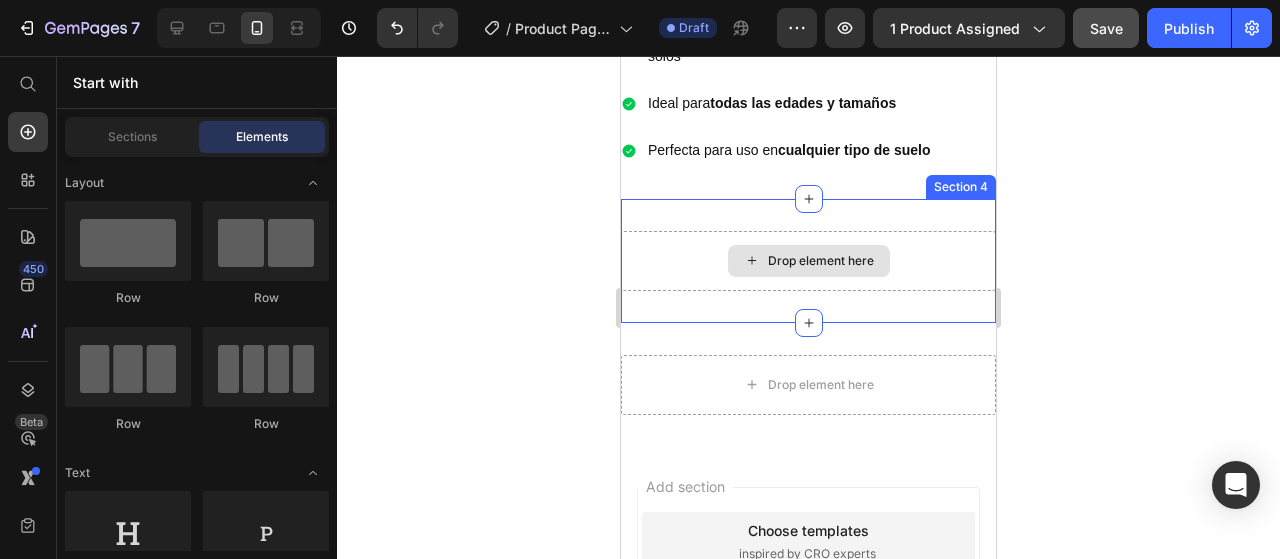 click on "Drop element here" at bounding box center (821, 261) 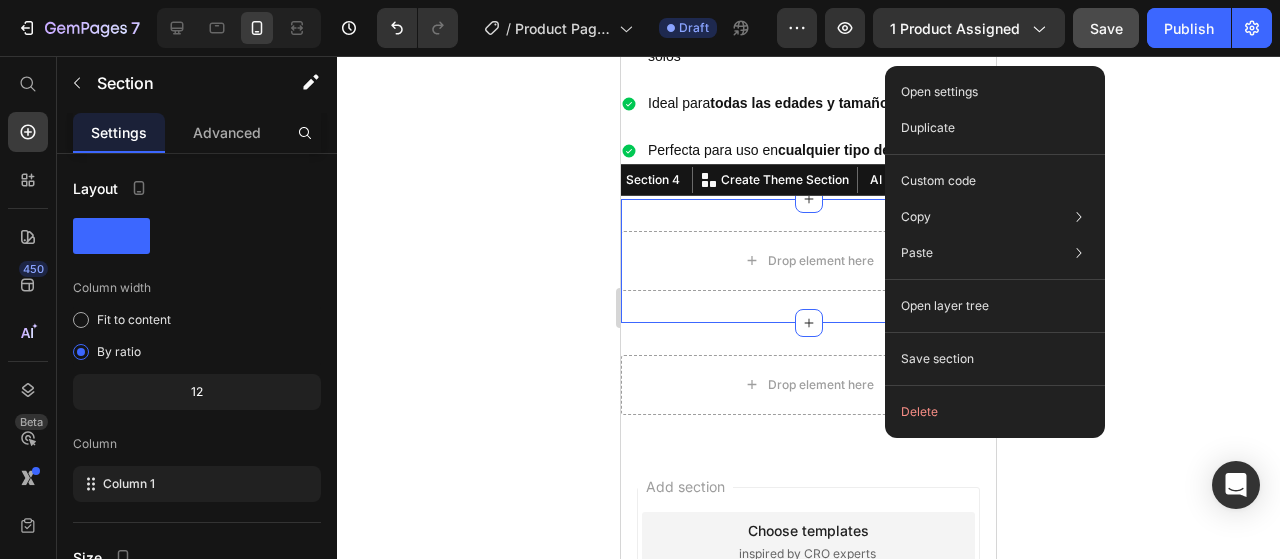 click 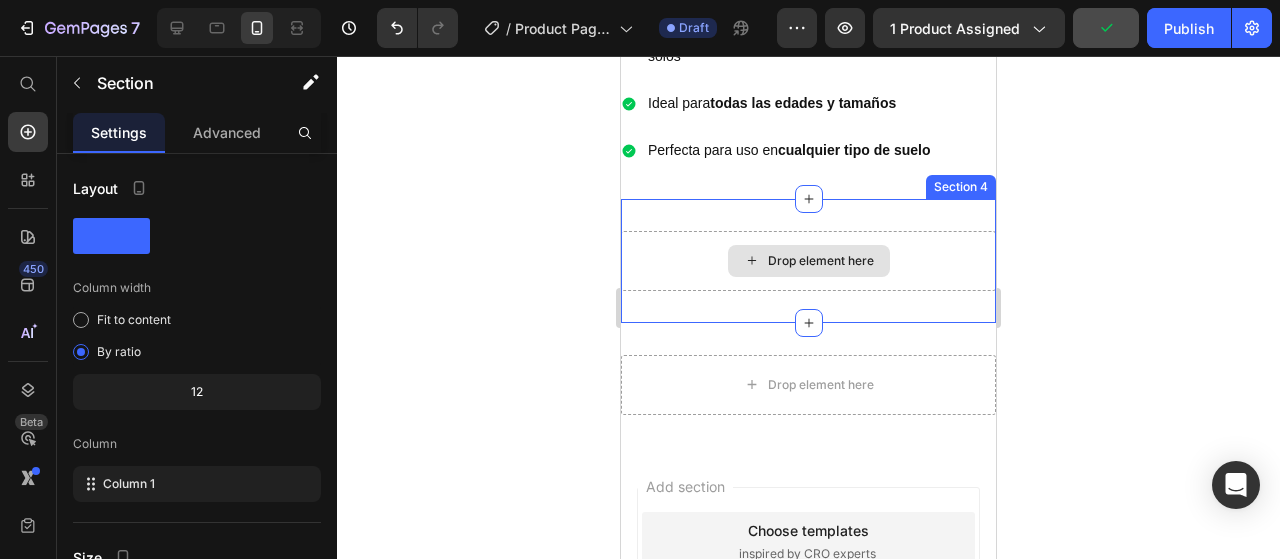click on "Drop element here" at bounding box center [808, 261] 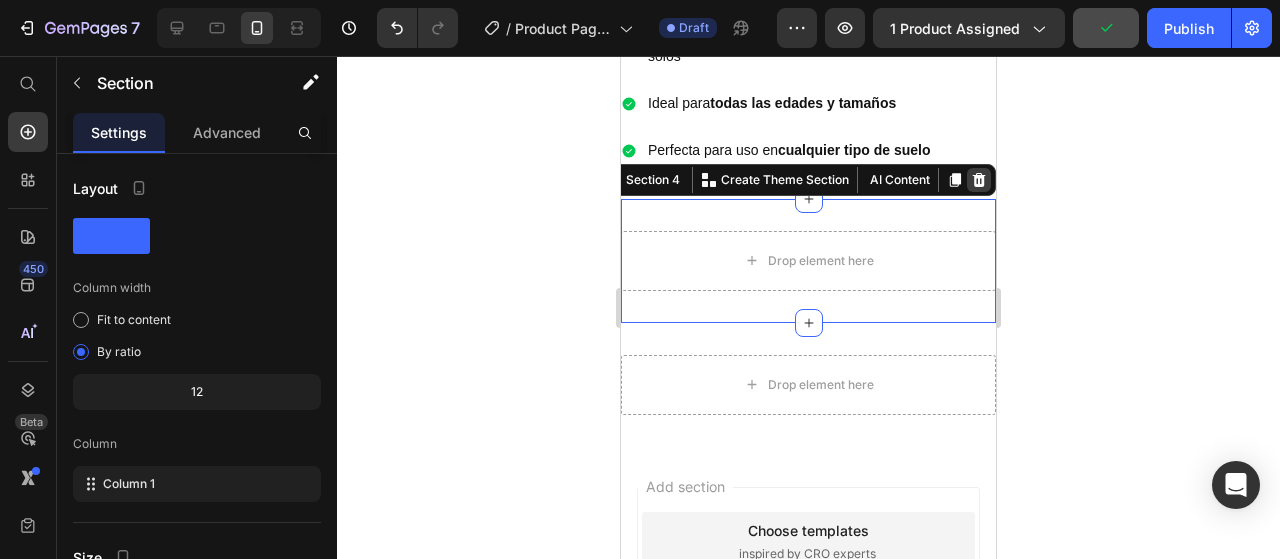 click 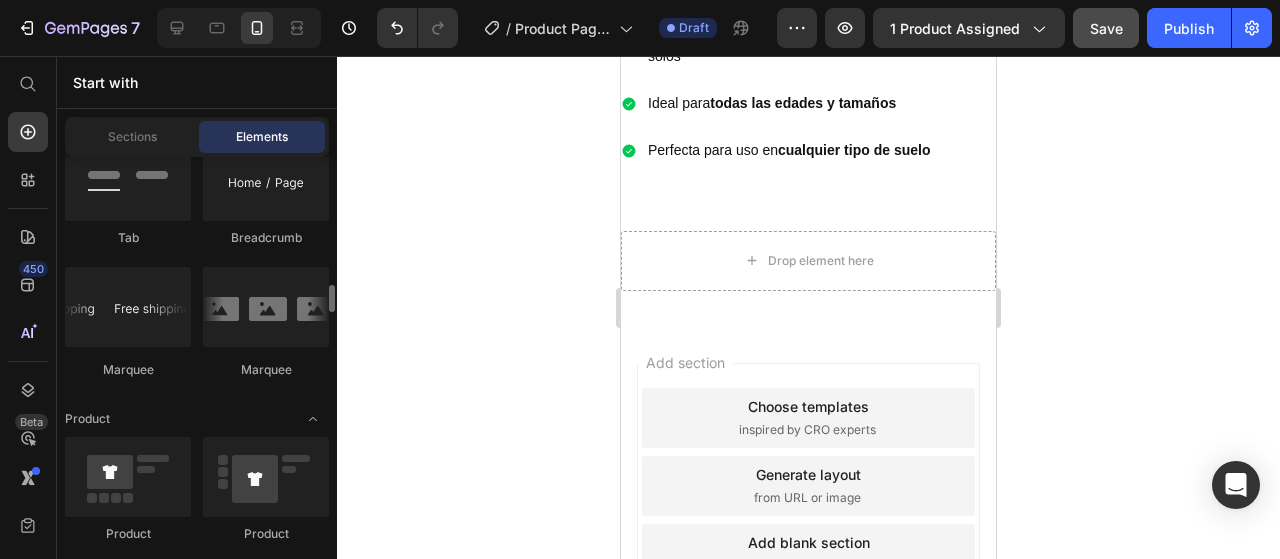 scroll, scrollTop: 1900, scrollLeft: 0, axis: vertical 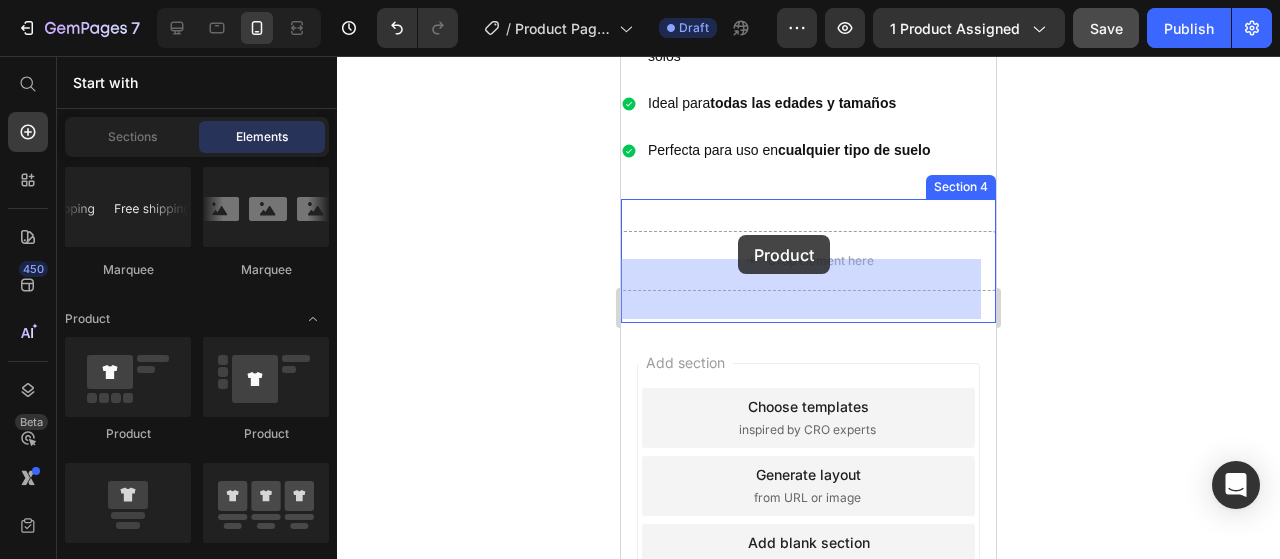 drag, startPoint x: 752, startPoint y: 433, endPoint x: 738, endPoint y: 235, distance: 198.49434 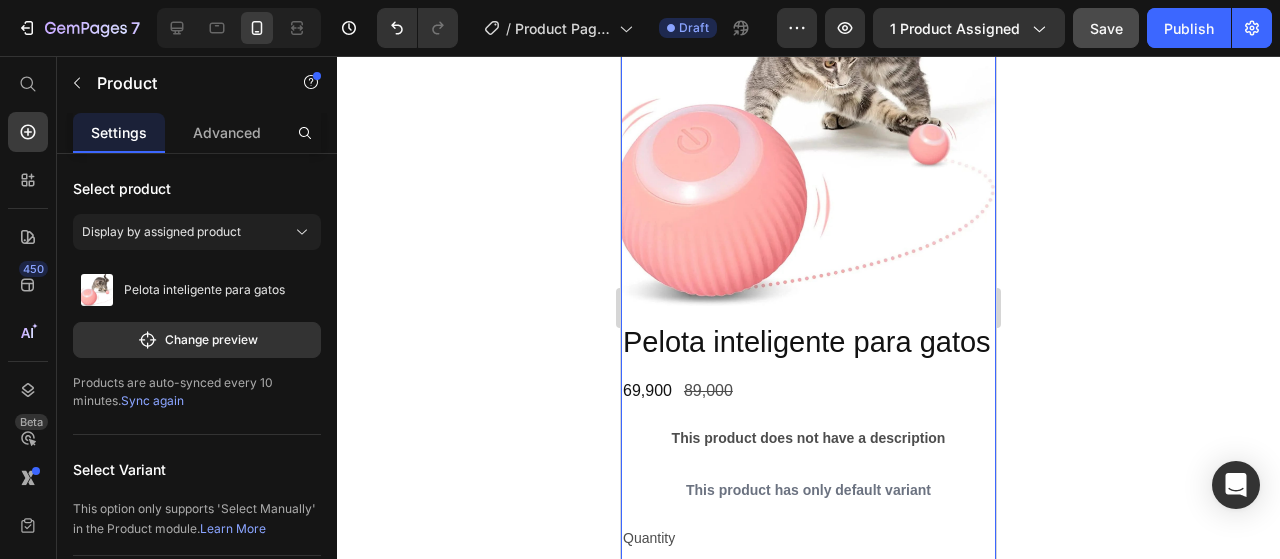 scroll, scrollTop: 1500, scrollLeft: 0, axis: vertical 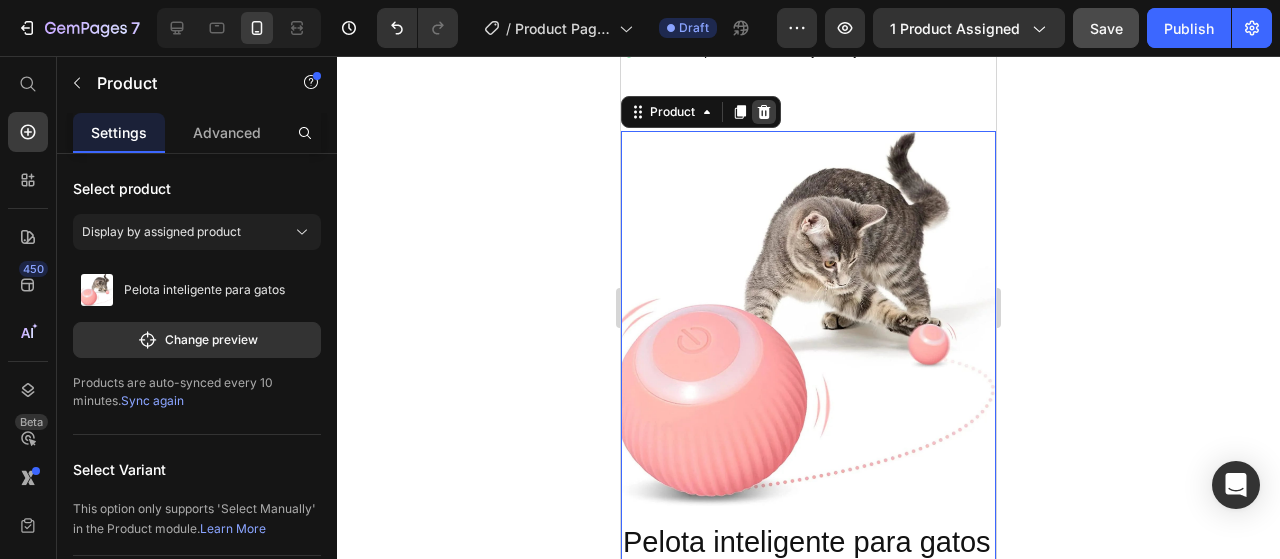 click at bounding box center (764, 112) 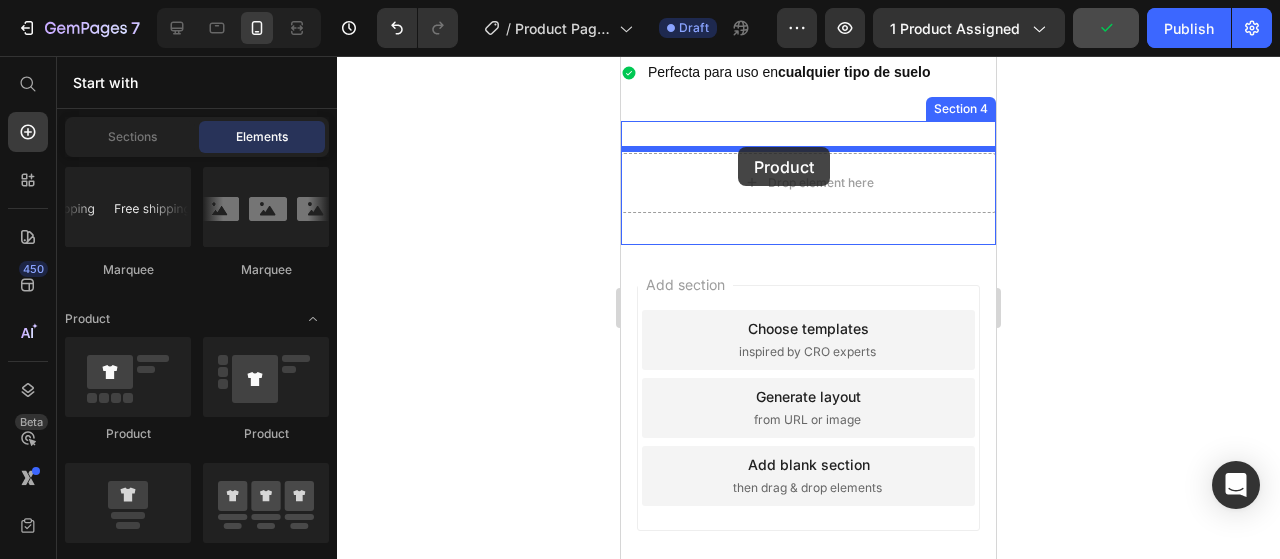 drag, startPoint x: 762, startPoint y: 552, endPoint x: 738, endPoint y: 148, distance: 404.71225 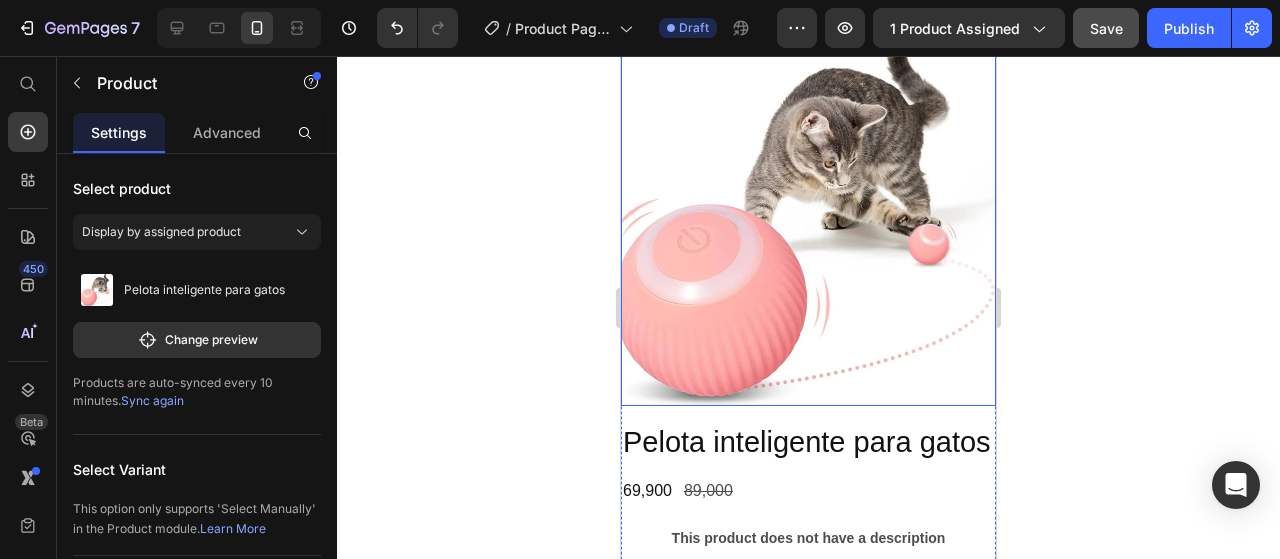 scroll, scrollTop: 1500, scrollLeft: 0, axis: vertical 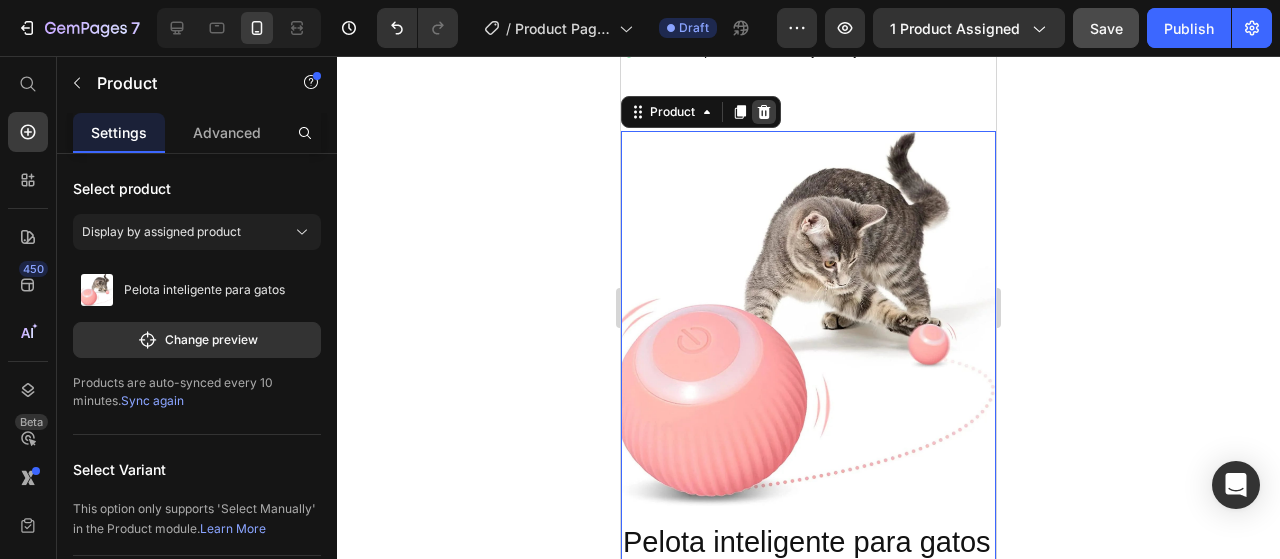 click 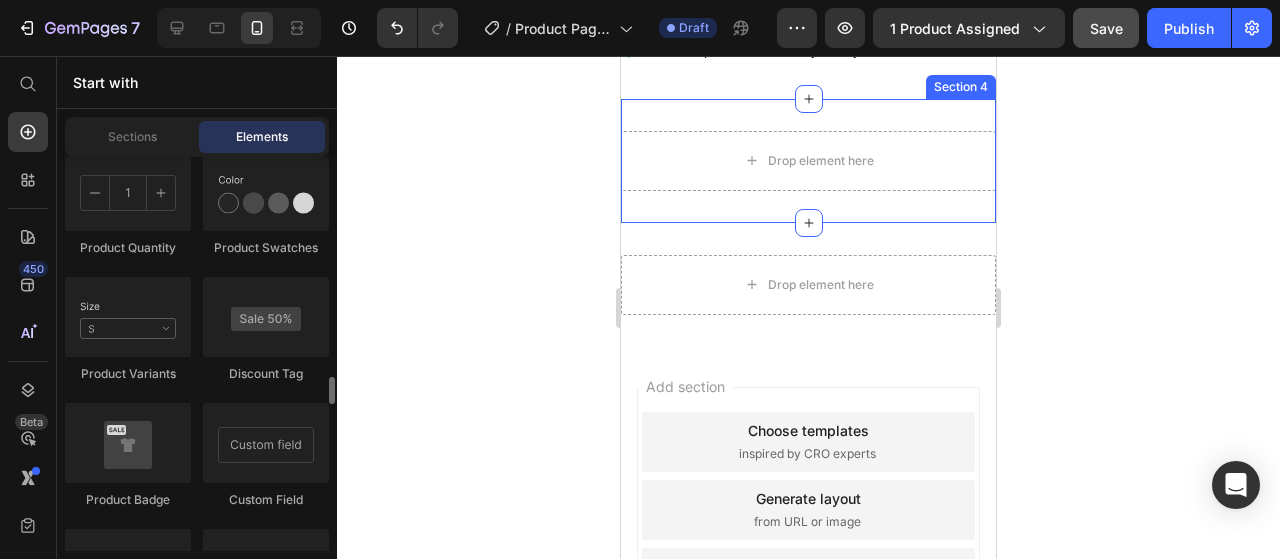 scroll, scrollTop: 3000, scrollLeft: 0, axis: vertical 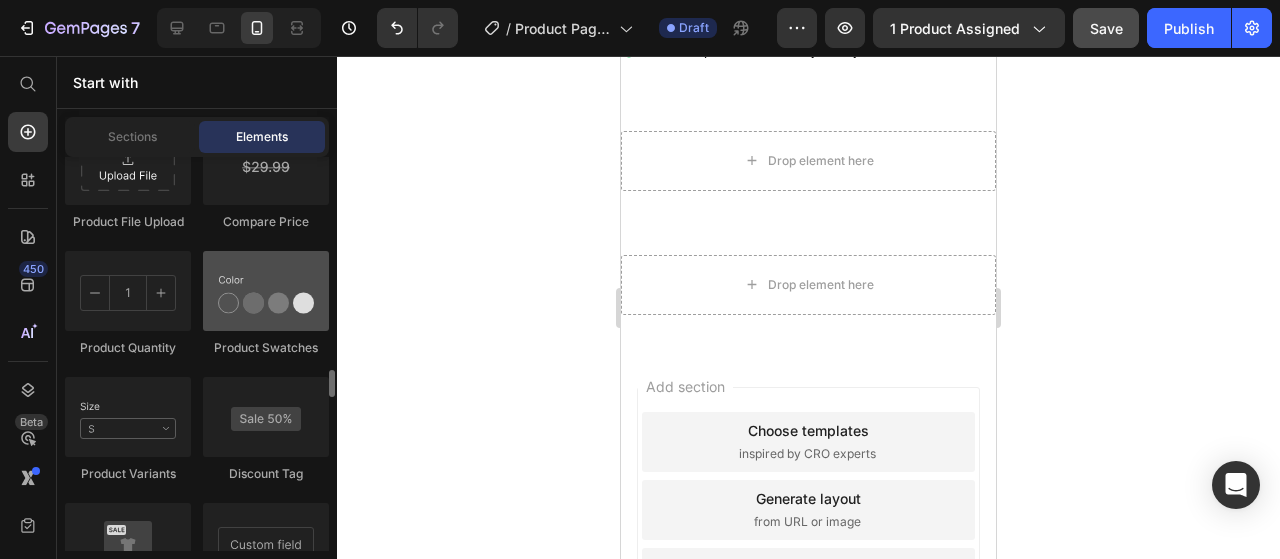 click at bounding box center (266, 291) 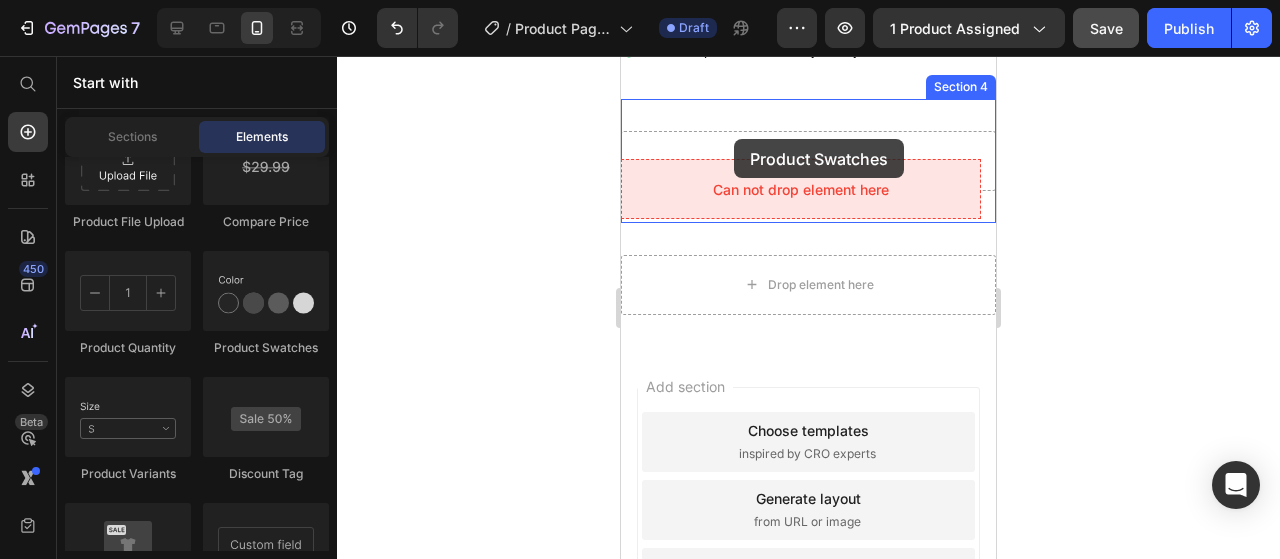 drag, startPoint x: 882, startPoint y: 344, endPoint x: 734, endPoint y: 139, distance: 252.84184 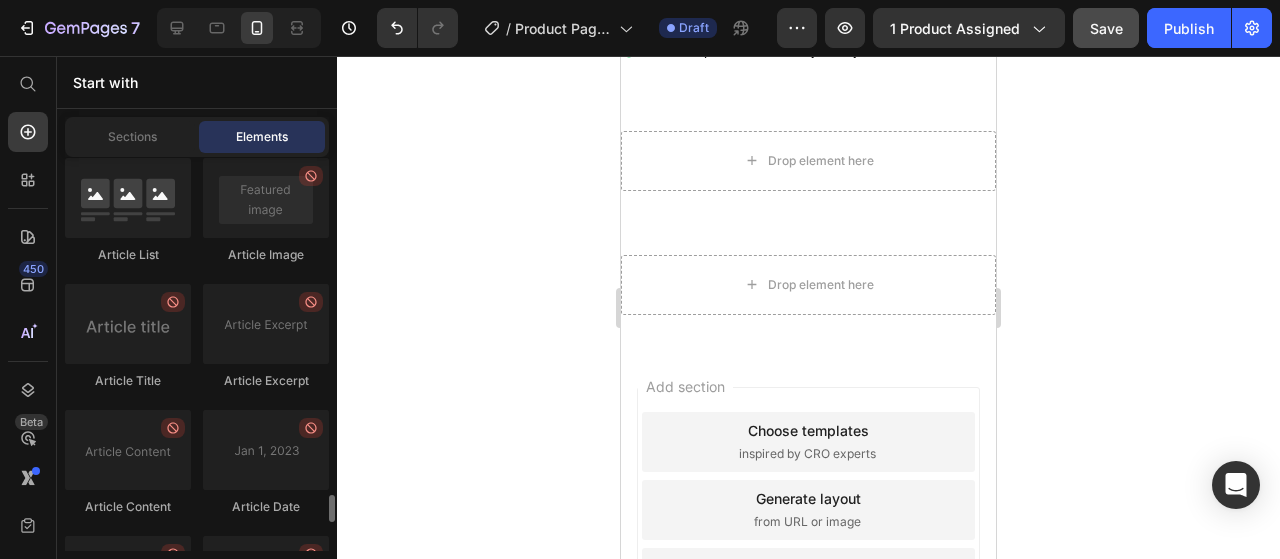 scroll, scrollTop: 4455, scrollLeft: 0, axis: vertical 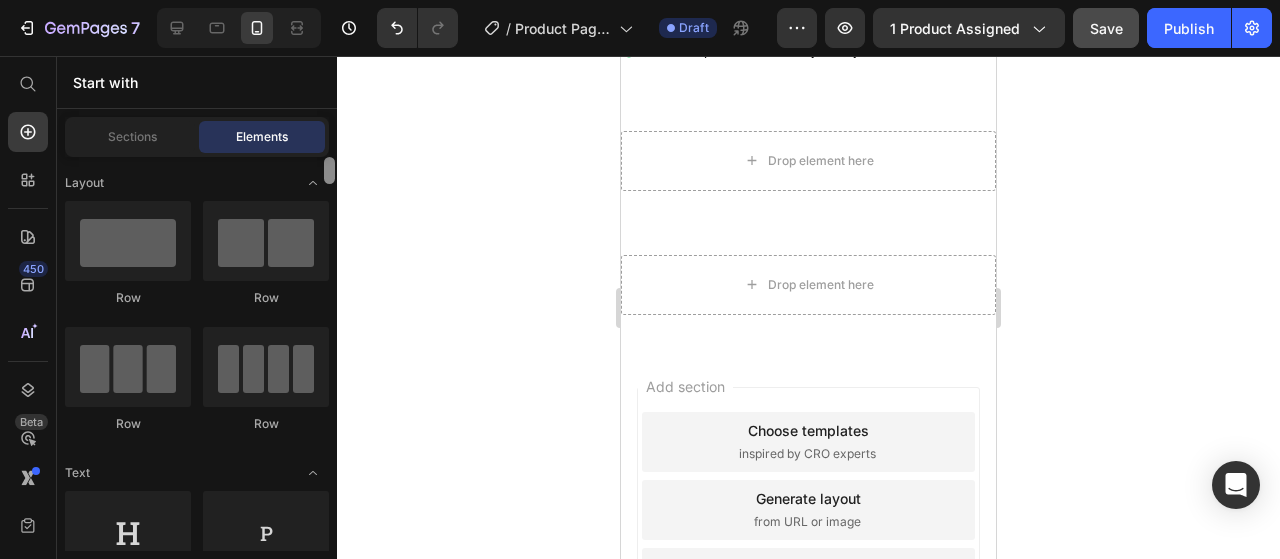 drag, startPoint x: 332, startPoint y: 485, endPoint x: 354, endPoint y: 152, distance: 333.72592 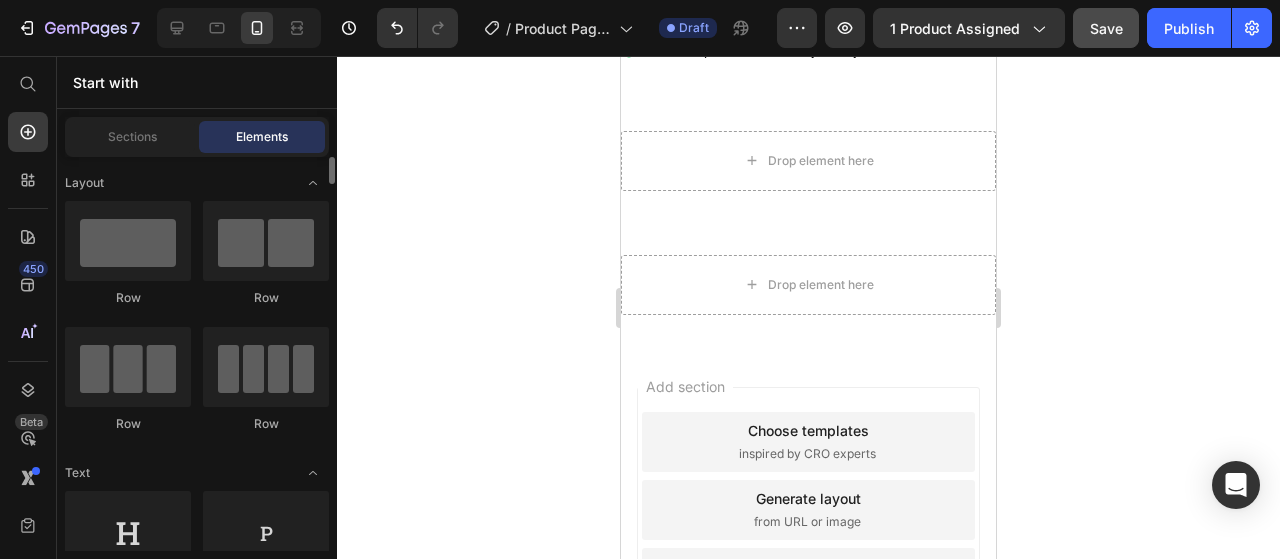 scroll, scrollTop: 200, scrollLeft: 0, axis: vertical 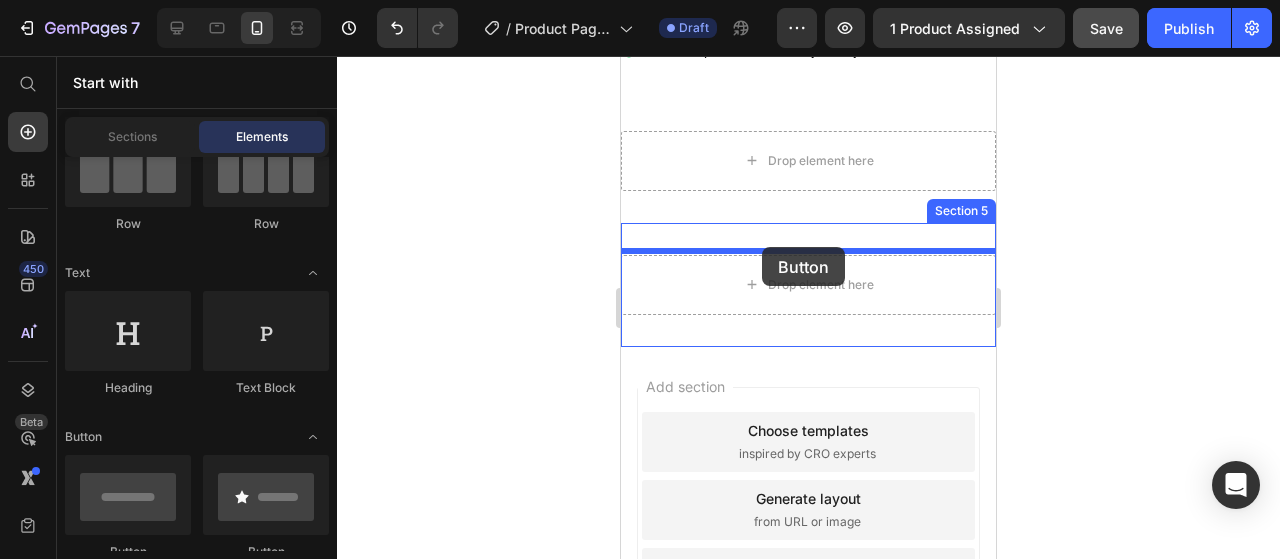 drag, startPoint x: 745, startPoint y: 551, endPoint x: 762, endPoint y: 247, distance: 304.47495 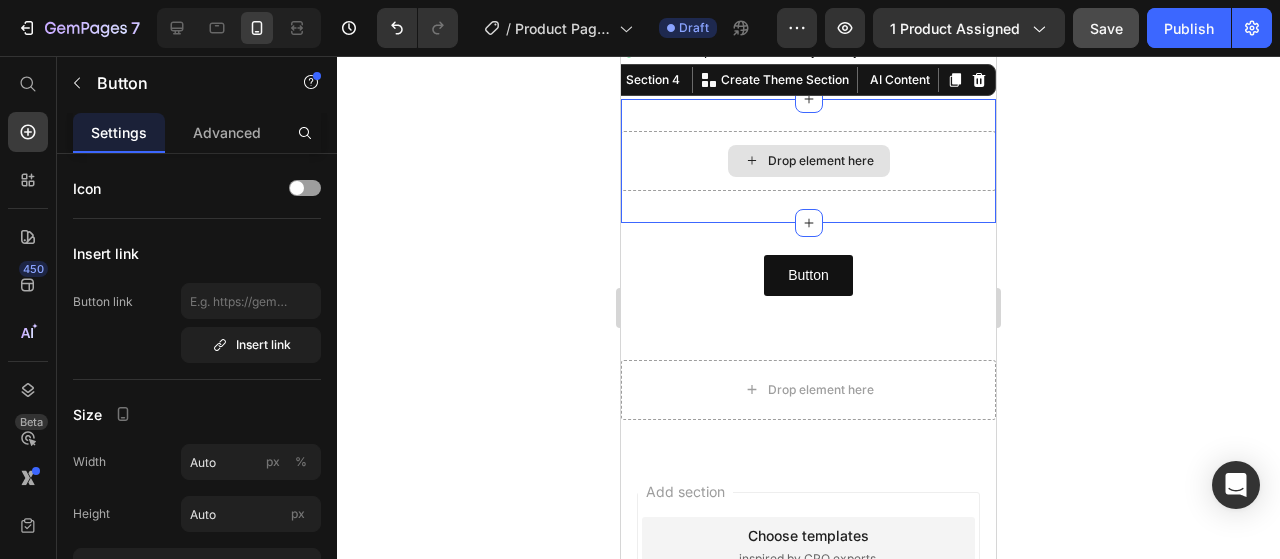 click on "Drop element here" at bounding box center [808, 161] 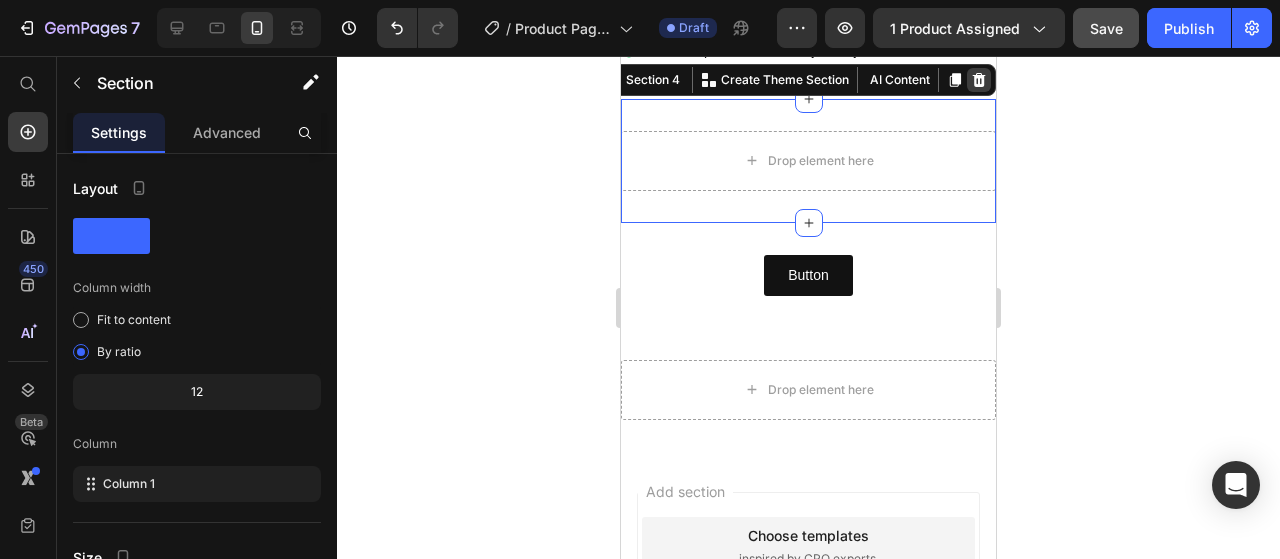 click 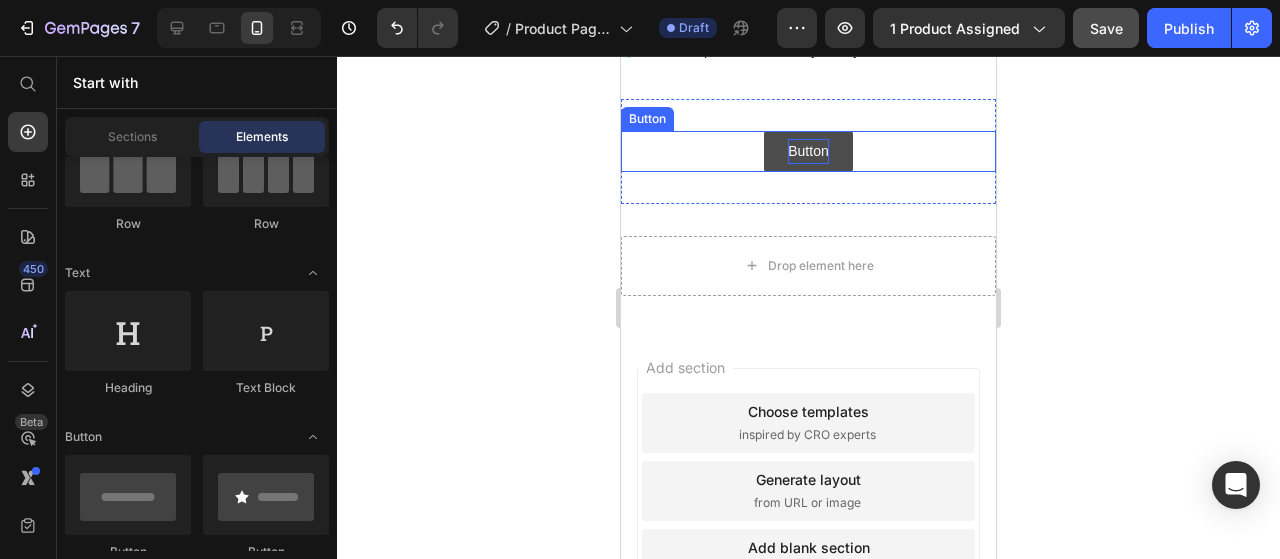 click on "Button" at bounding box center (808, 151) 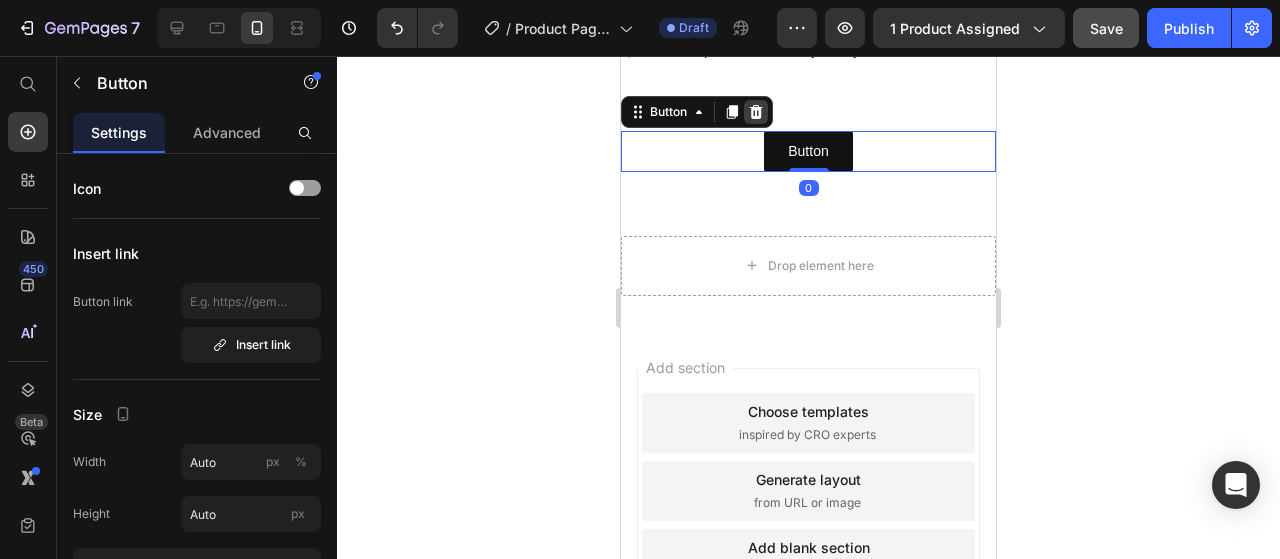 click 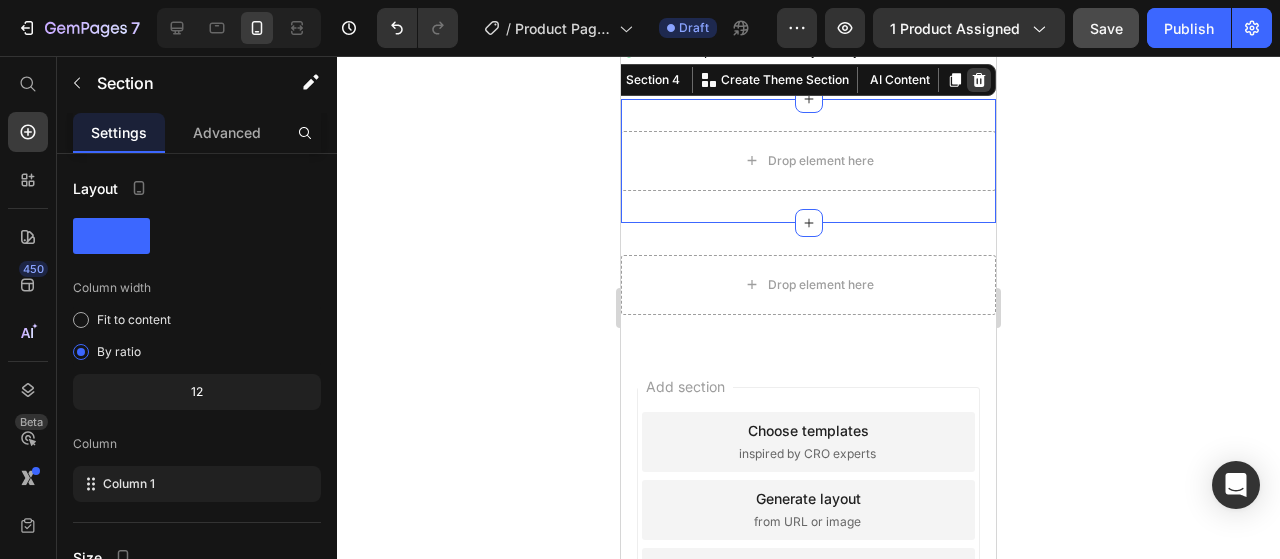 click at bounding box center [979, 80] 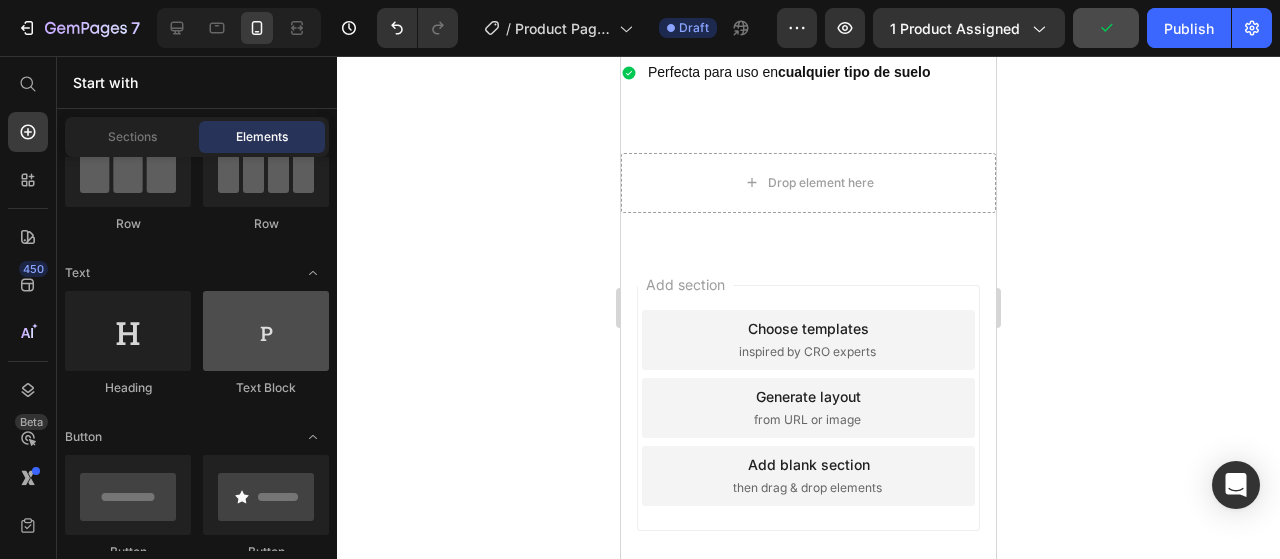 scroll, scrollTop: 0, scrollLeft: 0, axis: both 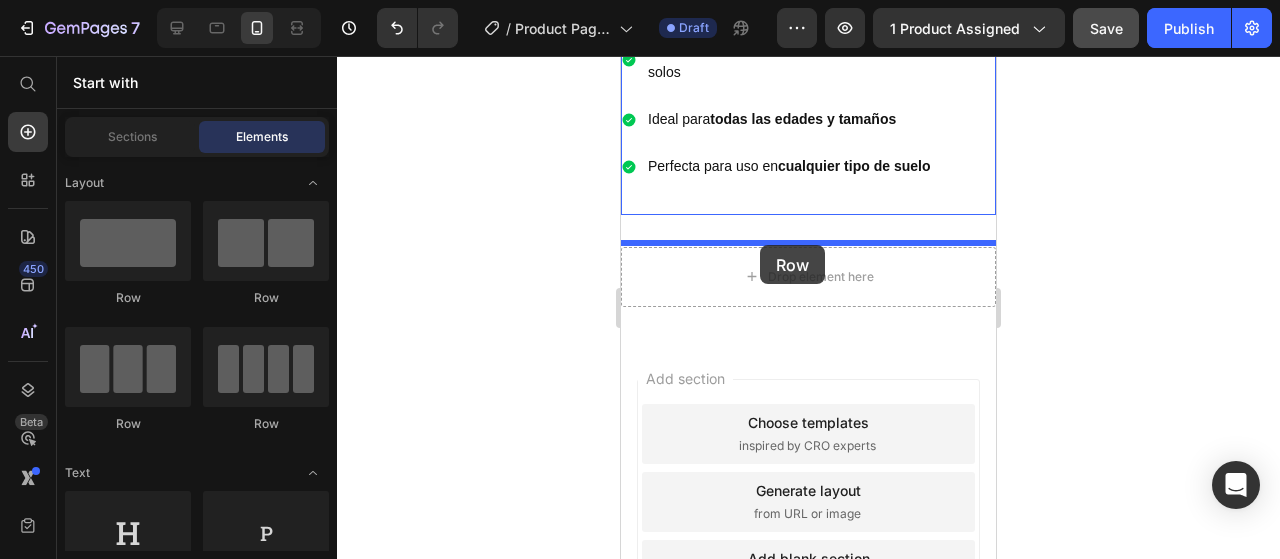 drag, startPoint x: 762, startPoint y: 321, endPoint x: 761, endPoint y: 245, distance: 76.00658 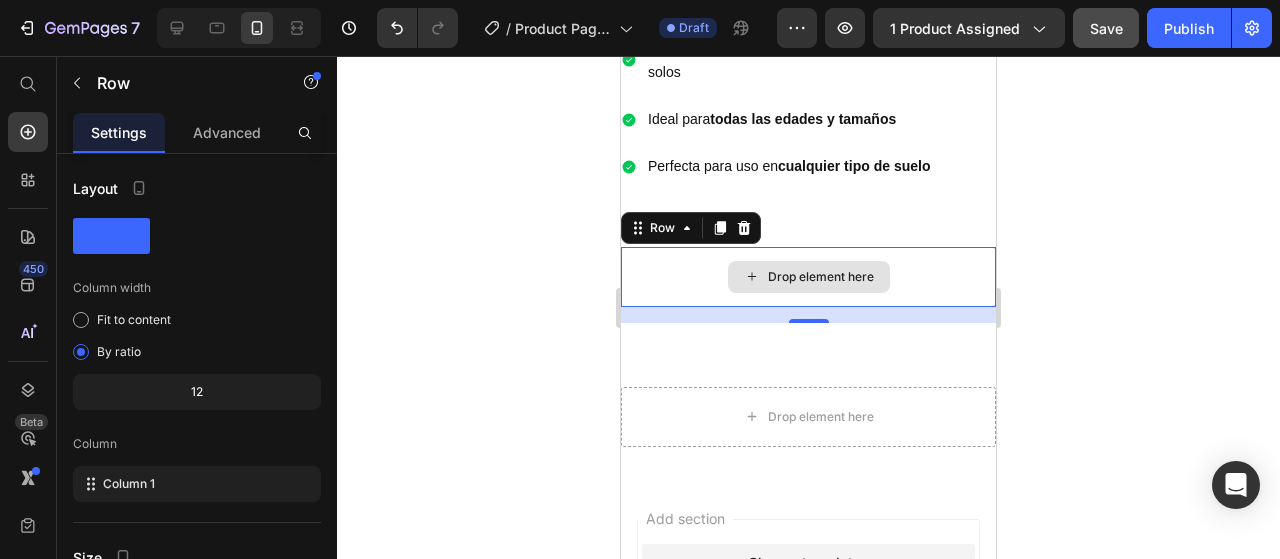 click on "Drop element here" at bounding box center [808, 277] 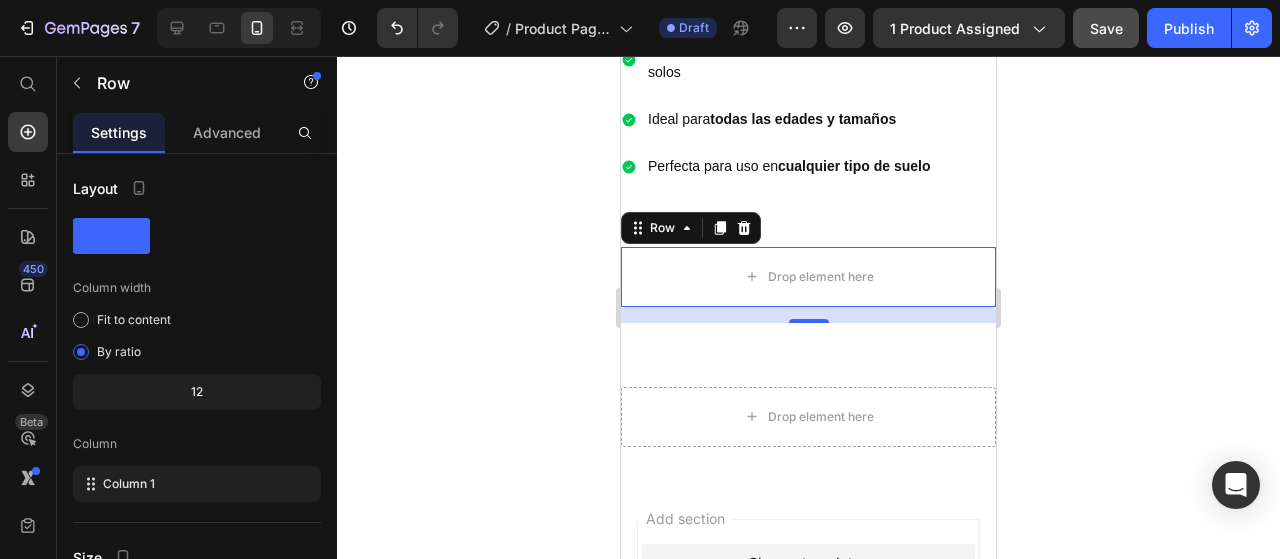 scroll, scrollTop: 404, scrollLeft: 0, axis: vertical 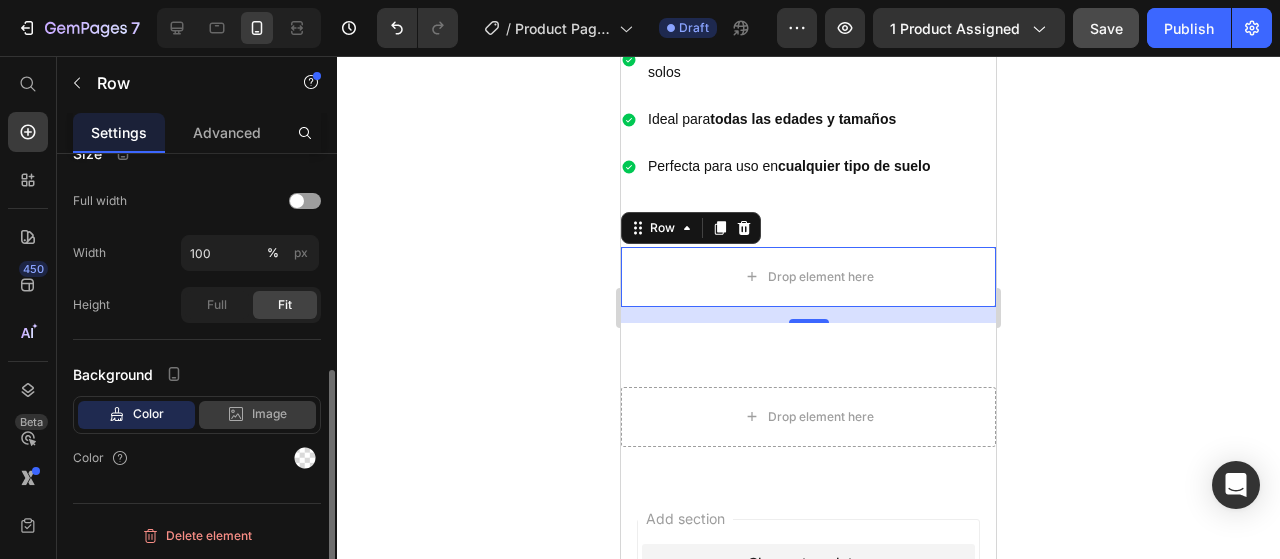 click 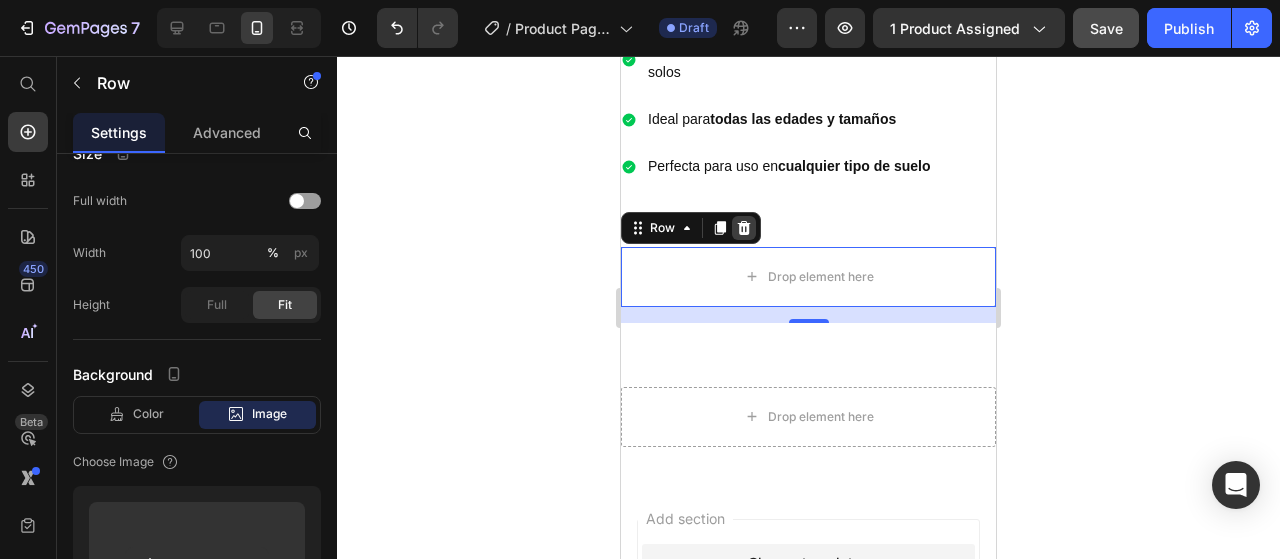 click at bounding box center [744, 228] 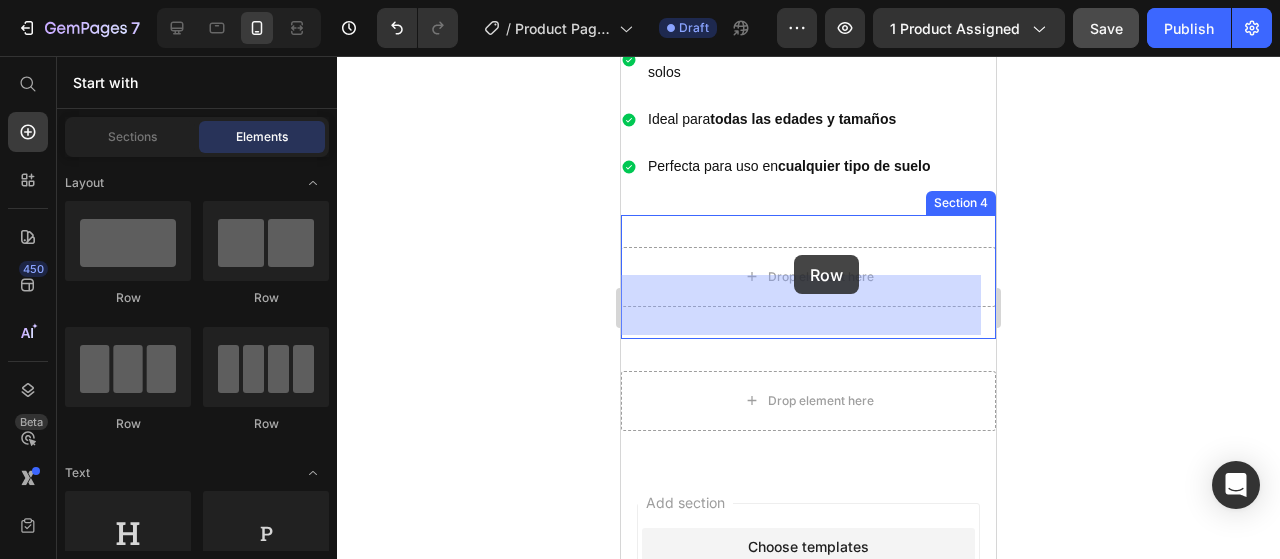 drag, startPoint x: 773, startPoint y: 422, endPoint x: 794, endPoint y: 255, distance: 168.31519 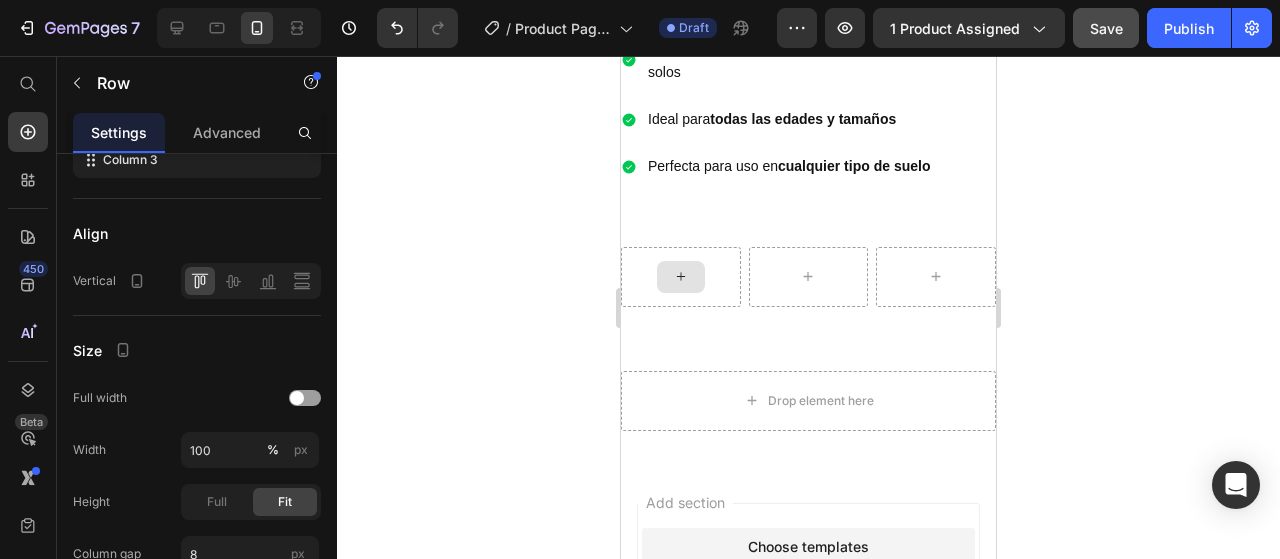 click 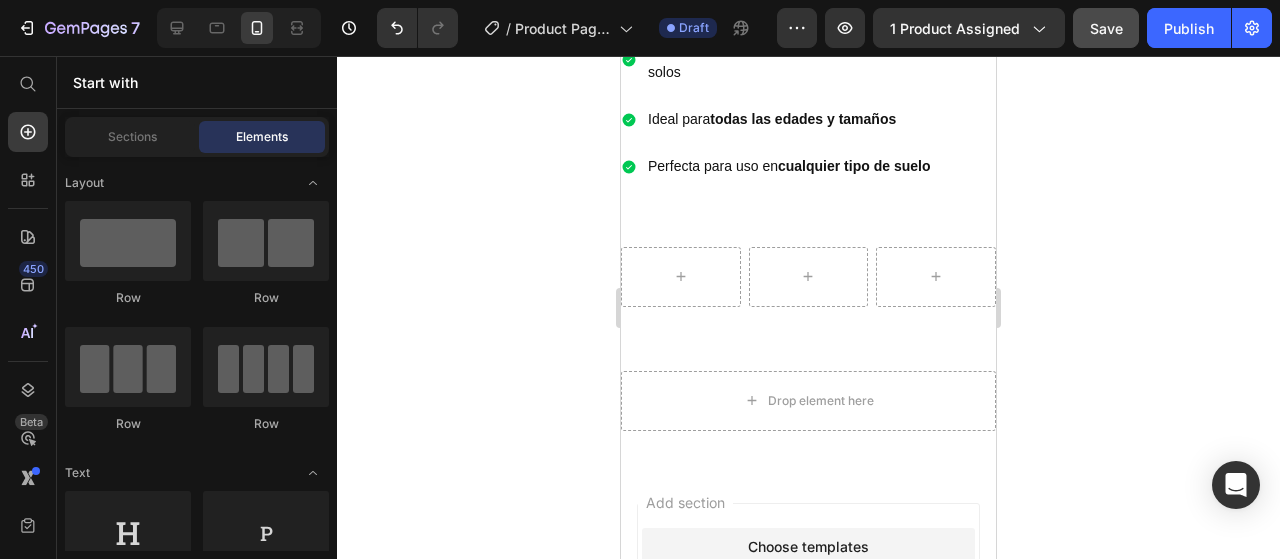 scroll, scrollTop: 400, scrollLeft: 0, axis: vertical 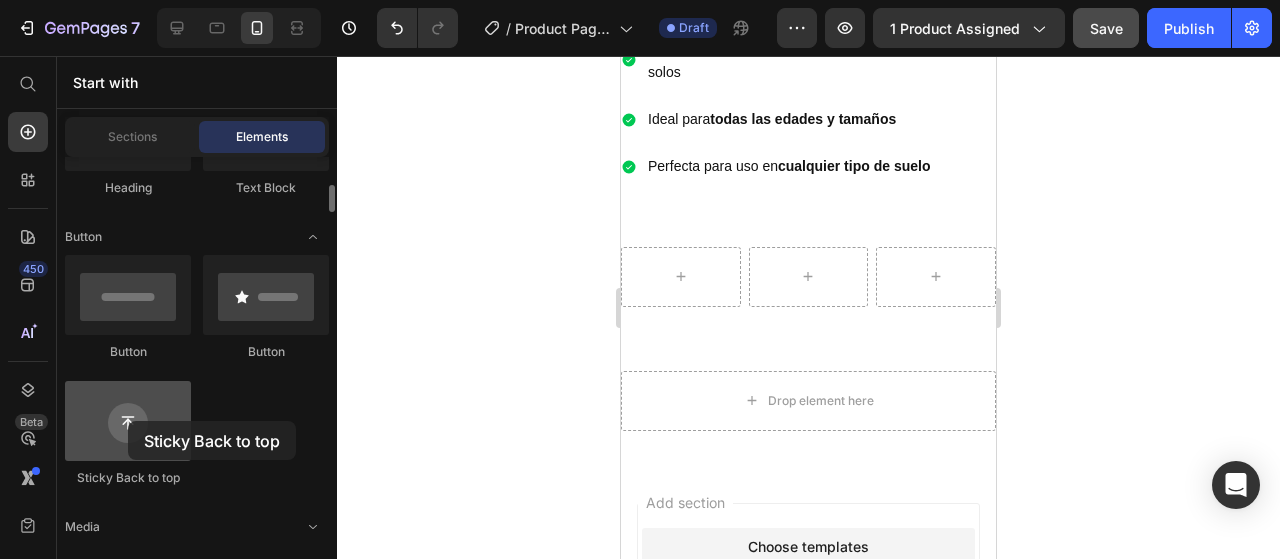 click at bounding box center [128, 421] 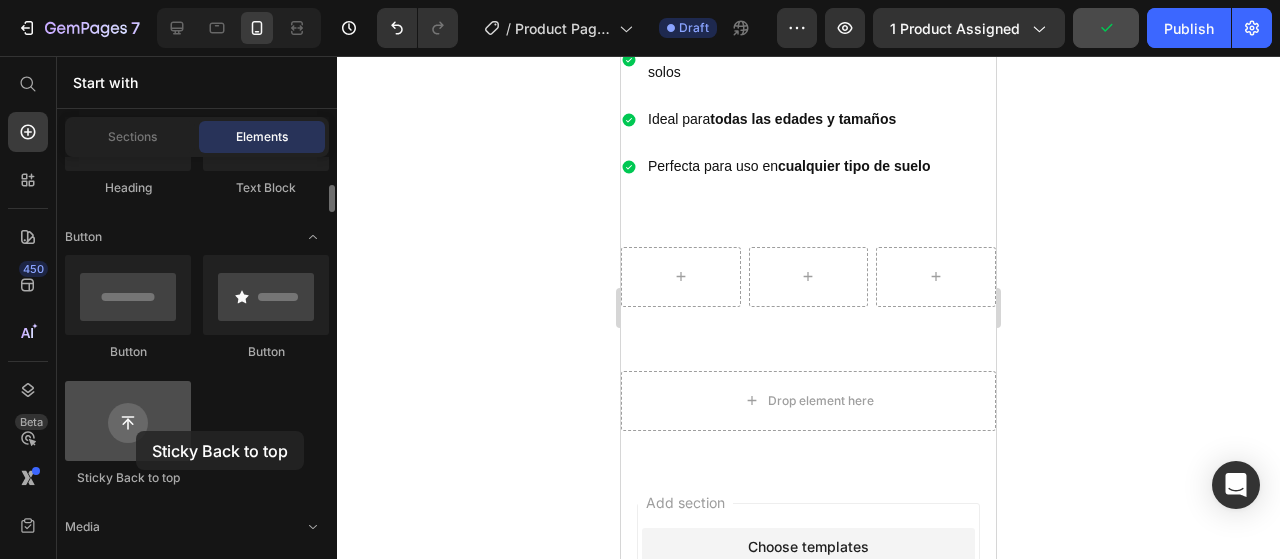 click at bounding box center (128, 421) 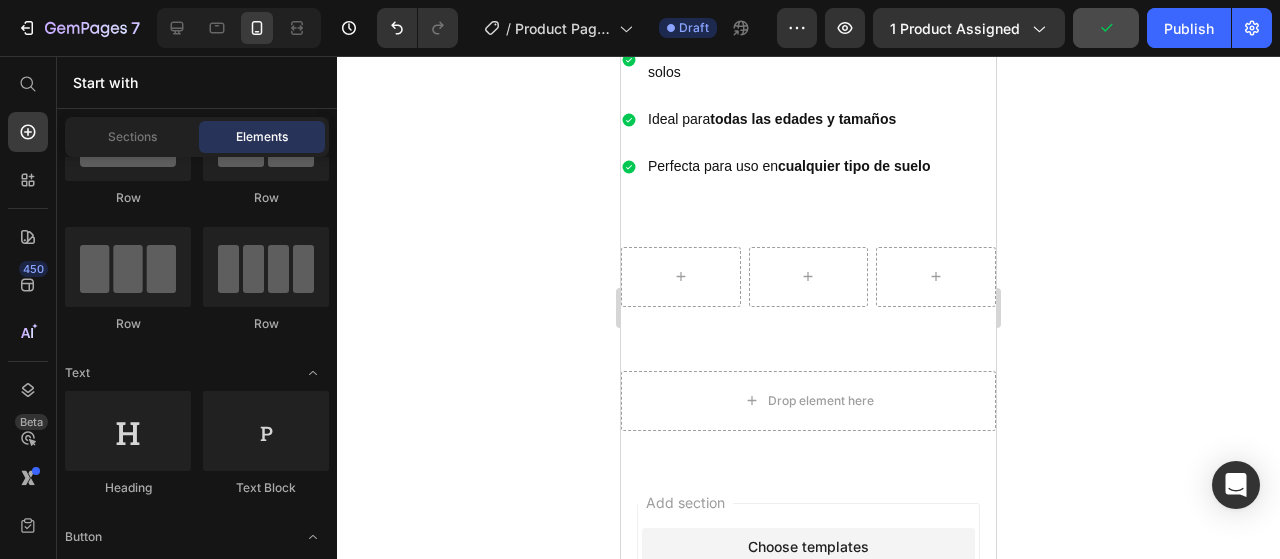 scroll, scrollTop: 0, scrollLeft: 0, axis: both 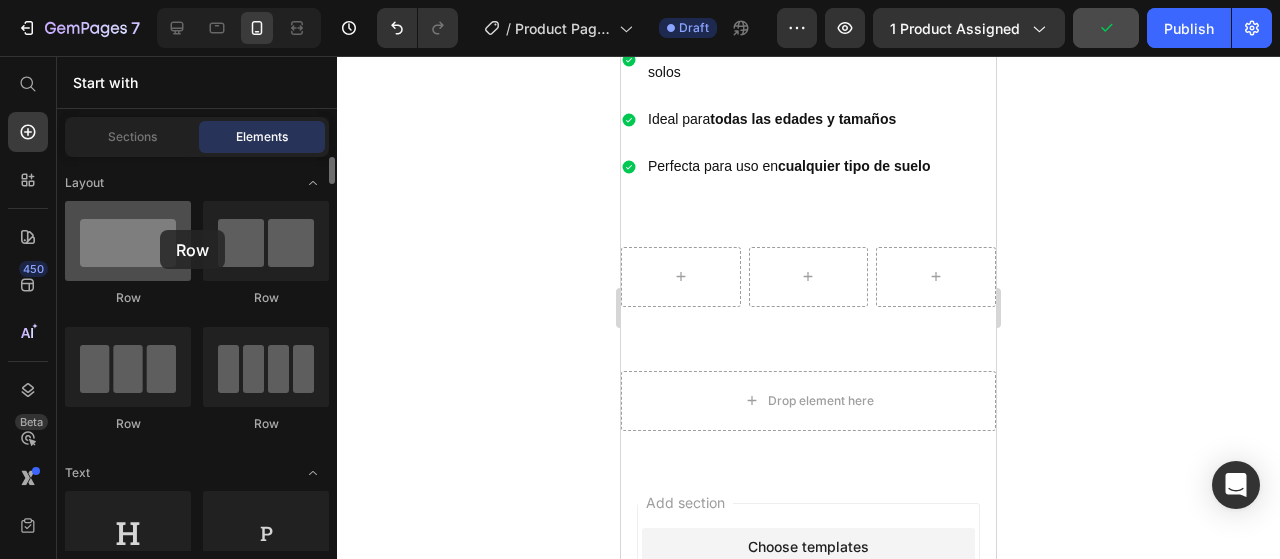 click at bounding box center [128, 241] 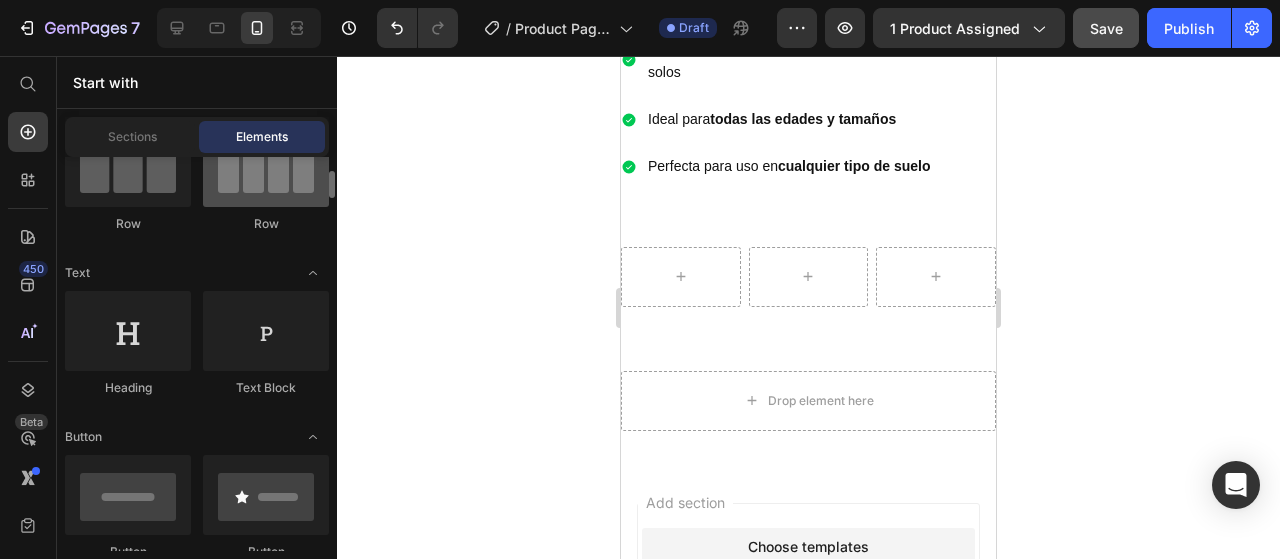 scroll, scrollTop: 0, scrollLeft: 0, axis: both 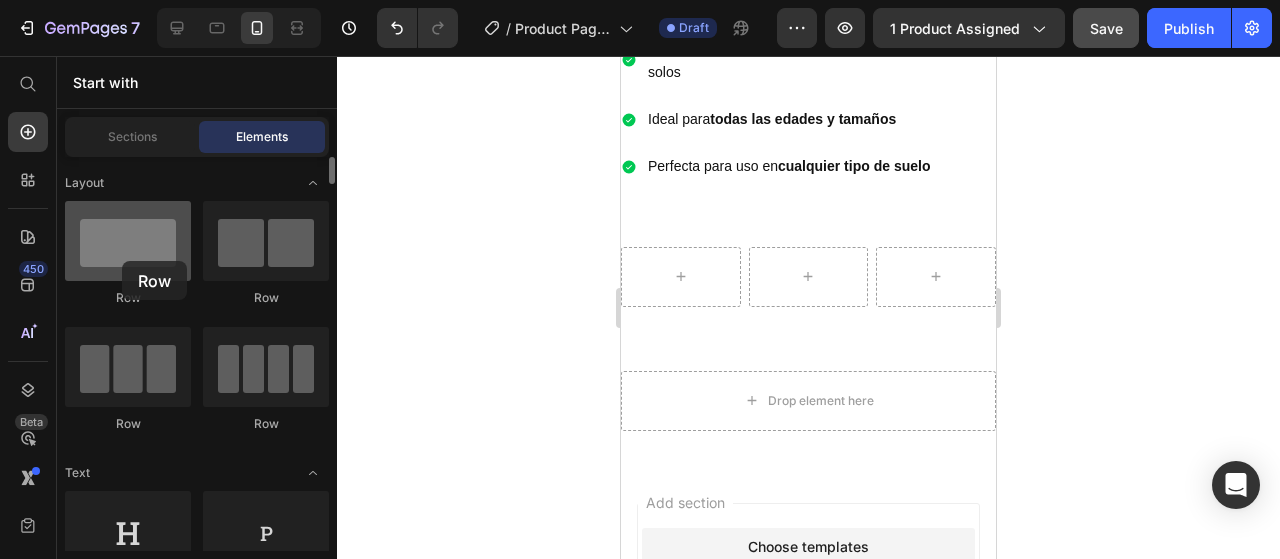 click at bounding box center (128, 241) 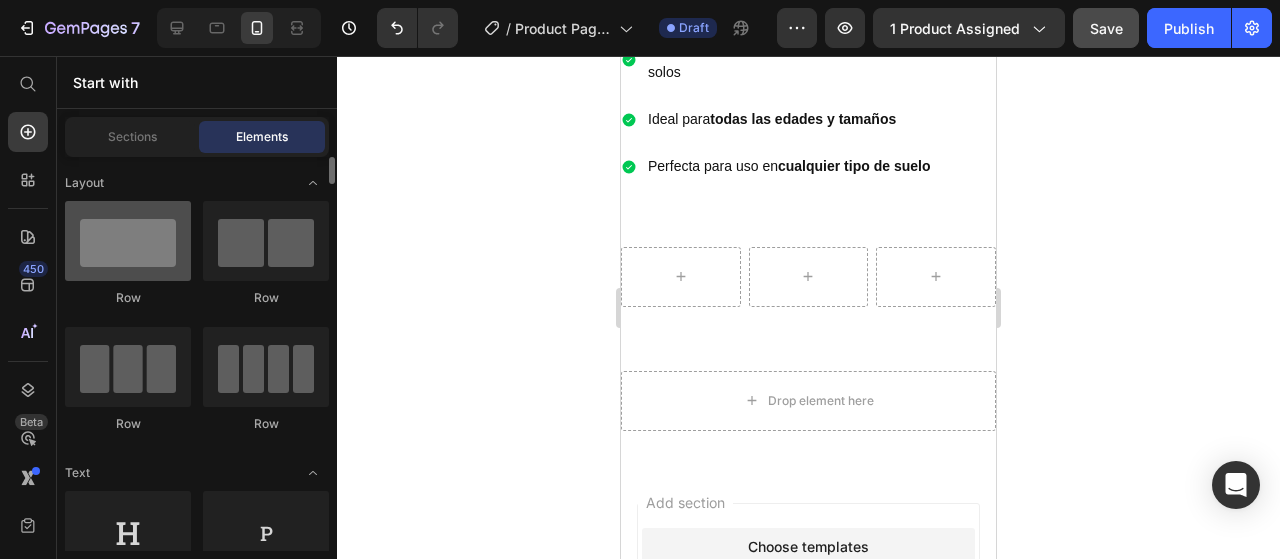 click at bounding box center (128, 241) 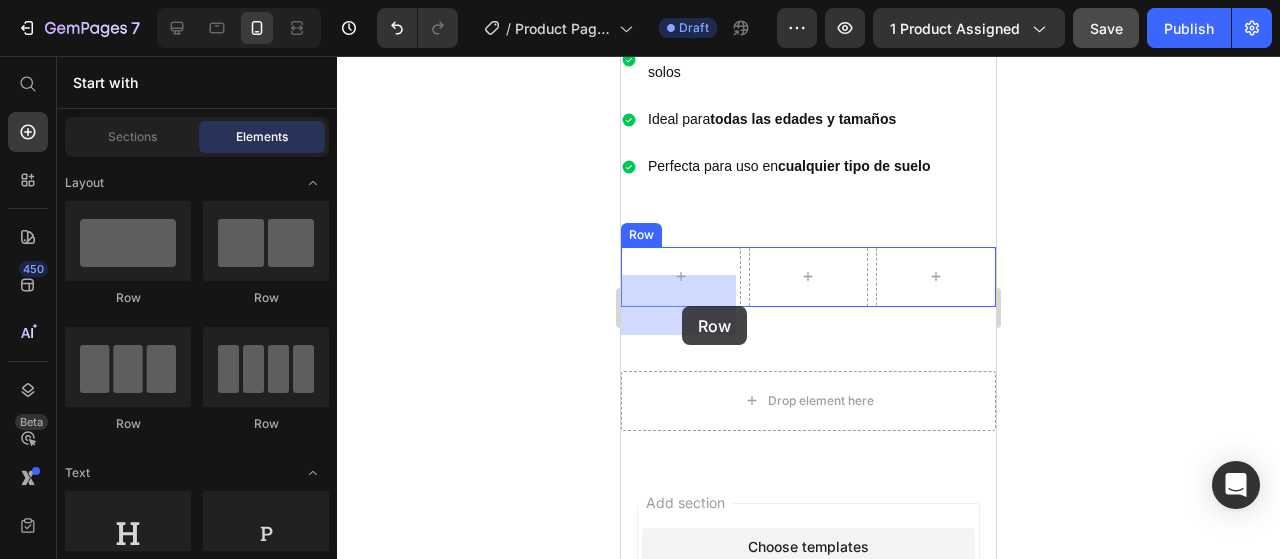 drag, startPoint x: 733, startPoint y: 297, endPoint x: 682, endPoint y: 306, distance: 51.78803 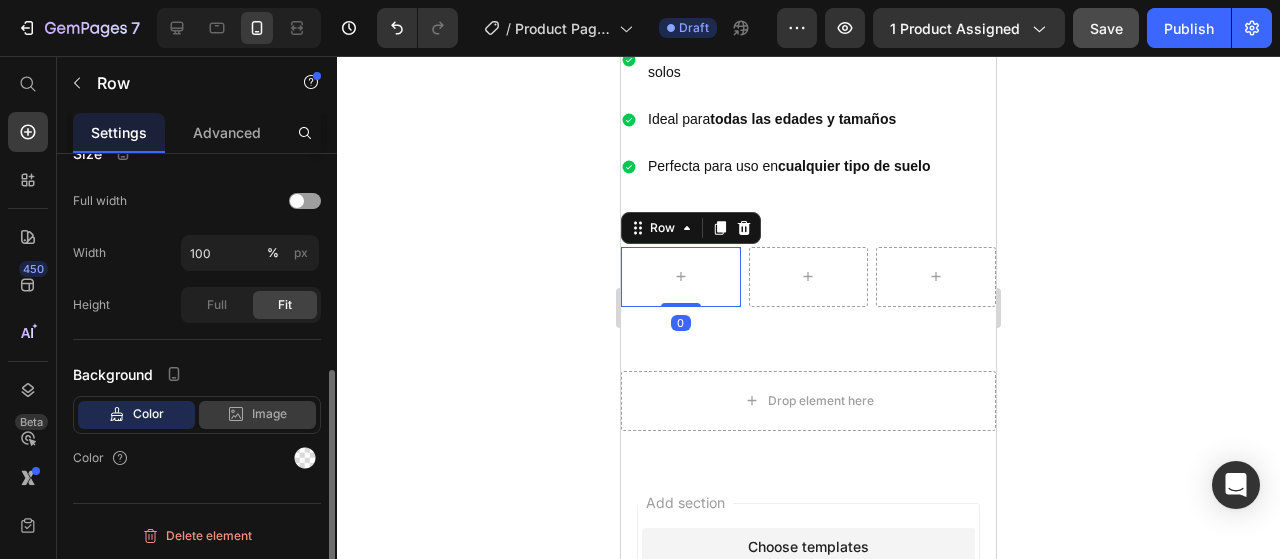 click on "Image" at bounding box center (269, 414) 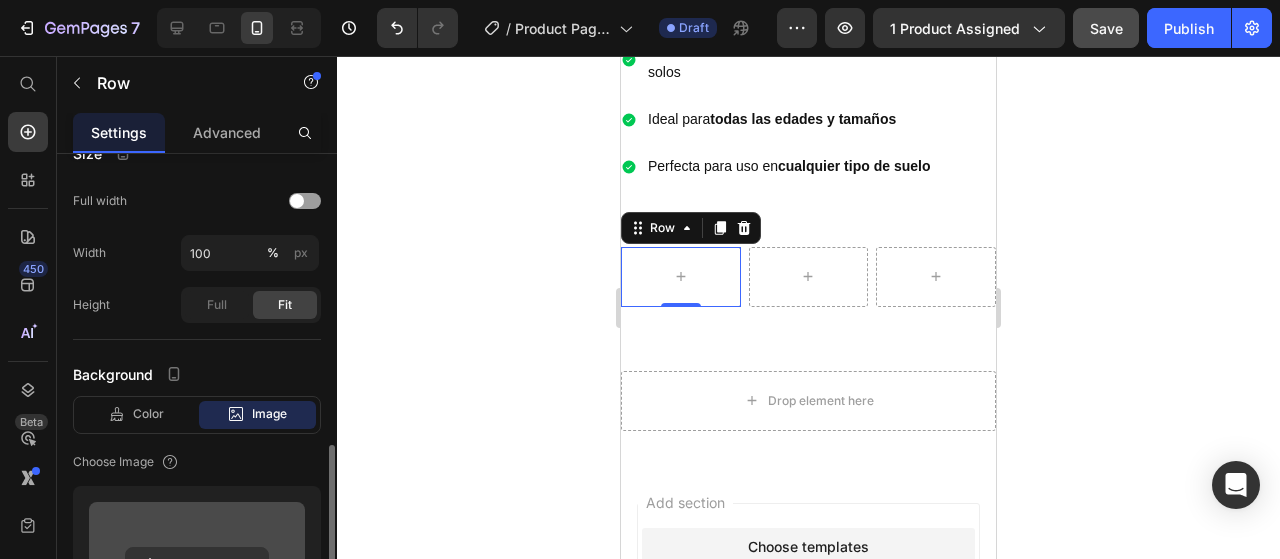 scroll, scrollTop: 504, scrollLeft: 0, axis: vertical 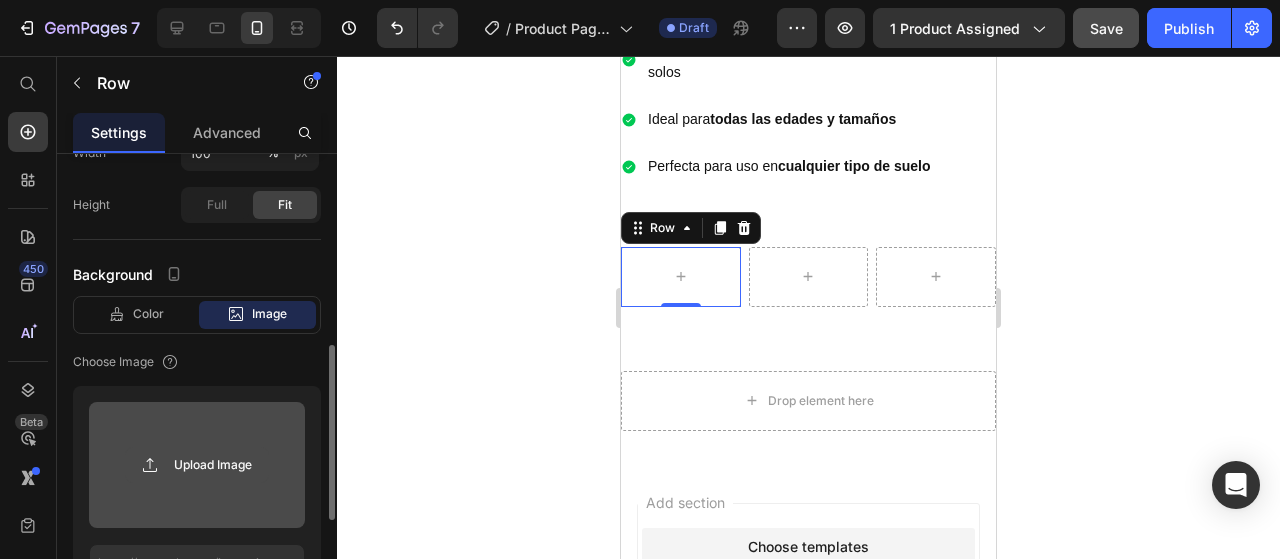click 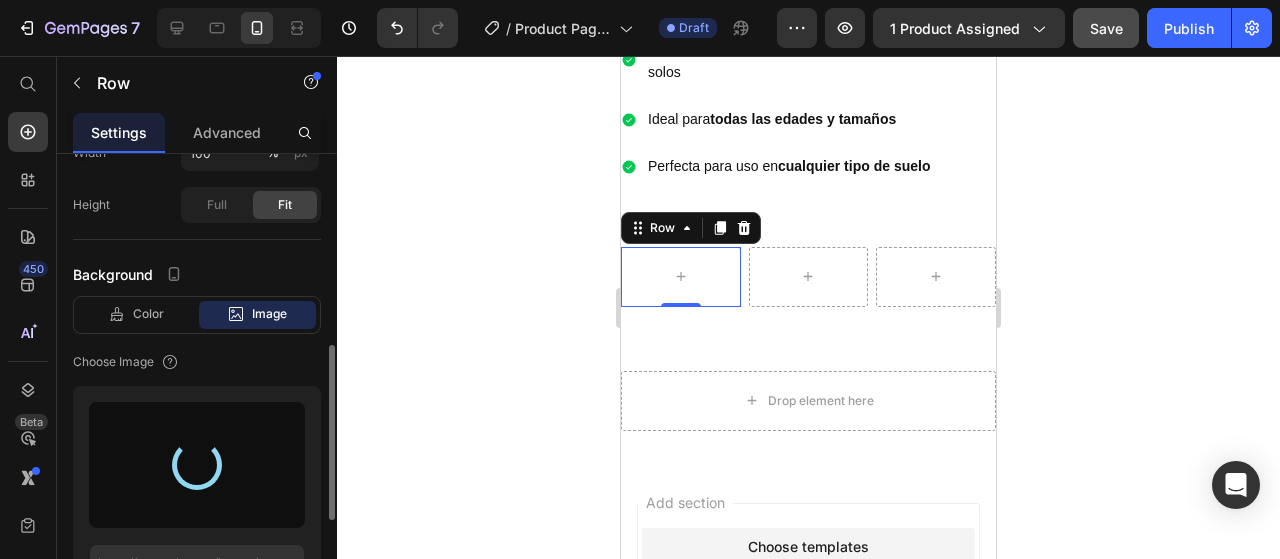 type on "[URL][DOMAIN_NAME]" 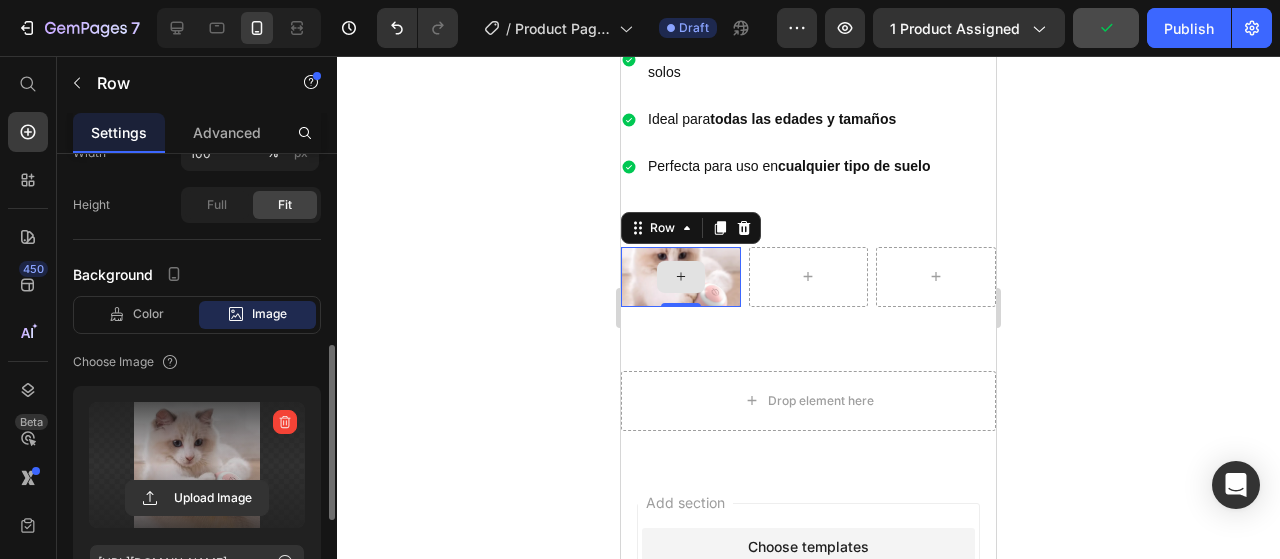click at bounding box center [681, 277] 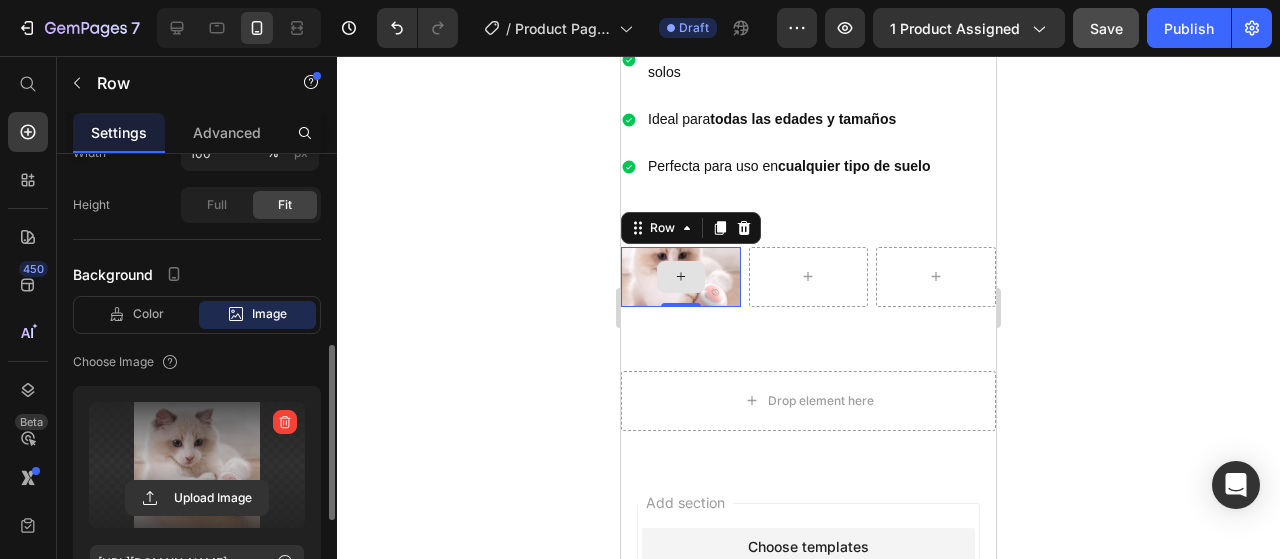 click at bounding box center (681, 277) 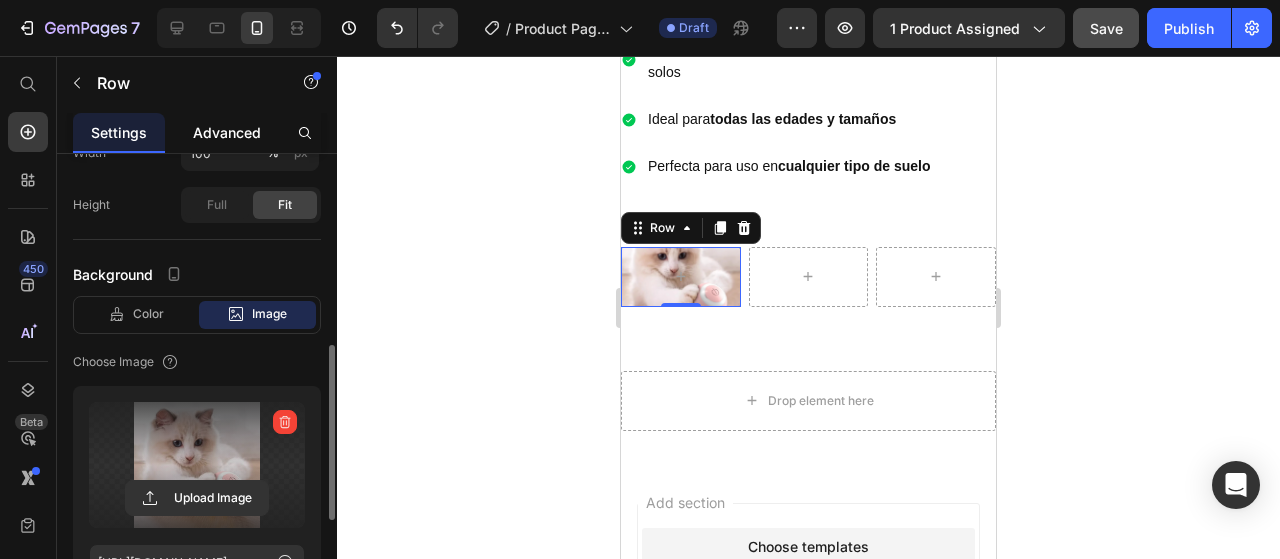click on "Advanced" at bounding box center (227, 132) 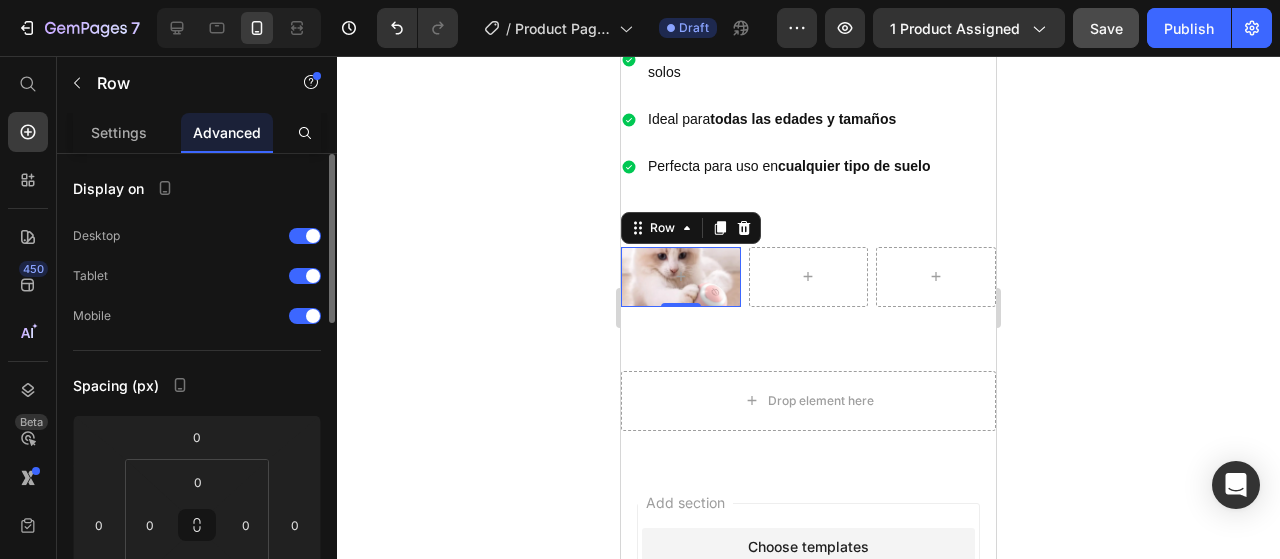 scroll, scrollTop: 200, scrollLeft: 0, axis: vertical 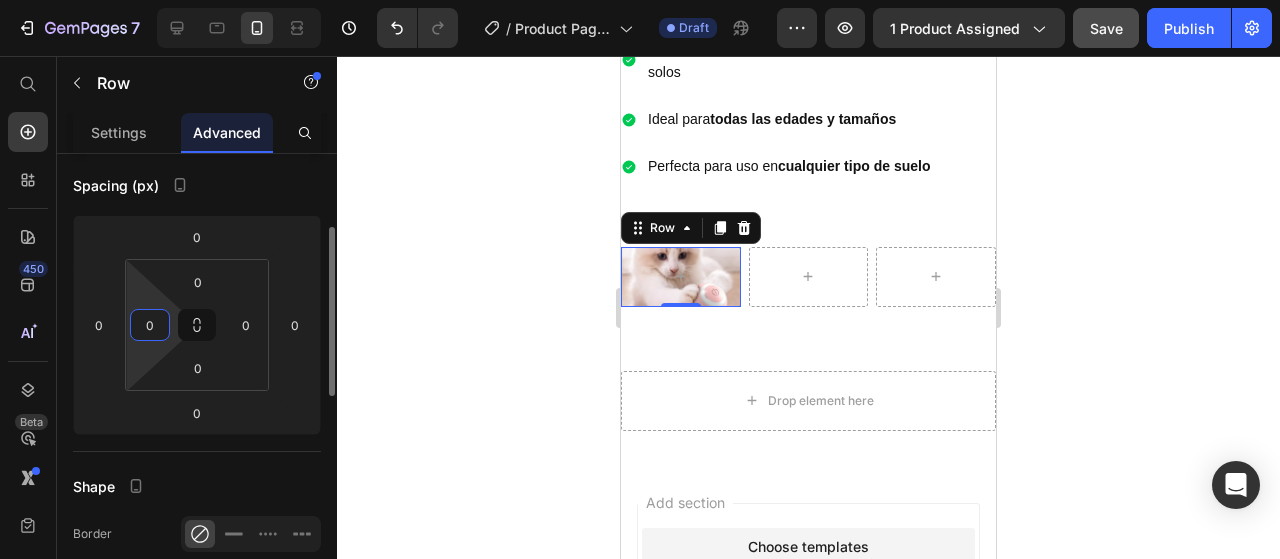 click on "0" at bounding box center (150, 325) 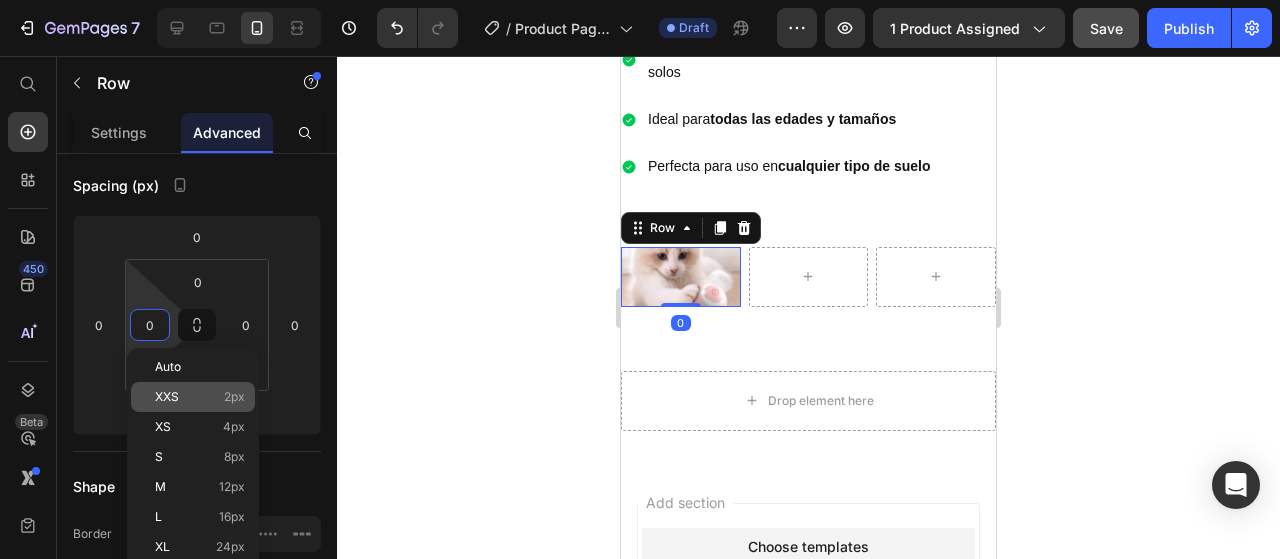 click on "XXS 2px" 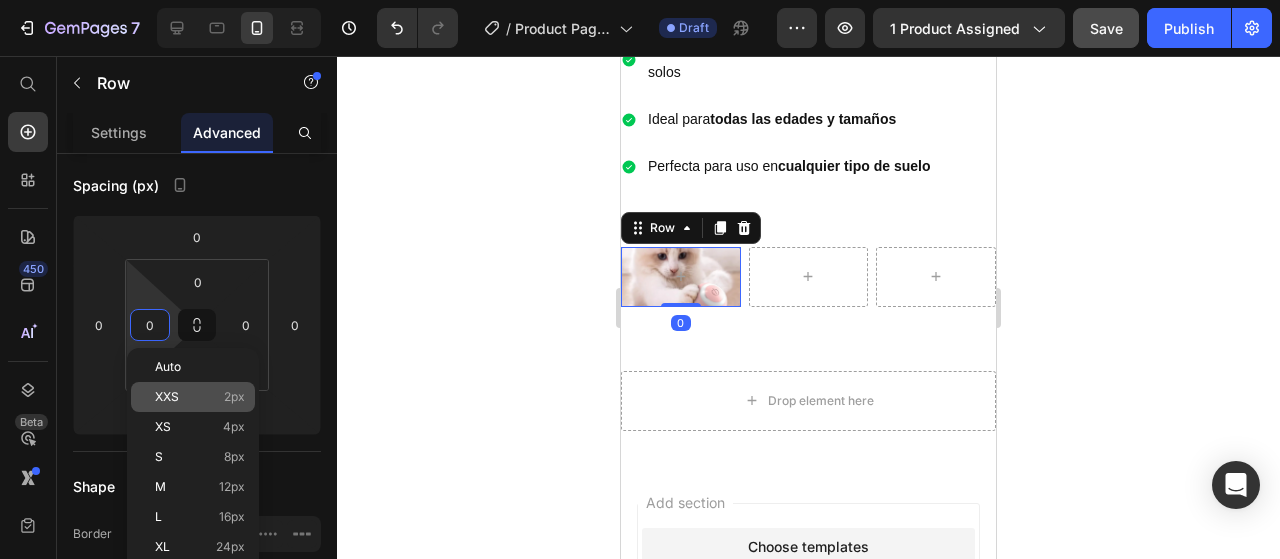 type on "2" 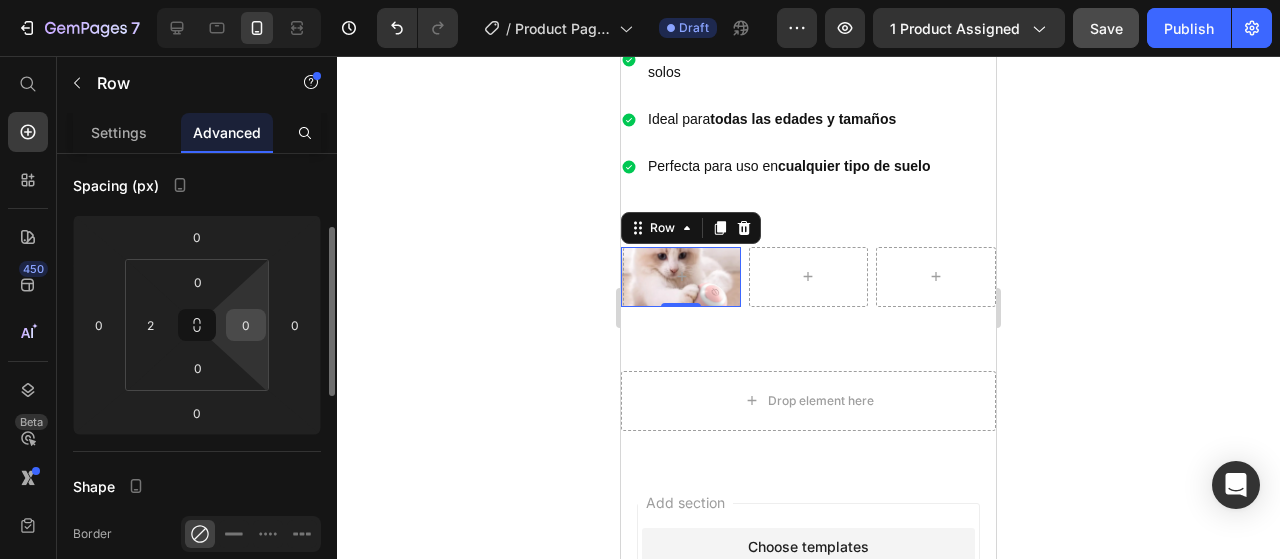 click on "0" at bounding box center (246, 325) 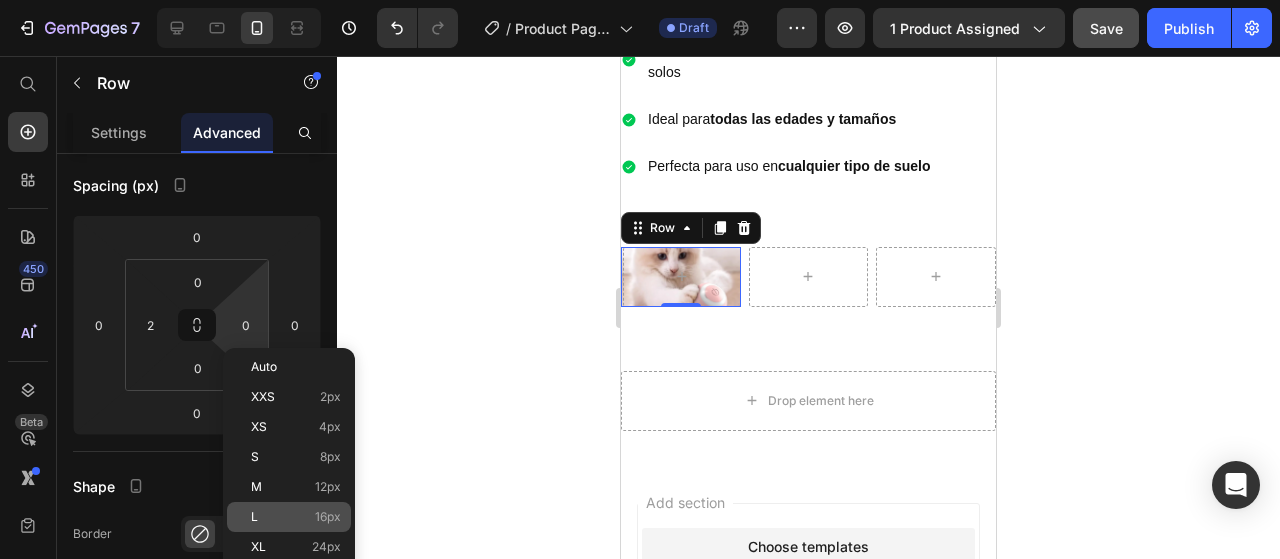 click on "L 16px" 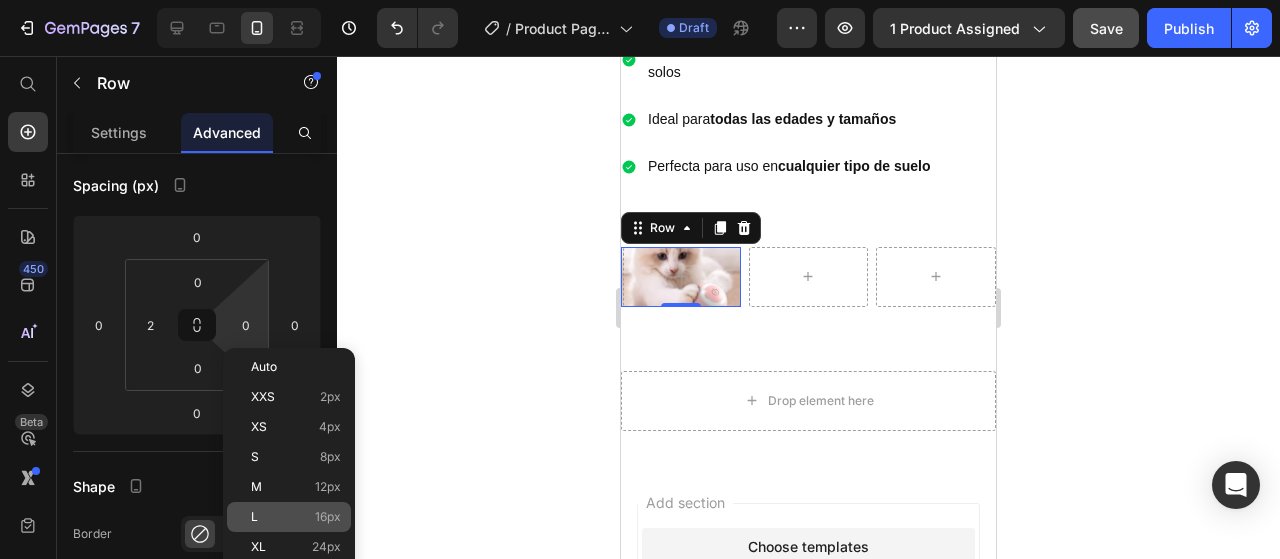type on "16" 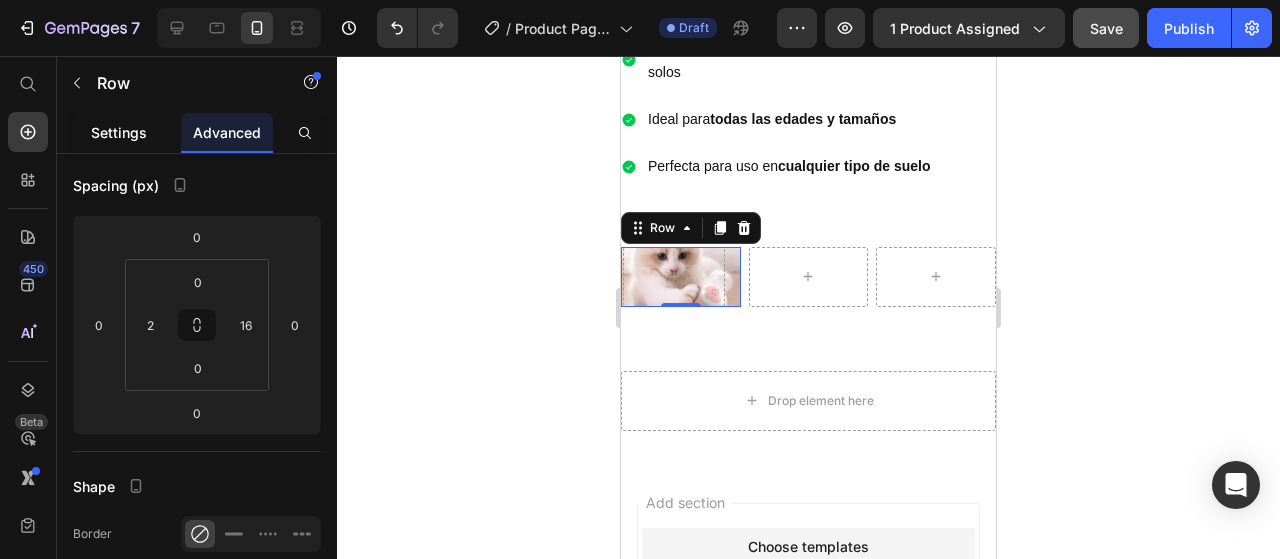 click on "Settings" 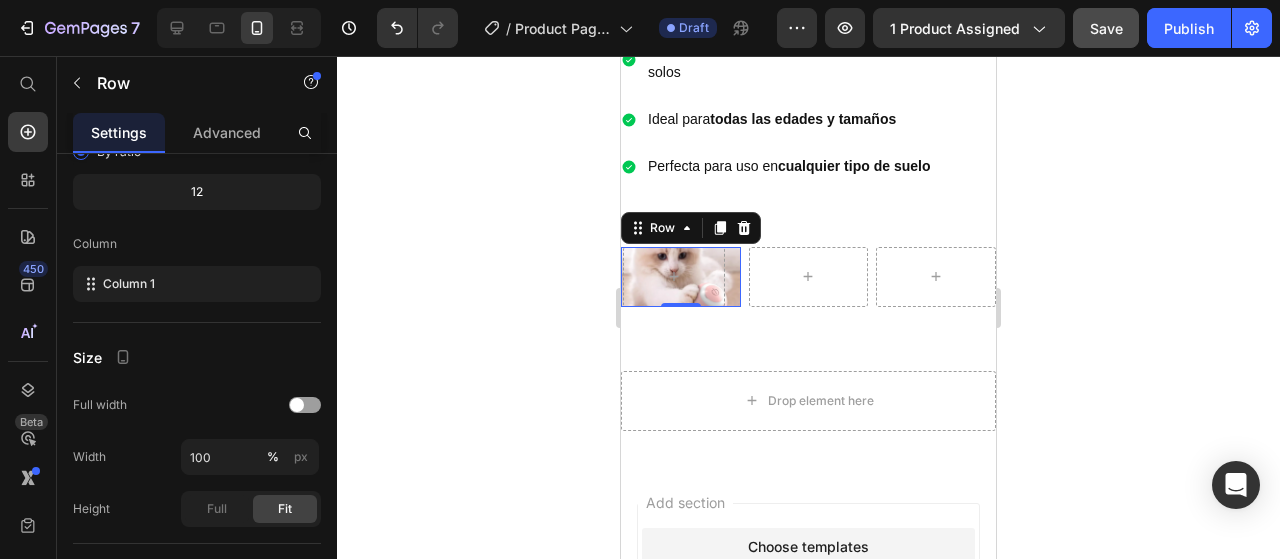 scroll, scrollTop: 0, scrollLeft: 0, axis: both 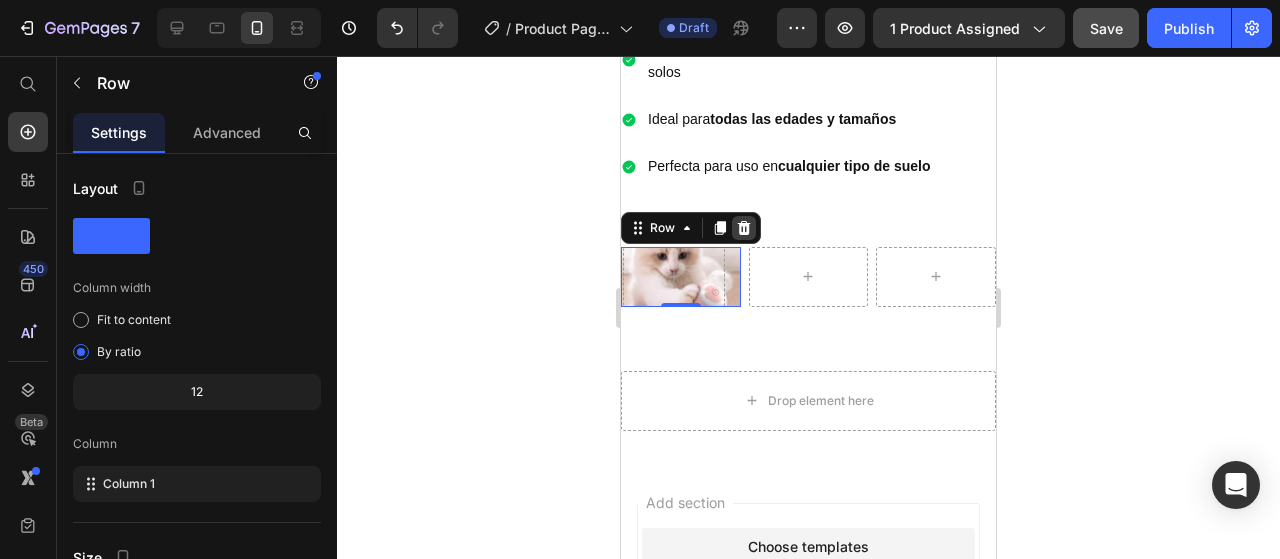 click 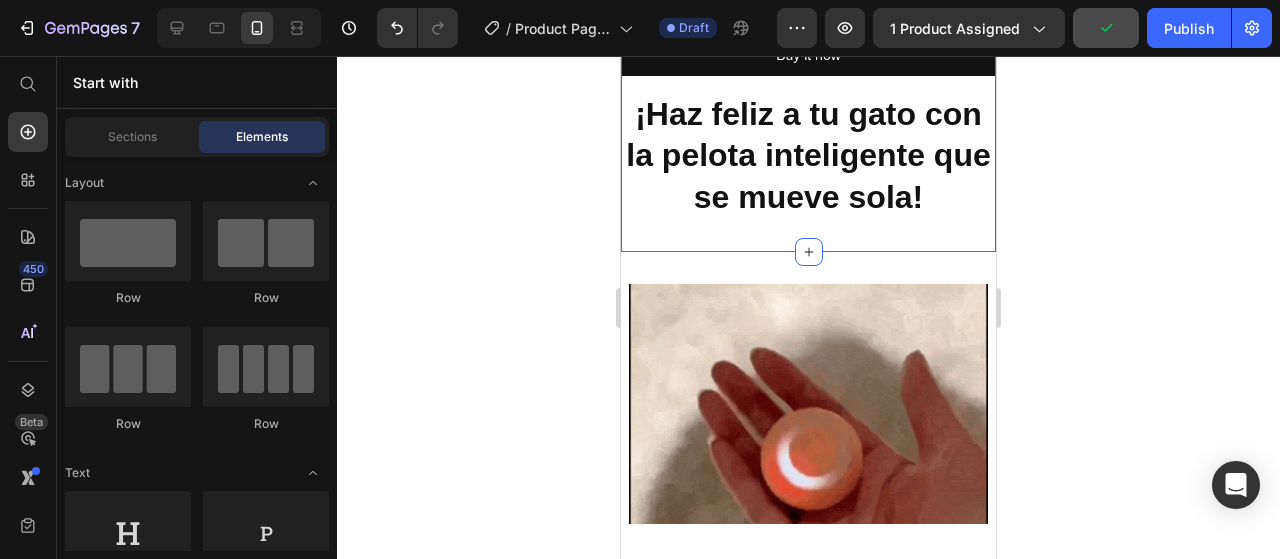 scroll, scrollTop: 784, scrollLeft: 0, axis: vertical 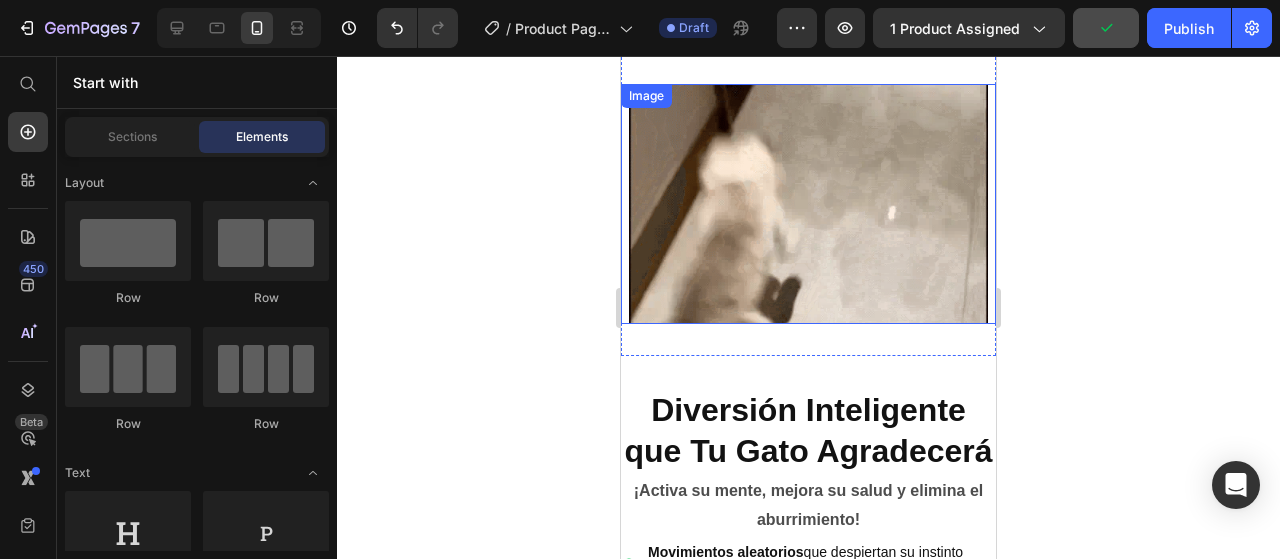click at bounding box center (808, 203) 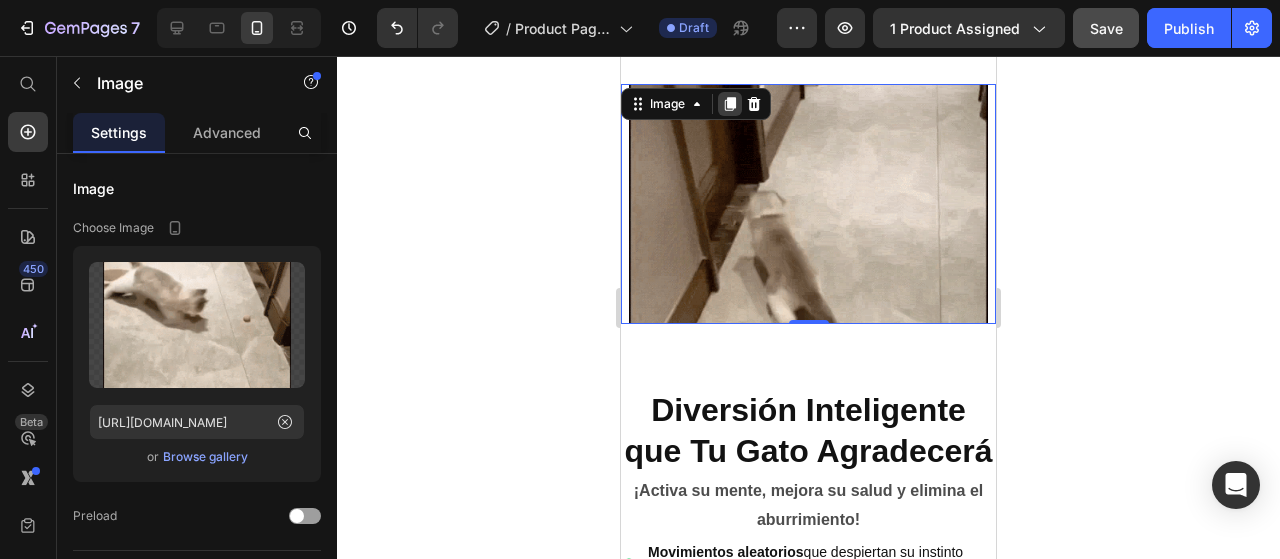 click 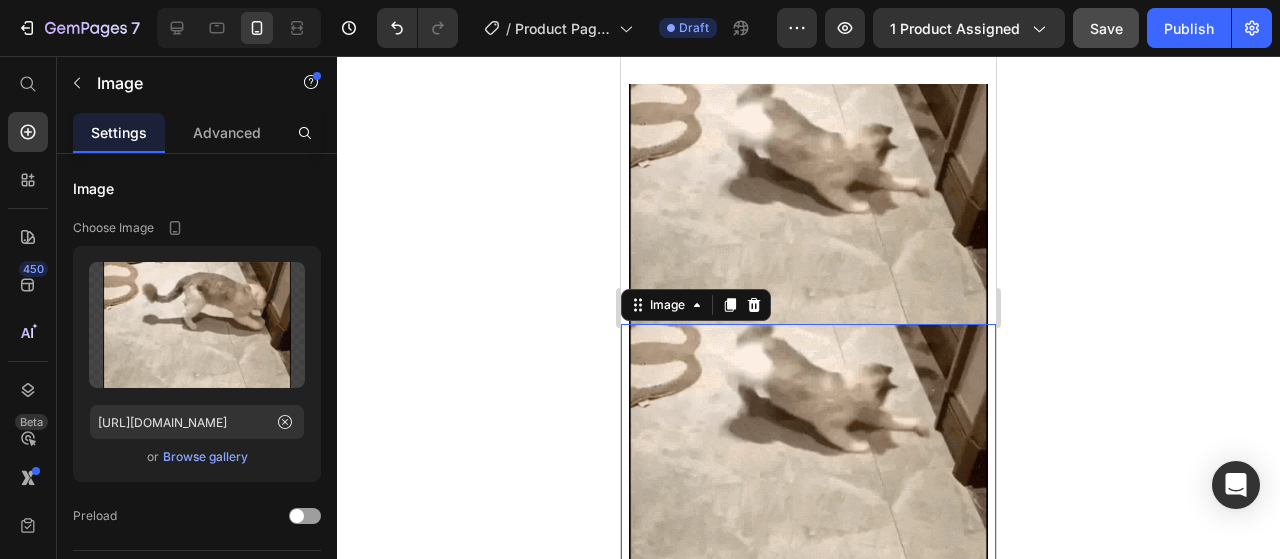 click 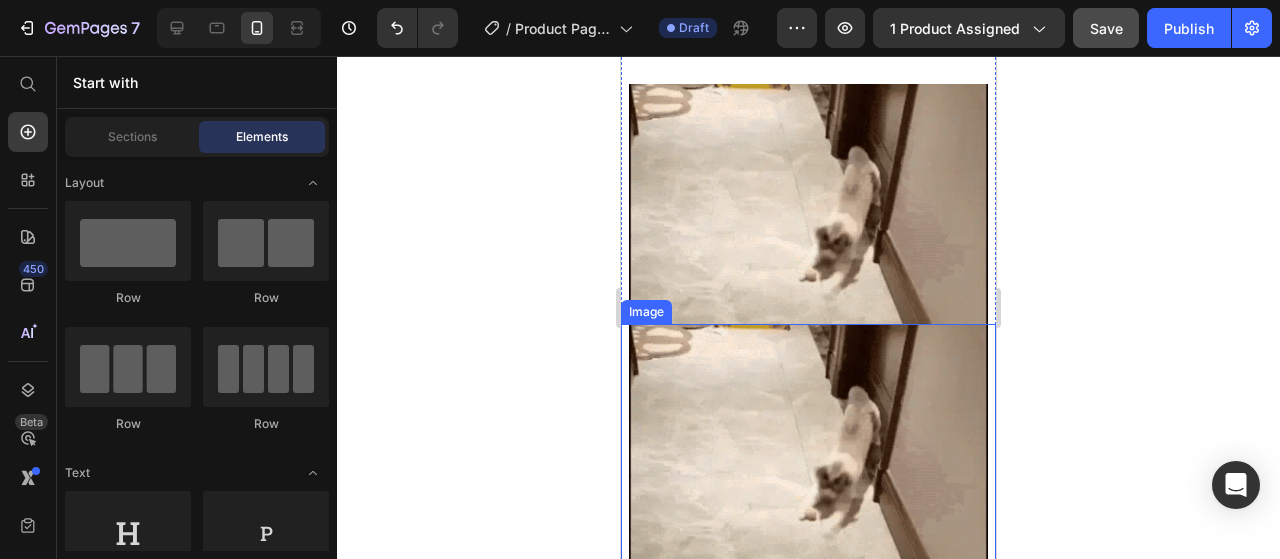 scroll, scrollTop: 1084, scrollLeft: 0, axis: vertical 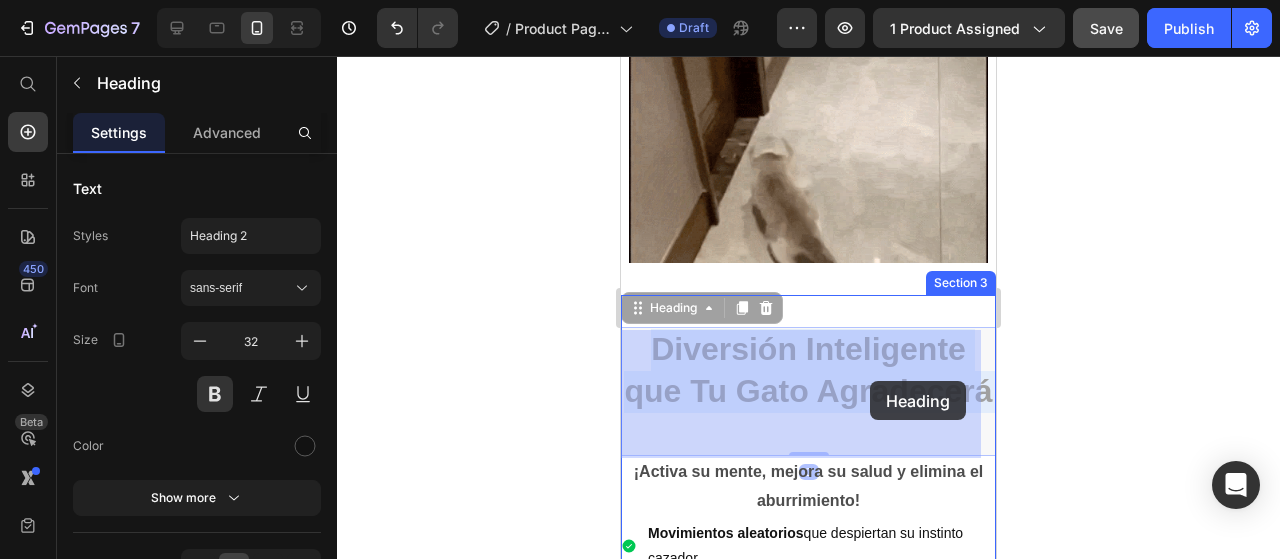 drag, startPoint x: 866, startPoint y: 400, endPoint x: 870, endPoint y: 382, distance: 18.439089 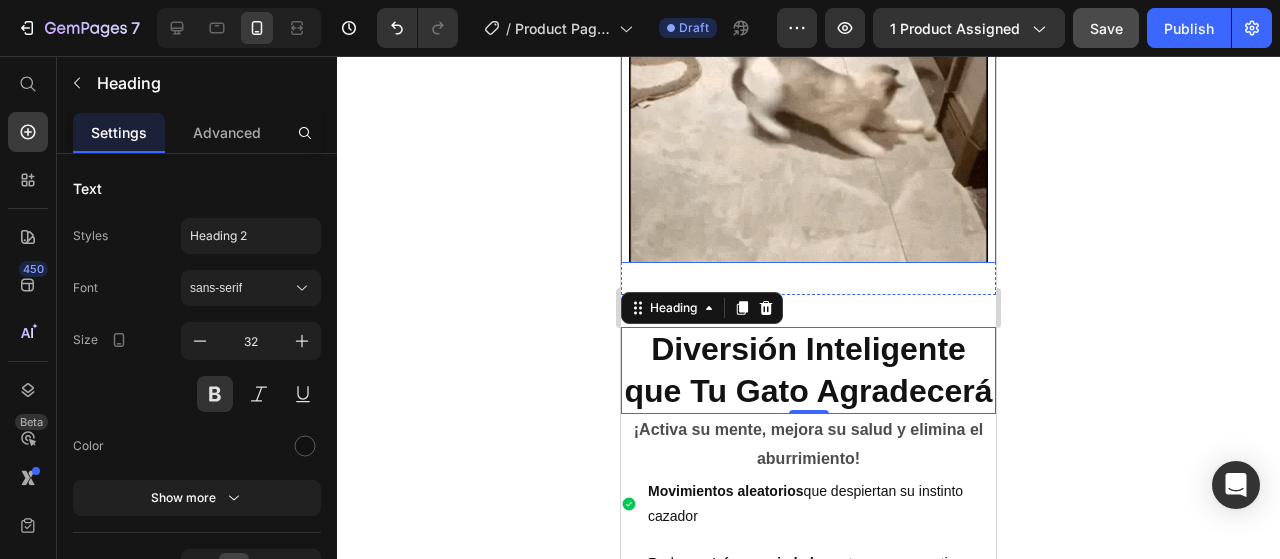 scroll, scrollTop: 784, scrollLeft: 0, axis: vertical 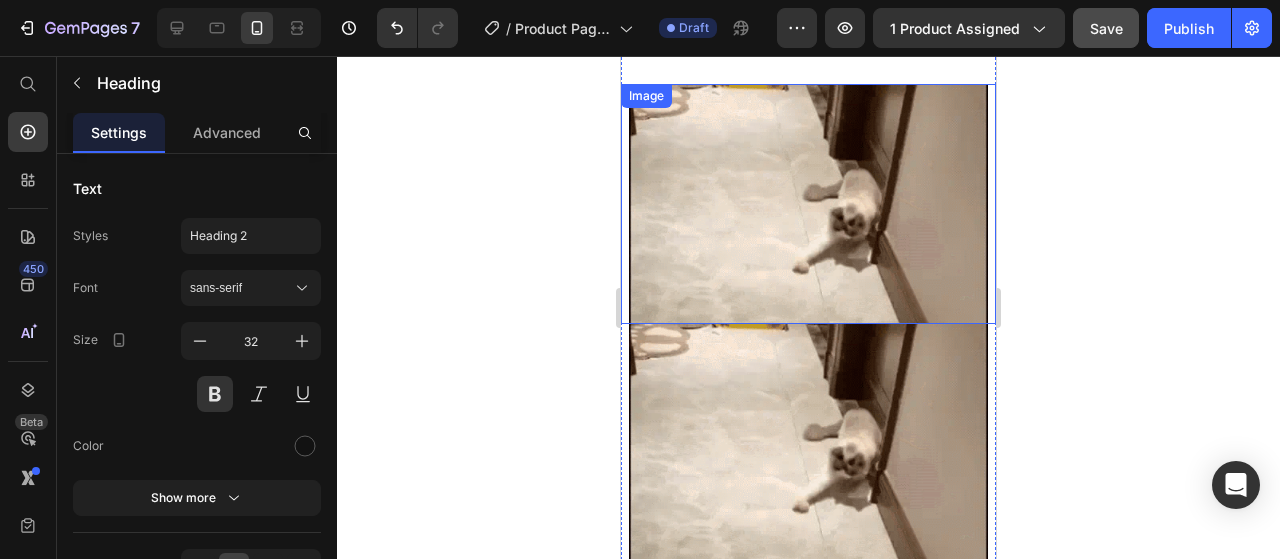 click at bounding box center (808, 203) 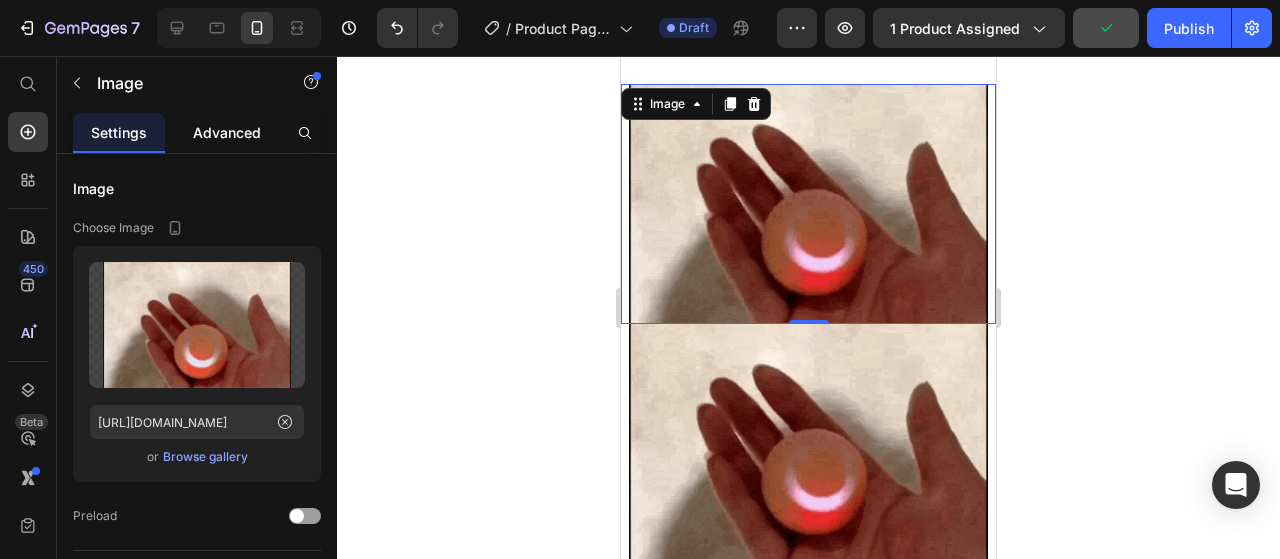 click on "Advanced" at bounding box center [227, 132] 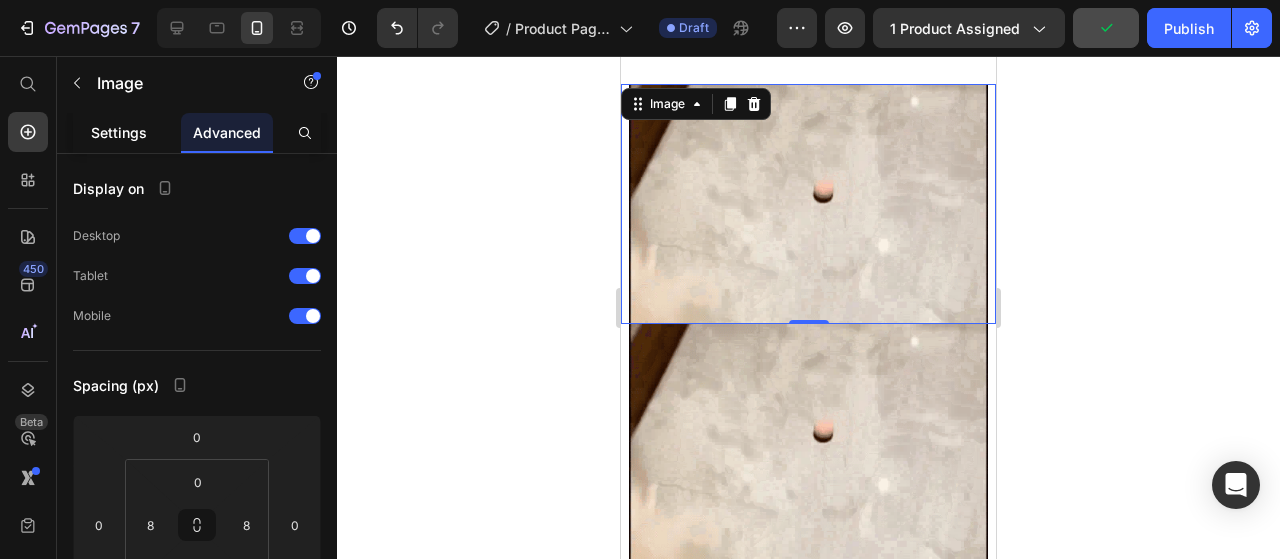 click on "Settings" at bounding box center [119, 132] 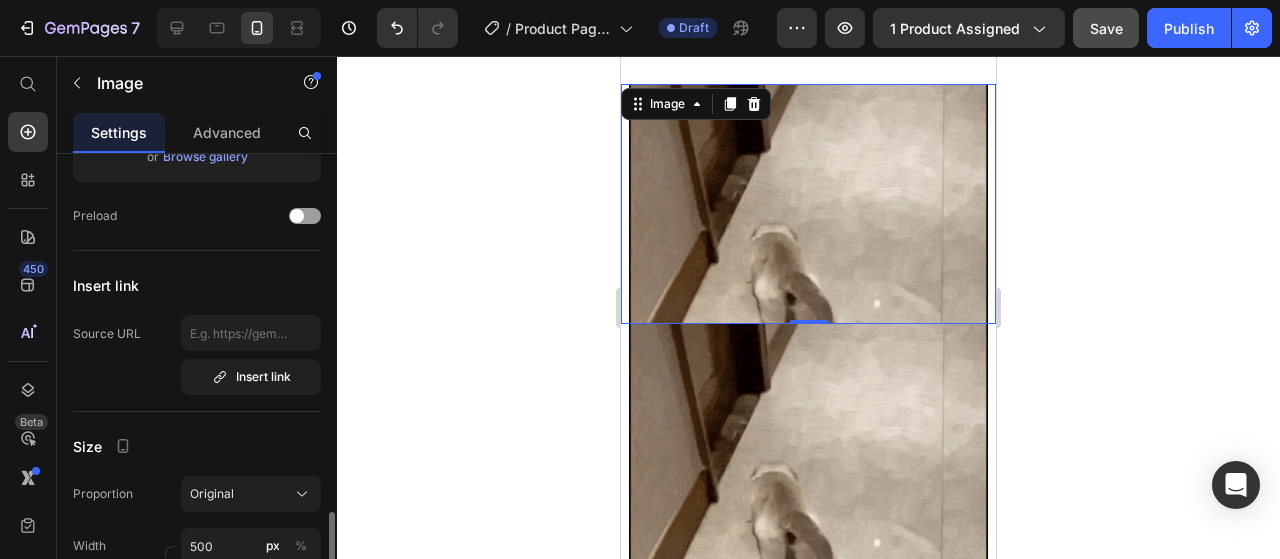 scroll, scrollTop: 500, scrollLeft: 0, axis: vertical 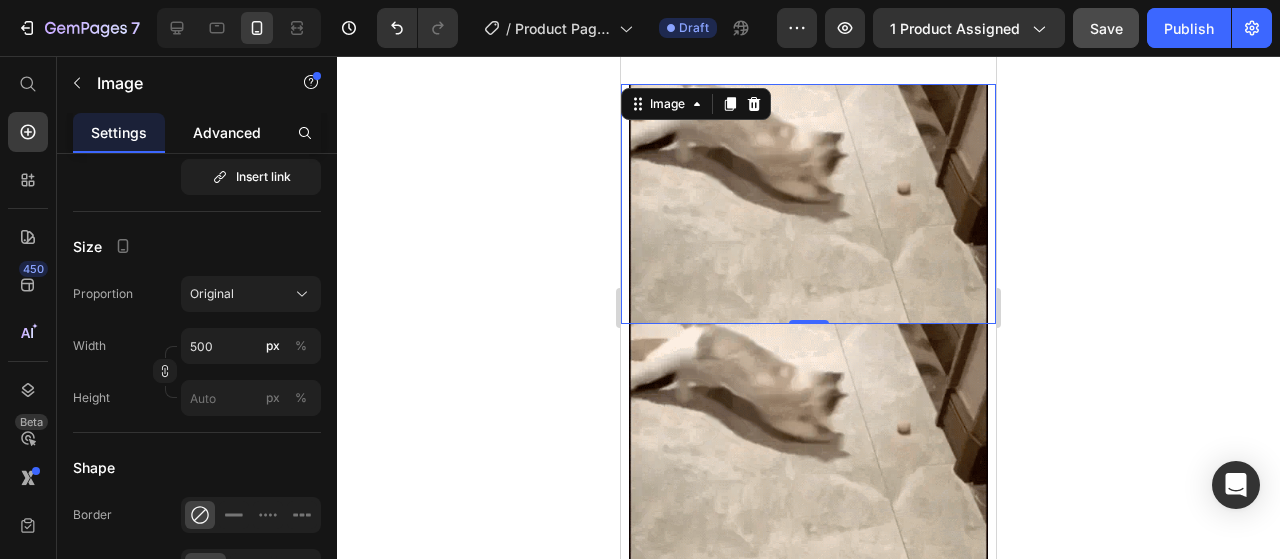 click on "Advanced" at bounding box center [227, 132] 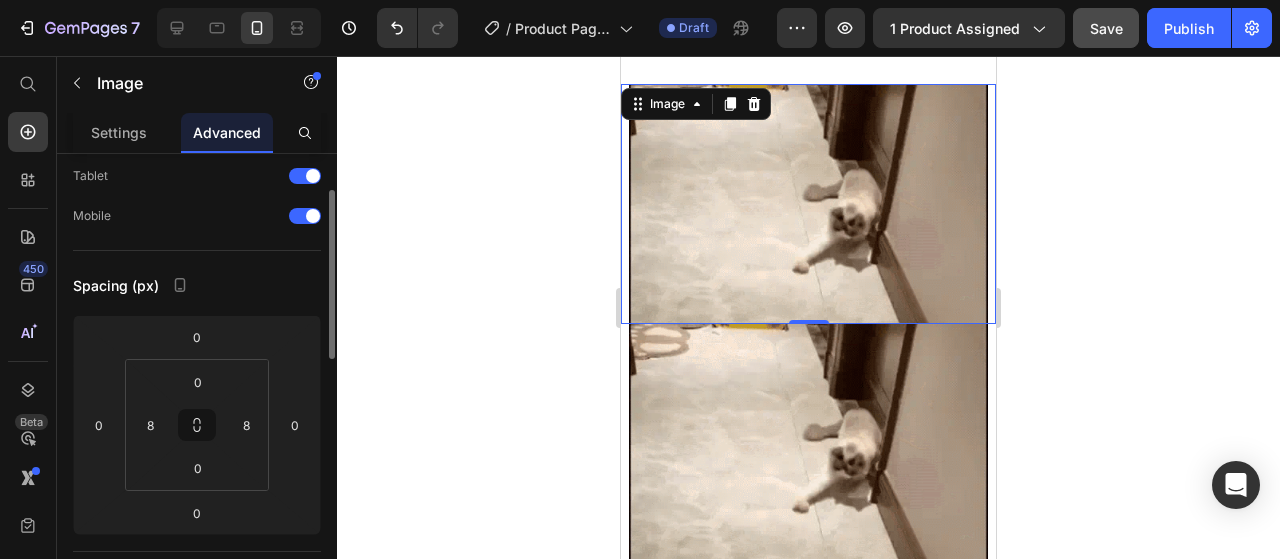 scroll, scrollTop: 0, scrollLeft: 0, axis: both 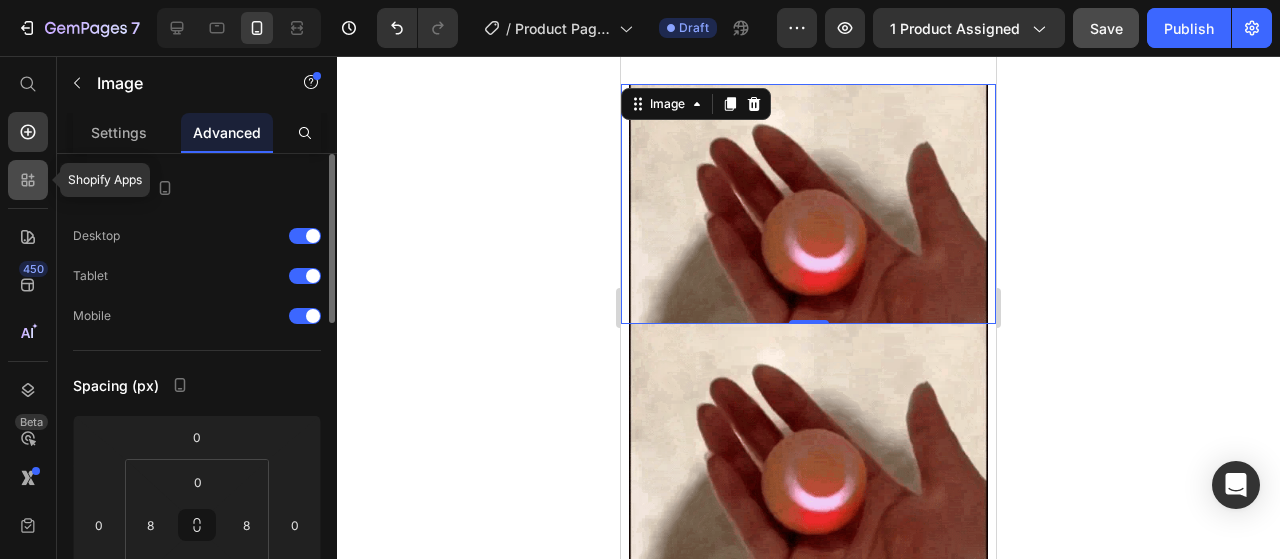 click 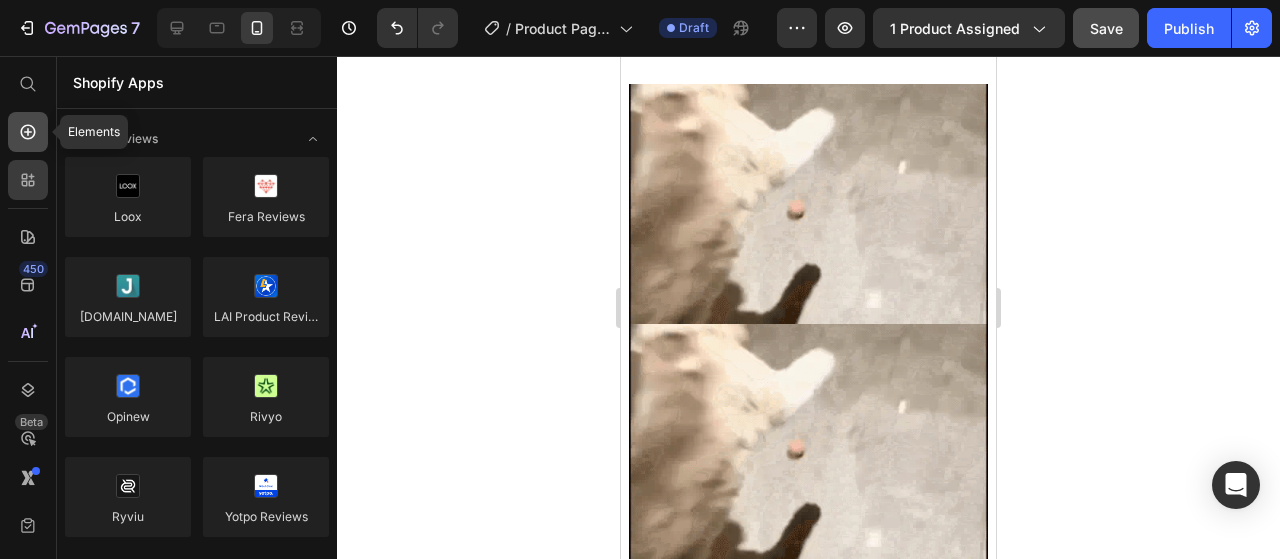 click 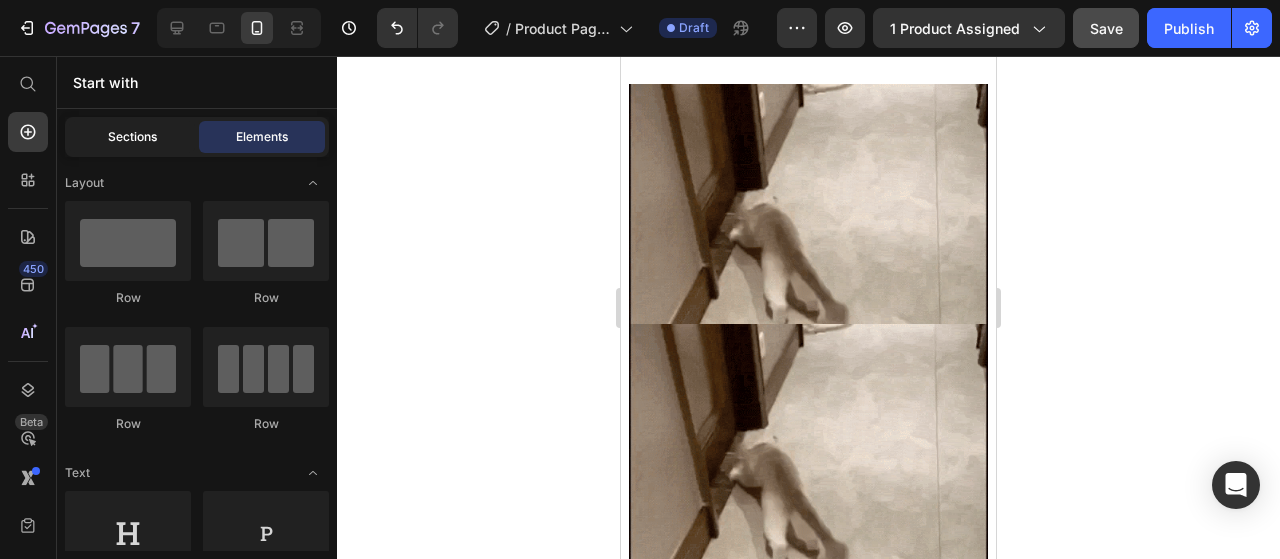 click on "Sections" at bounding box center (132, 137) 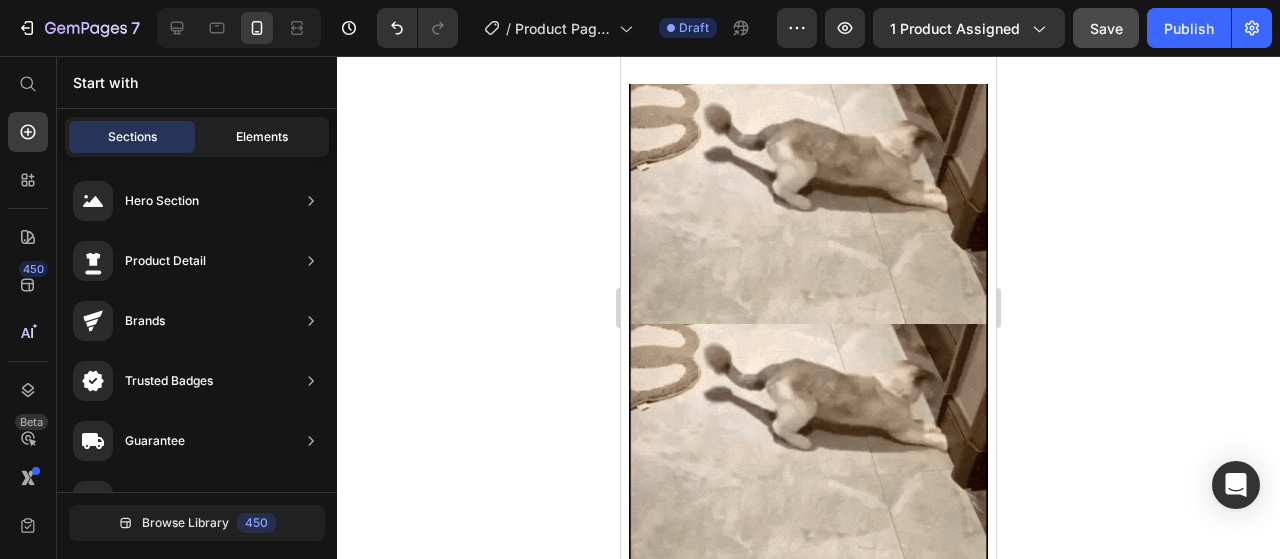 click on "Elements" 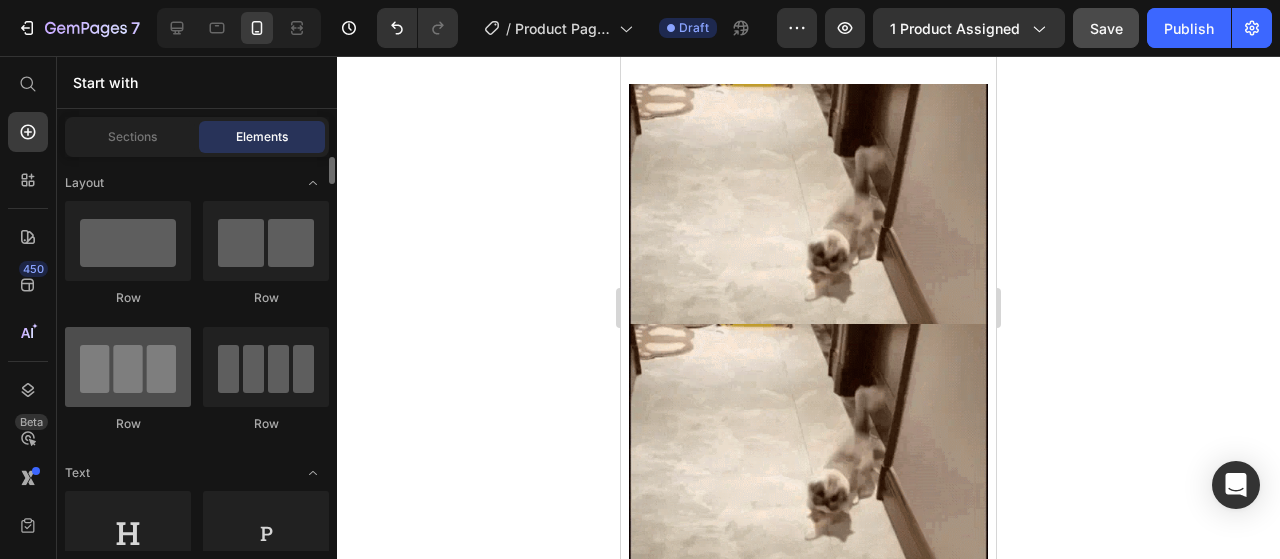scroll, scrollTop: 100, scrollLeft: 0, axis: vertical 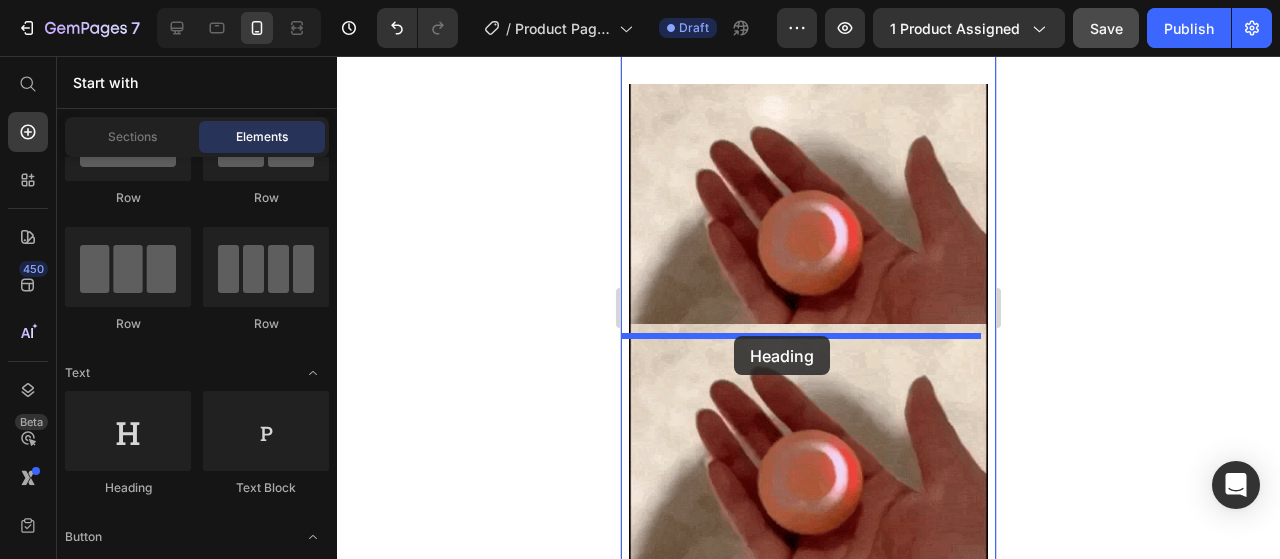 drag, startPoint x: 768, startPoint y: 470, endPoint x: 734, endPoint y: 336, distance: 138.24615 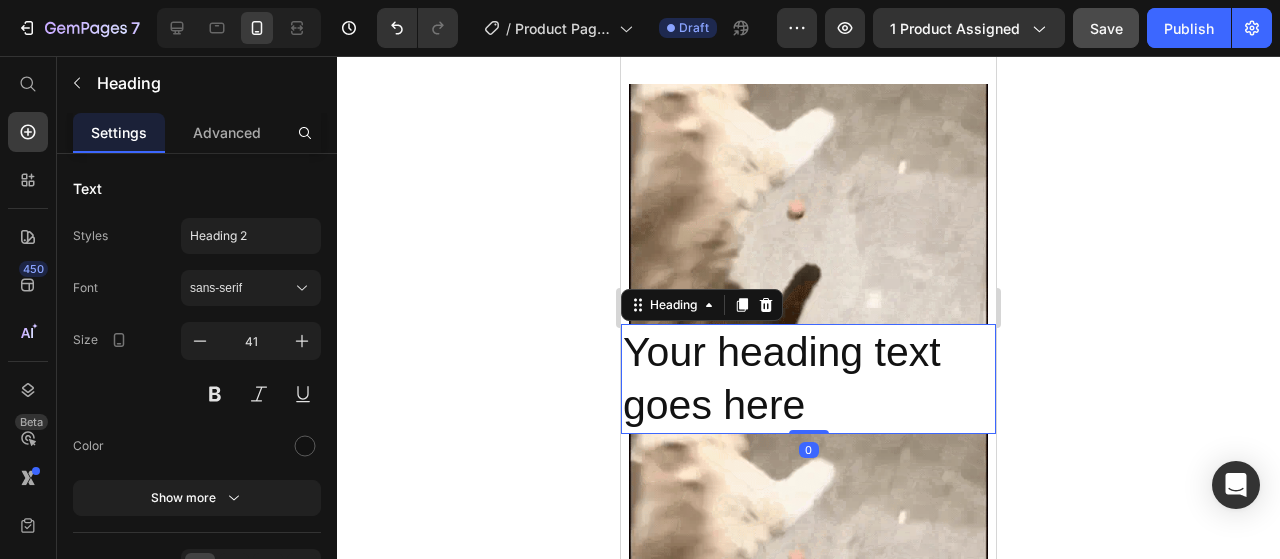 scroll, scrollTop: 984, scrollLeft: 0, axis: vertical 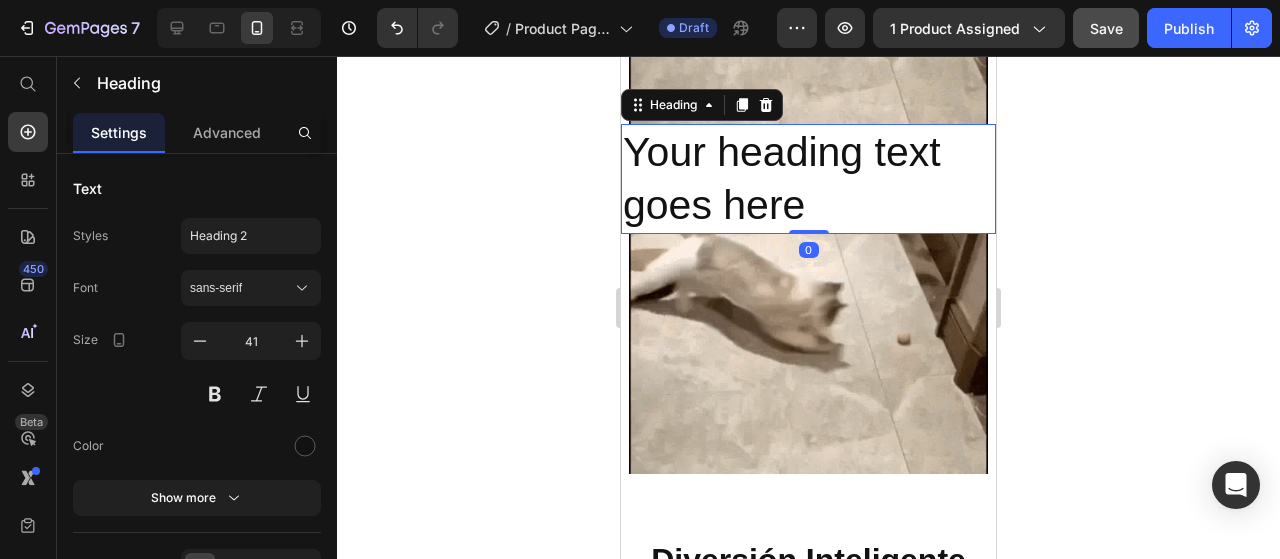 click on "Your heading text goes here" at bounding box center (808, 179) 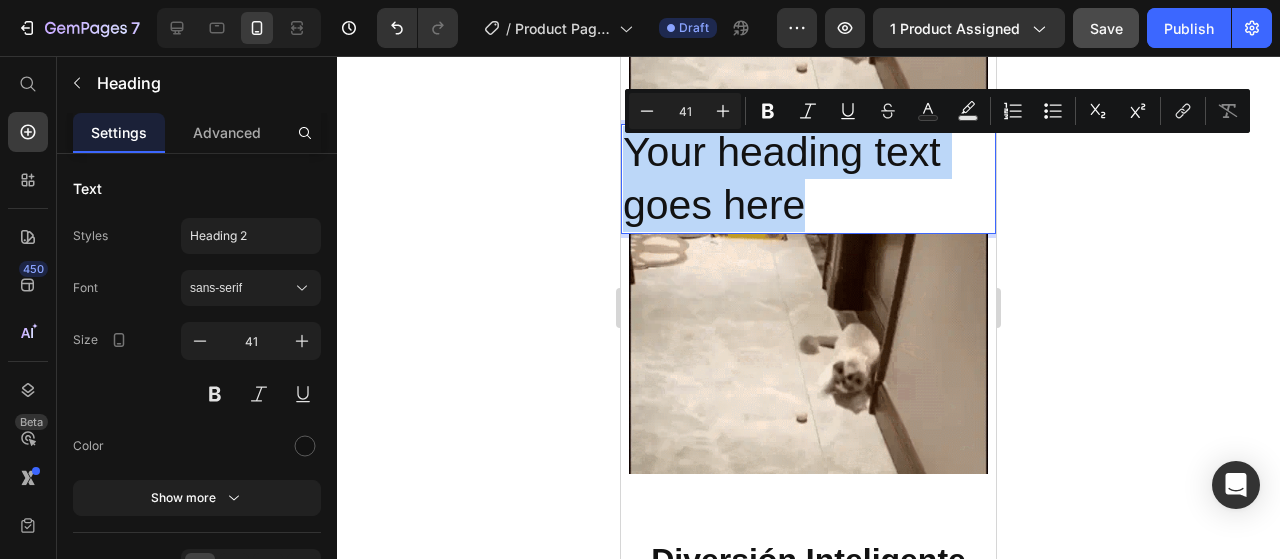 drag, startPoint x: 819, startPoint y: 221, endPoint x: 621, endPoint y: 157, distance: 208.08652 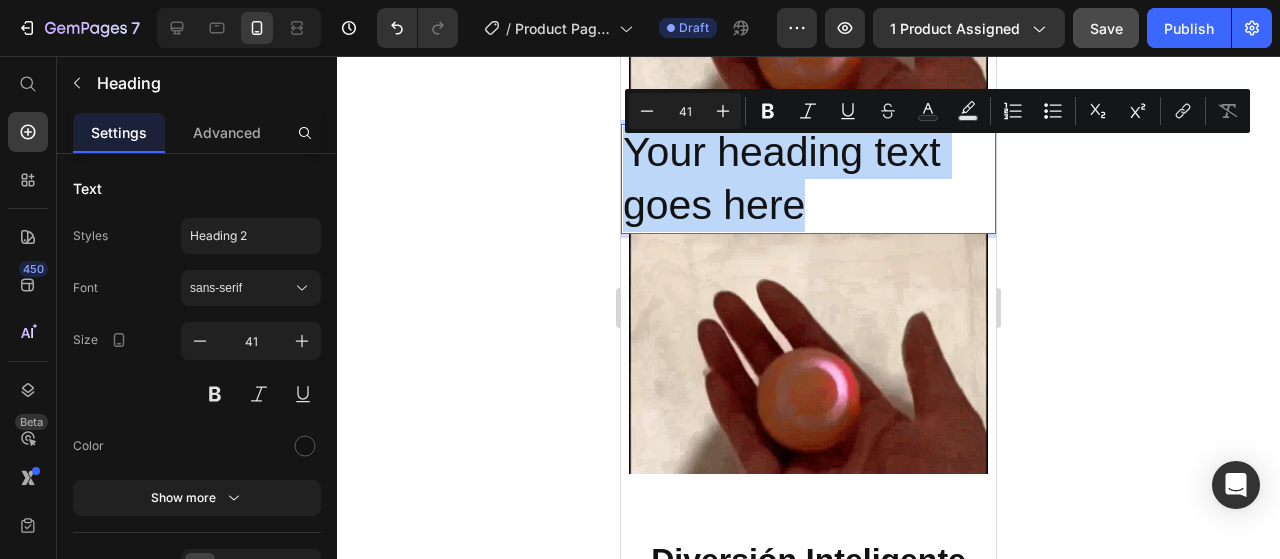 click on "Your heading text goes here" at bounding box center (808, 179) 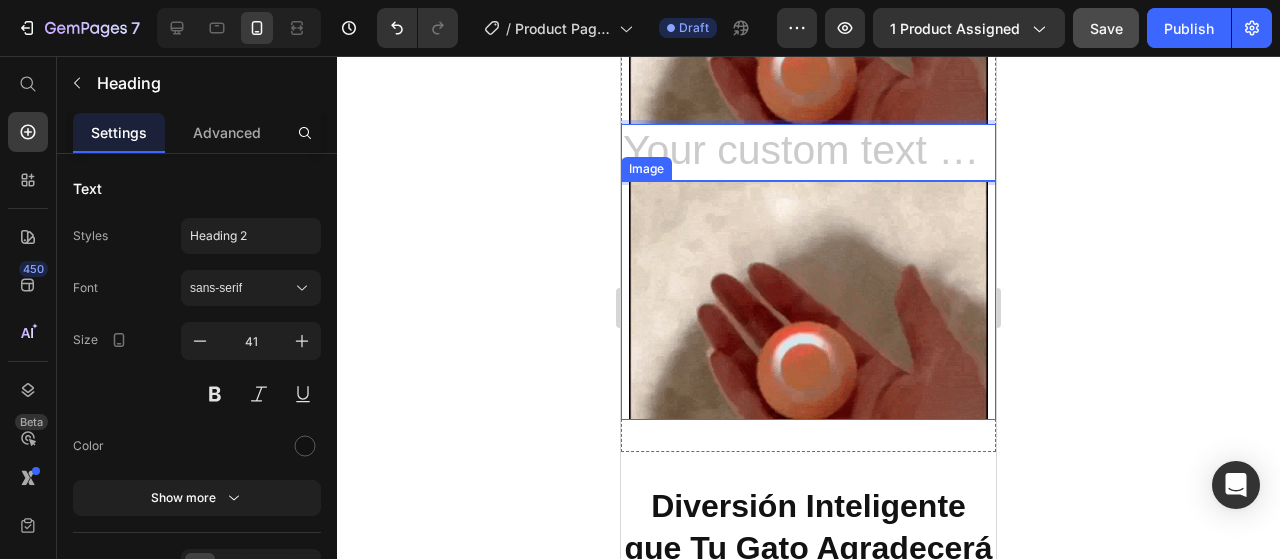 scroll, scrollTop: 1284, scrollLeft: 0, axis: vertical 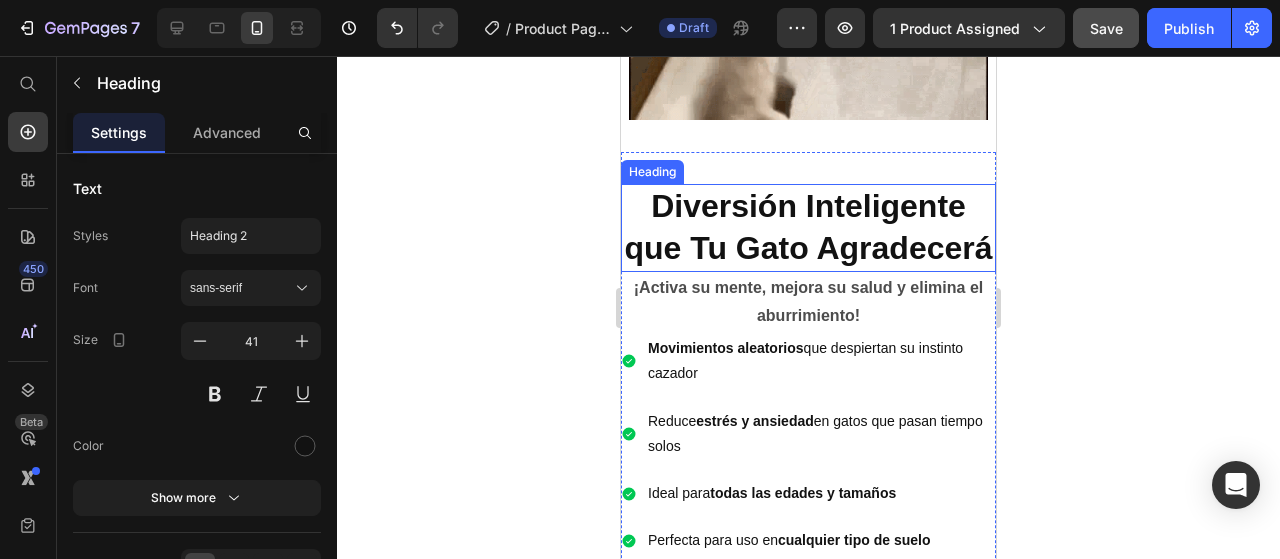 click on "Diversión Inteligente que Tu Gato Agradecerá" at bounding box center [808, 227] 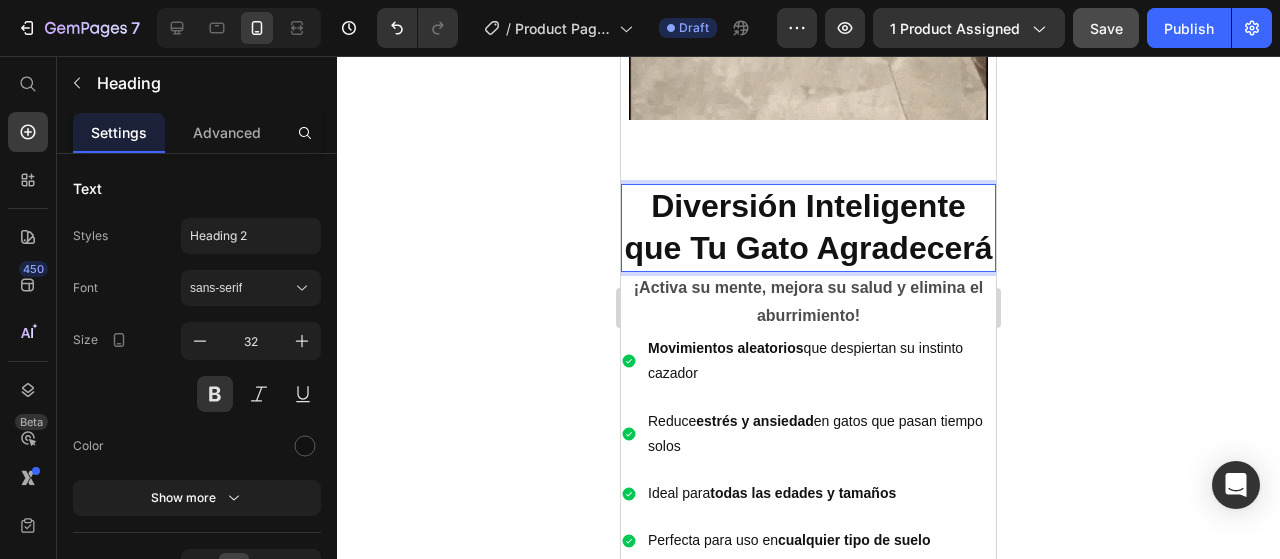drag, startPoint x: 894, startPoint y: 290, endPoint x: 628, endPoint y: 201, distance: 280.4942 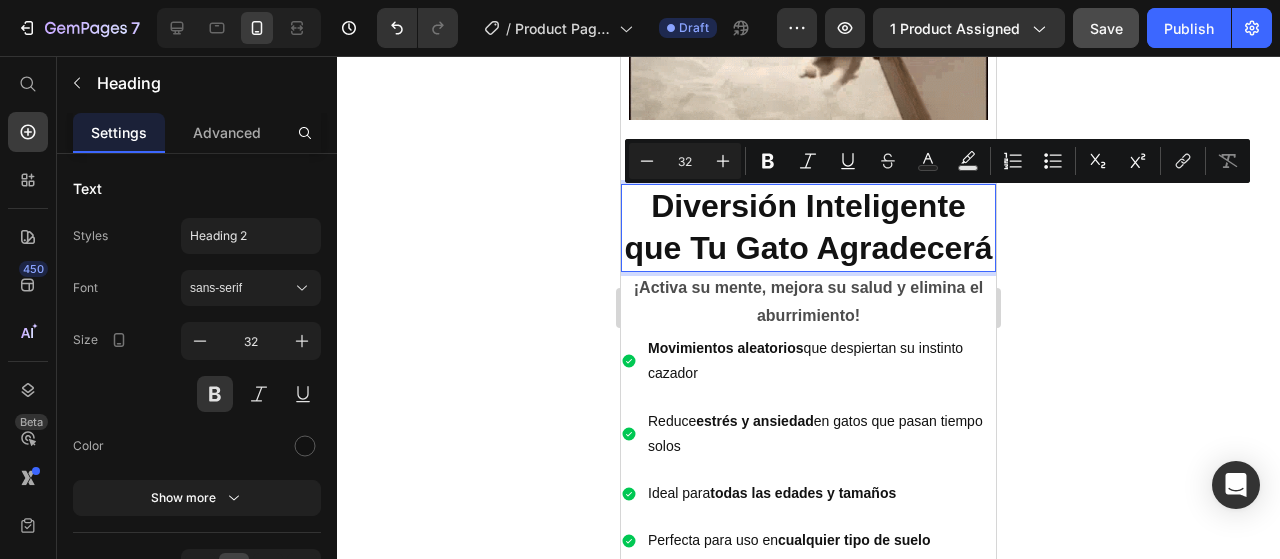 scroll, scrollTop: 984, scrollLeft: 0, axis: vertical 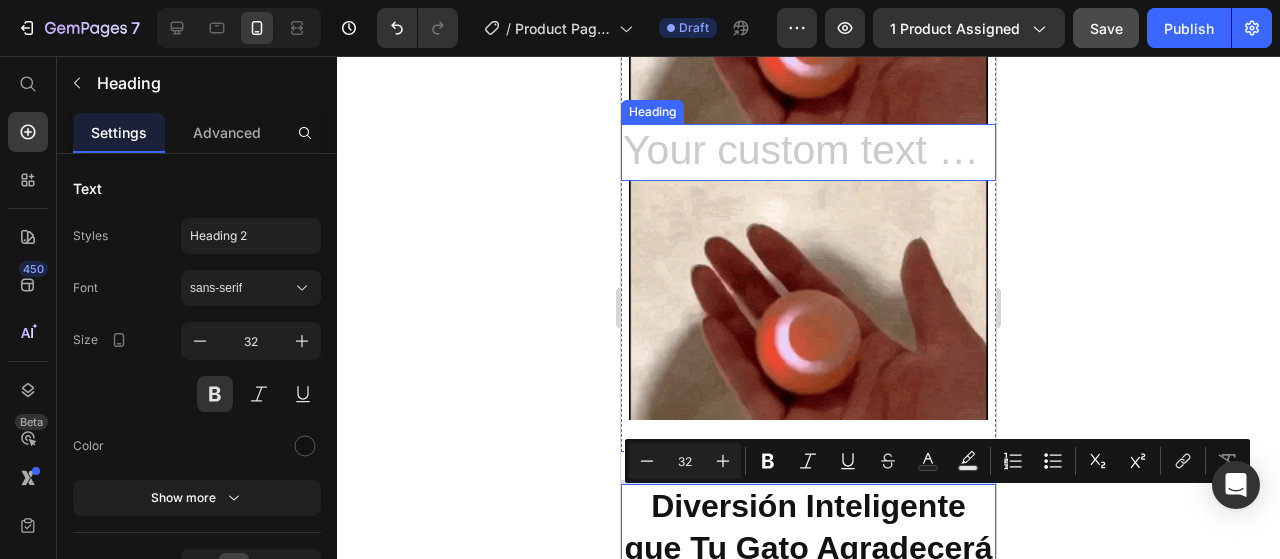 click at bounding box center [808, 152] 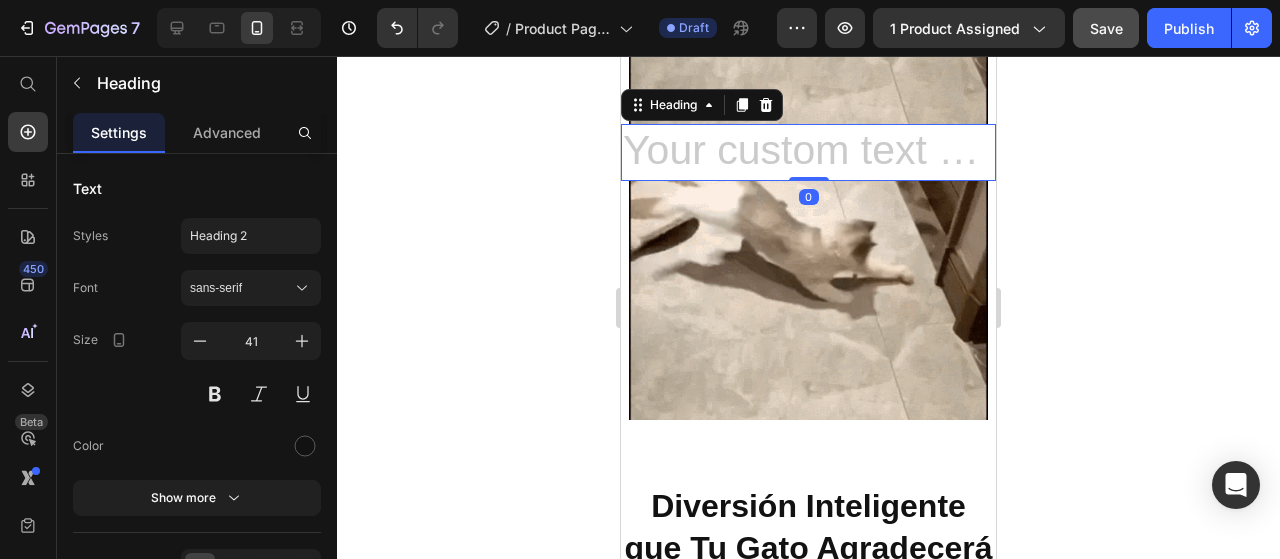 click at bounding box center (808, 152) 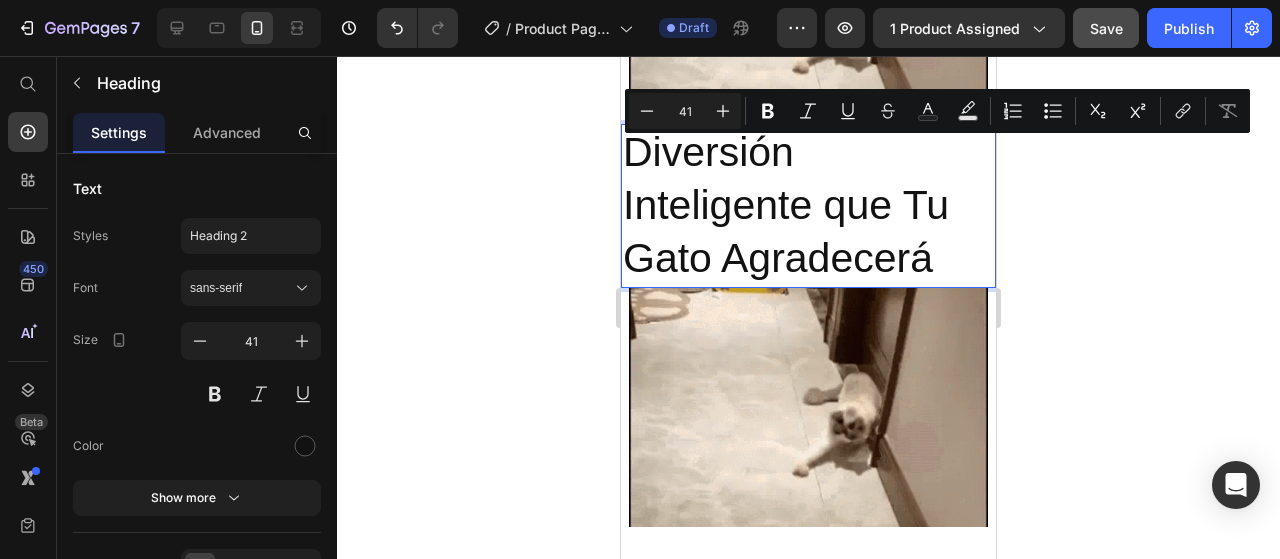 drag, startPoint x: 941, startPoint y: 269, endPoint x: 630, endPoint y: 164, distance: 328.24686 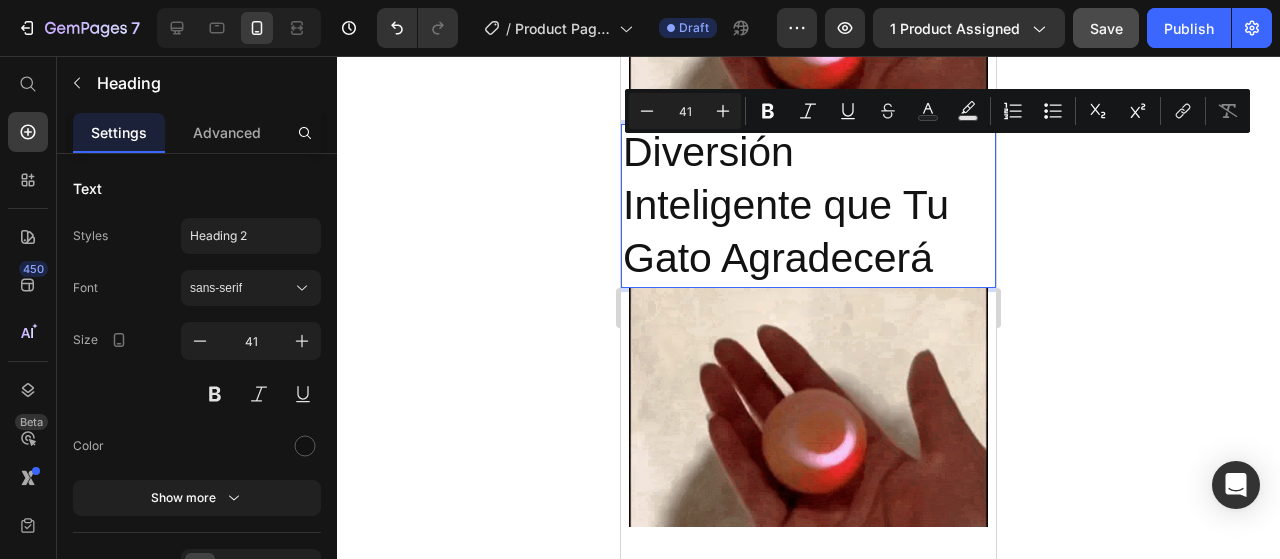 click on "Diversión Inteligente que Tu Gato Agradecerá" at bounding box center [808, 206] 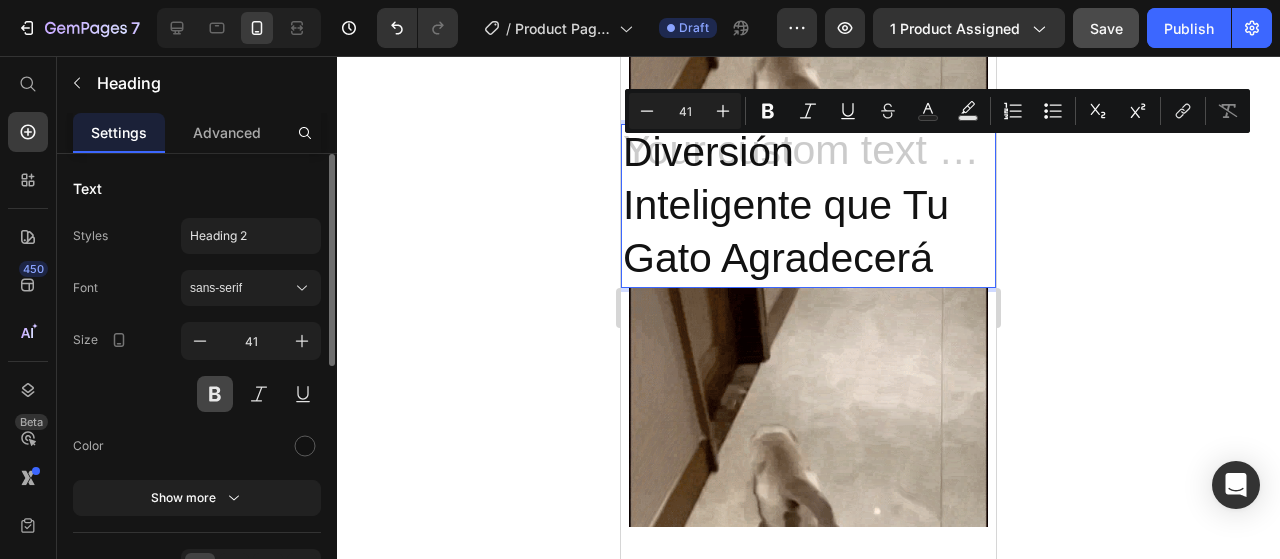 click at bounding box center [215, 394] 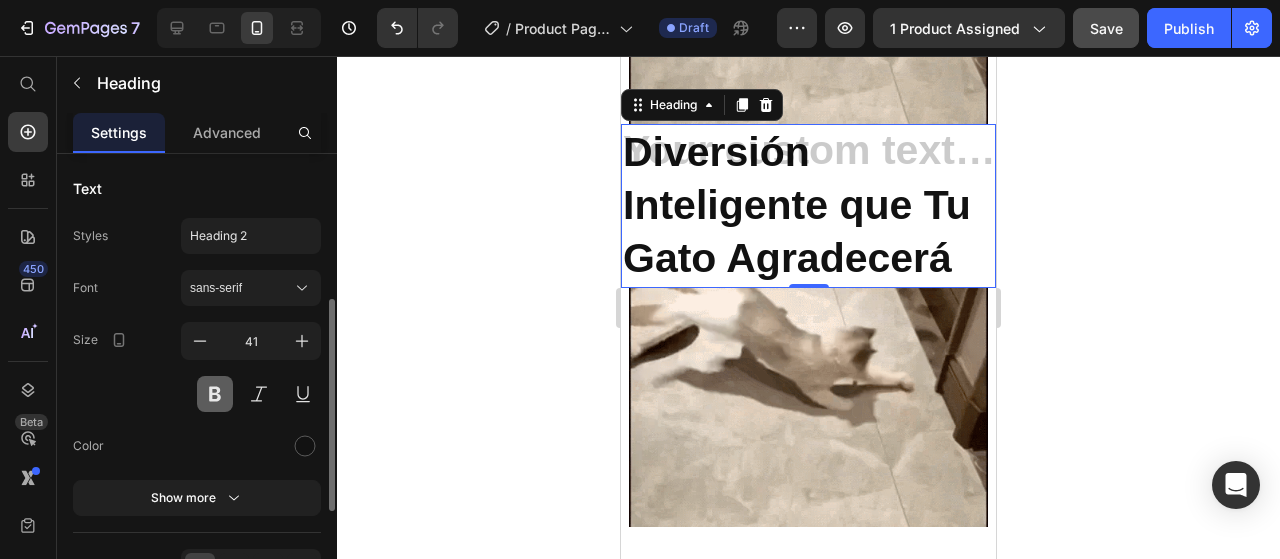 scroll, scrollTop: 100, scrollLeft: 0, axis: vertical 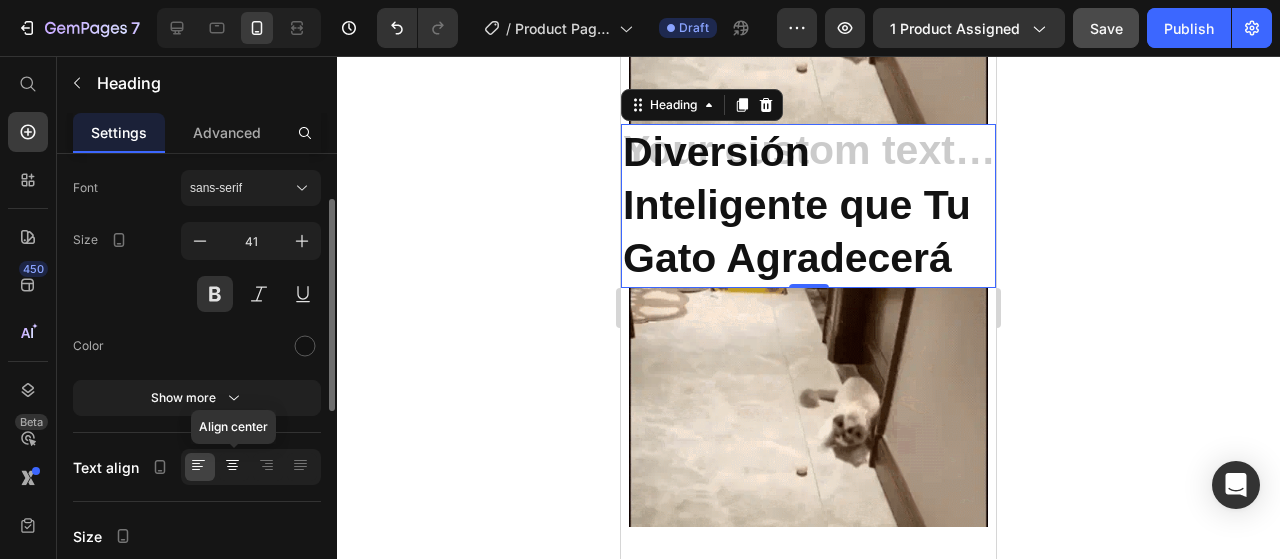 click 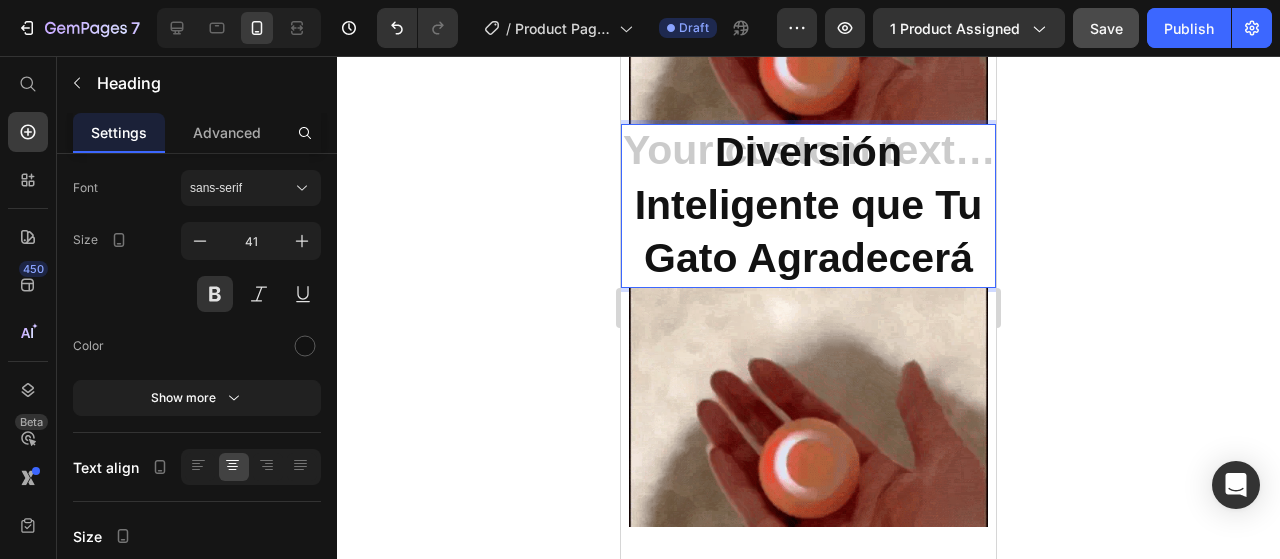 click on "Diversión Inteligente que Tu Gato Agradecerá" at bounding box center (808, 206) 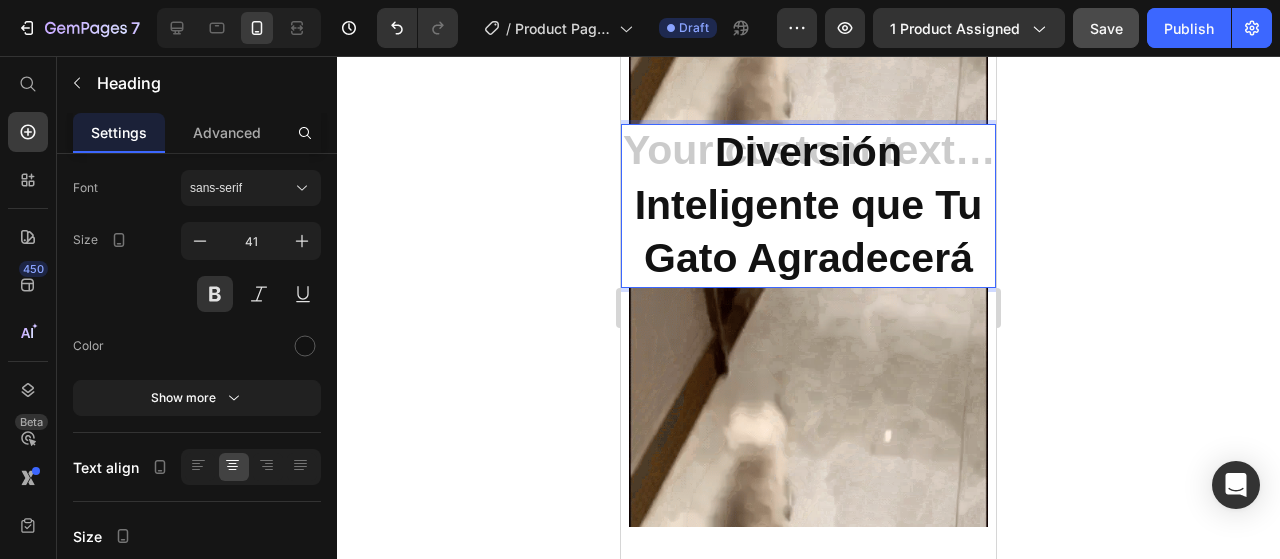 click on "Diversión Inteligente que Tu Gato Agradecerá" at bounding box center [808, 206] 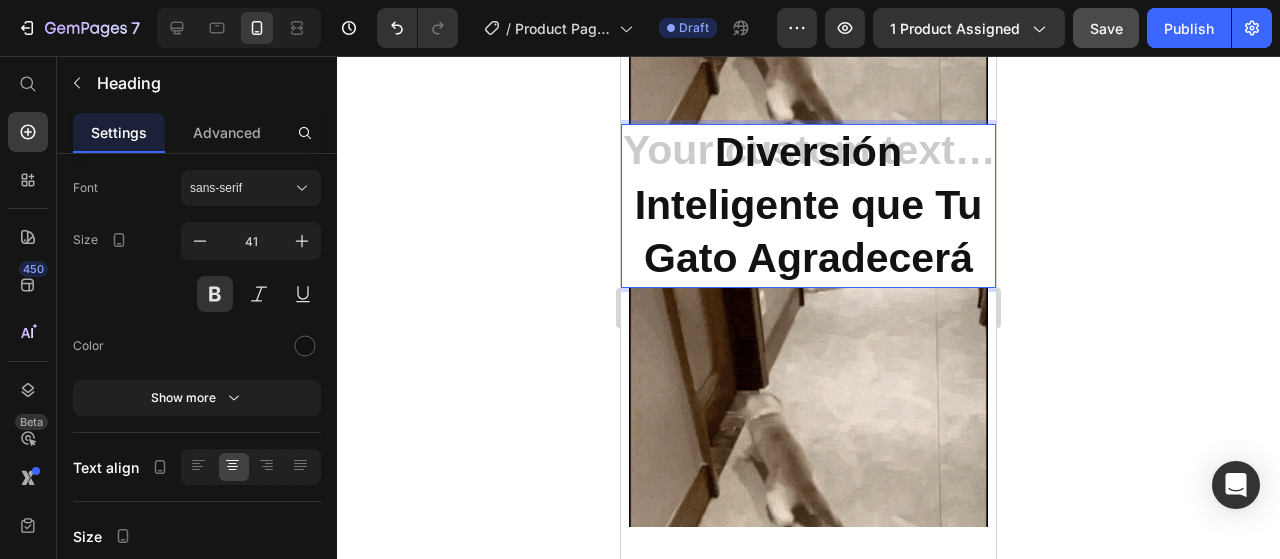 click on "Diversión Inteligente que Tu Gato Agradecerá" at bounding box center [808, 206] 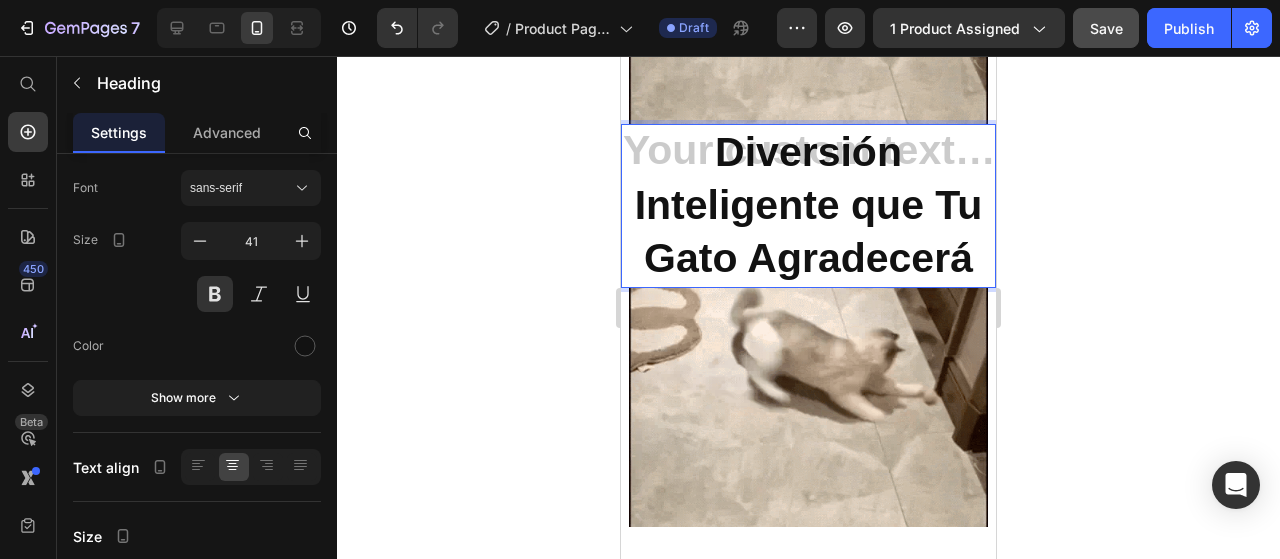 click on "Diversión Inteligente que Tu Gato Agradecerá" at bounding box center (808, 206) 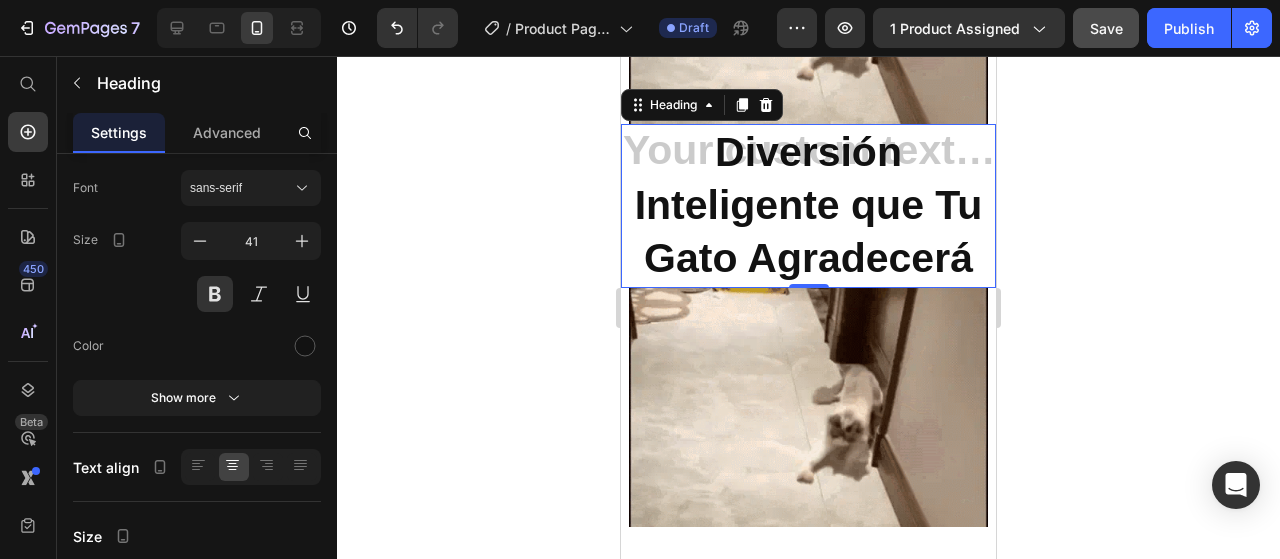 drag, startPoint x: 1038, startPoint y: 161, endPoint x: 360, endPoint y: 105, distance: 680.3088 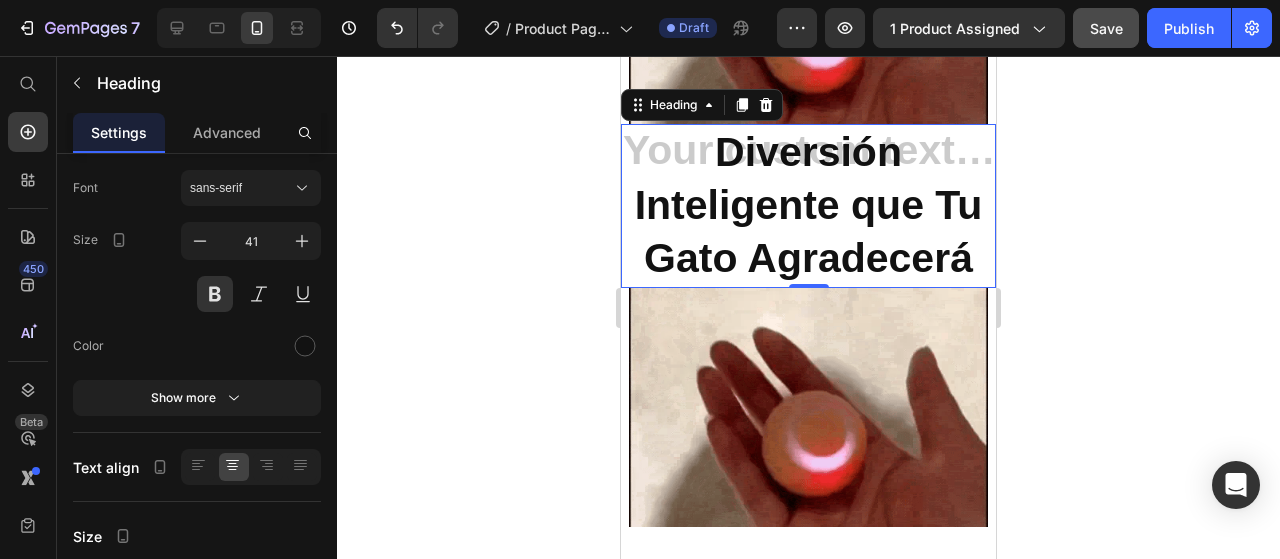 click 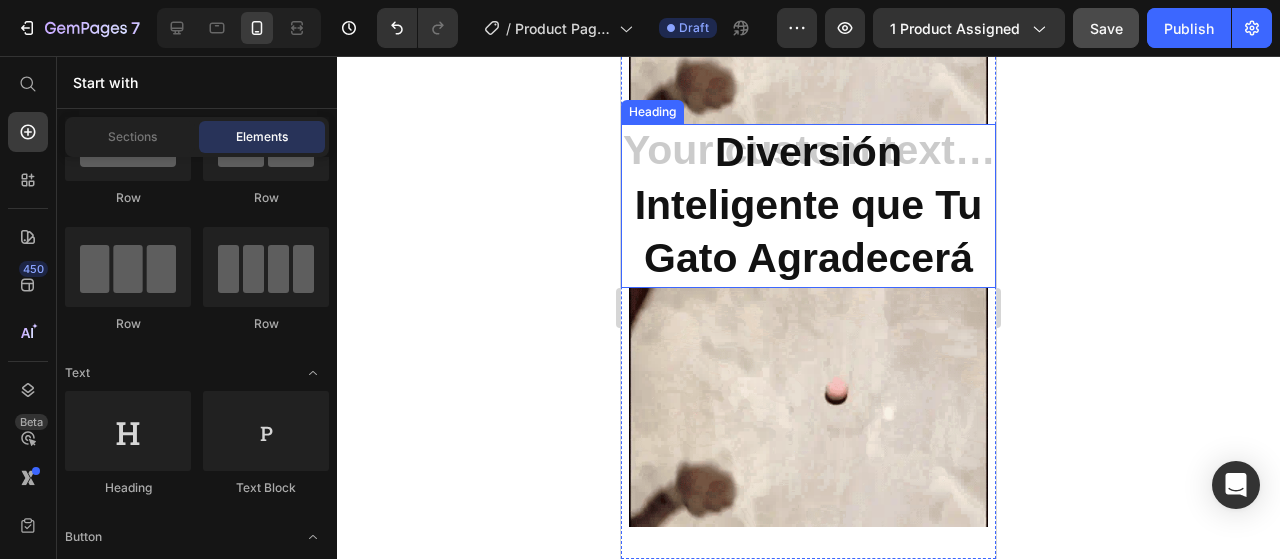 click on "Diversión Inteligente que Tu Gato Agradecerá" at bounding box center (808, 206) 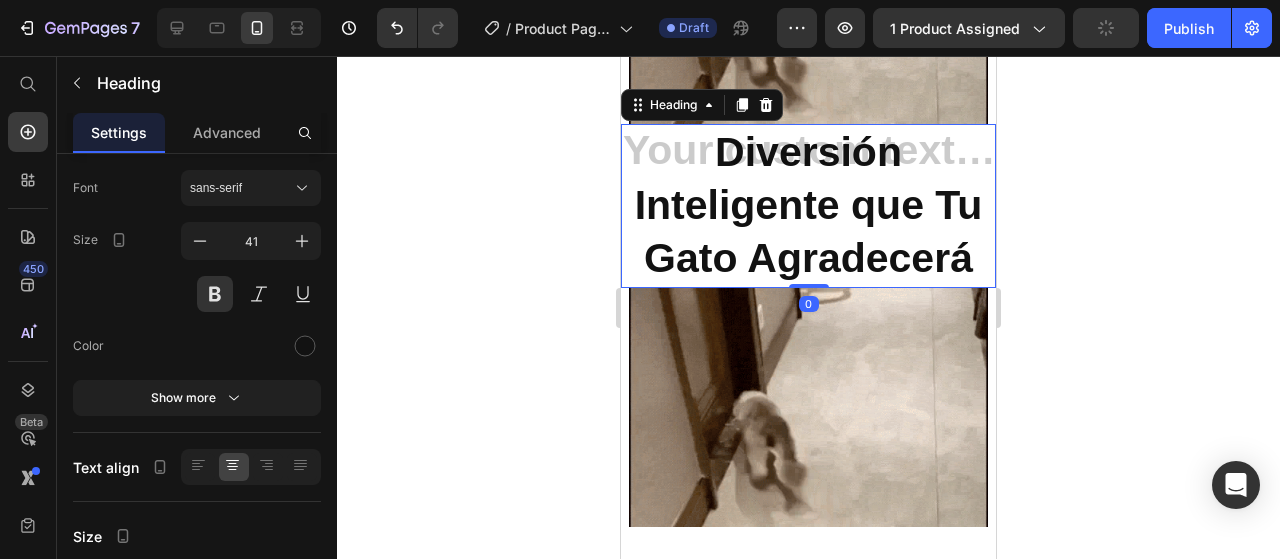 click on "Diversión Inteligente que Tu Gato Agradecerá" at bounding box center (808, 206) 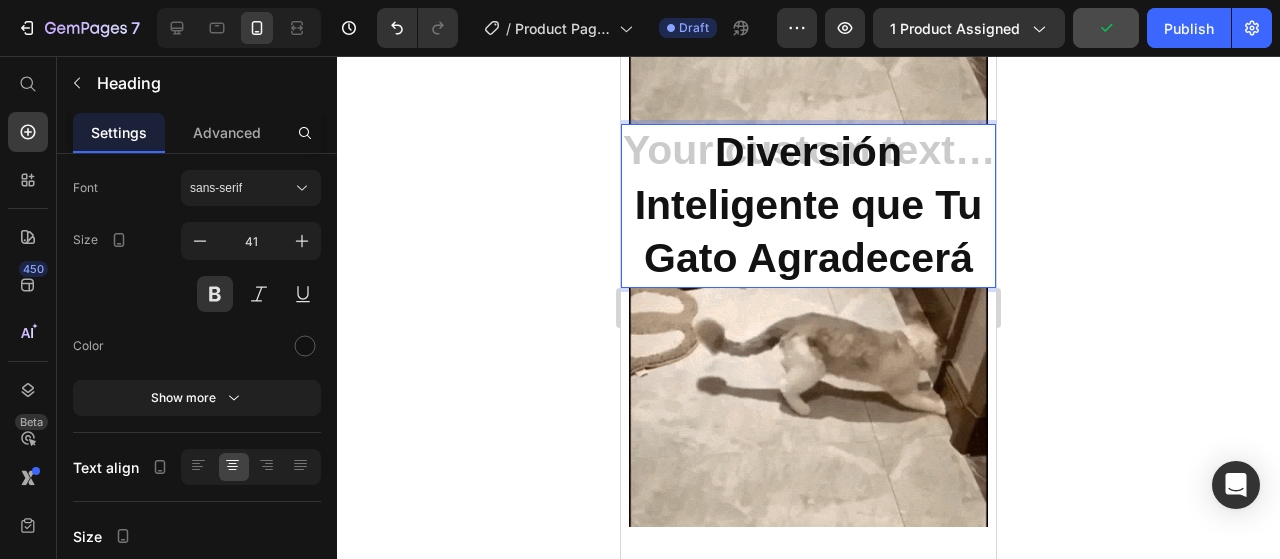 click on "Diversión Inteligente que Tu Gato Agradecerá" at bounding box center [808, 206] 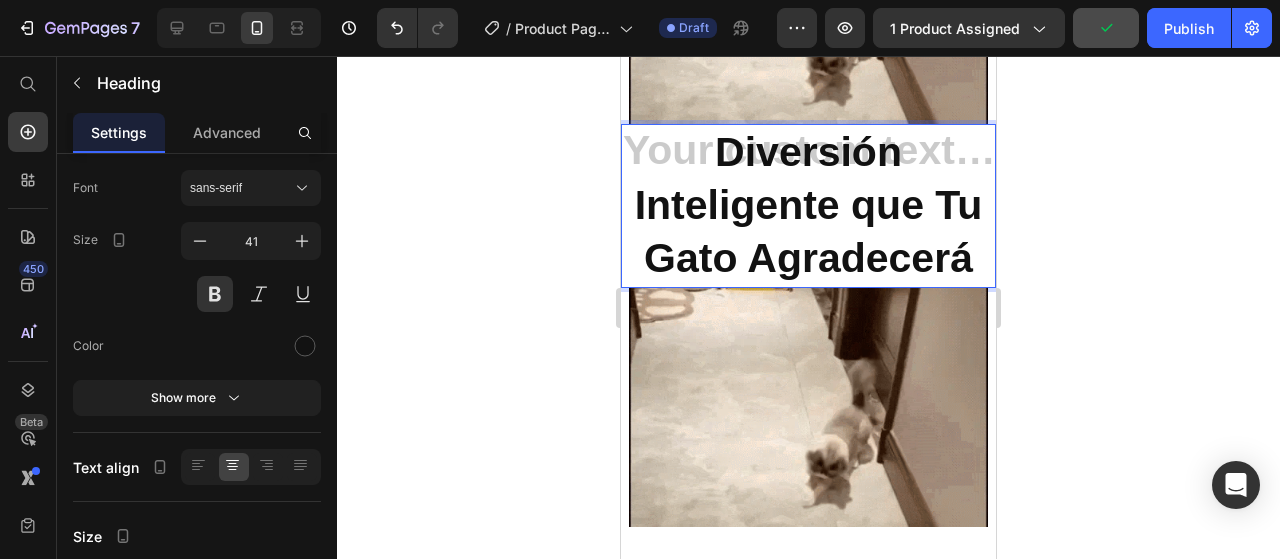 click on "Diversión Inteligente que Tu Gato Agradecerá" at bounding box center [808, 206] 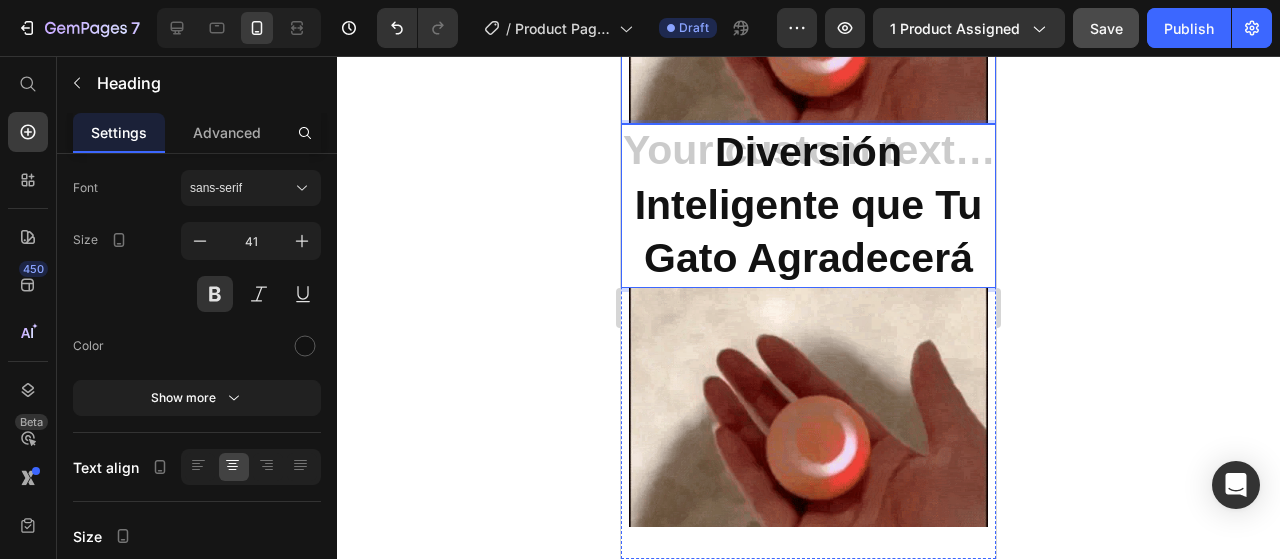 scroll, scrollTop: 884, scrollLeft: 0, axis: vertical 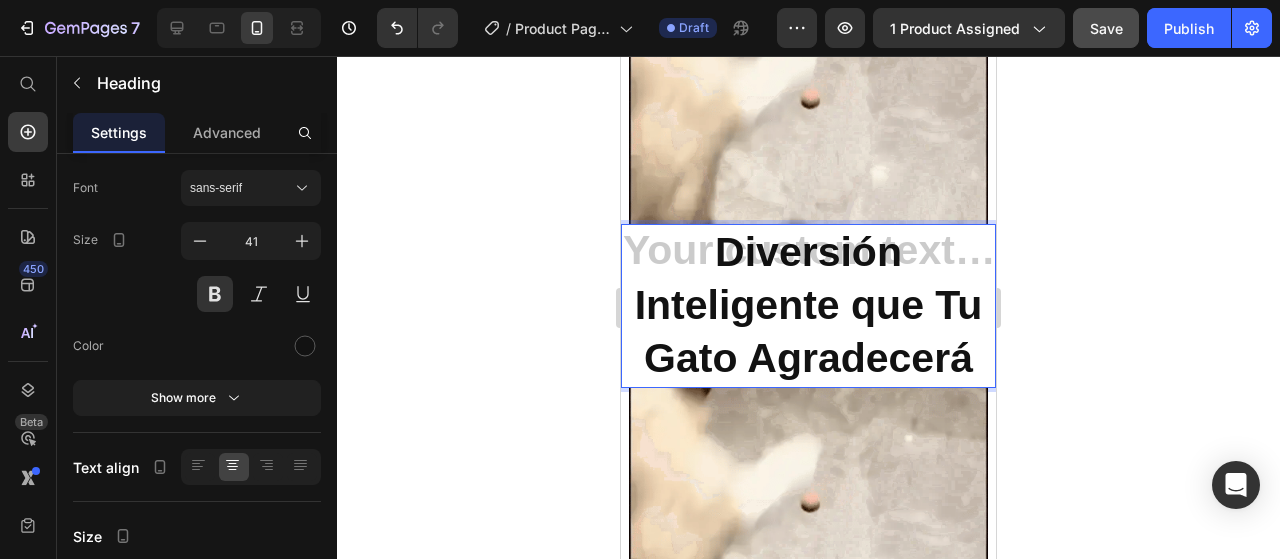 click on "Diversión Inteligente que Tu Gato Agradecerá" at bounding box center [808, 306] 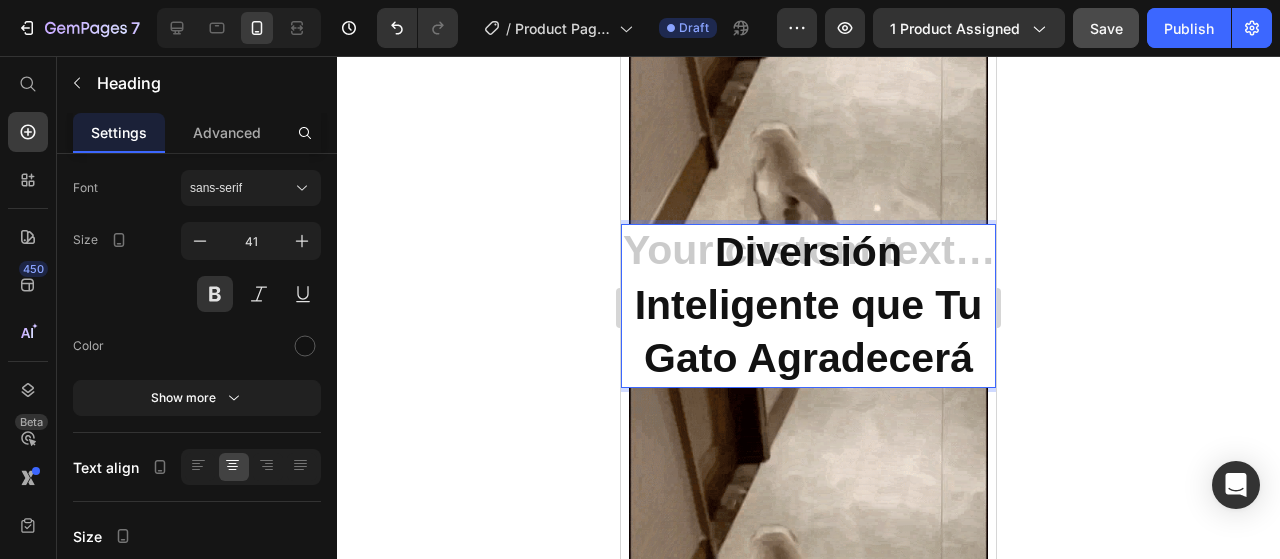 click on "Diversión Inteligente que Tu Gato Agradecerá" at bounding box center (808, 306) 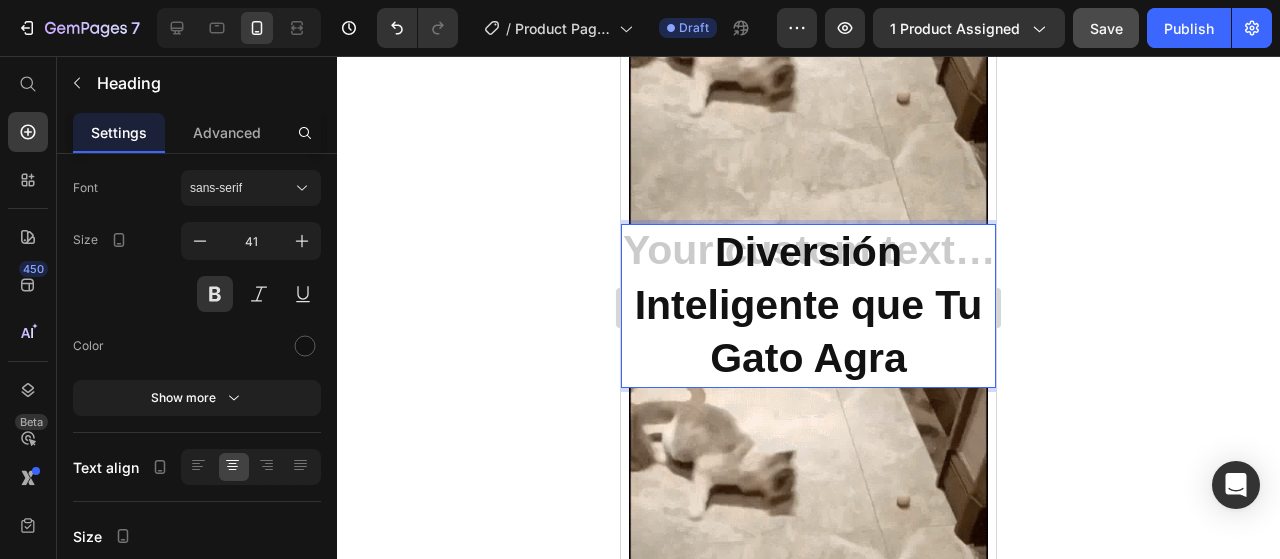 drag, startPoint x: 940, startPoint y: 367, endPoint x: 700, endPoint y: 248, distance: 267.88245 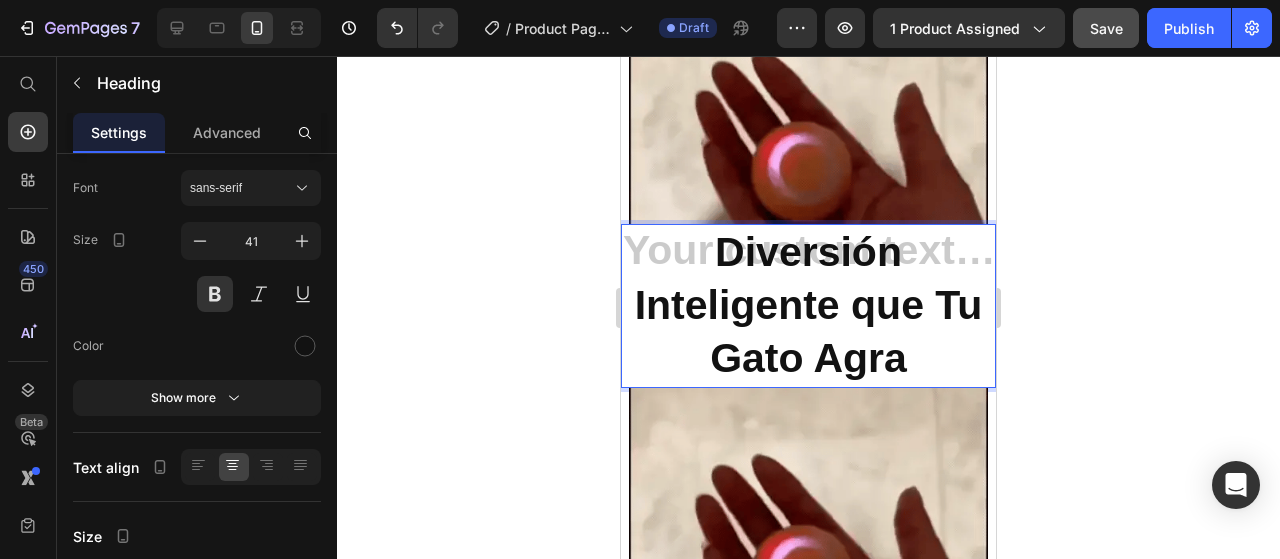 click on "Diversión Inteligente que Tu Gato Agra" at bounding box center [808, 306] 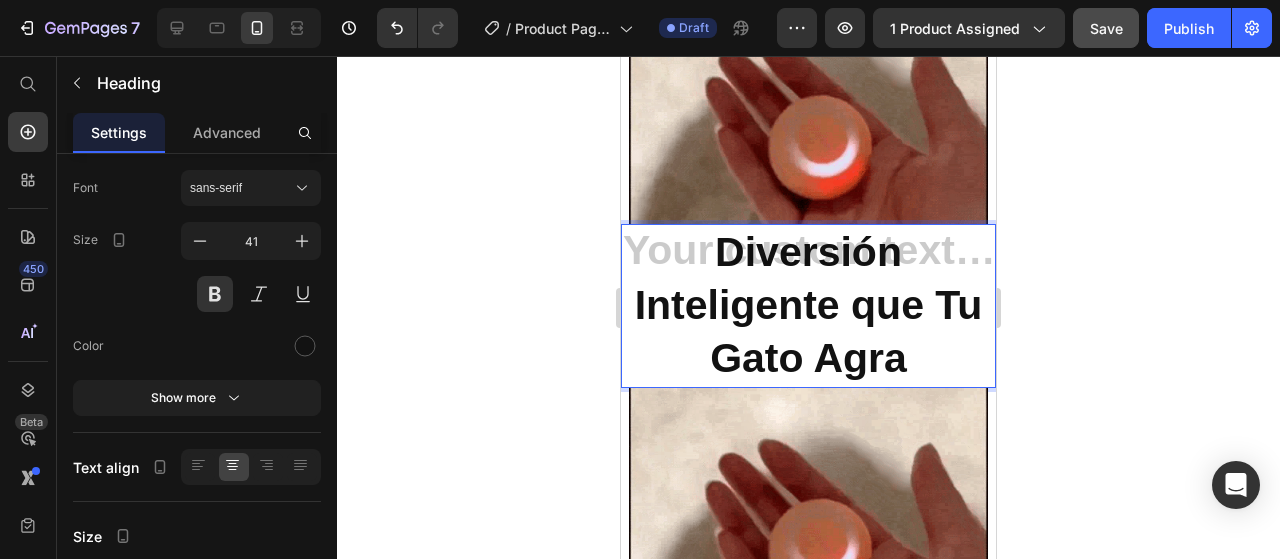 drag, startPoint x: 910, startPoint y: 366, endPoint x: 711, endPoint y: 255, distance: 227.864 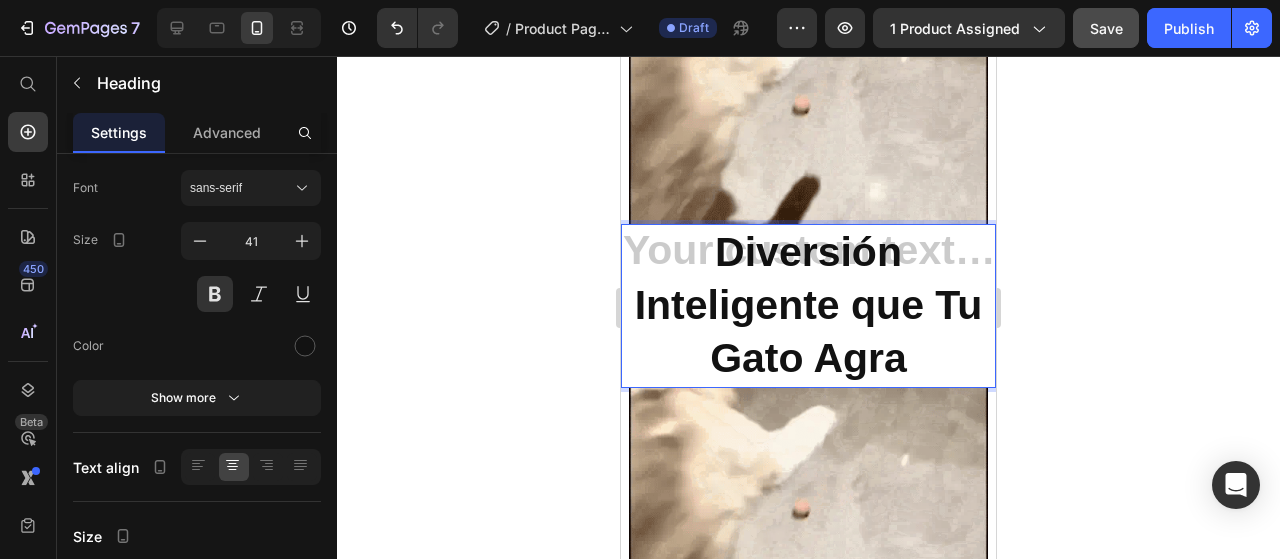 click on "Diversión Inteligente que Tu Gato Agra" at bounding box center (808, 306) 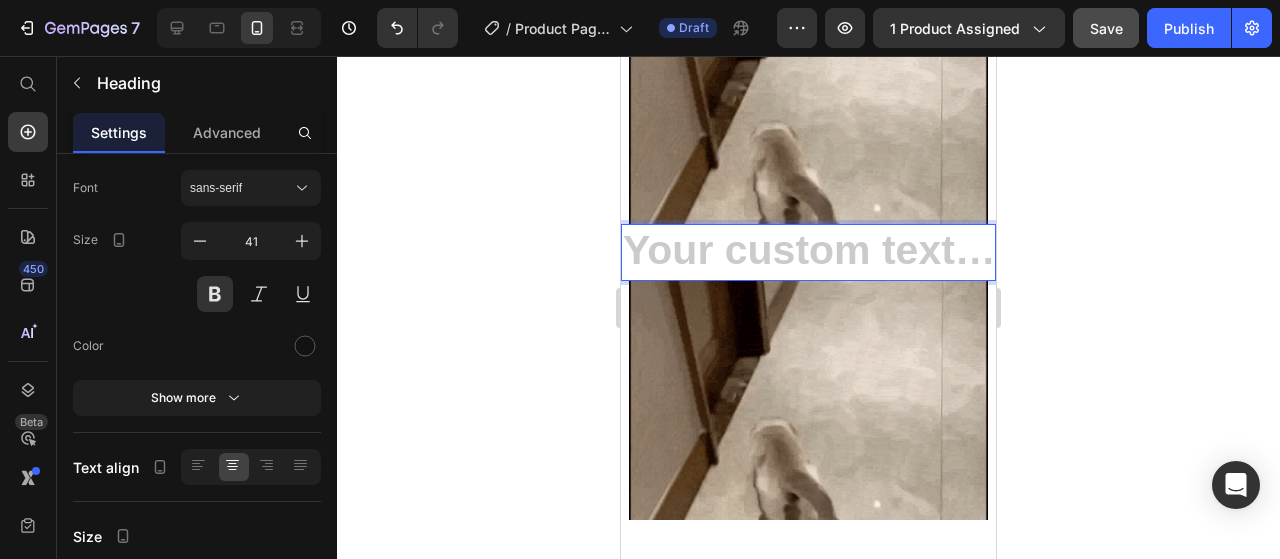 click at bounding box center [808, 252] 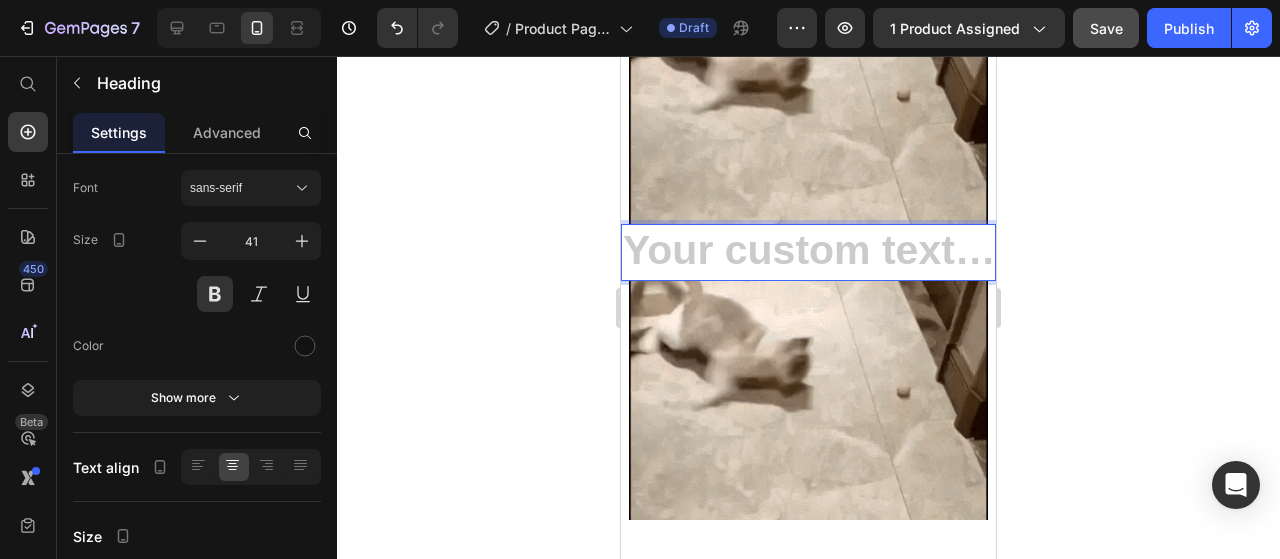 click at bounding box center [808, 252] 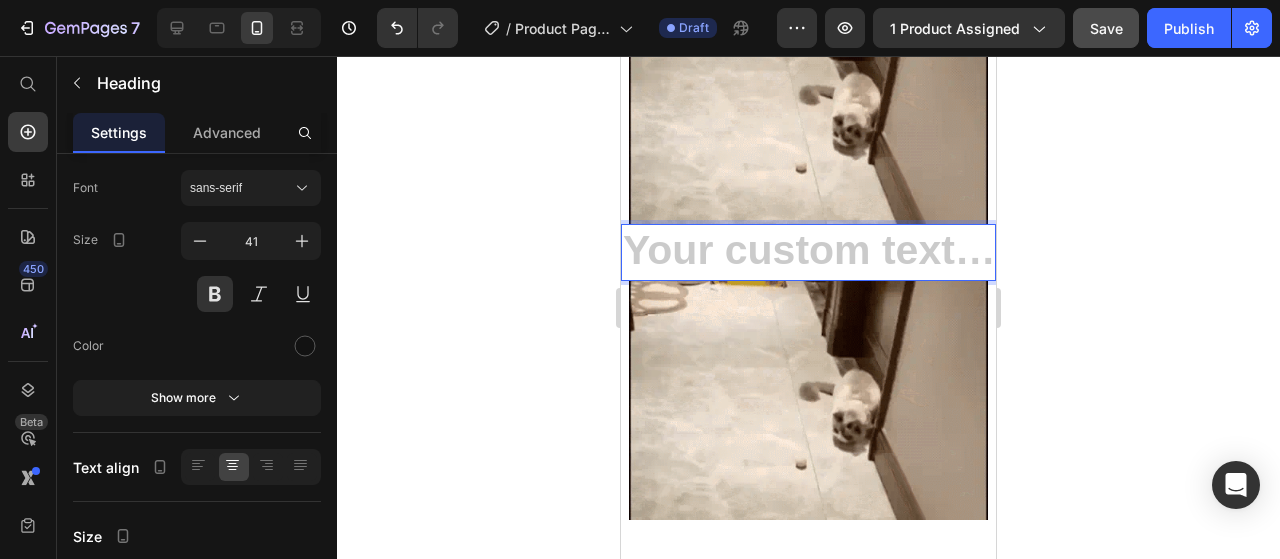 click at bounding box center (808, 252) 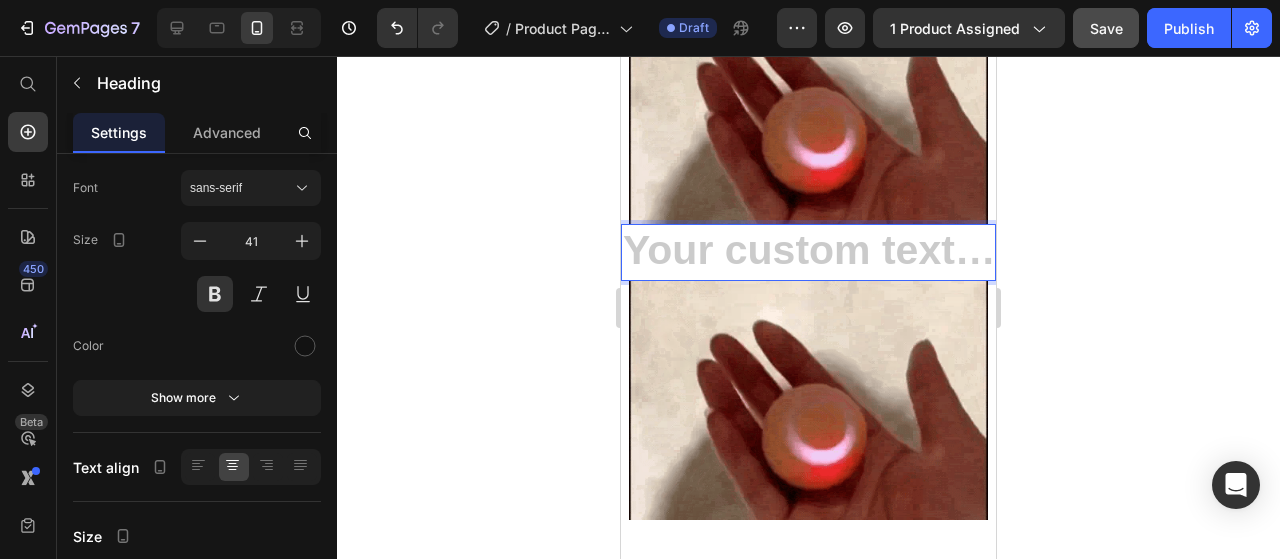 drag, startPoint x: 295, startPoint y: 209, endPoint x: 1062, endPoint y: 120, distance: 772.14636 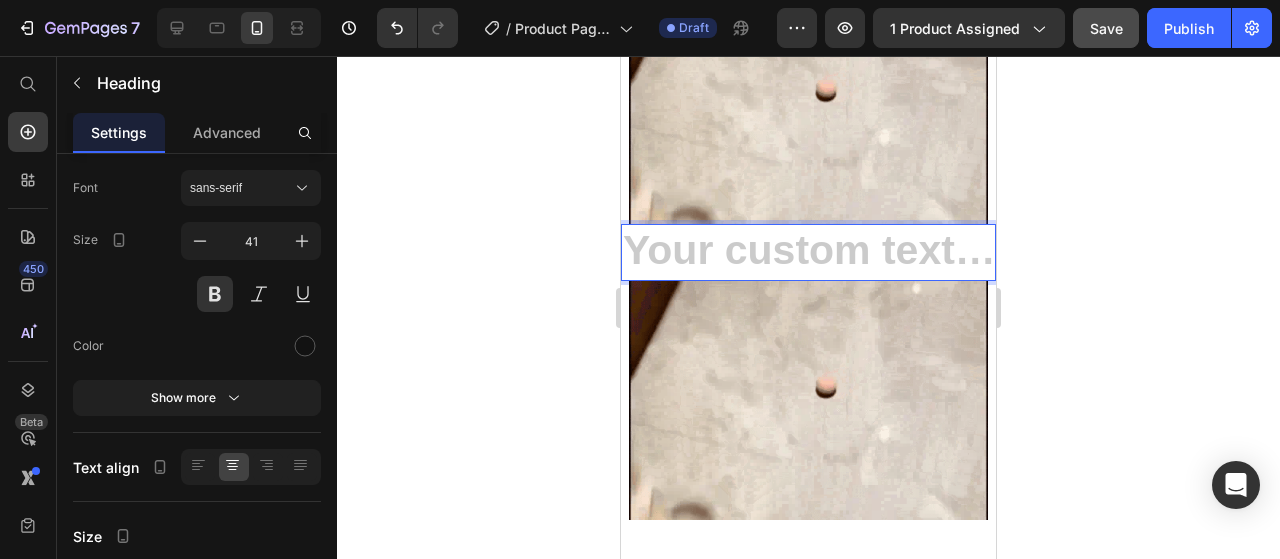 click 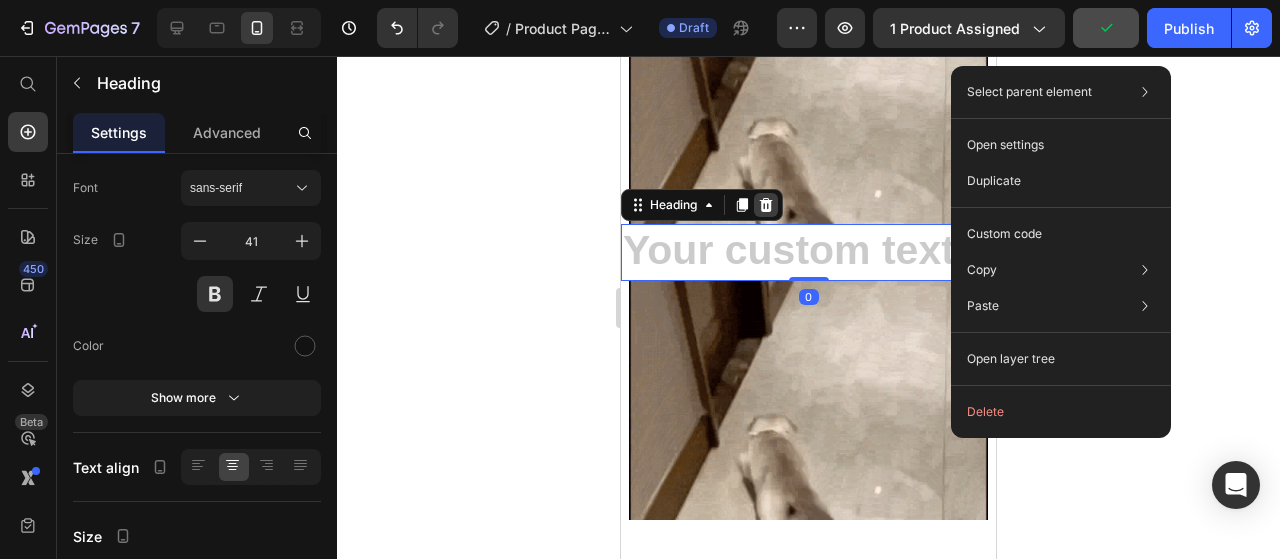 click 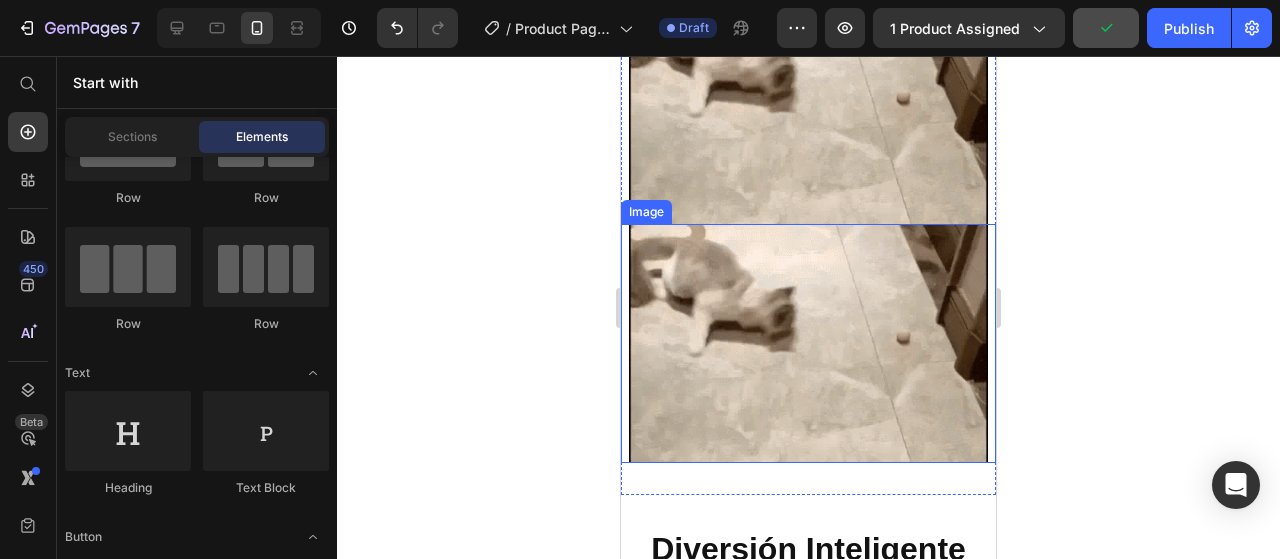 click at bounding box center [808, 343] 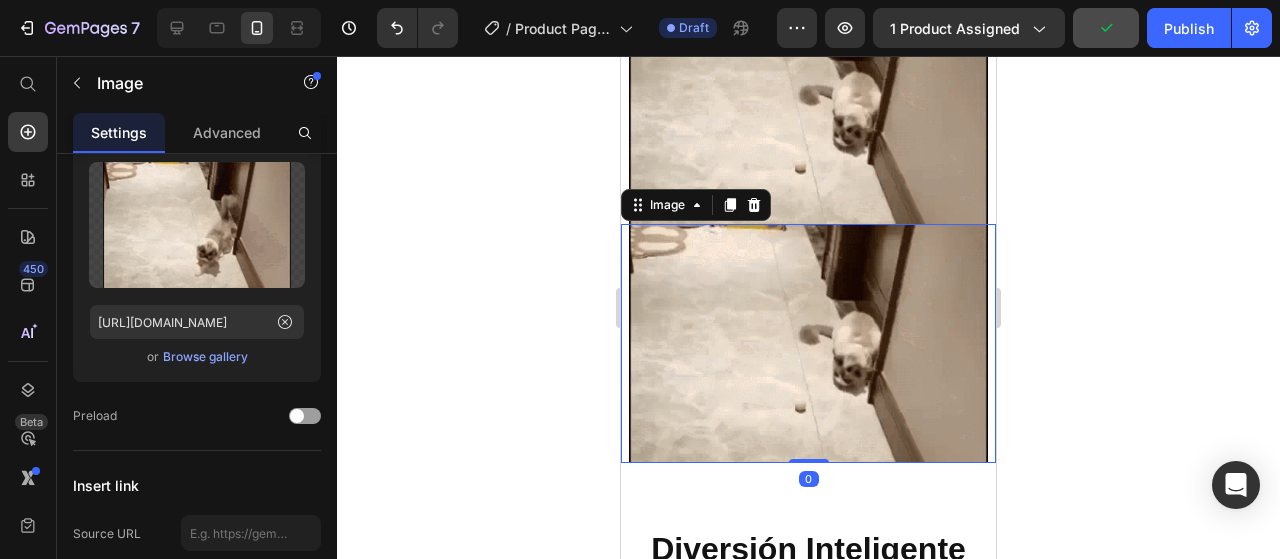 scroll, scrollTop: 0, scrollLeft: 0, axis: both 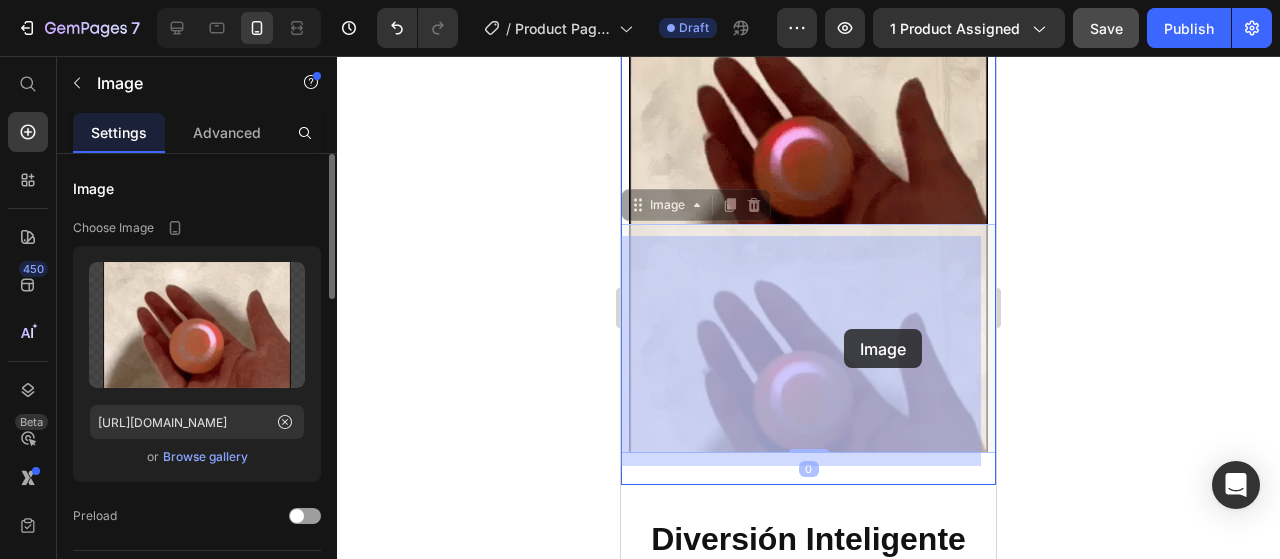 drag, startPoint x: 838, startPoint y: 277, endPoint x: 842, endPoint y: 292, distance: 15.524175 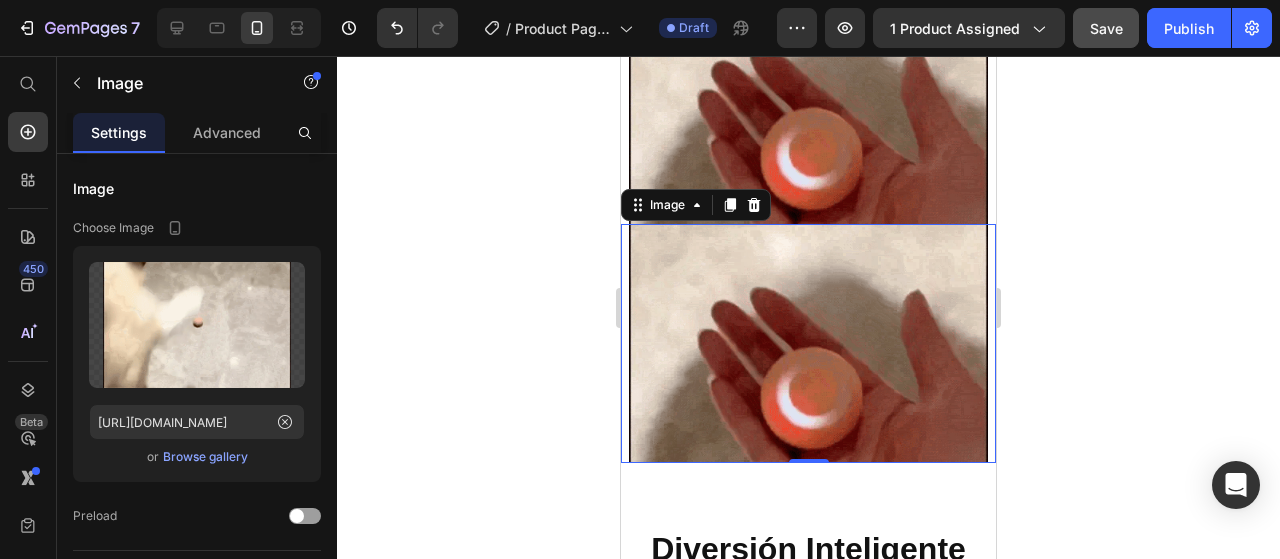 click 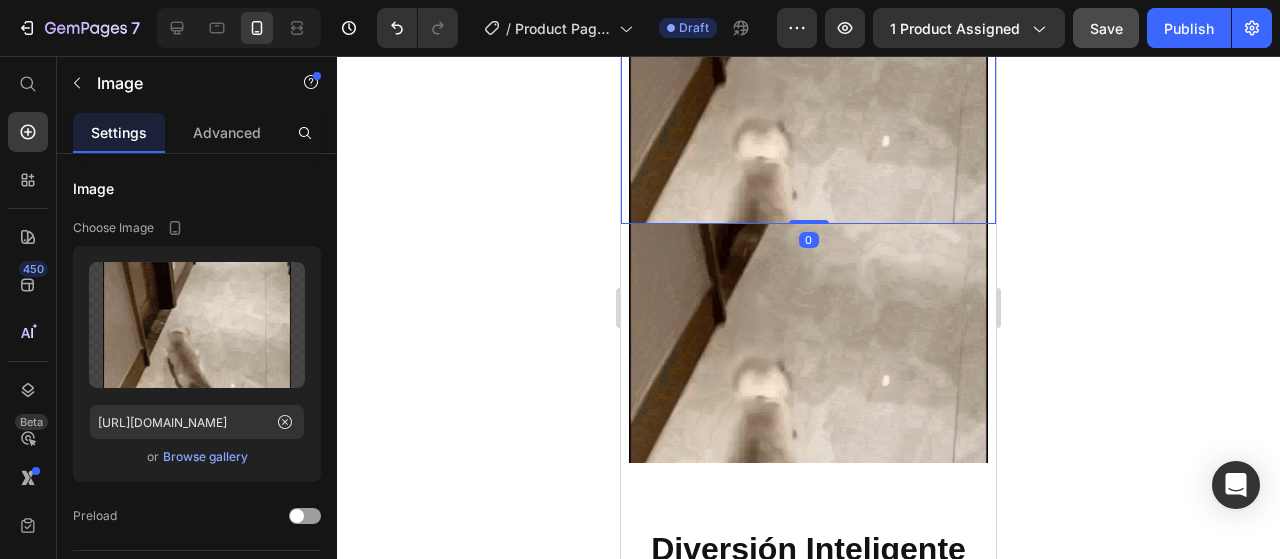 click at bounding box center (808, 103) 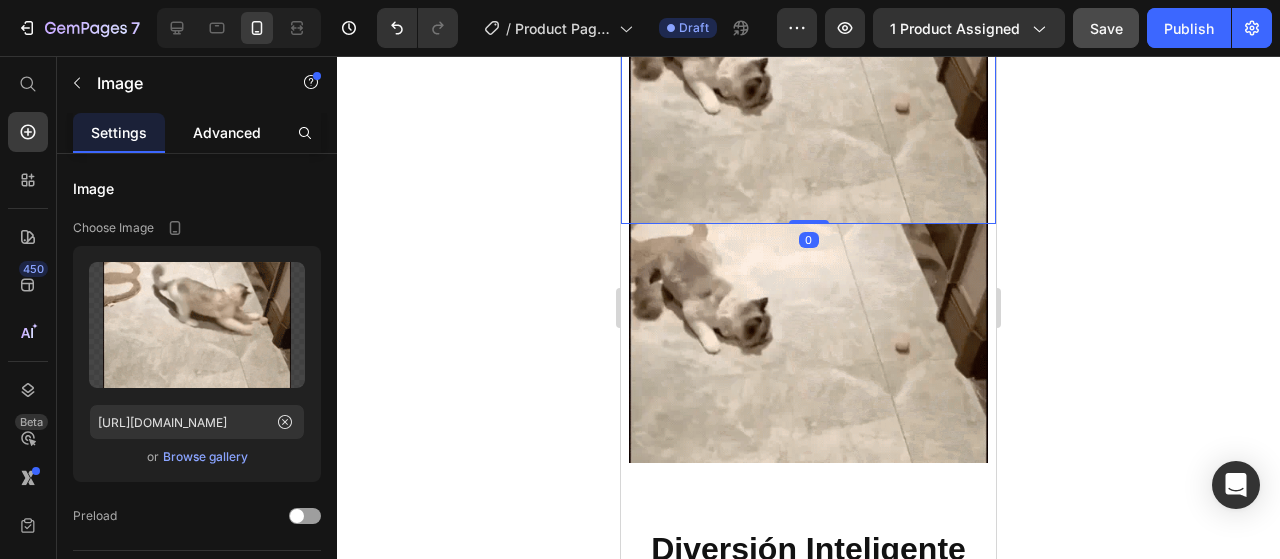 click on "Advanced" at bounding box center [227, 132] 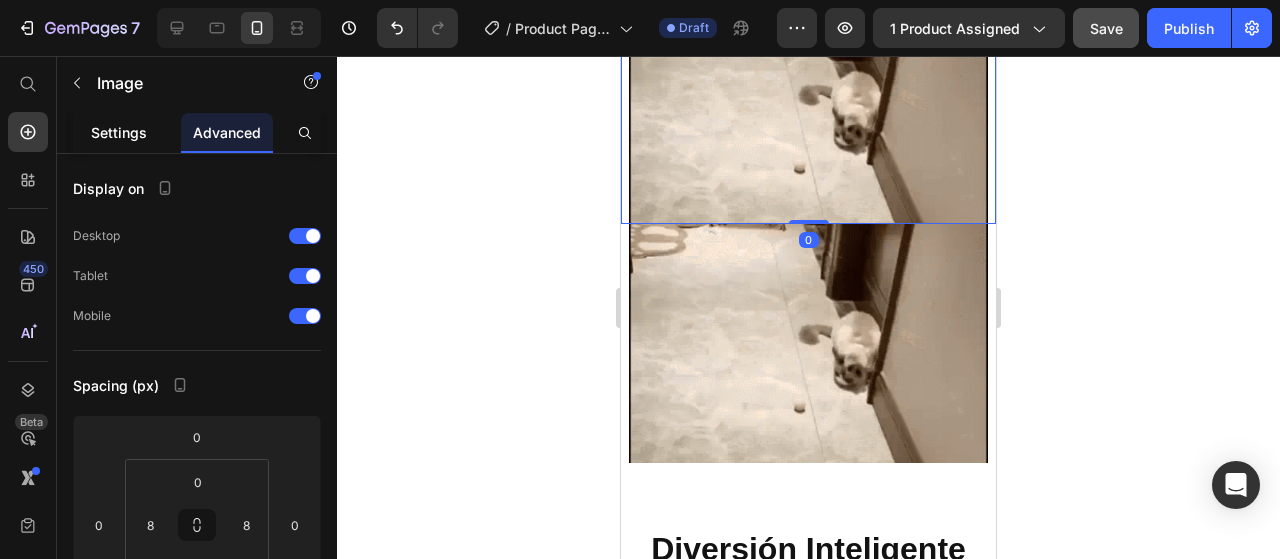 click on "Settings" 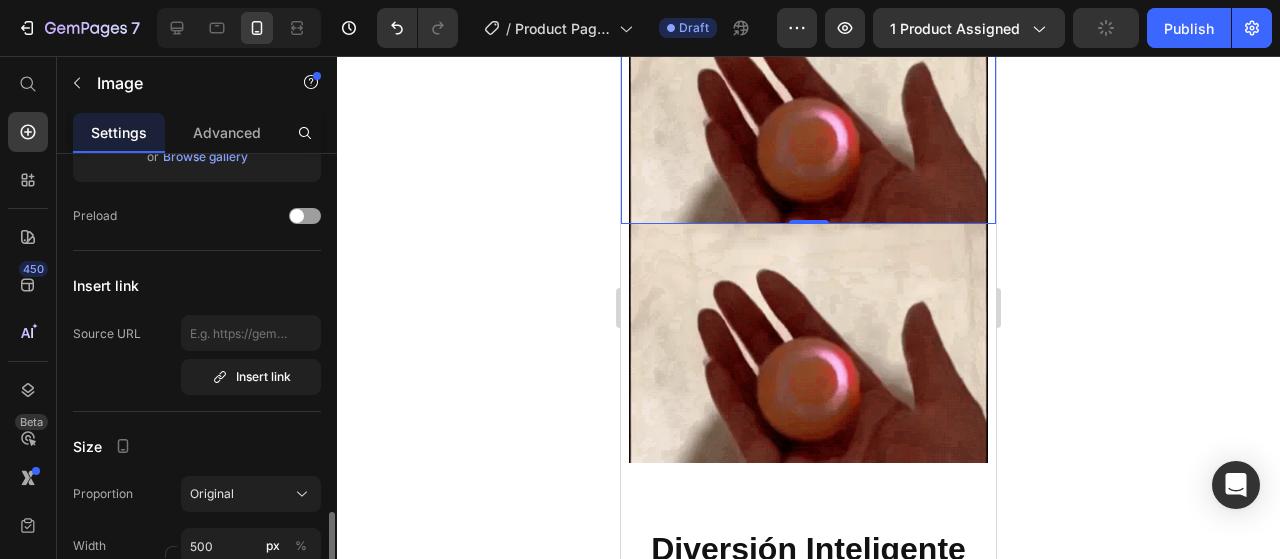scroll, scrollTop: 500, scrollLeft: 0, axis: vertical 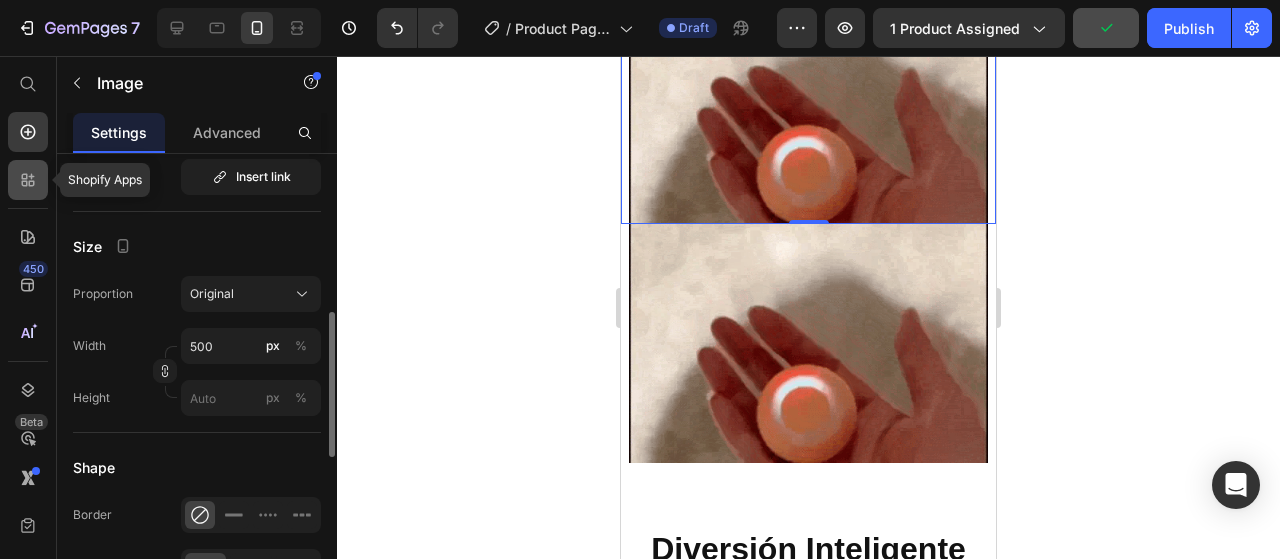 click 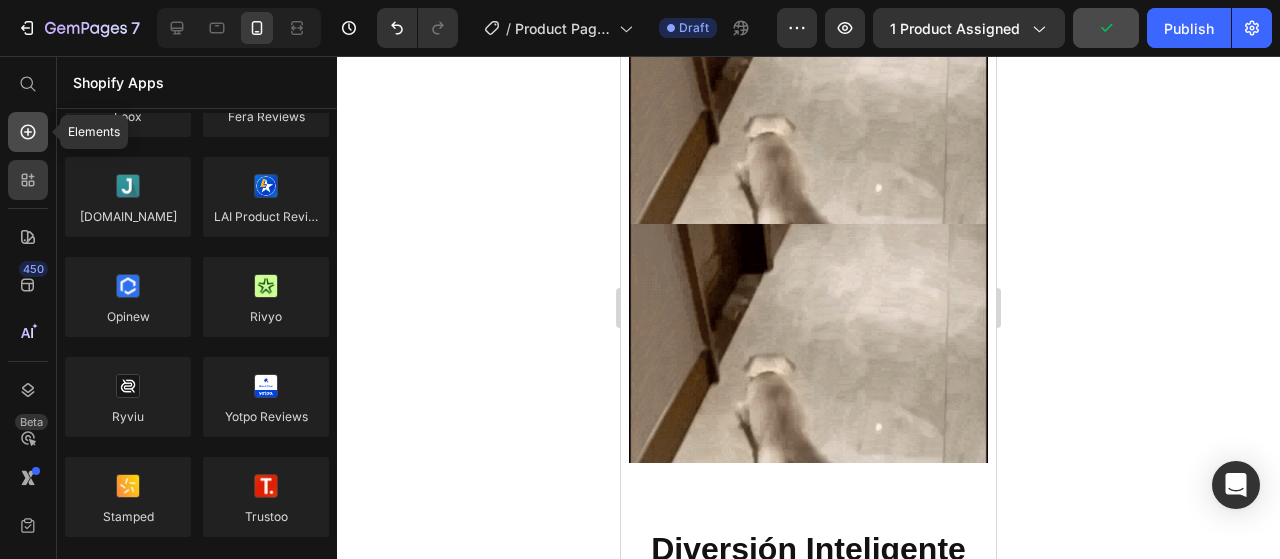 click 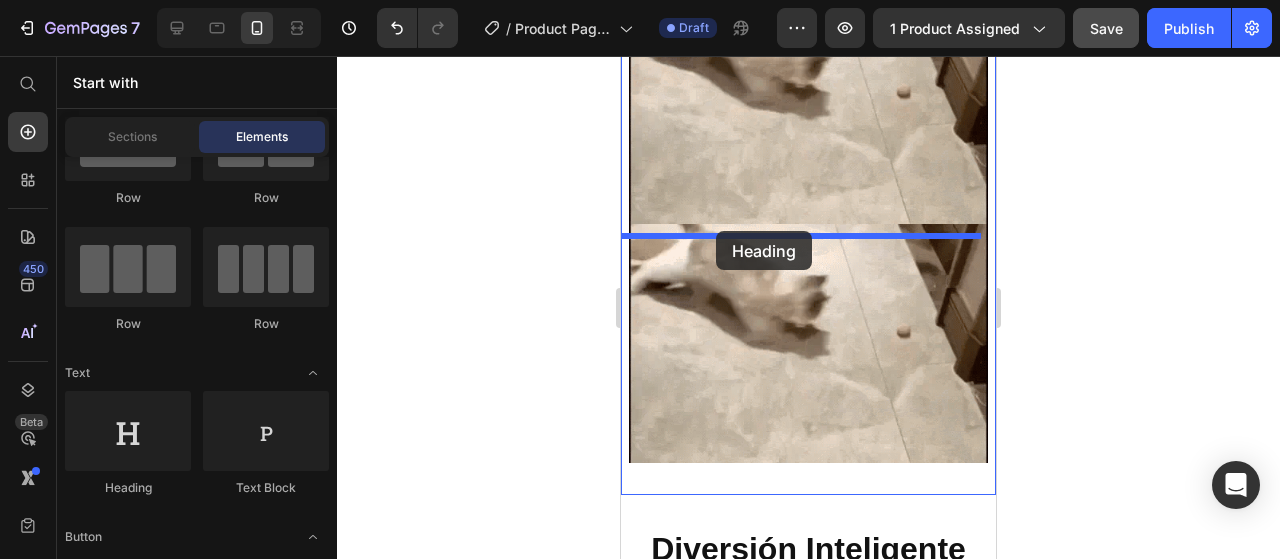 drag, startPoint x: 751, startPoint y: 515, endPoint x: 716, endPoint y: 231, distance: 286.14856 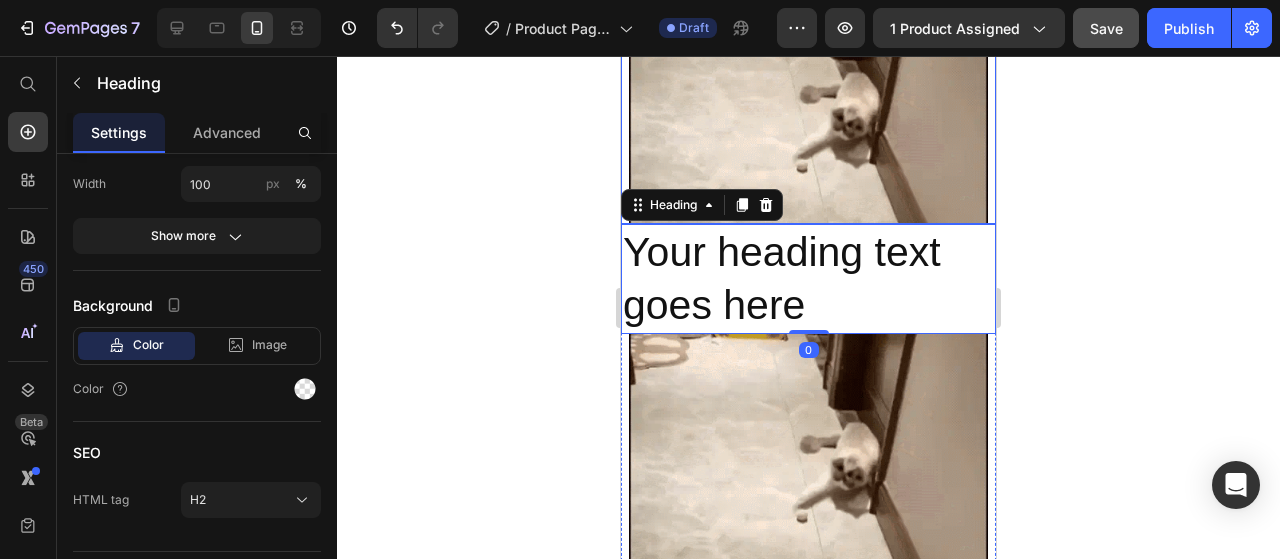 scroll, scrollTop: 0, scrollLeft: 0, axis: both 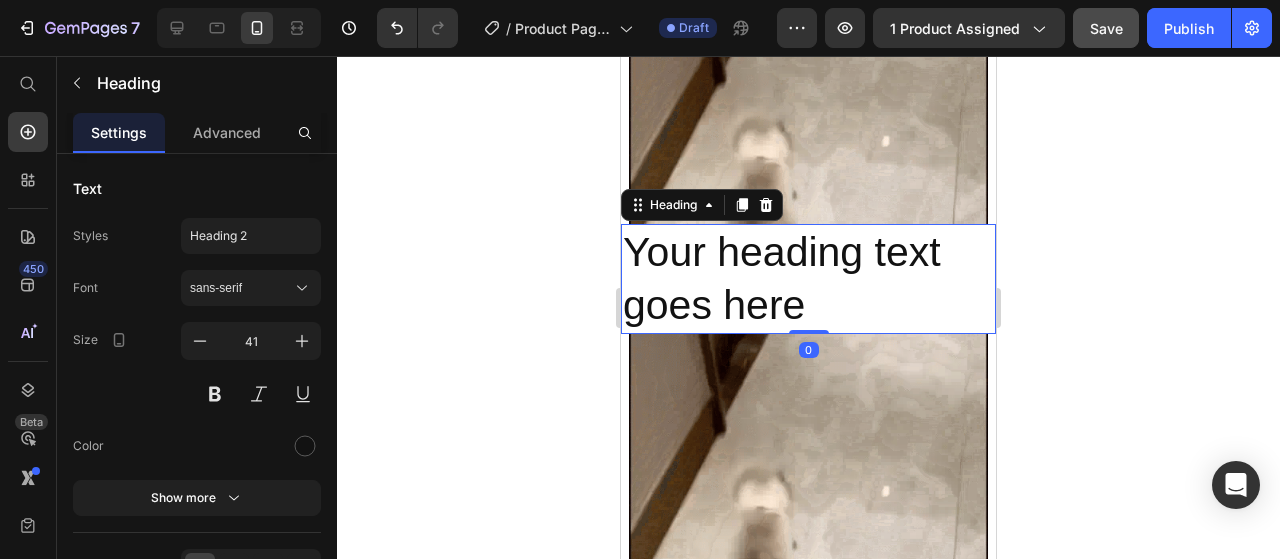 click on "Your heading text goes here" at bounding box center (808, 279) 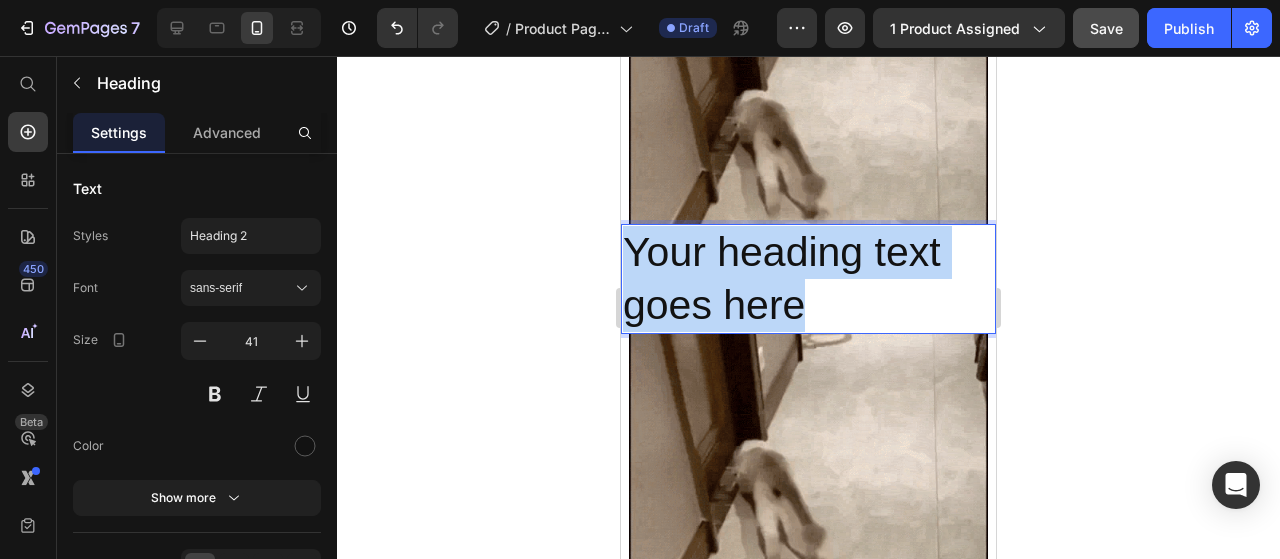 drag, startPoint x: 825, startPoint y: 325, endPoint x: 624, endPoint y: 254, distance: 213.1713 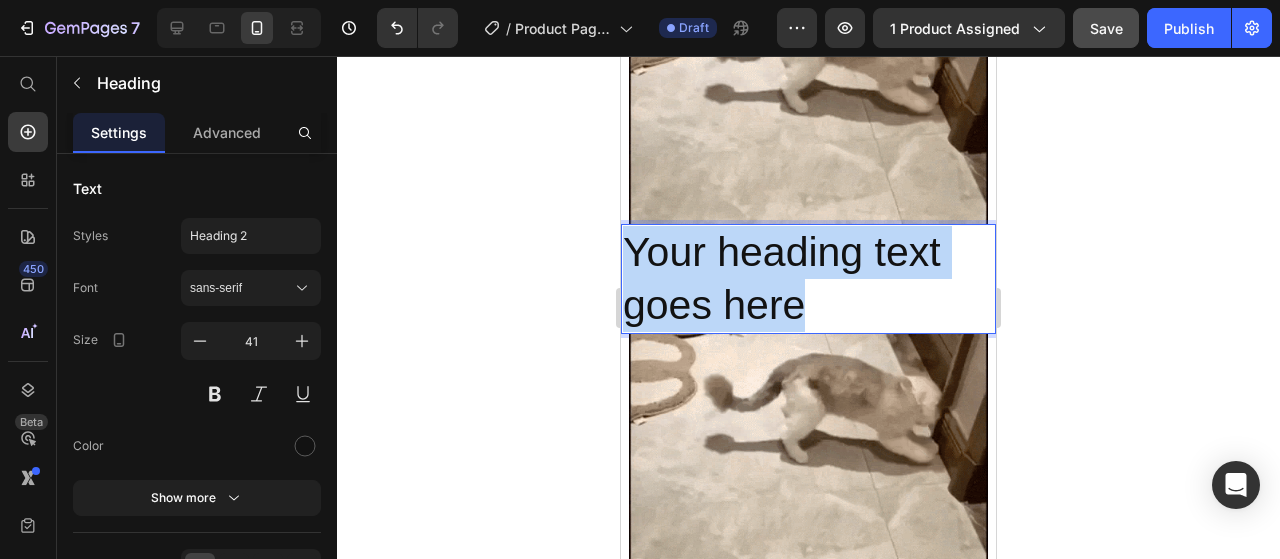 click on "Your heading text goes here" at bounding box center (808, 279) 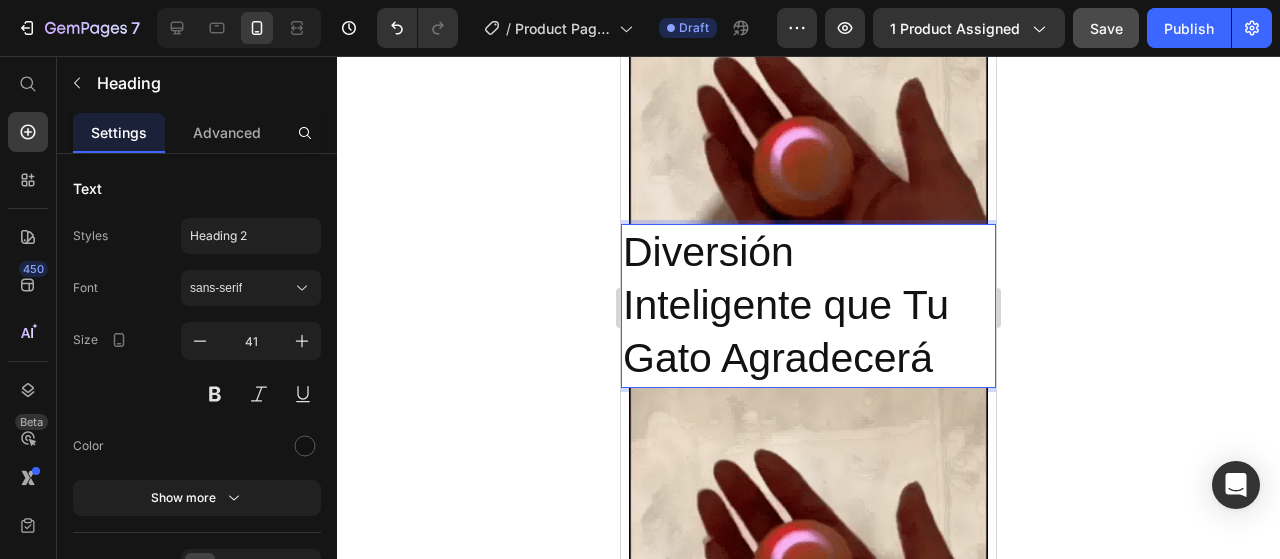 drag, startPoint x: 952, startPoint y: 370, endPoint x: 626, endPoint y: 249, distance: 347.73123 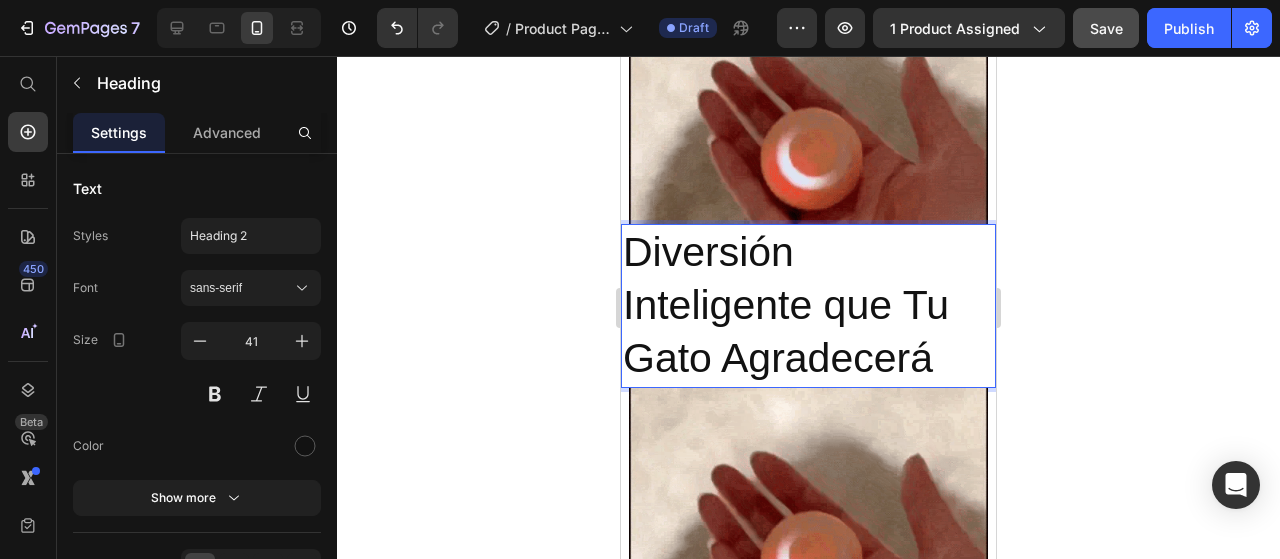 click on "Diversión Inteligente que Tu Gato Agradecerá" at bounding box center [808, 306] 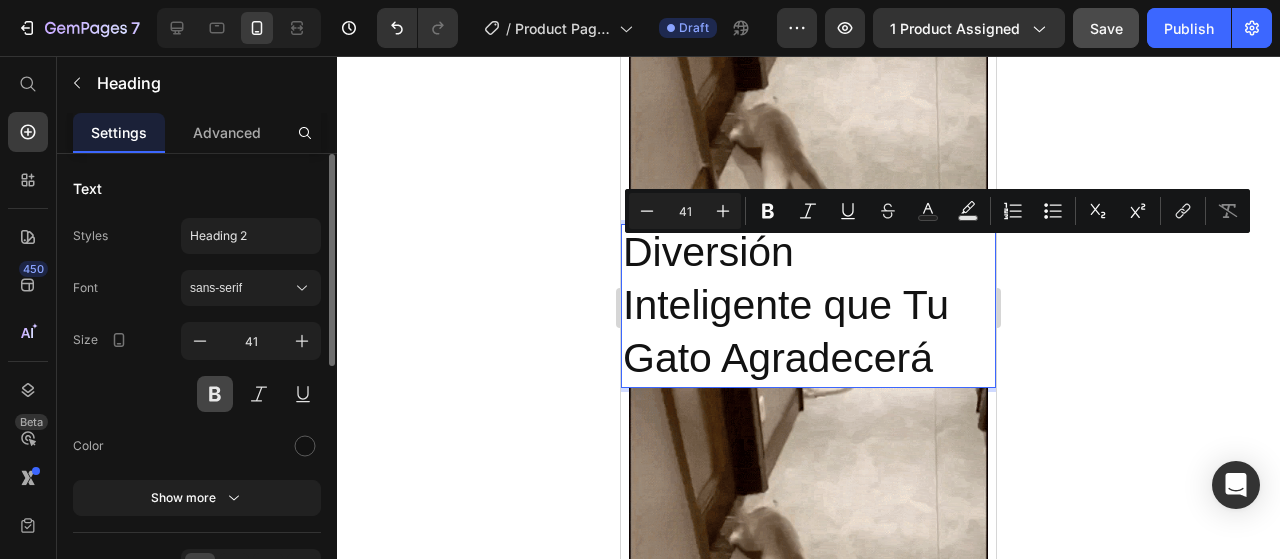 click at bounding box center [215, 394] 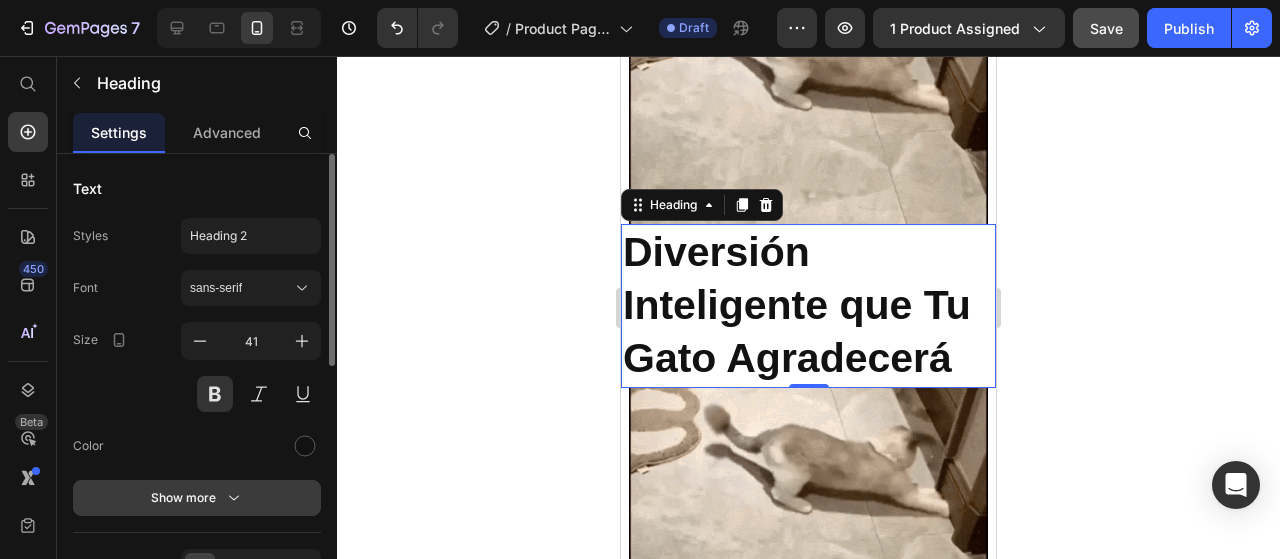 scroll, scrollTop: 200, scrollLeft: 0, axis: vertical 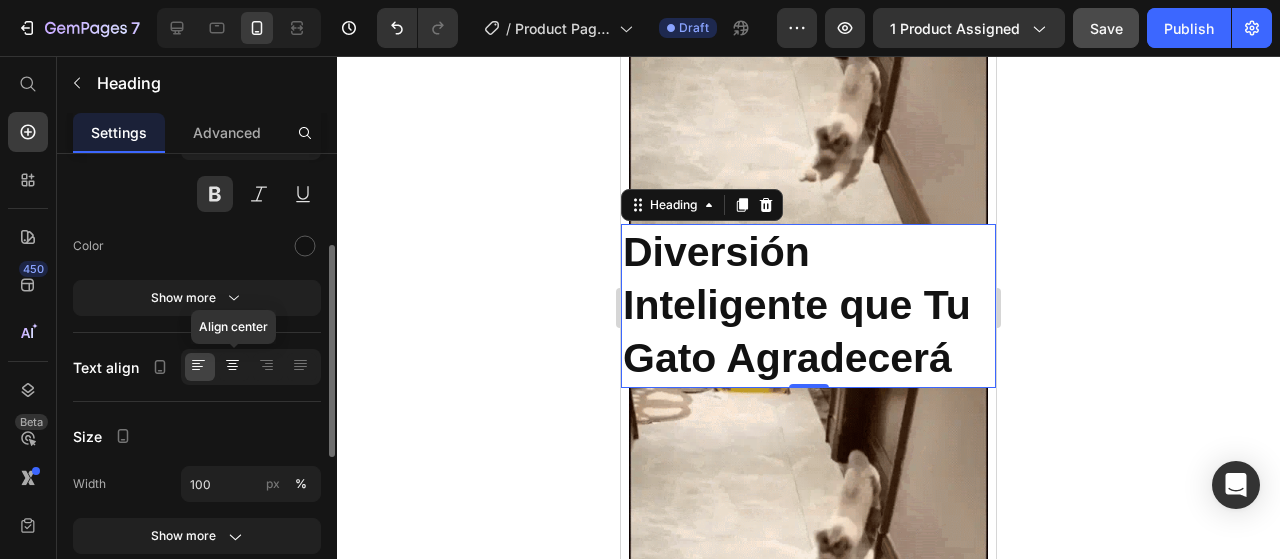 click 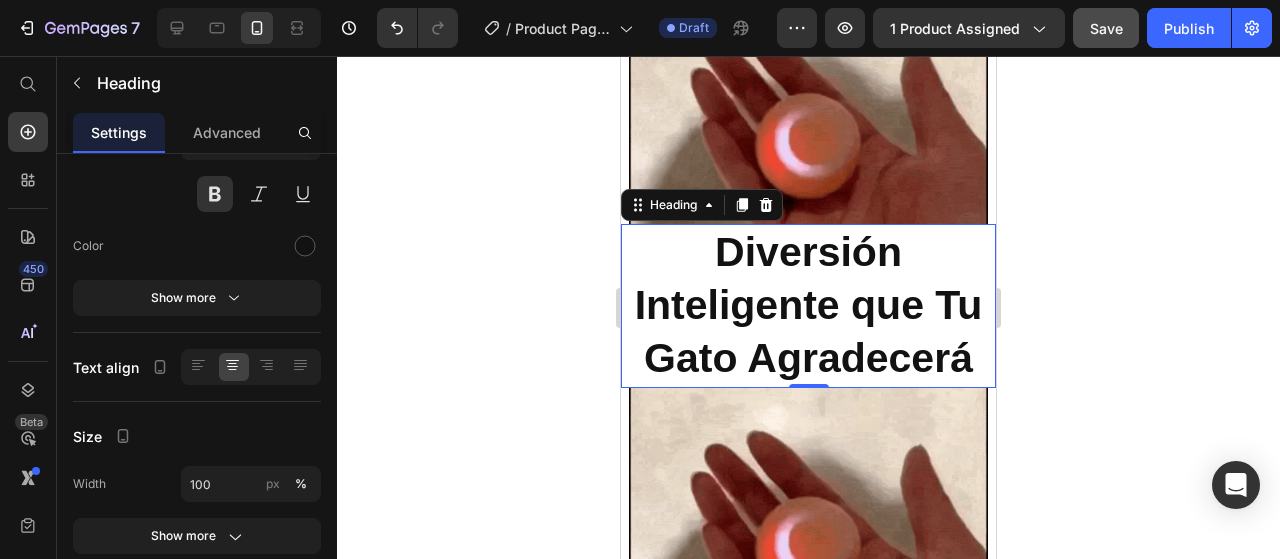 click 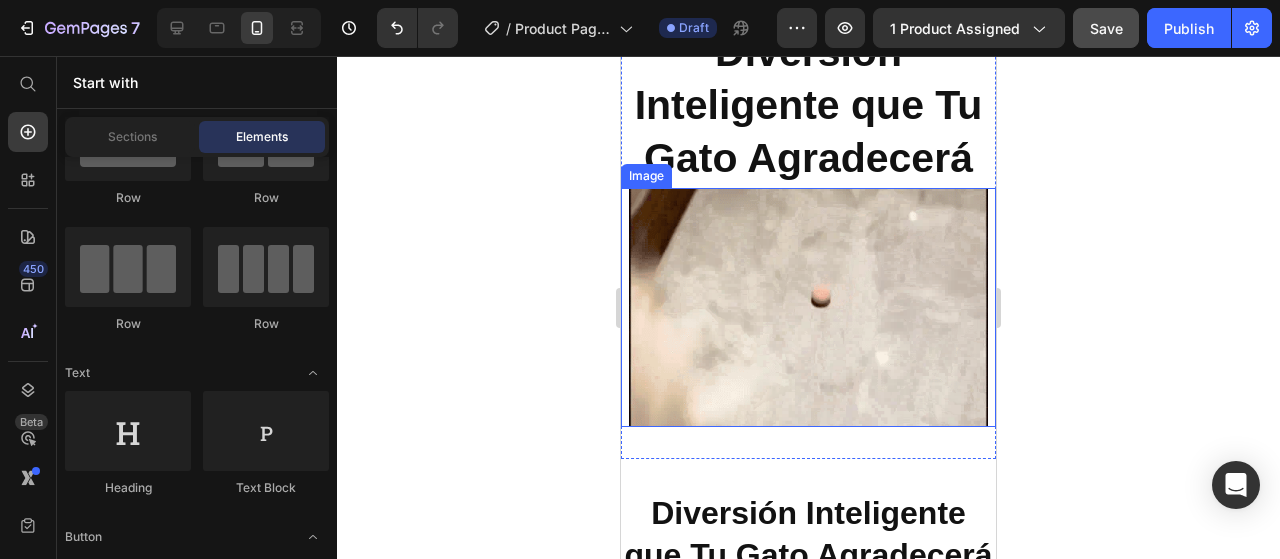 scroll, scrollTop: 1184, scrollLeft: 0, axis: vertical 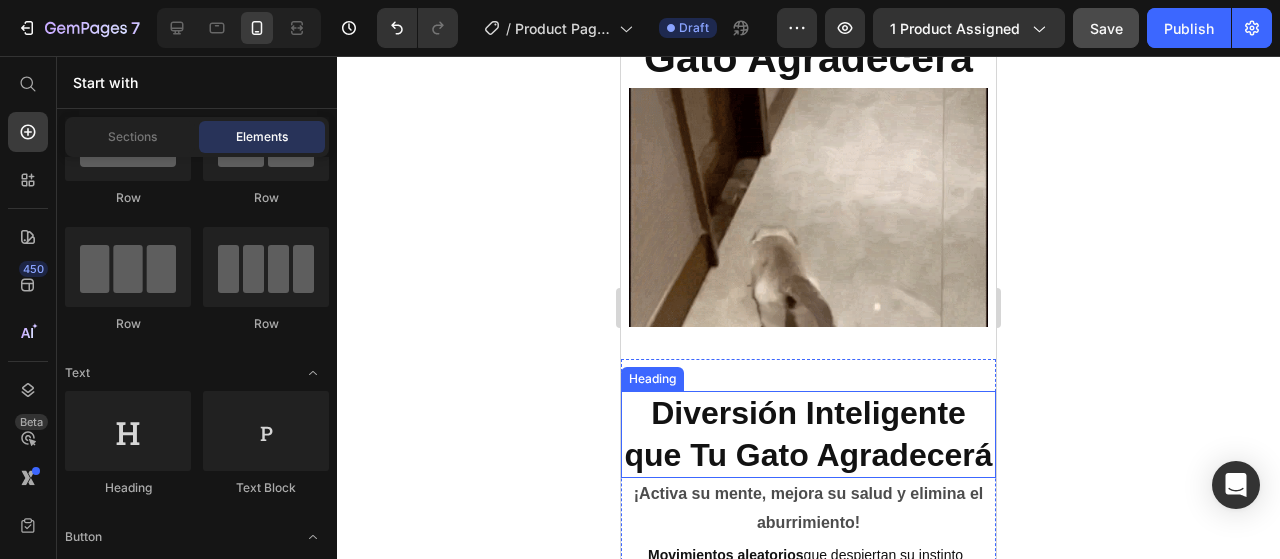 click on "Diversión Inteligente que Tu Gato Agradecerá" at bounding box center (808, 434) 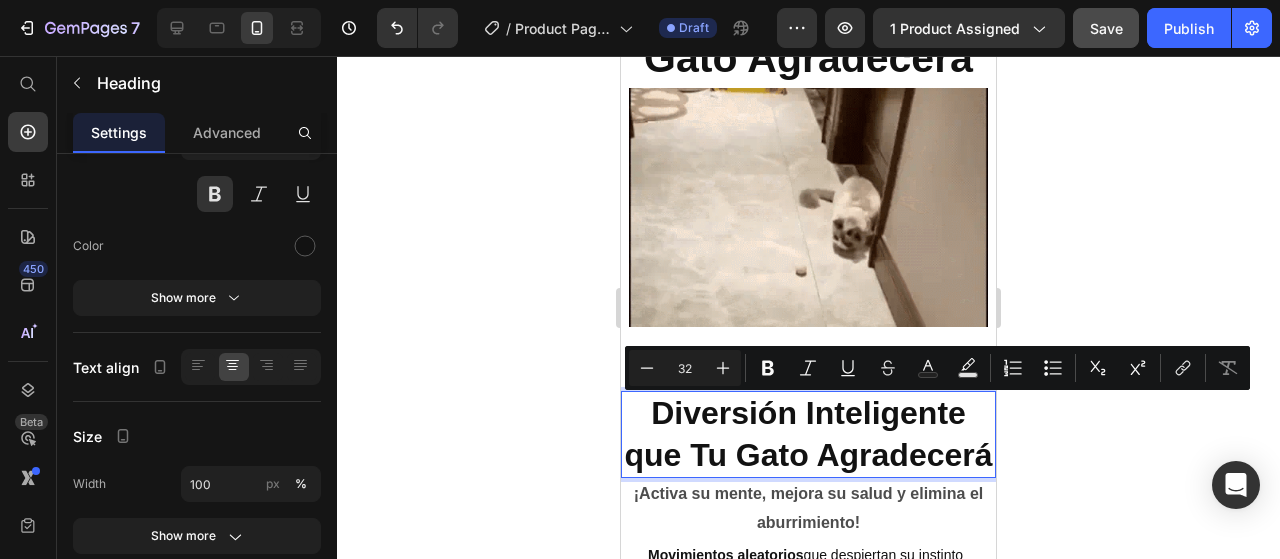drag, startPoint x: 901, startPoint y: 493, endPoint x: 638, endPoint y: 412, distance: 275.19086 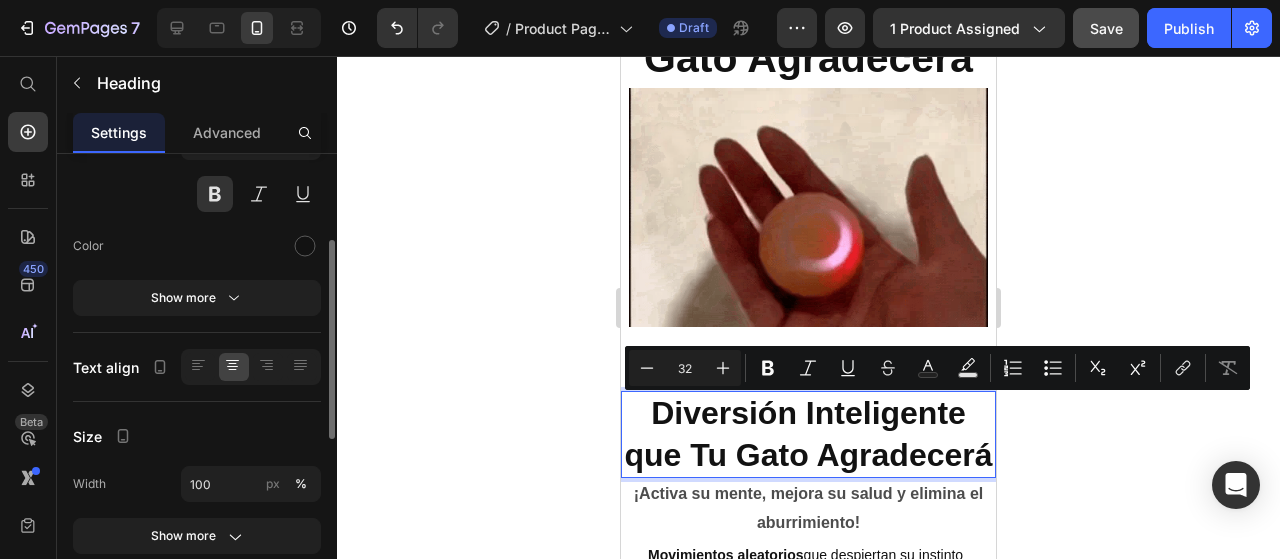 scroll, scrollTop: 0, scrollLeft: 0, axis: both 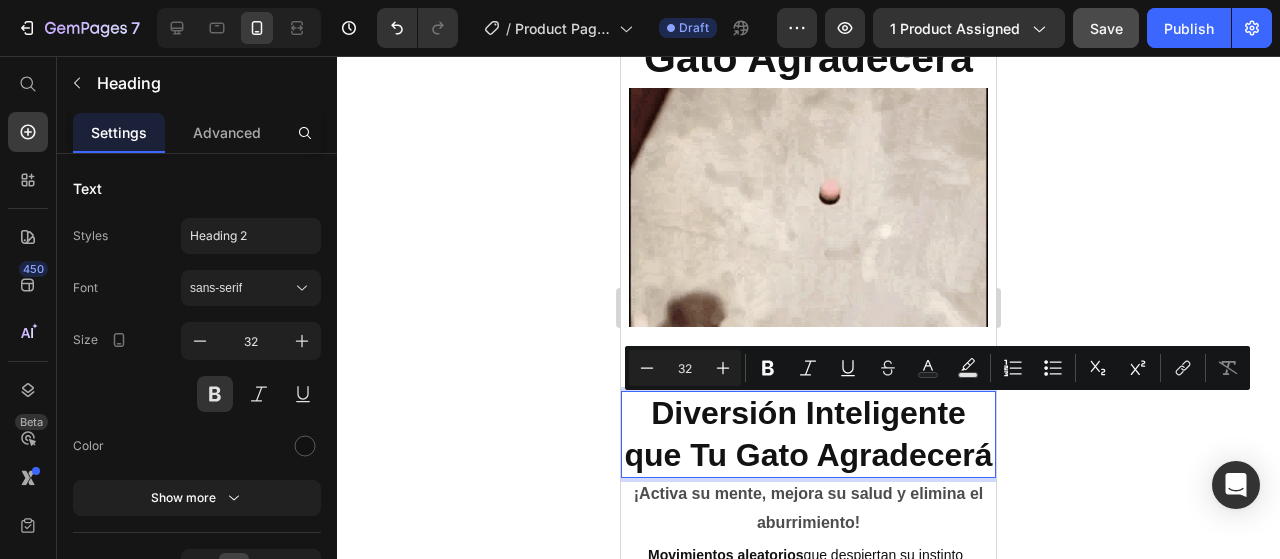 click 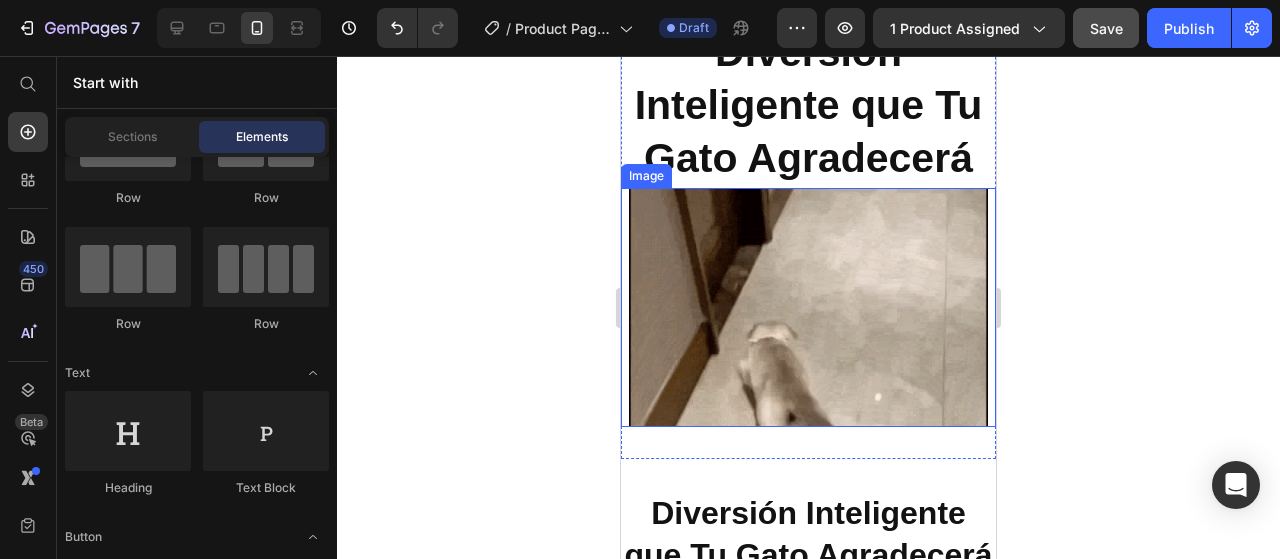 scroll, scrollTop: 984, scrollLeft: 0, axis: vertical 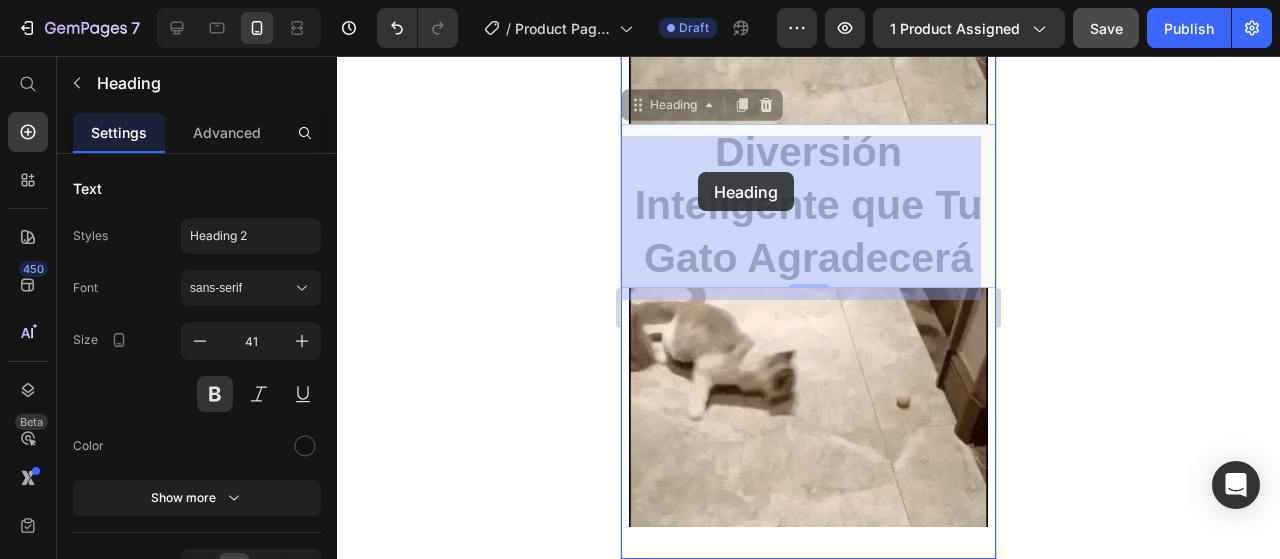 drag, startPoint x: 960, startPoint y: 279, endPoint x: 700, endPoint y: 184, distance: 276.81223 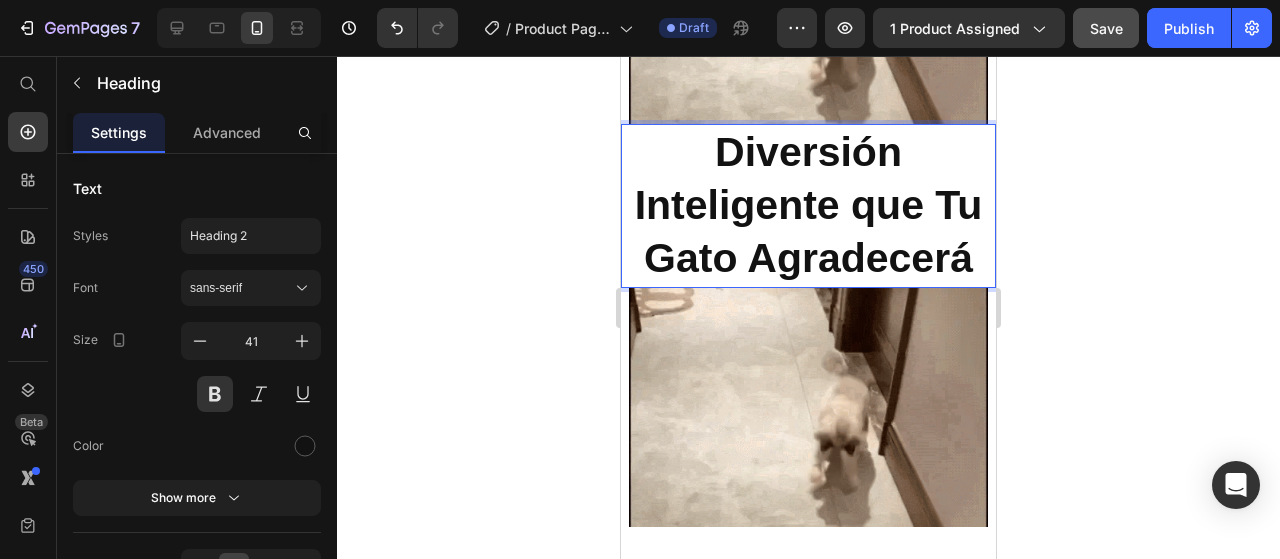 click on "Diversión Inteligente que Tu Gato Agradecerá" at bounding box center [808, 206] 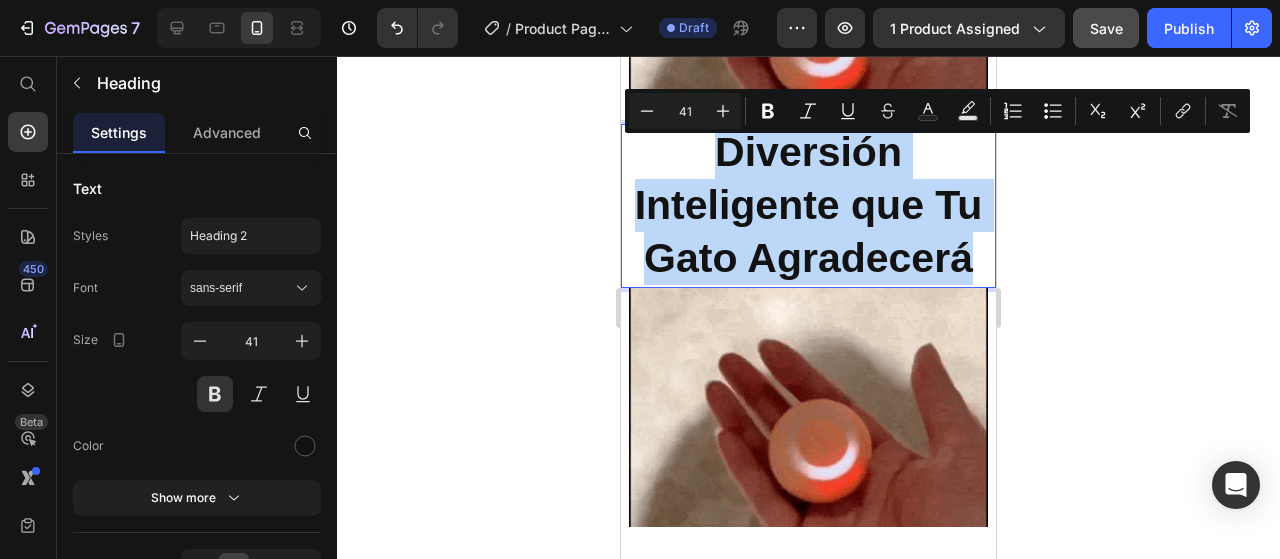 drag, startPoint x: 958, startPoint y: 270, endPoint x: 688, endPoint y: 161, distance: 291.17178 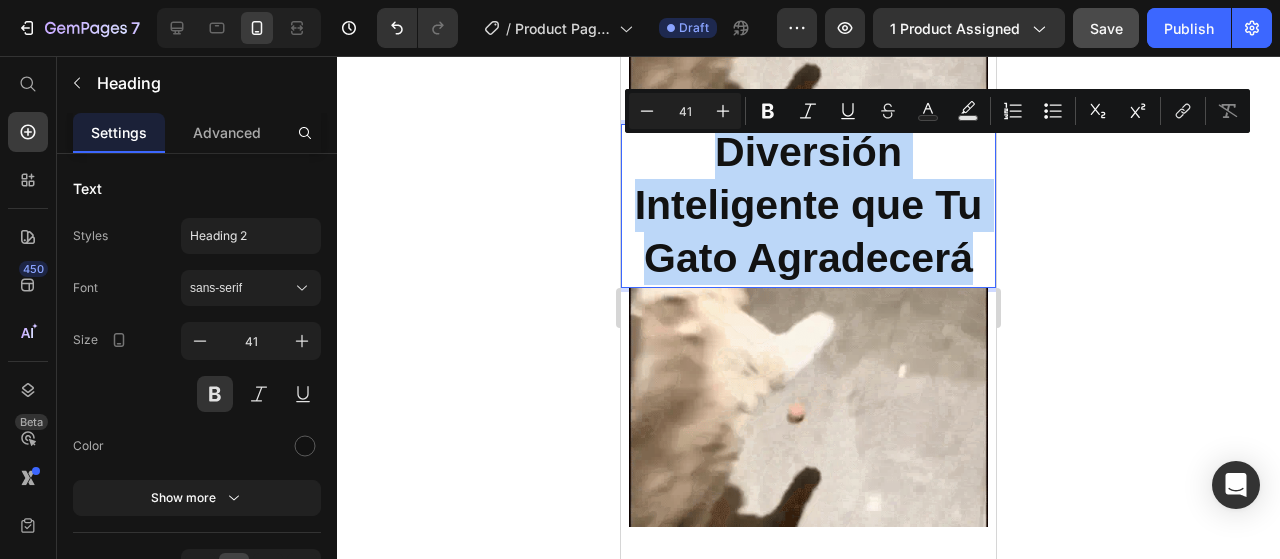click on "Diversión Inteligente que Tu Gato Agradecerá" at bounding box center (808, 206) 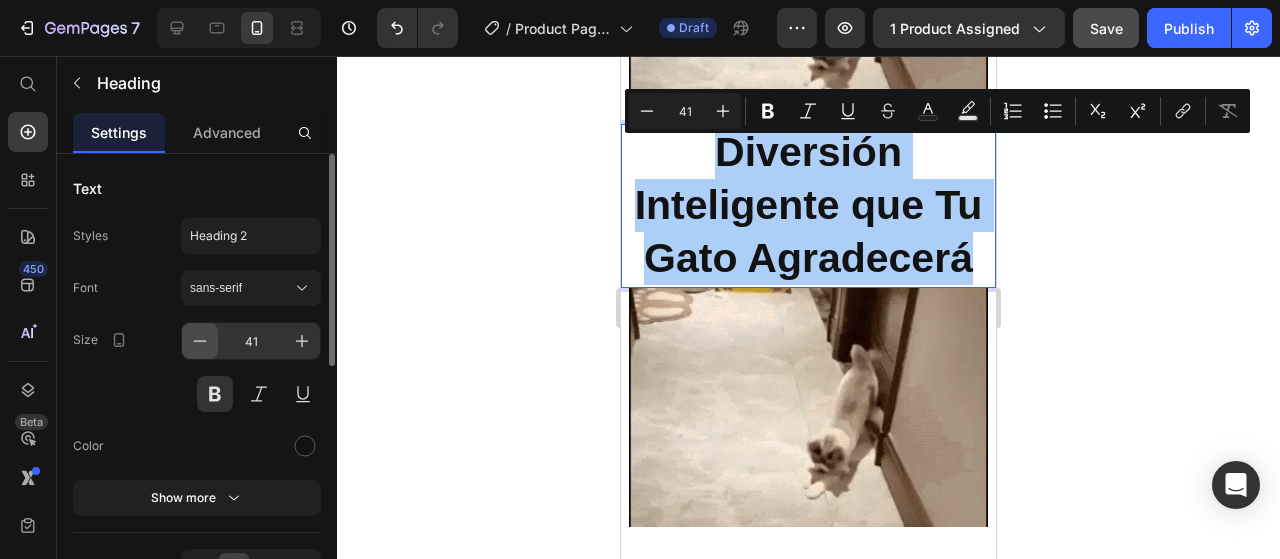 click 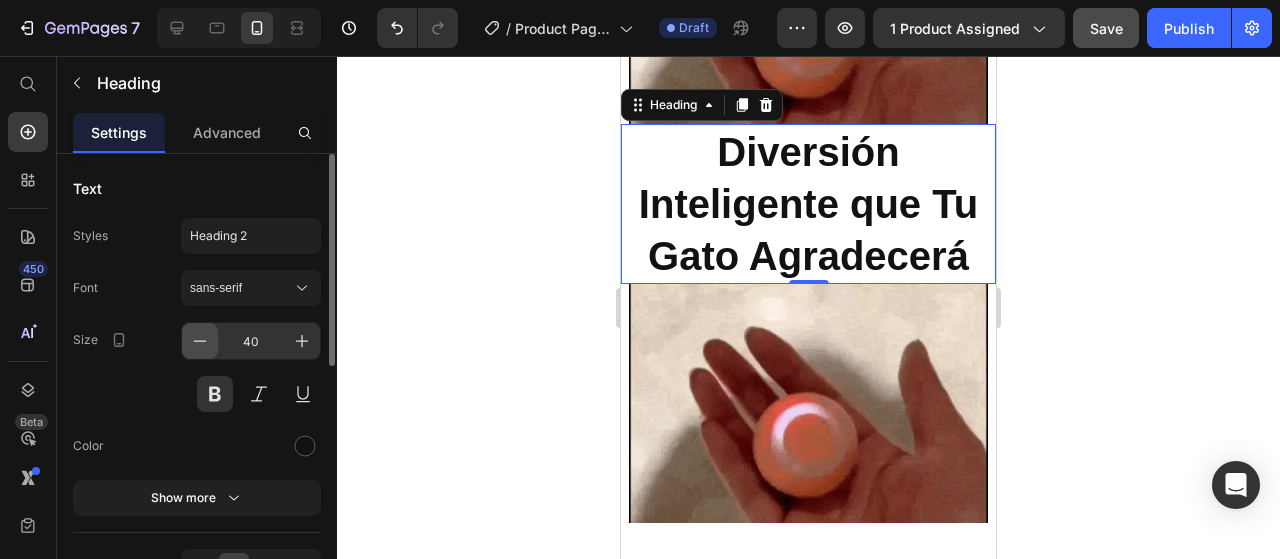 click 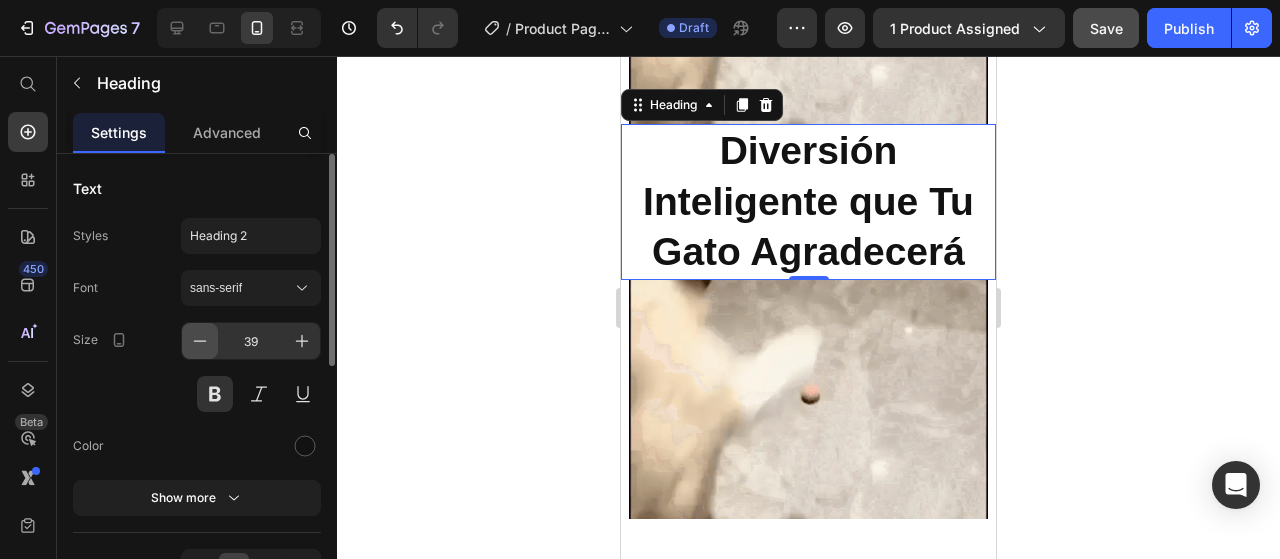 click 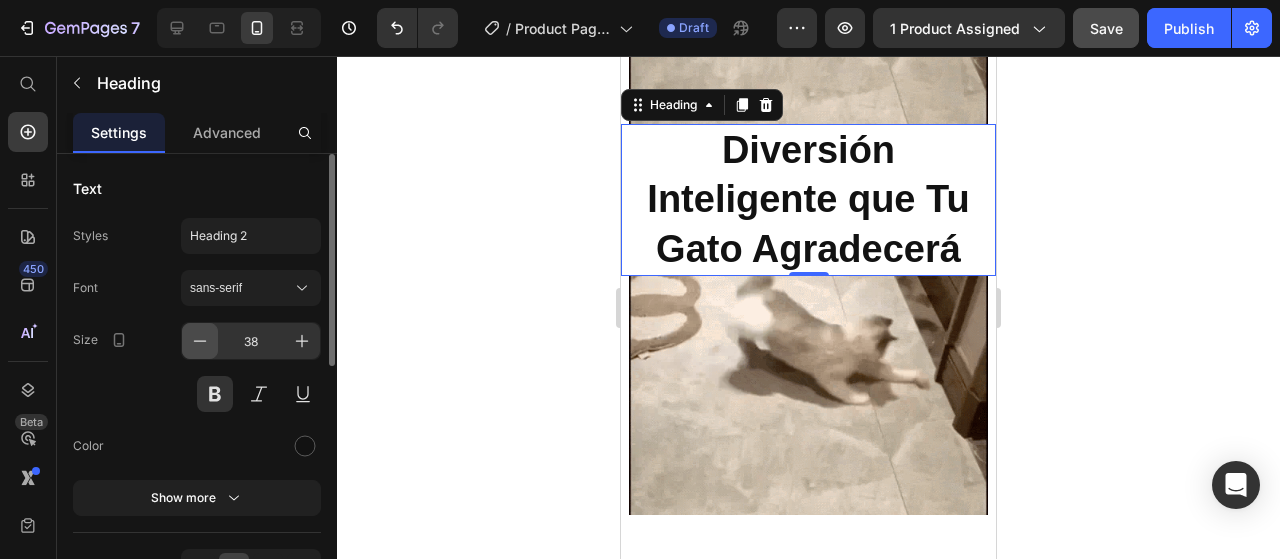 click 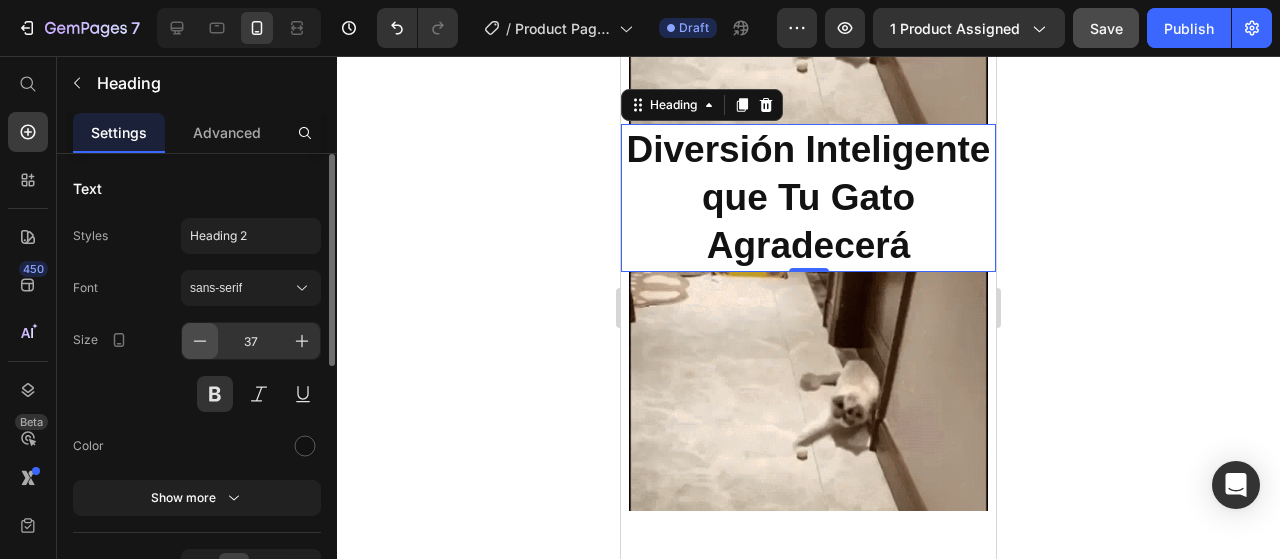 click 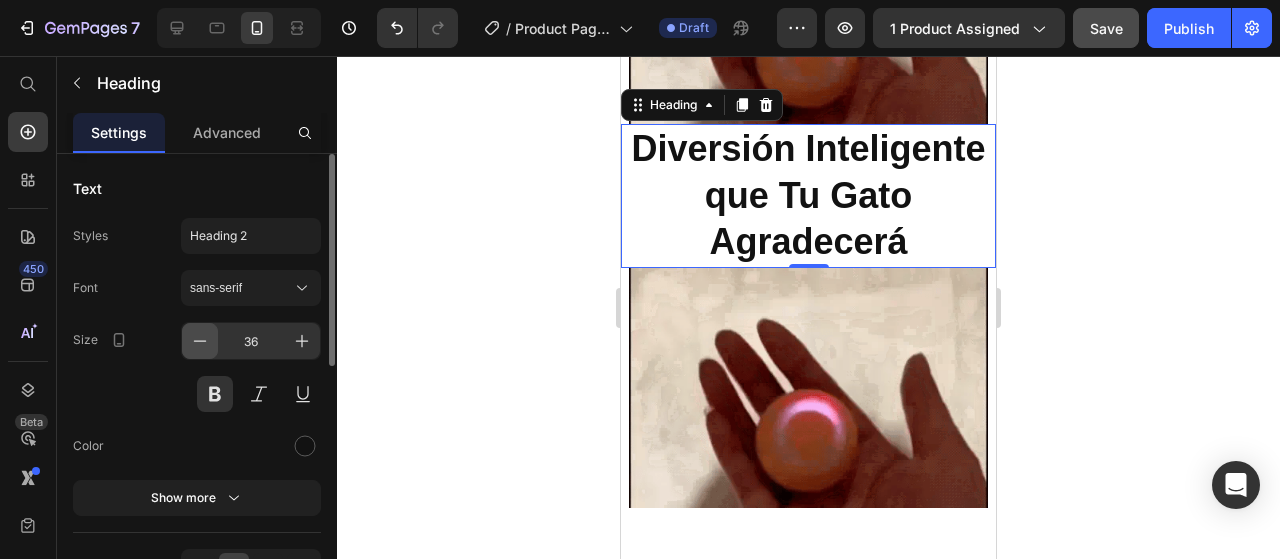click 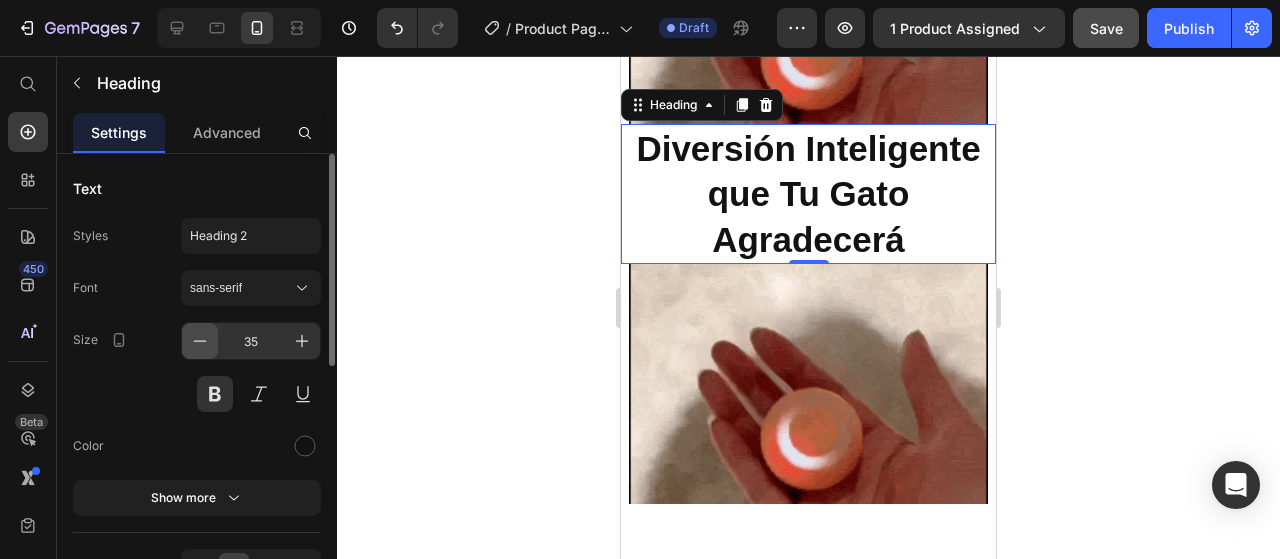 click 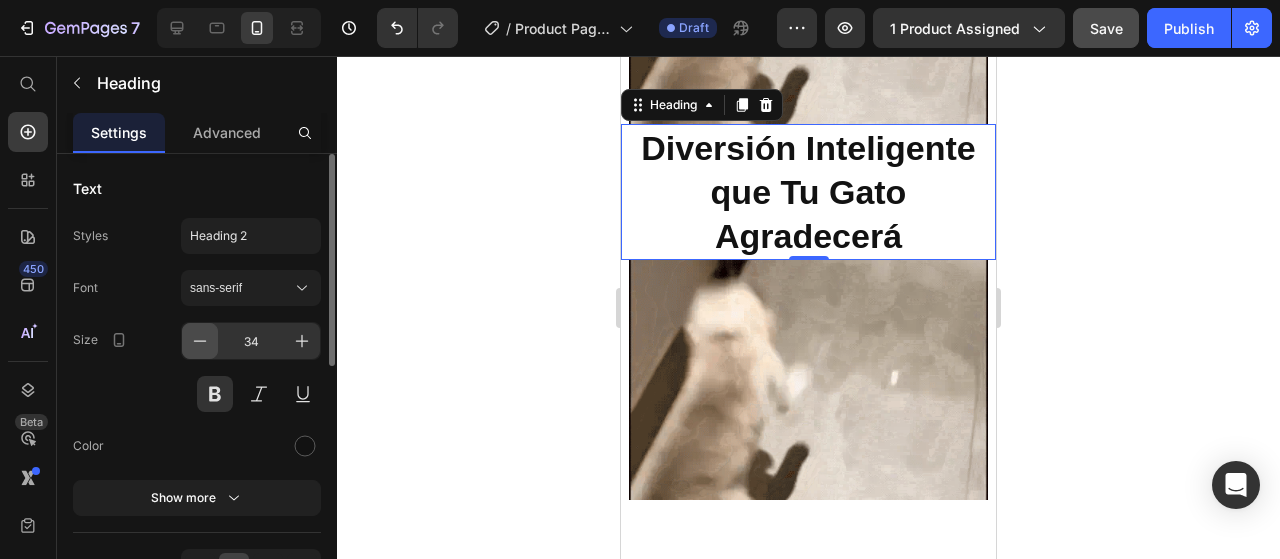 click 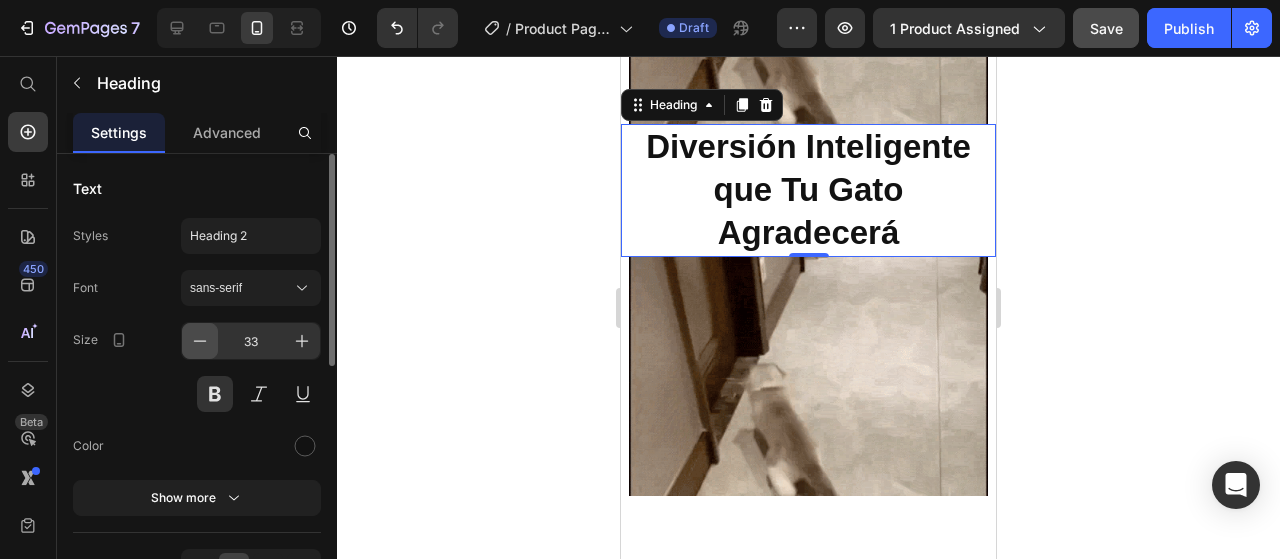click 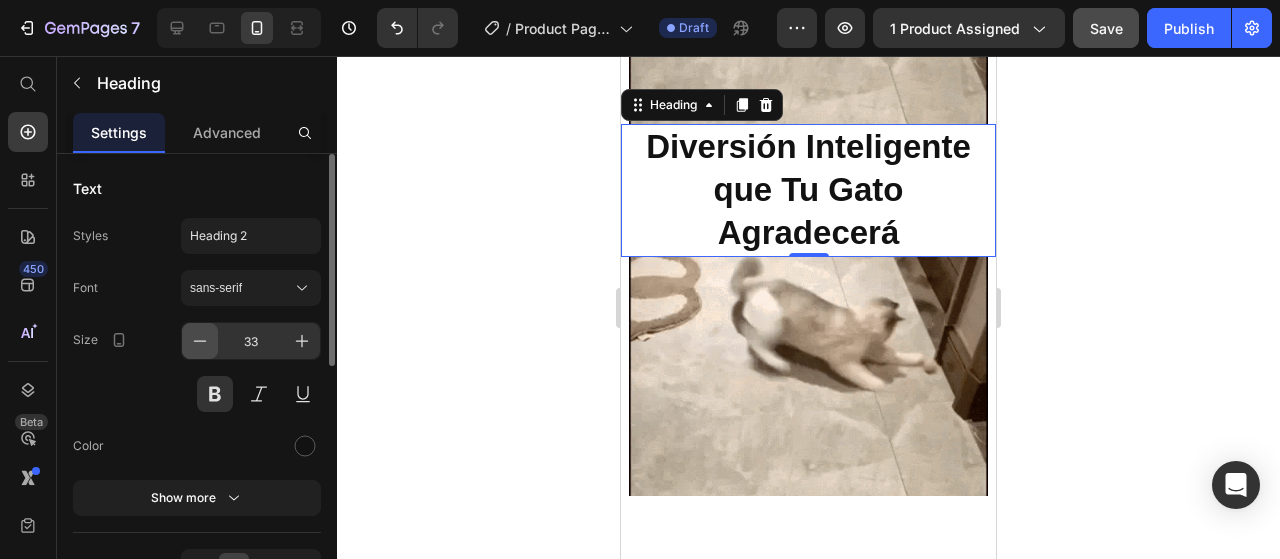 type on "32" 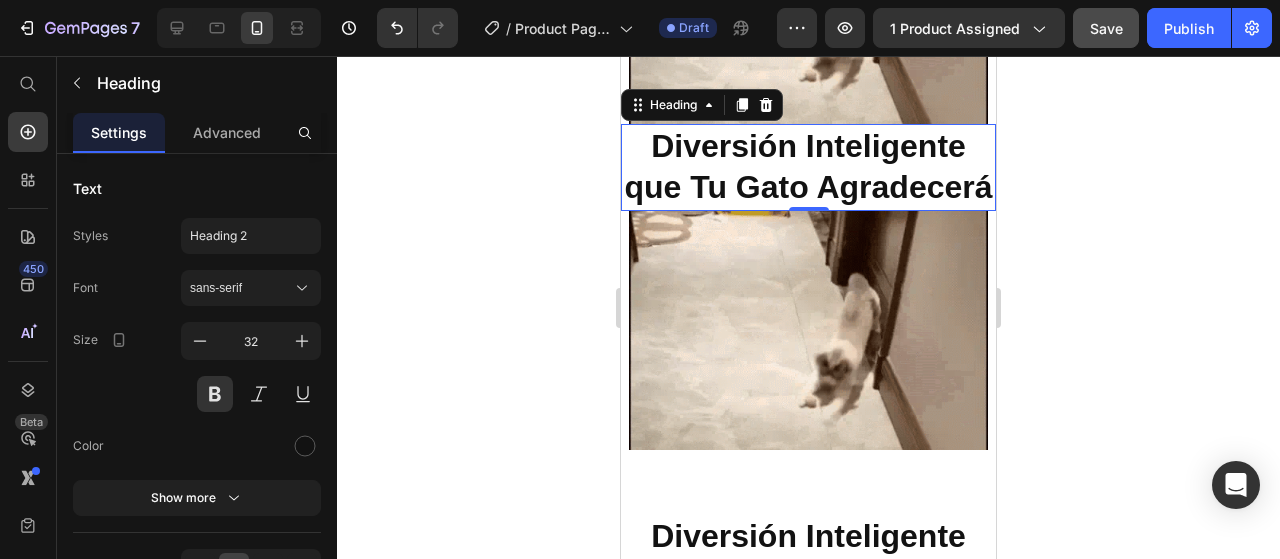 click 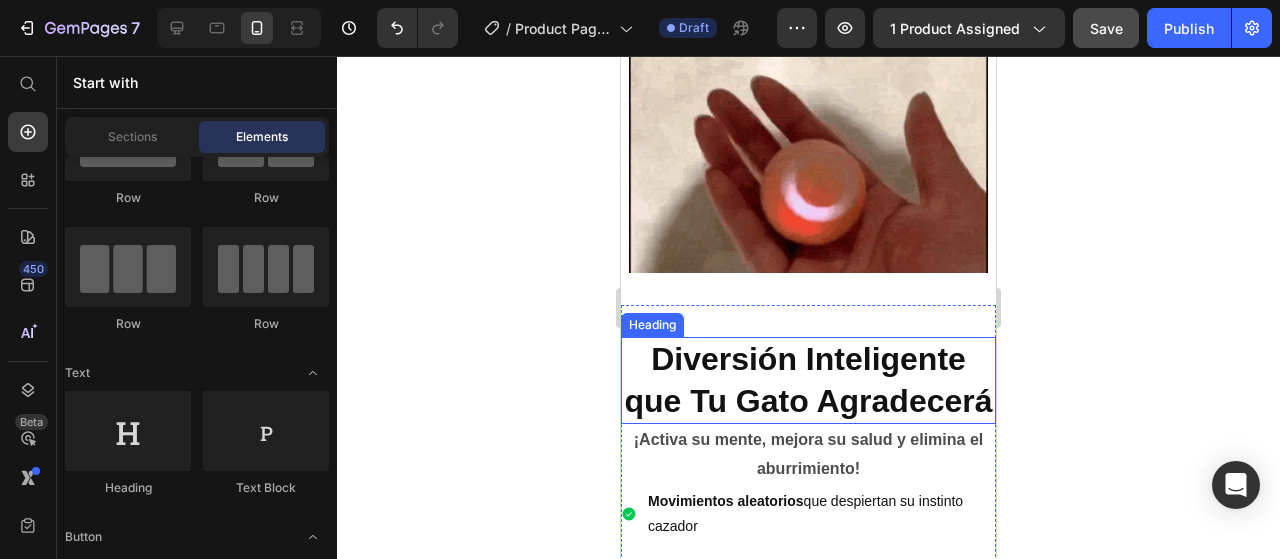 scroll, scrollTop: 1484, scrollLeft: 0, axis: vertical 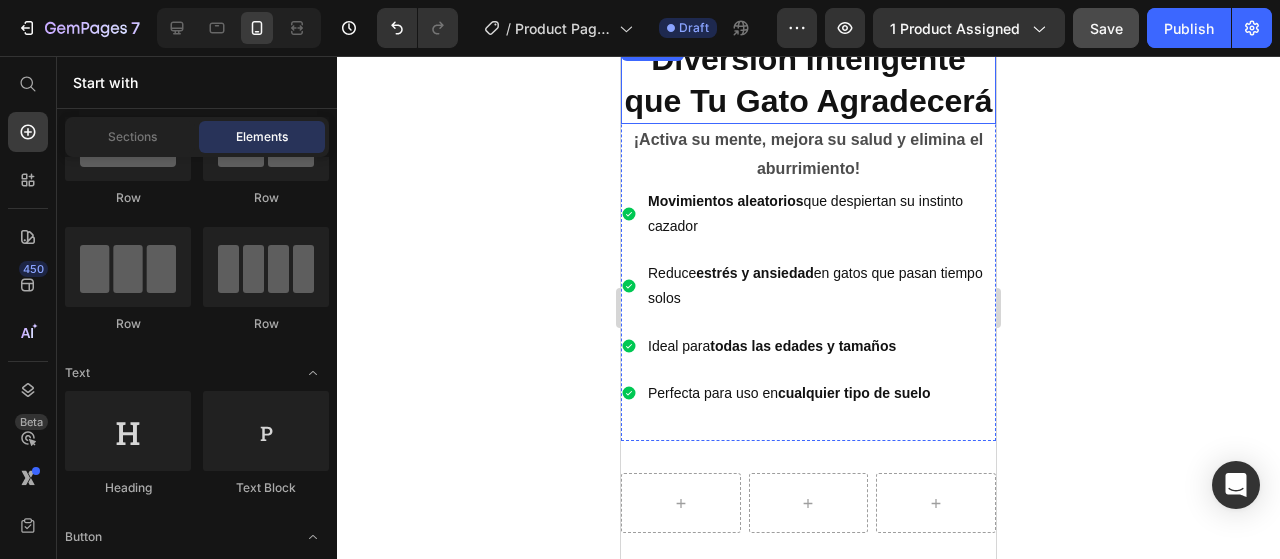 click on "Diversión Inteligente que Tu Gato Agradecerá" at bounding box center [808, 80] 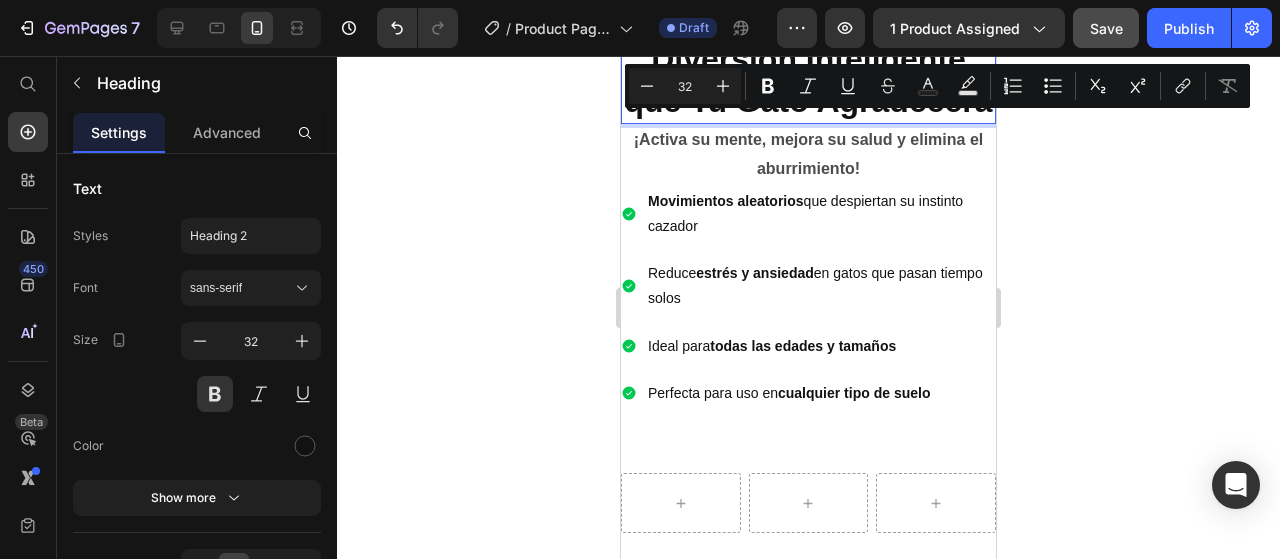drag, startPoint x: 904, startPoint y: 168, endPoint x: 644, endPoint y: 77, distance: 275.46506 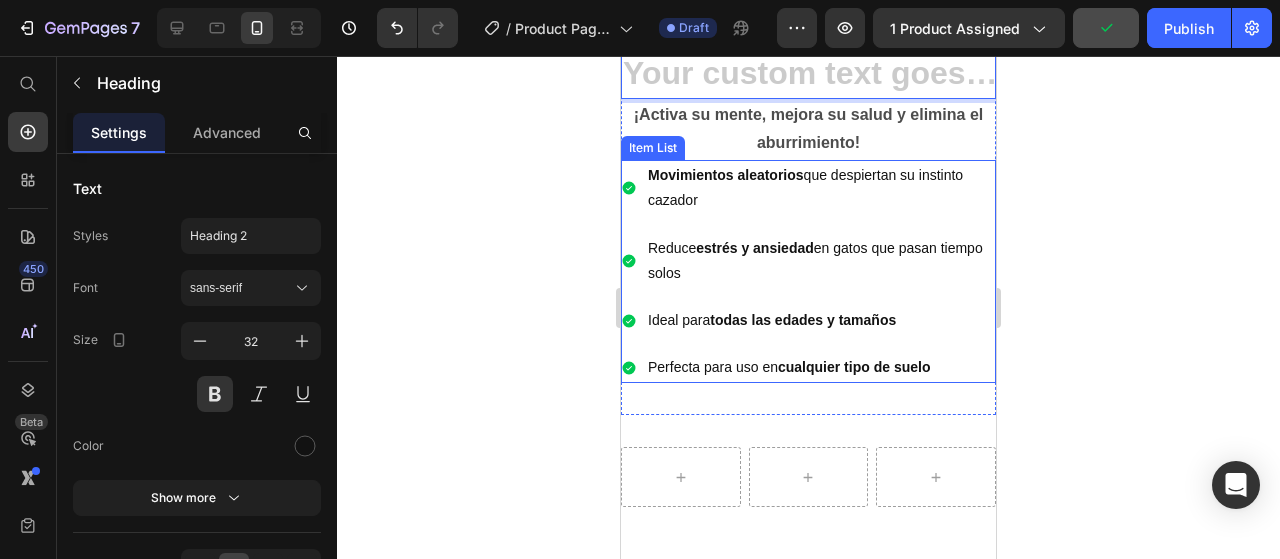scroll, scrollTop: 1368, scrollLeft: 0, axis: vertical 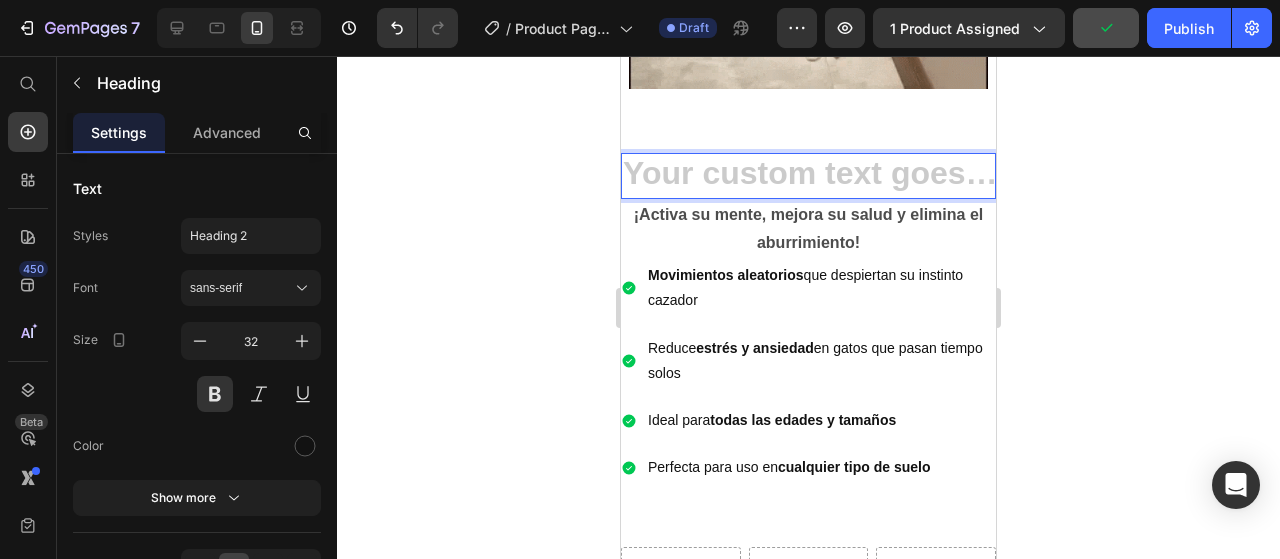 click at bounding box center [808, 176] 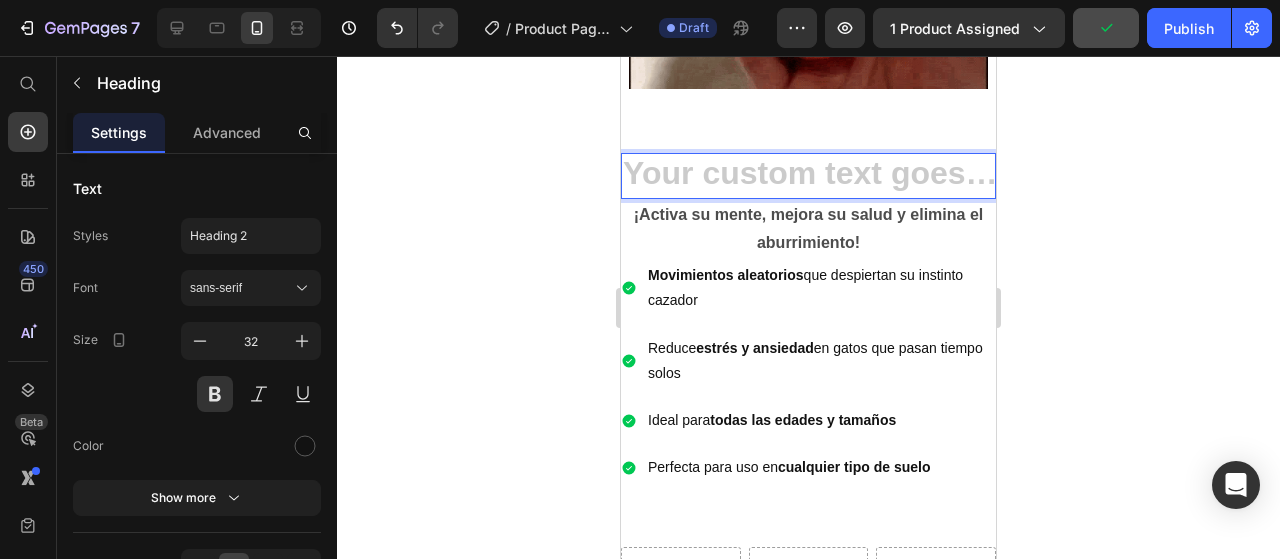 click at bounding box center [808, 176] 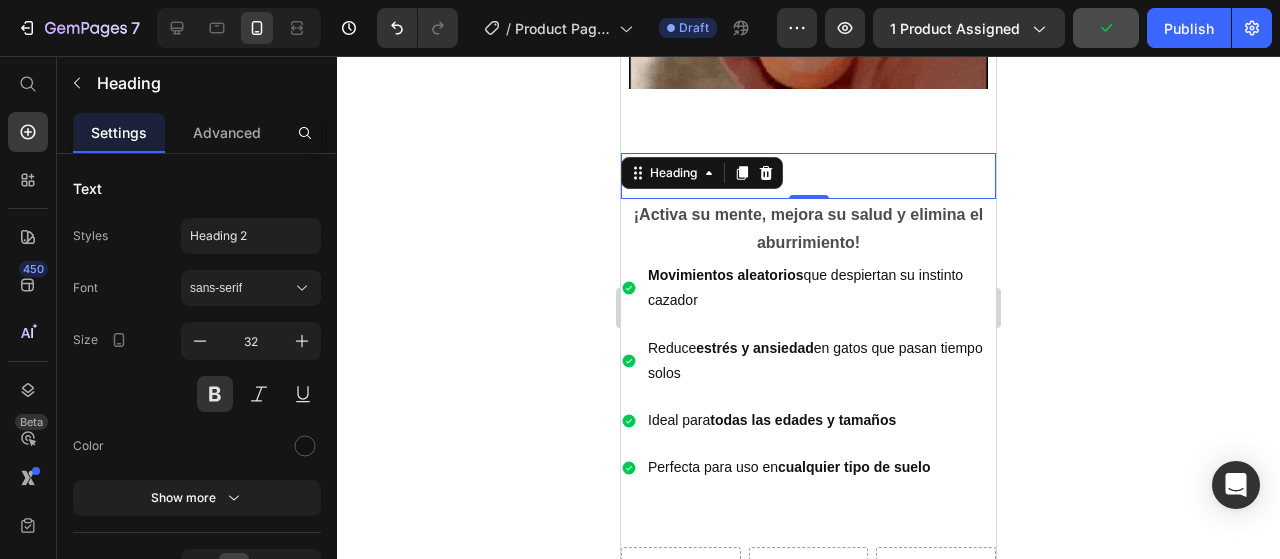 click 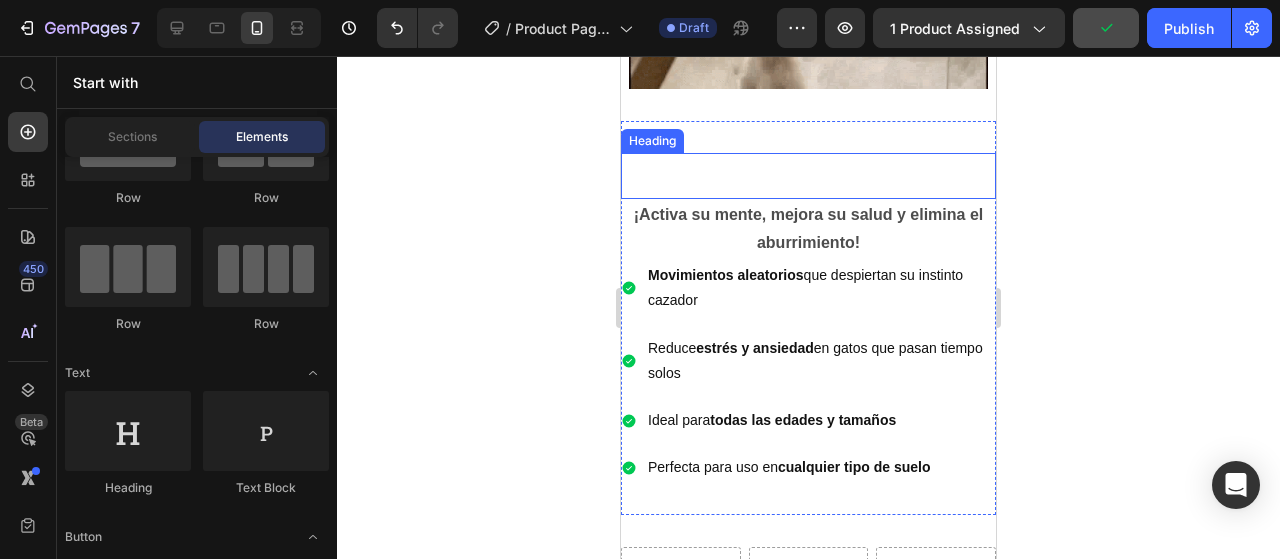 click at bounding box center [808, 176] 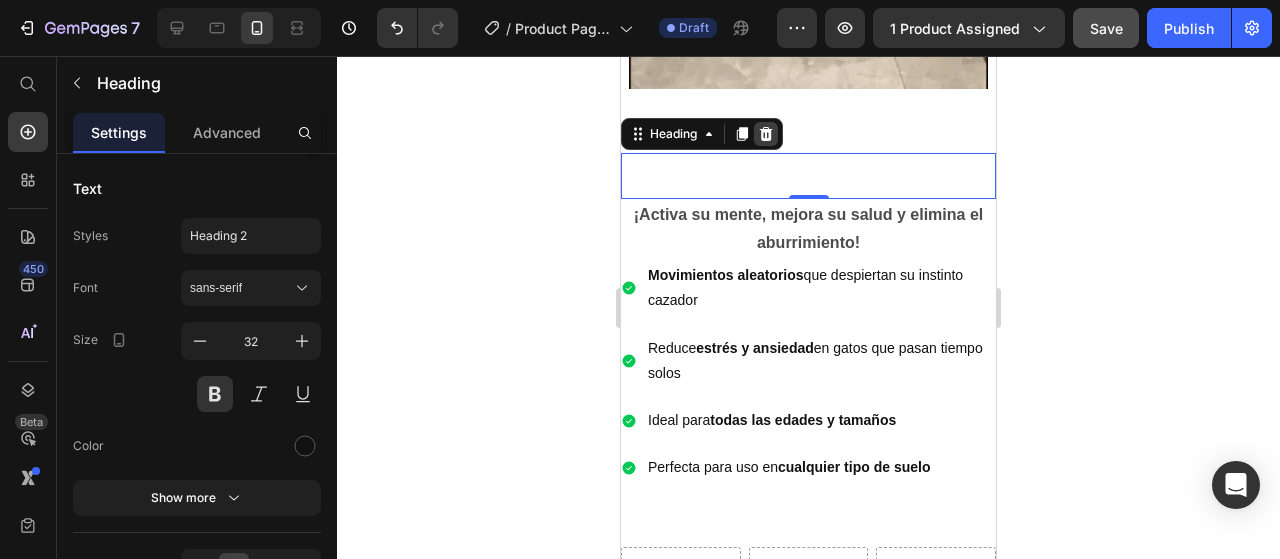 click 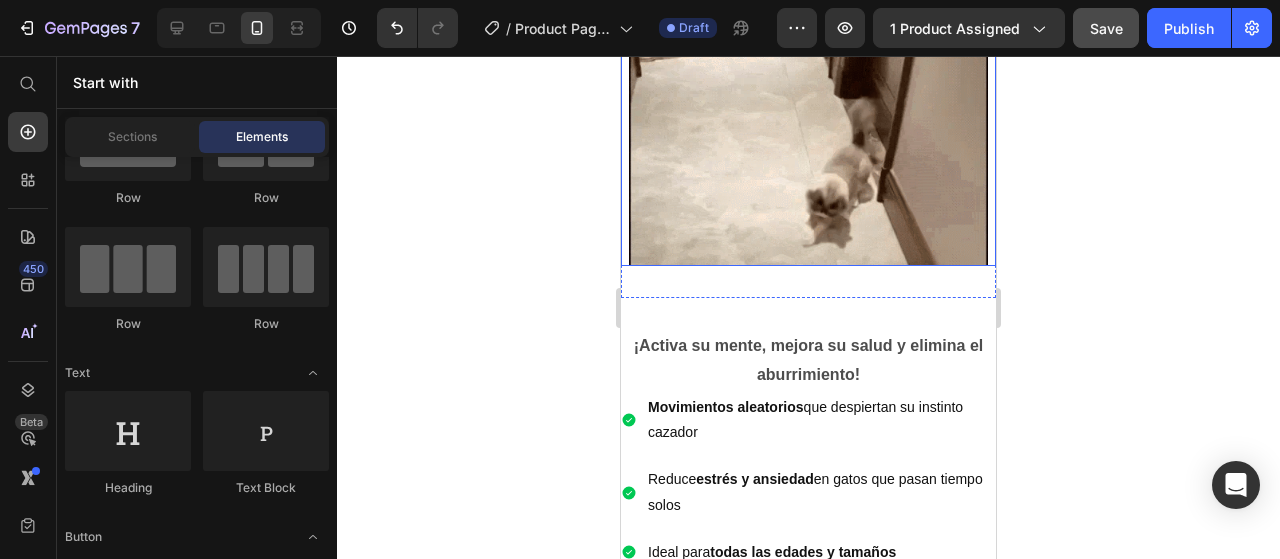 scroll, scrollTop: 1068, scrollLeft: 0, axis: vertical 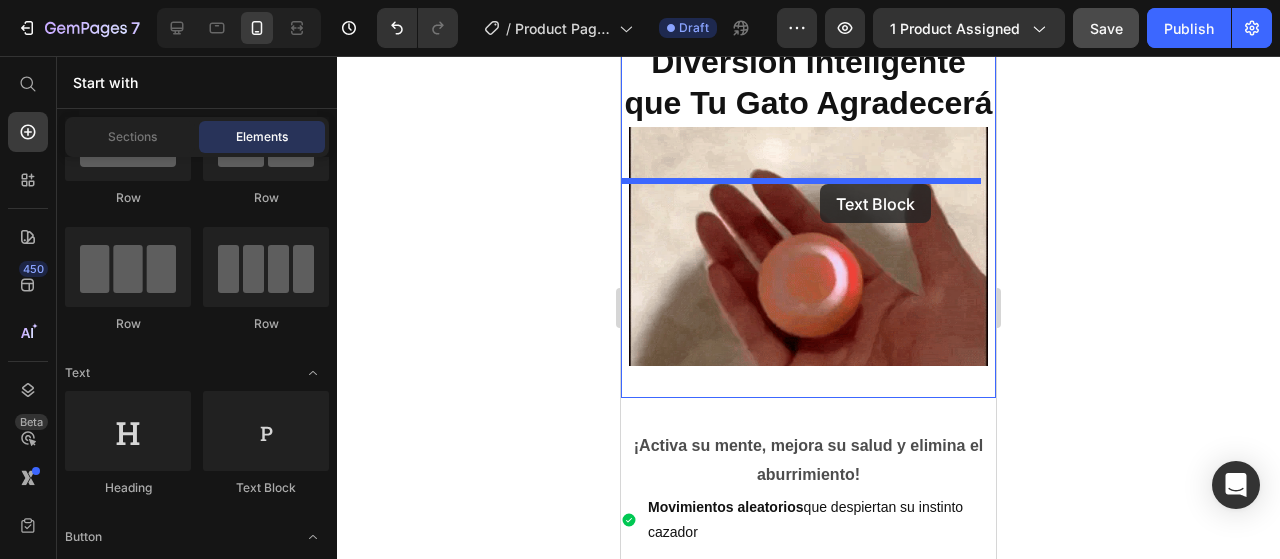 drag, startPoint x: 883, startPoint y: 493, endPoint x: 820, endPoint y: 184, distance: 315.35693 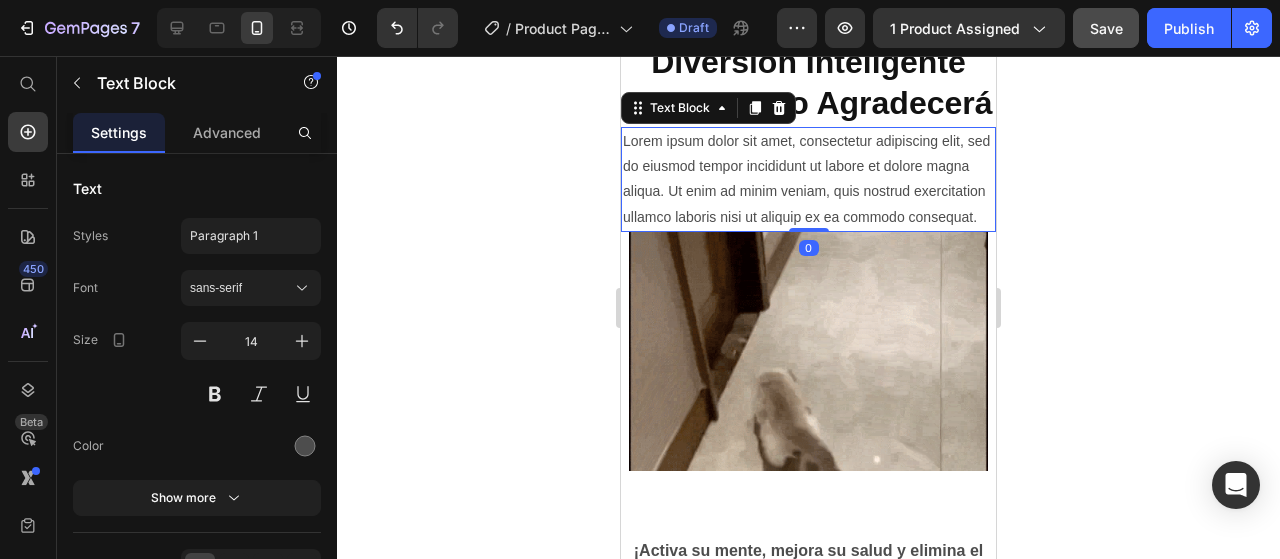 click on "Lorem ipsum dolor sit amet, consectetur adipiscing elit, sed do eiusmod tempor incididunt ut labore et dolore magna aliqua. Ut enim ad minim veniam, quis nostrud exercitation ullamco laboris nisi ut aliquip ex ea commodo consequat." at bounding box center [808, 179] 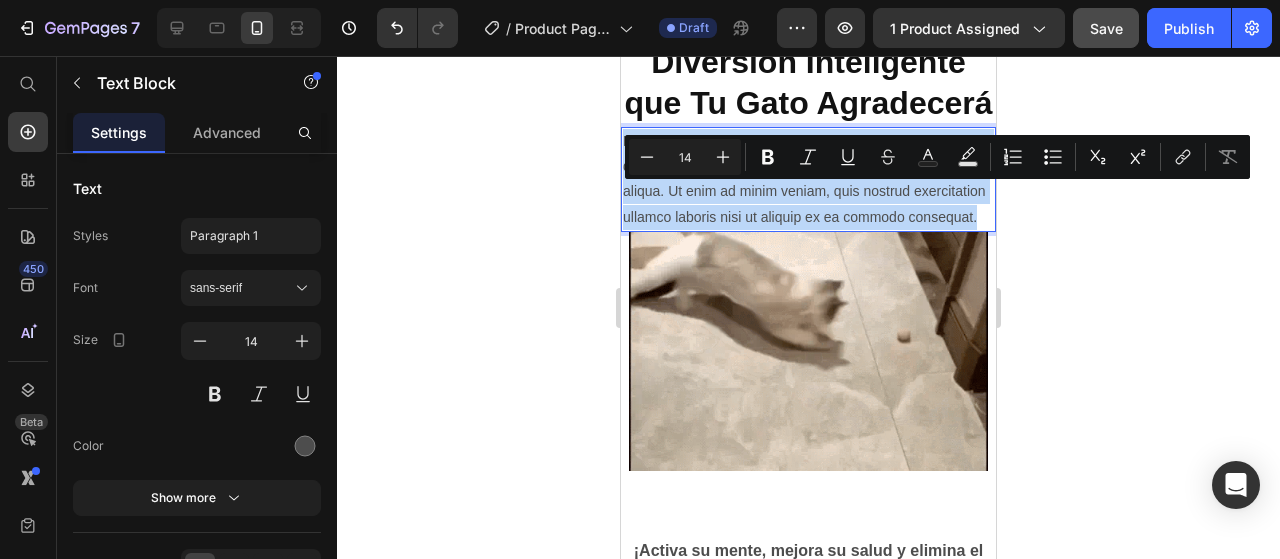 drag, startPoint x: 769, startPoint y: 291, endPoint x: 622, endPoint y: 192, distance: 177.22867 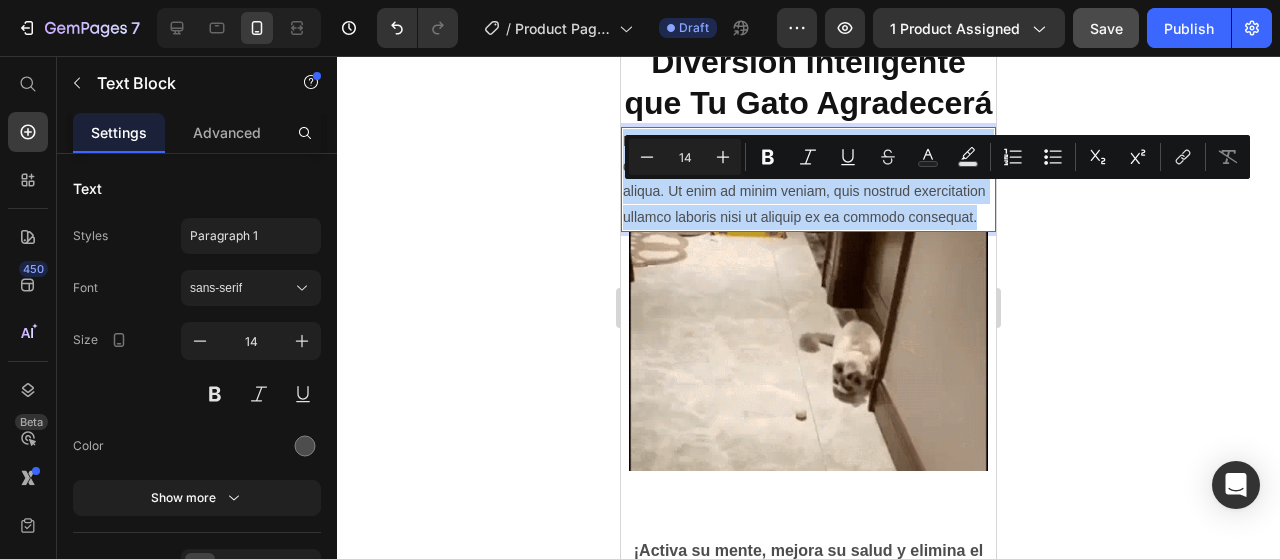 click on "Lorem ipsum dolor sit amet, consectetur adipiscing elit, sed do eiusmod tempor incididunt ut labore et dolore magna aliqua. Ut enim ad minim veniam, quis nostrud exercitation ullamco laboris nisi ut aliquip ex ea commodo consequat." at bounding box center (808, 179) 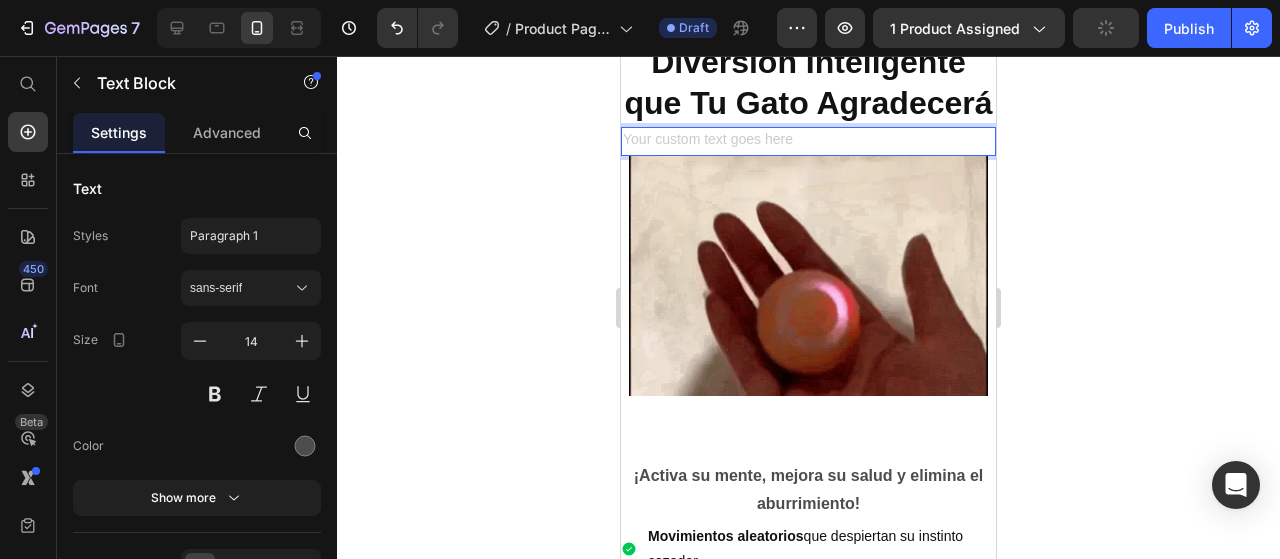 scroll, scrollTop: 1168, scrollLeft: 0, axis: vertical 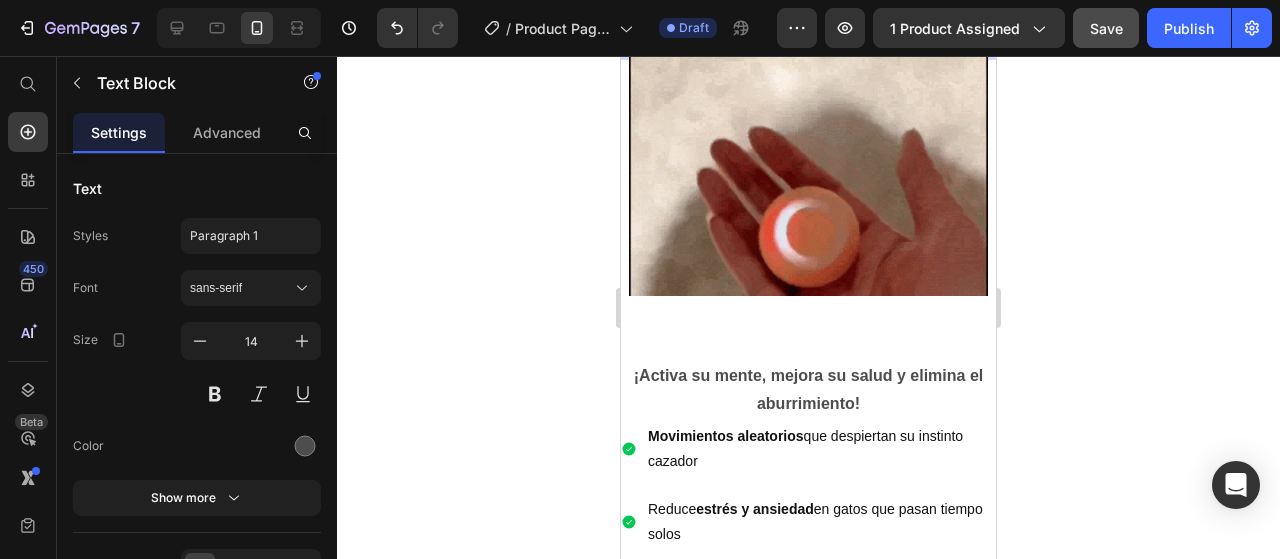 click at bounding box center [808, 41] 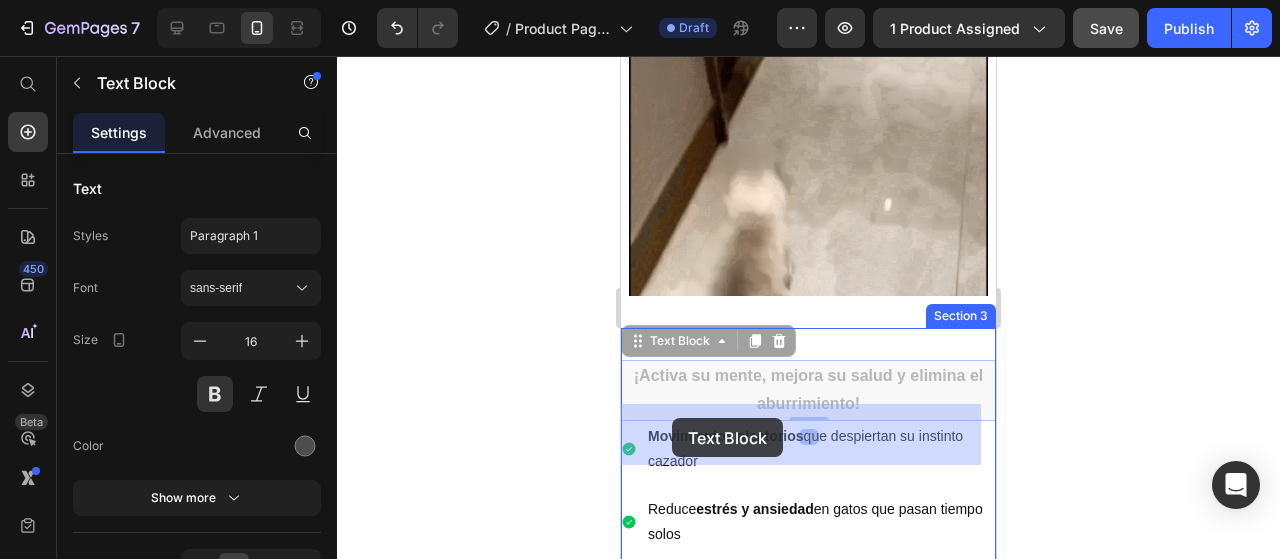 drag, startPoint x: 857, startPoint y: 450, endPoint x: 672, endPoint y: 418, distance: 187.74718 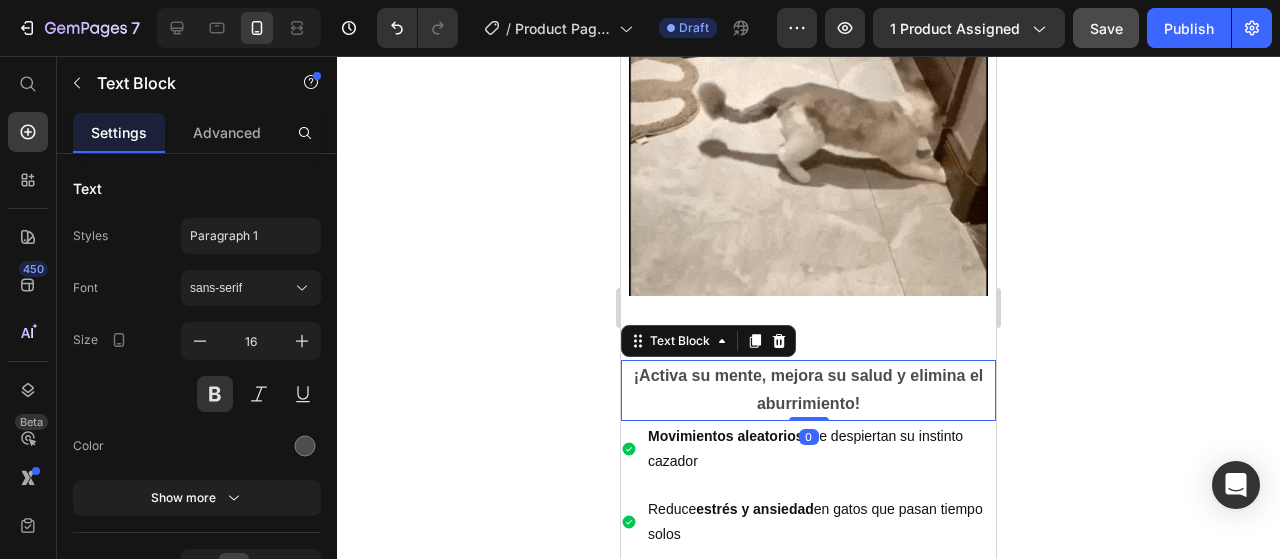 click on "¡Activa su mente, mejora su salud y elimina el aburrimiento!" at bounding box center [808, 391] 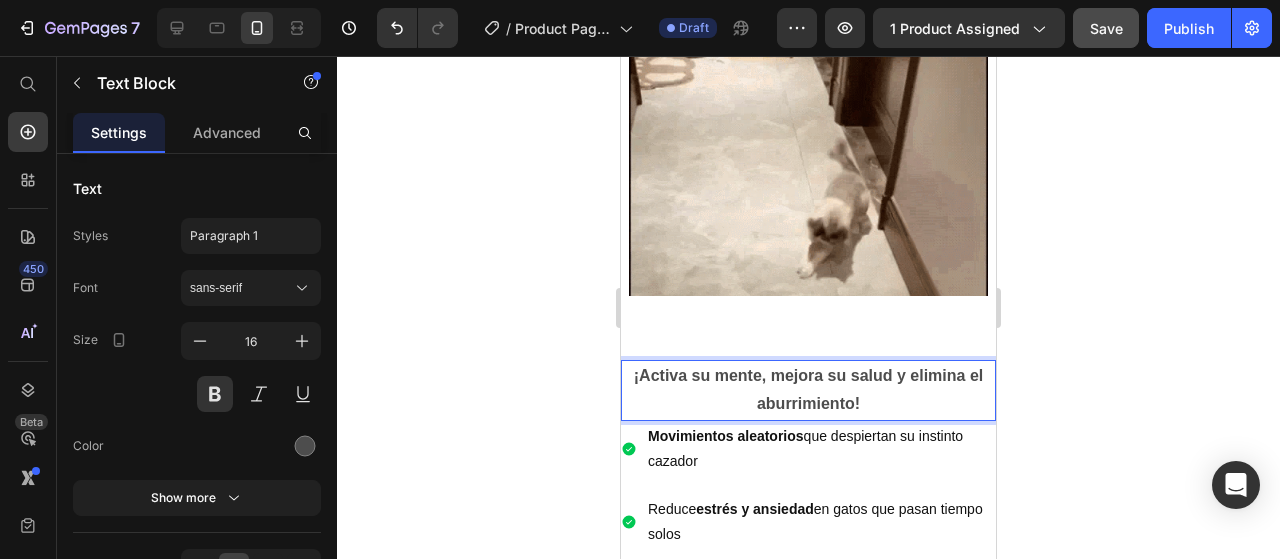 click on "¡Activa su mente, mejora su salud y elimina el aburrimiento!" at bounding box center (808, 391) 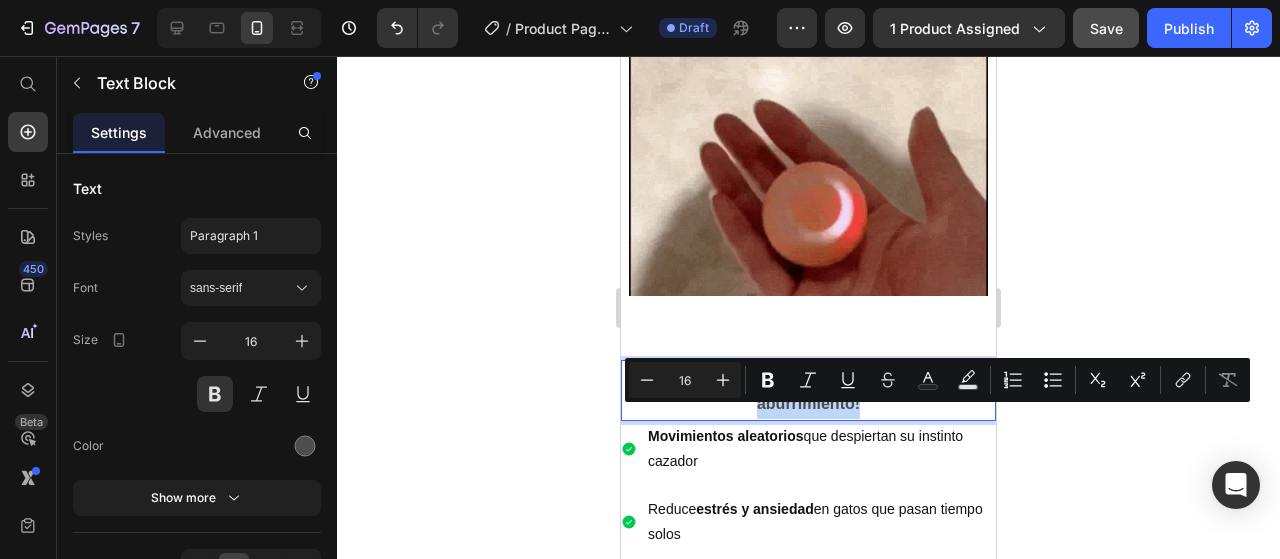 drag, startPoint x: 862, startPoint y: 449, endPoint x: 614, endPoint y: 416, distance: 250.18593 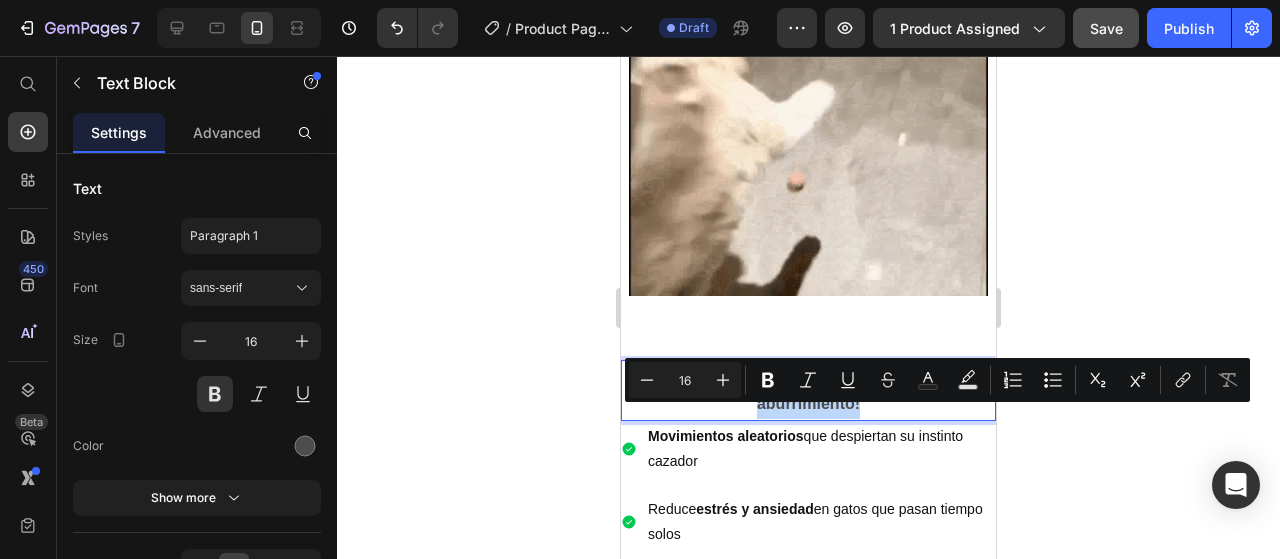 click on "iPhone 13 Mini  ( 375 px) iPhone 13 Mini iPhone 13 Pro iPhone 11 Pro Max iPhone 15 Pro Max Pixel 7 Galaxy S8+ Galaxy S20 Ultra iPad Mini iPad Air iPad Pro Header Product Images Pelota inteligente para gatos Product Title 69,900 Product Price 89,000 Product Price Row Buy it now Dynamic Checkout ¡Haz feliz a tu gato con la pelota inteligente que se mueve sola! Heading Product Section 1 Image Diversión Inteligente que Tu Gato Agradecerá  Heading Text Block Image Section 2 ¡Activa su mente, mejora su salud y elimina el aburrimiento! Text Block   0 Movimientos aleatorios  que despiertan su instinto cazador Reduce  estrés y ansiedad  en gatos que pasan tiempo solos Ideal para  todas las edades y tamaños Perfecta para uso en  cualquier tipo de suelo Item List Section 3
Row Section 4
Drop element here Section 5 Root Start with Sections from sidebar Add sections Add elements Start with Generating from URL or image Add section Footer" at bounding box center [808, 118] 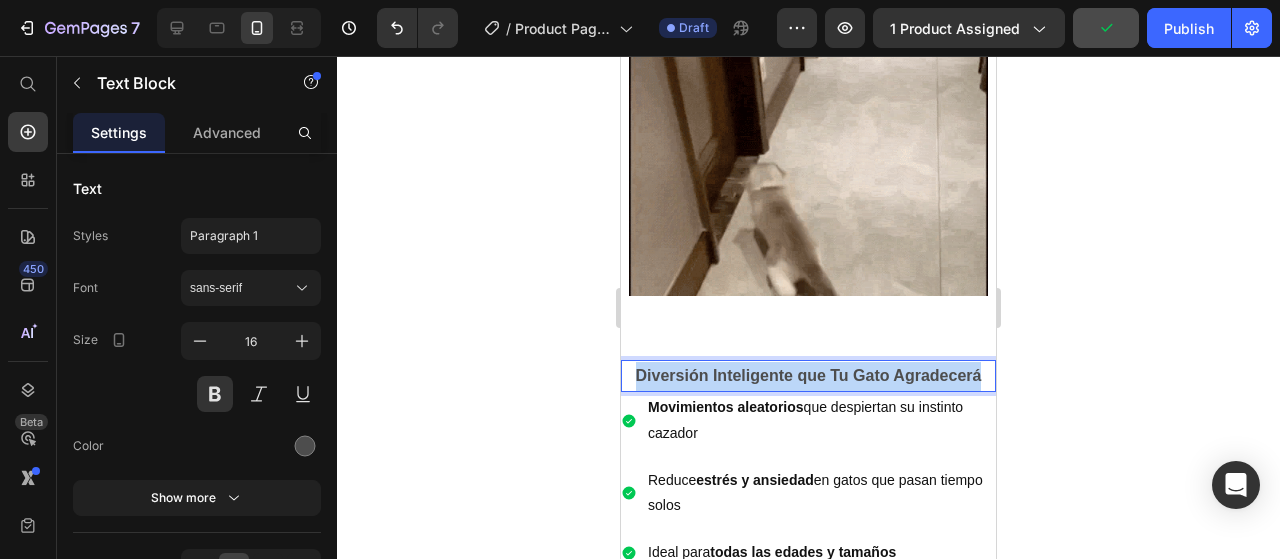 drag, startPoint x: 971, startPoint y: 420, endPoint x: 628, endPoint y: 407, distance: 343.24628 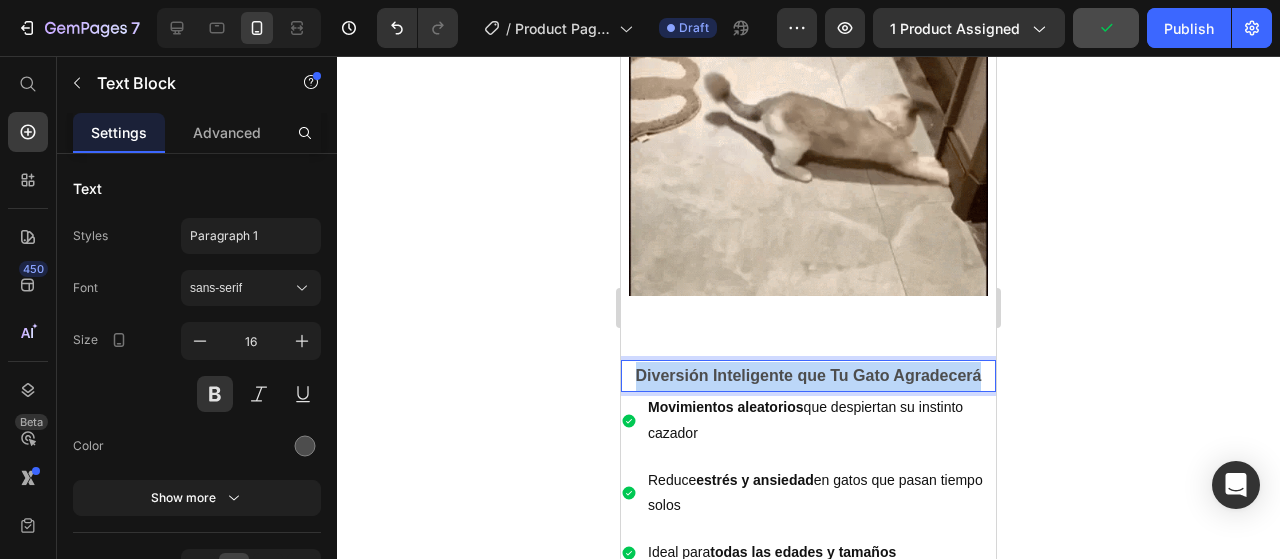 click on "Diversión Inteligente que Tu Gato Agradecerá" at bounding box center [808, 376] 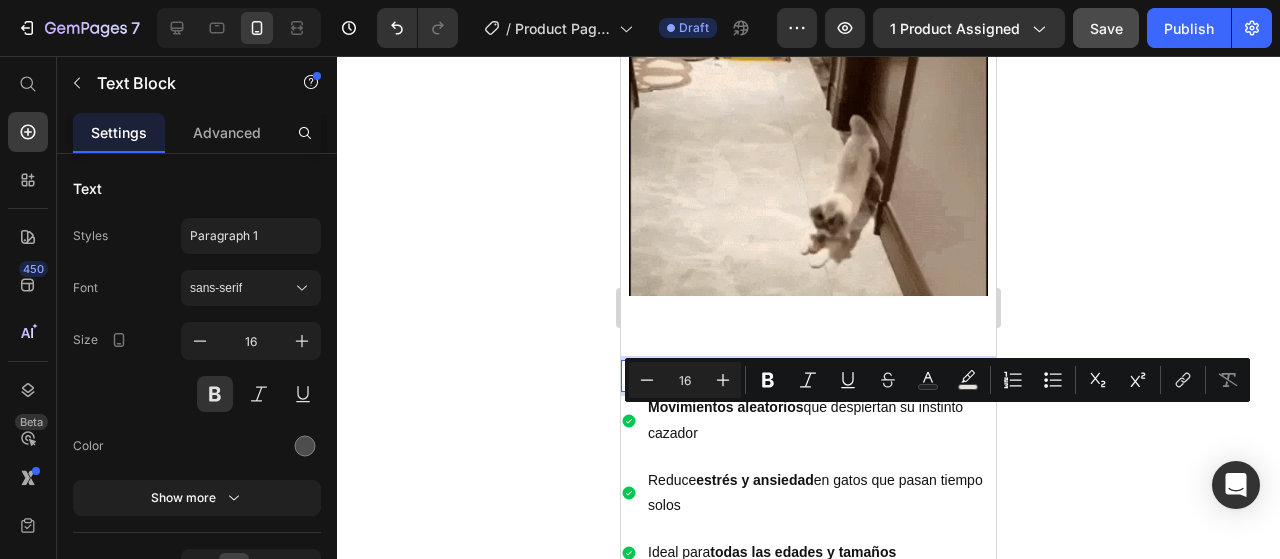 copy on "Diversión Inteligente que Tu Gato Agradecerá" 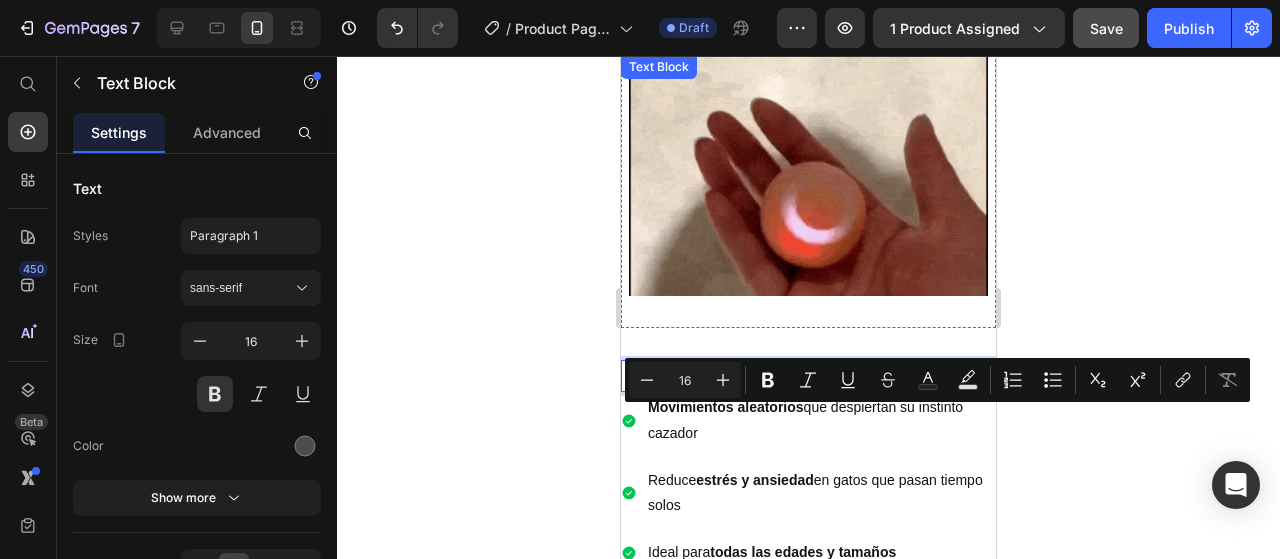 click at bounding box center [808, 41] 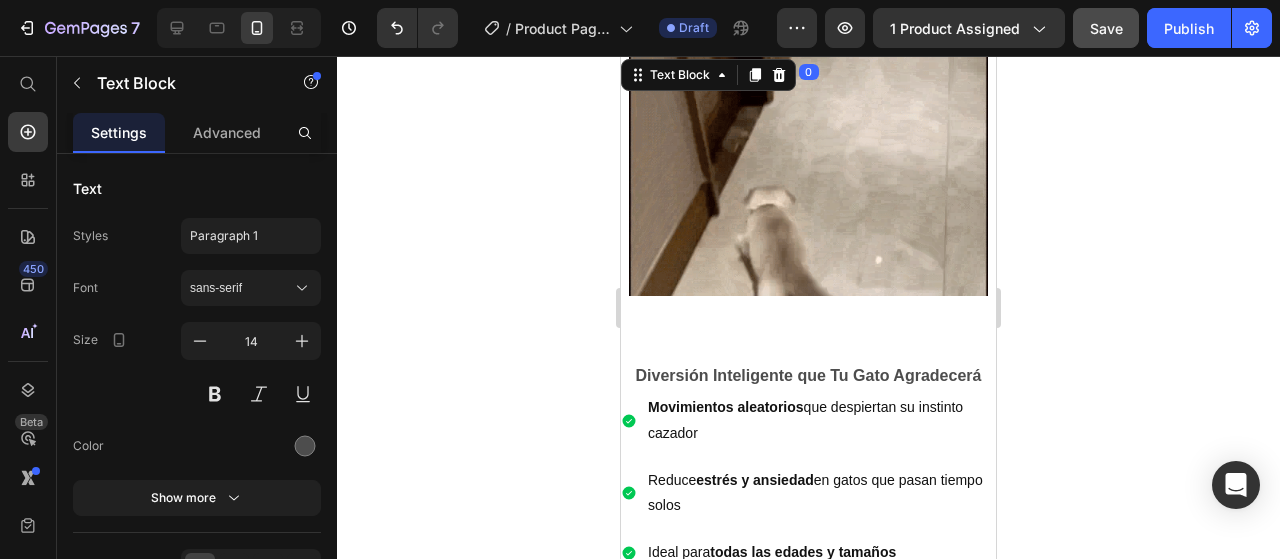 click at bounding box center [808, 41] 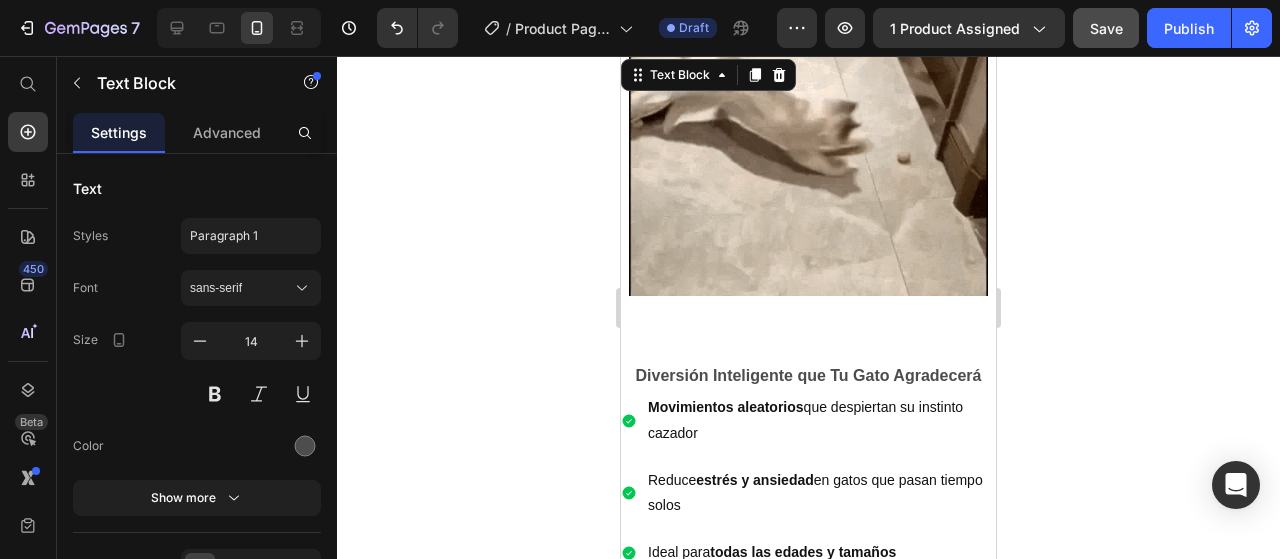click 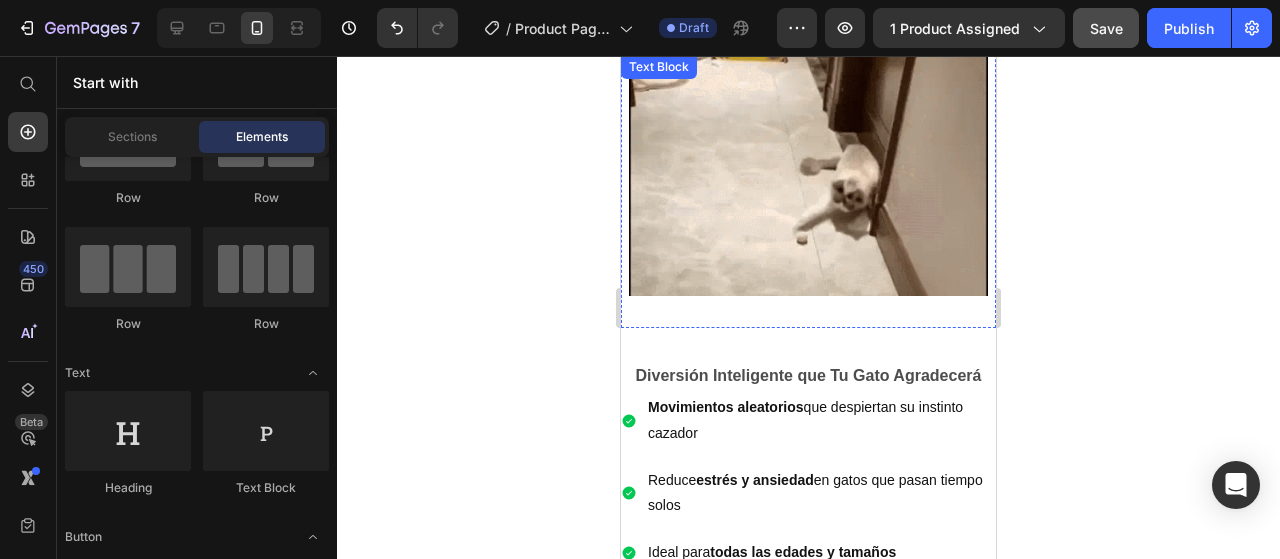 click on "Diversión Inteligente que Tu Gato Agradecerá Text Block" at bounding box center [808, 41] 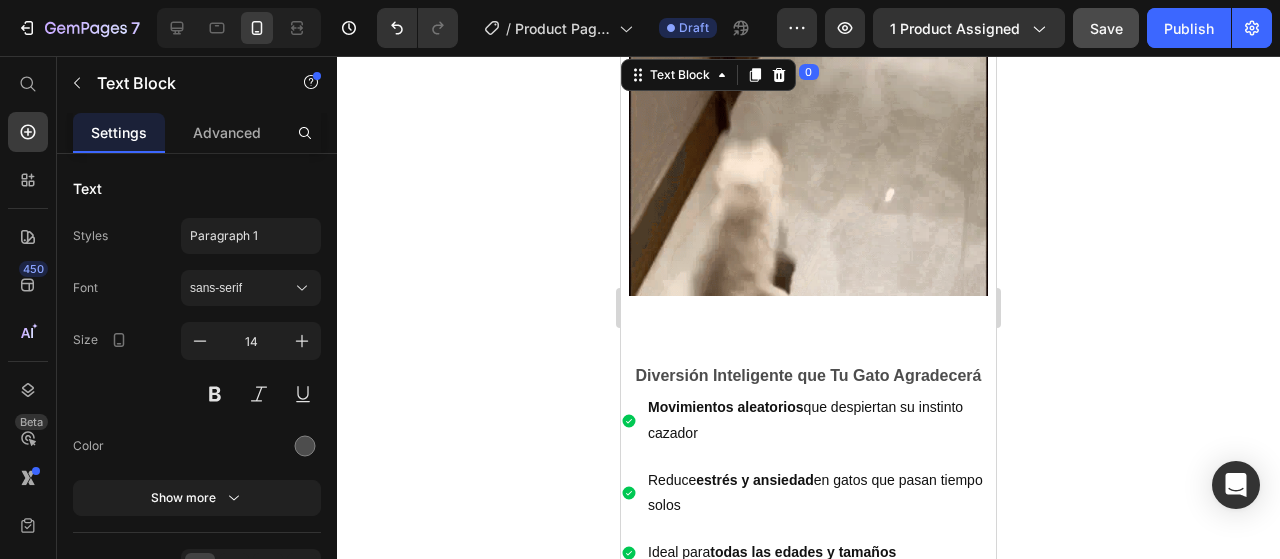 click on "Diversión Inteligente que Tu Gato Agradecerá" at bounding box center (808, 41) 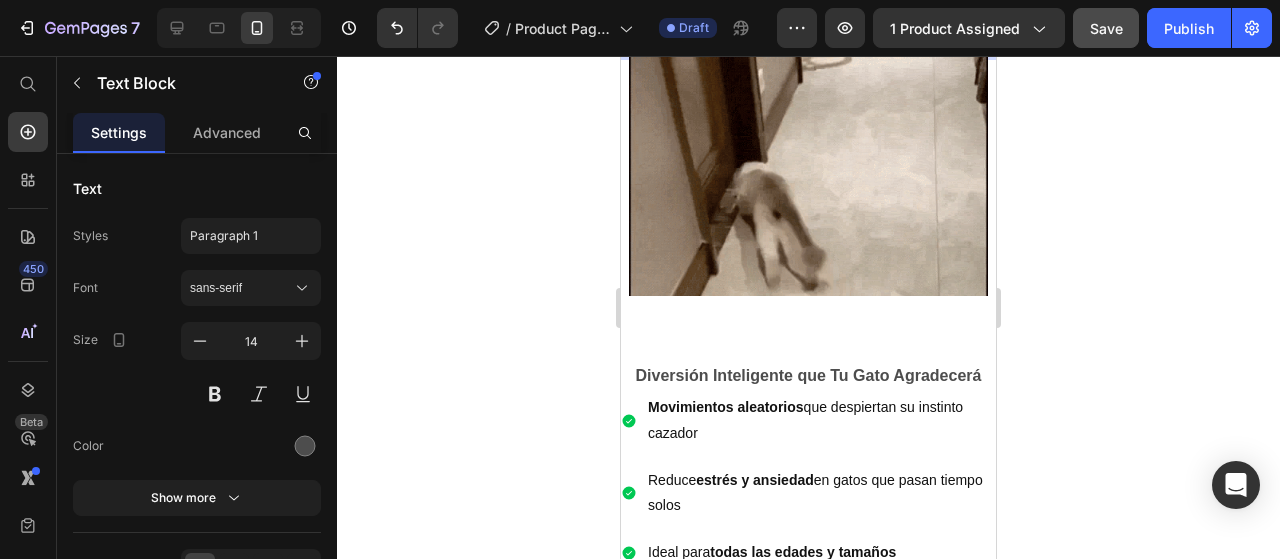 click on "Diversión Inteligente que Tu Gato Agradecerá" at bounding box center [808, 41] 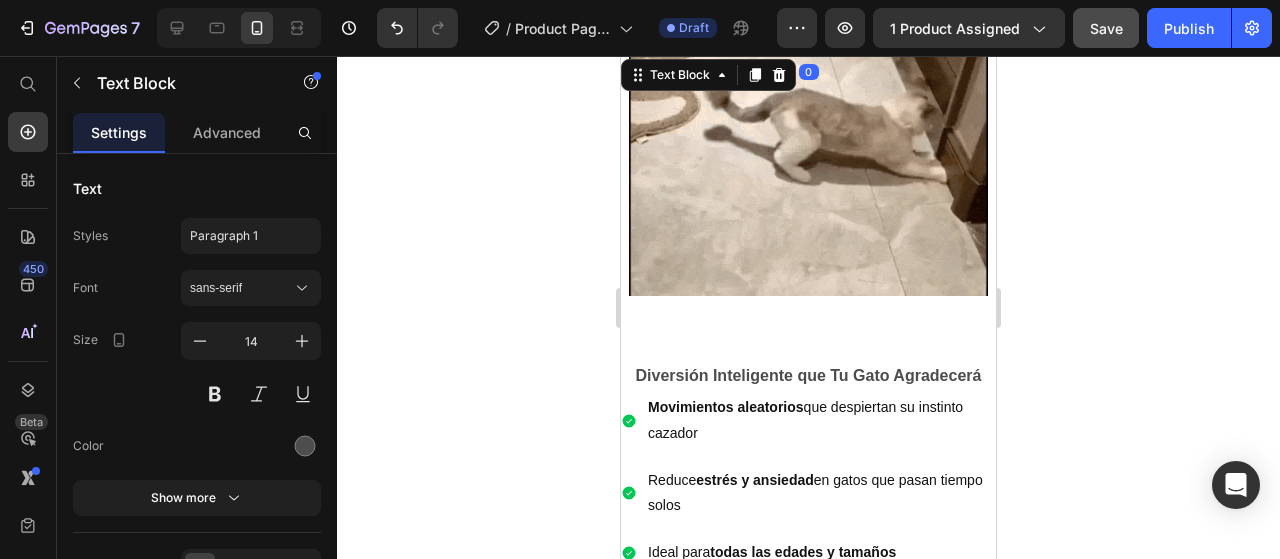 click 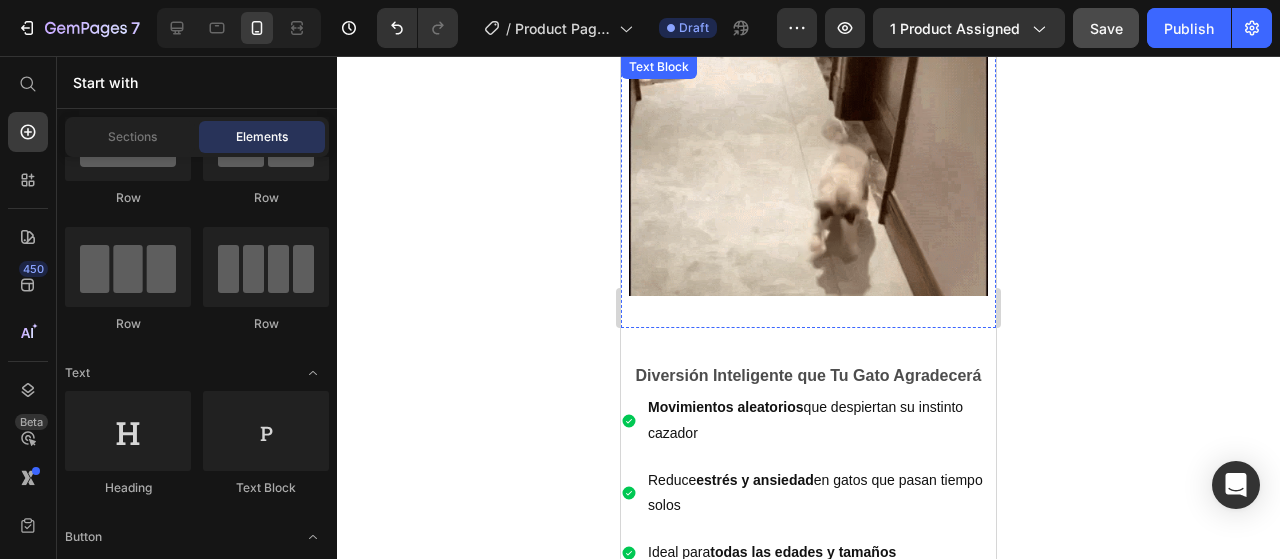 click on "Diversión Inteligente que Tu Gato Agradecerá" at bounding box center [808, 41] 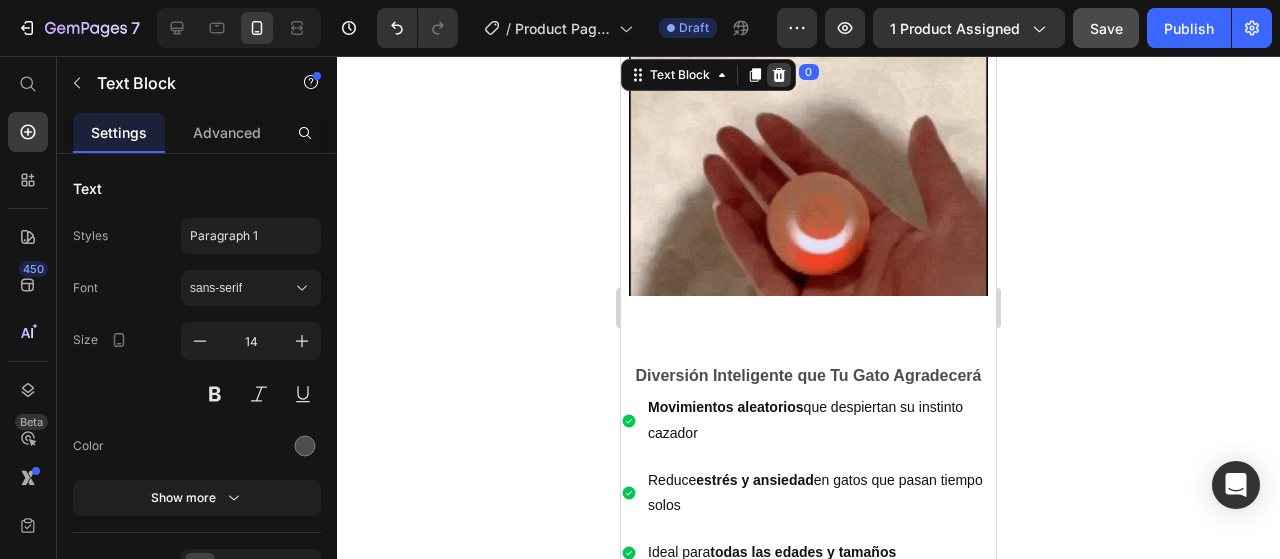 click at bounding box center [779, 75] 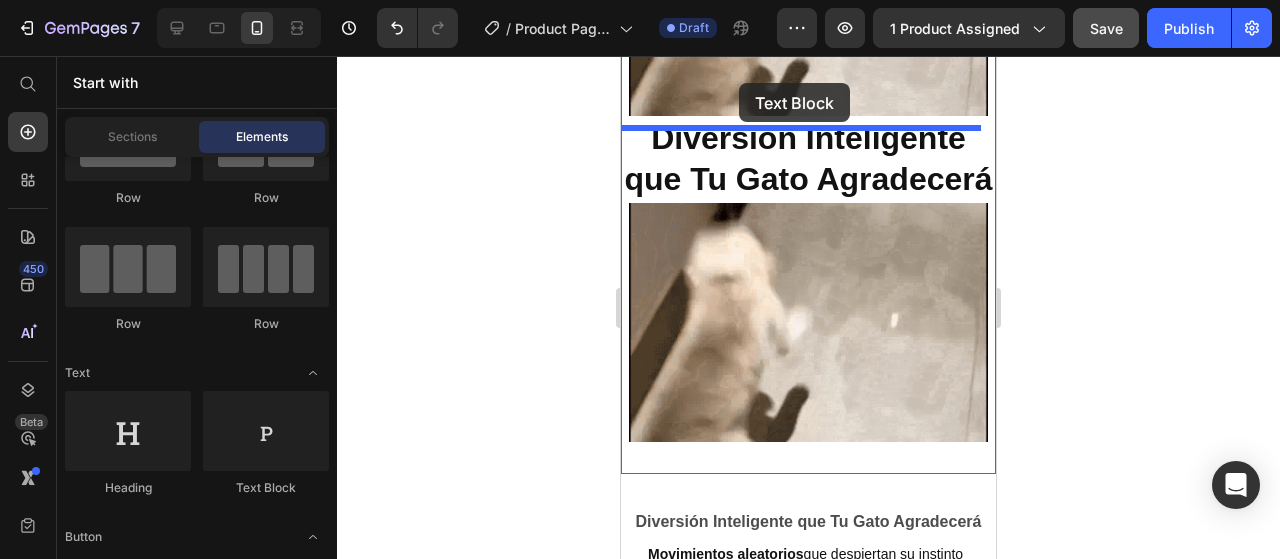 scroll, scrollTop: 896, scrollLeft: 0, axis: vertical 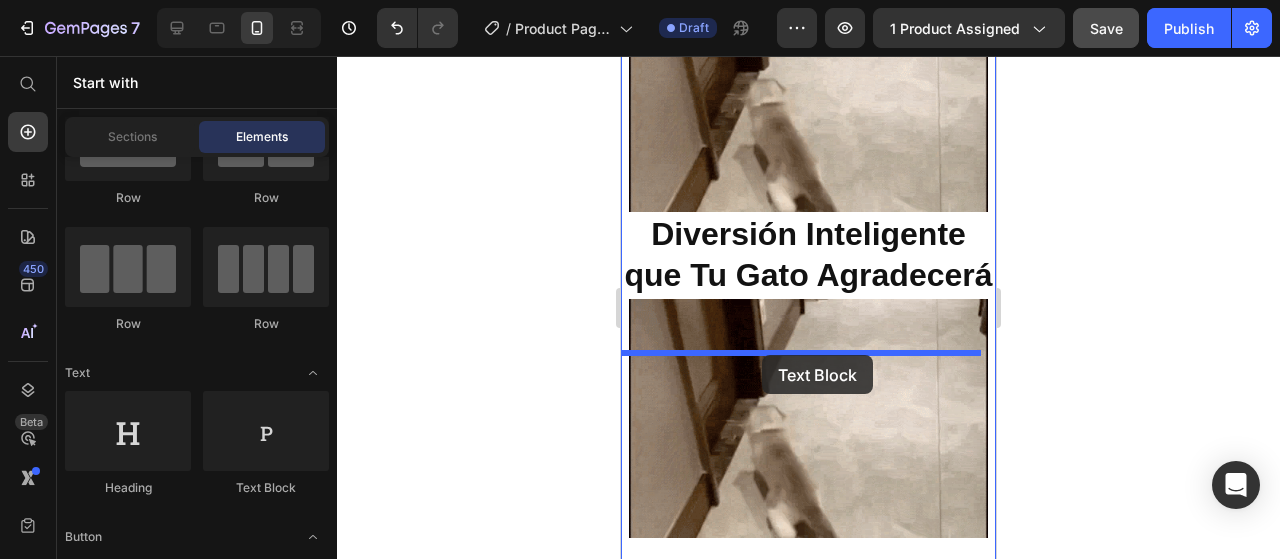 drag, startPoint x: 889, startPoint y: 467, endPoint x: 762, endPoint y: 355, distance: 169.33104 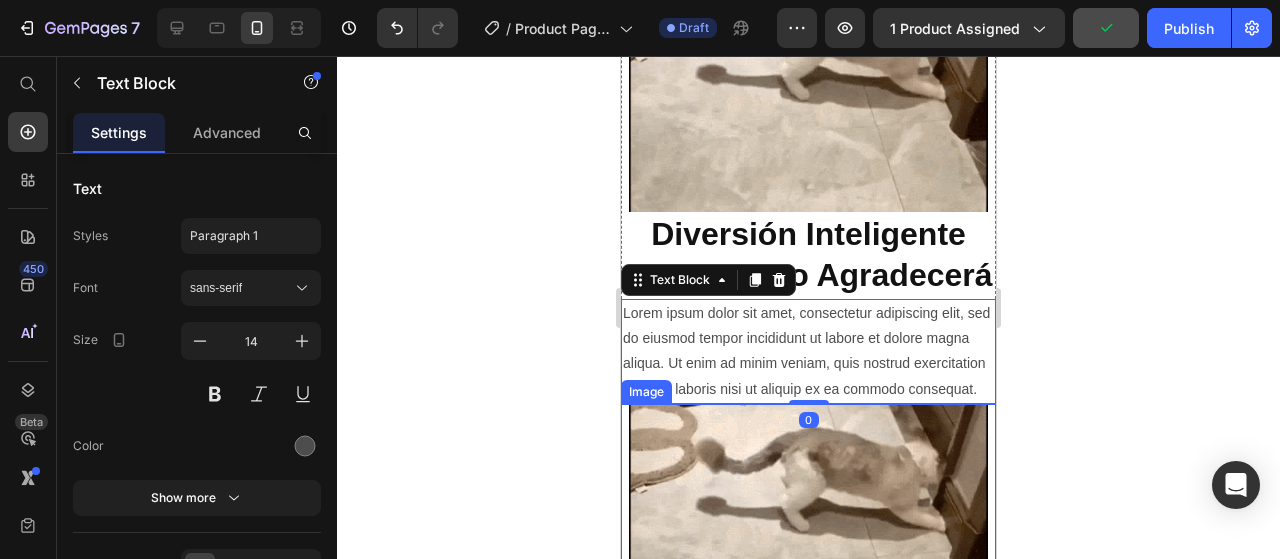 scroll, scrollTop: 1096, scrollLeft: 0, axis: vertical 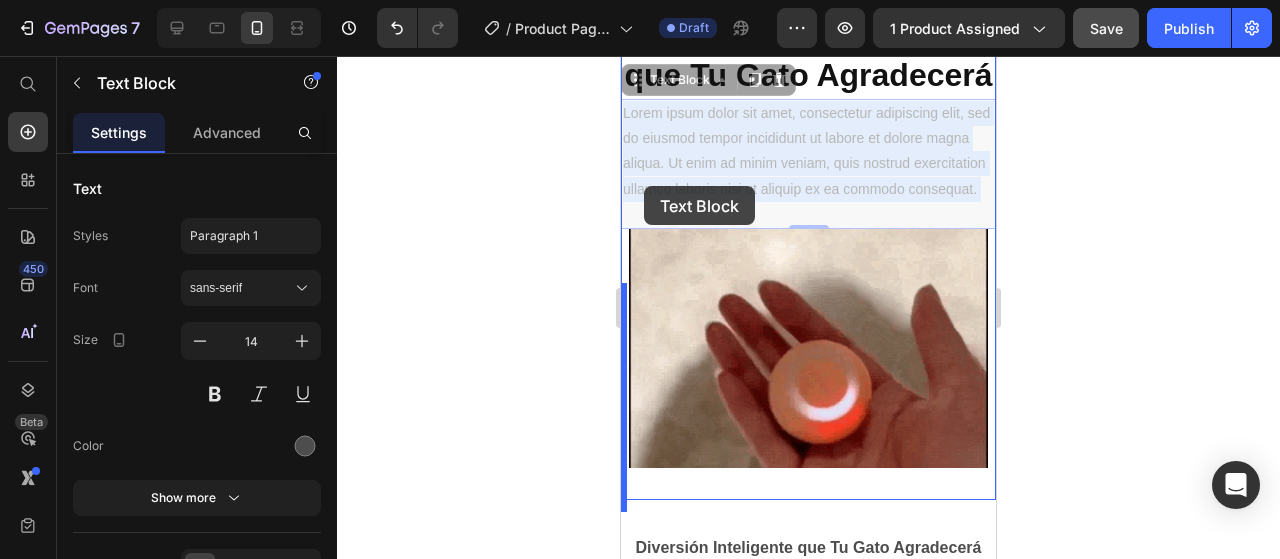 drag, startPoint x: 759, startPoint y: 271, endPoint x: 645, endPoint y: 187, distance: 141.60509 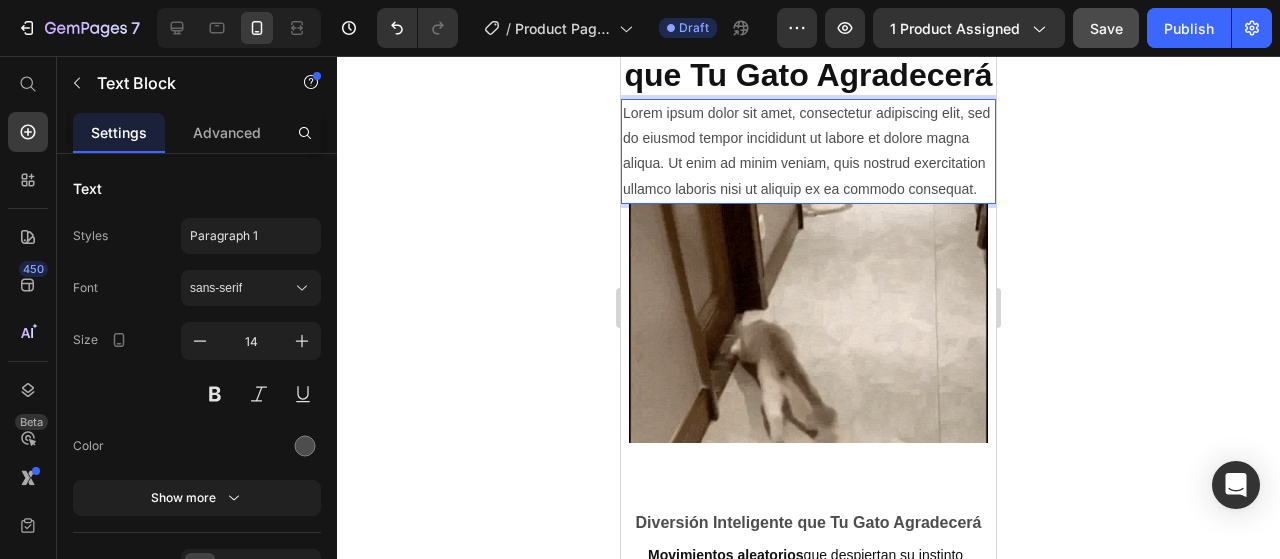 click on "Lorem ipsum dolor sit amet, consectetur adipiscing elit, sed do eiusmod tempor incididunt ut labore et dolore magna aliqua. Ut enim ad minim veniam, quis nostrud exercitation ullamco laboris nisi ut aliquip ex ea commodo consequat." at bounding box center [808, 151] 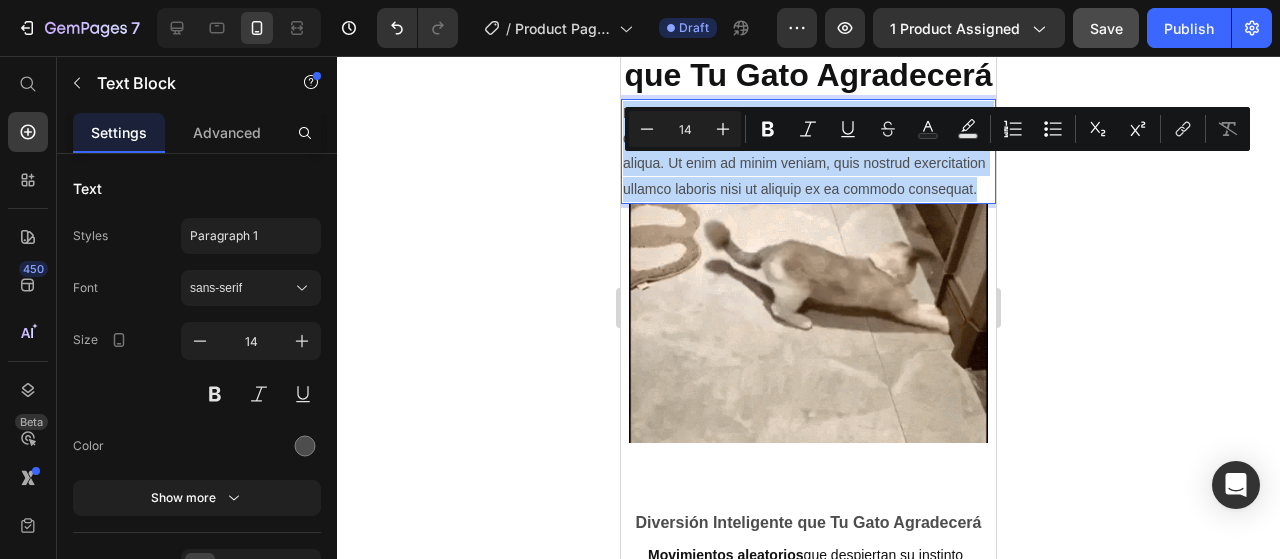 drag, startPoint x: 774, startPoint y: 270, endPoint x: 620, endPoint y: 168, distance: 184.716 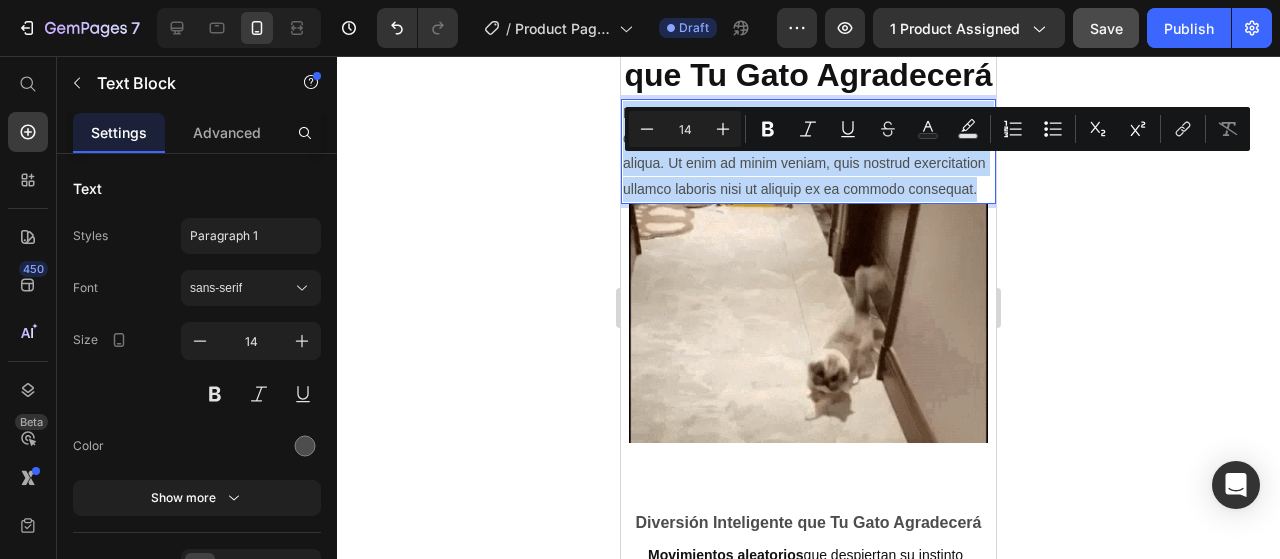 click on "iPhone 13 Mini  ( 375 px) iPhone 13 Mini iPhone 13 Pro iPhone 11 Pro Max iPhone 15 Pro Max Pixel 7 Galaxy S8+ Galaxy S20 Ultra iPad Mini iPad Air iPad Pro Header Product Images Pelota inteligente para gatos Product Title 69,900 Product Price 89,000 Product Price Row Buy it now Dynamic Checkout ¡Haz feliz a tu gato con la pelota inteligente que se mueve sola! Heading Product Section 1 Image Diversión Inteligente que Tu Gato Agradecerá  Heading Lorem ipsum dolor sit amet, consectetur adipiscing elit, sed do eiusmod tempor incididunt ut labore et dolore magna aliqua. Ut enim ad minim veniam, quis nostrud exercitation ullamco laboris nisi ut aliquip ex ea commodo consequat. Text Block   0 Image Section 2 Diversión Inteligente que Tu Gato Agradecerá  Text Block Movimientos aleatorios  que despiertan su instinto cazador Reduce  estrés y ansiedad  en gatos que pasan tiempo solos Ideal para  todas las edades y tamaños Perfecta para uso en  cualquier tipo de suelo Item List Section 3" at bounding box center [808, 213] 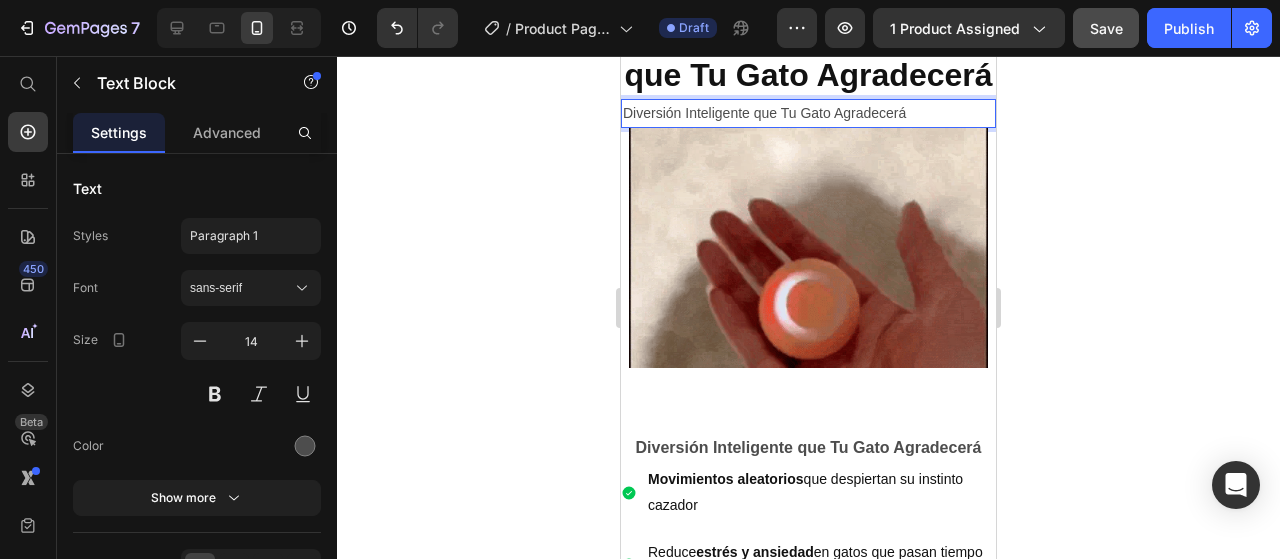 click 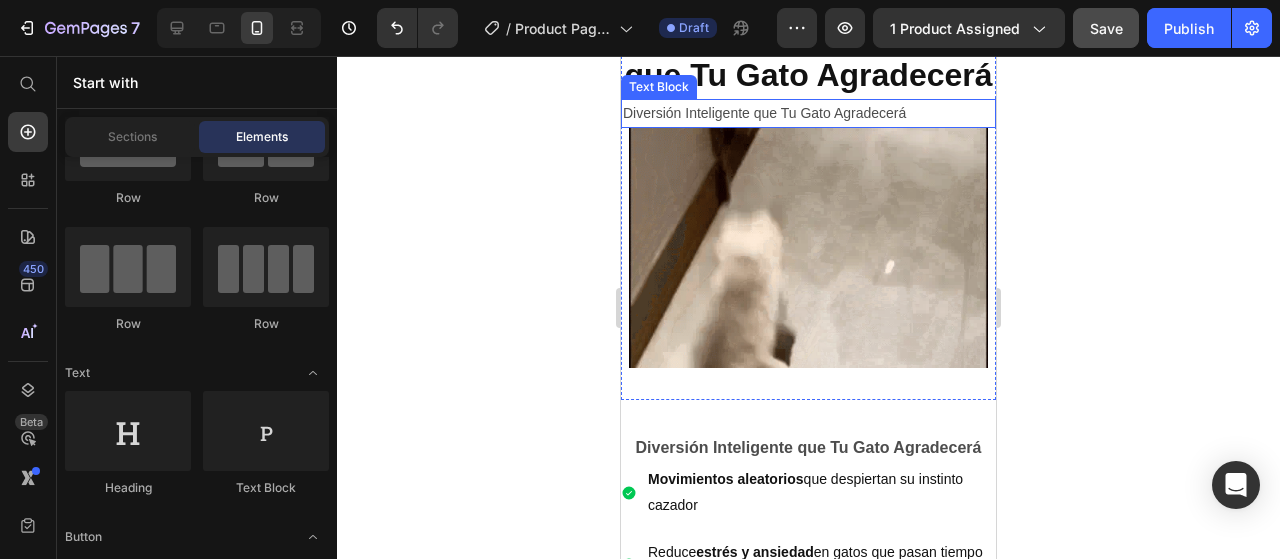 click on "Diversión Inteligente que Tu Gato Agradecerá" at bounding box center (808, 113) 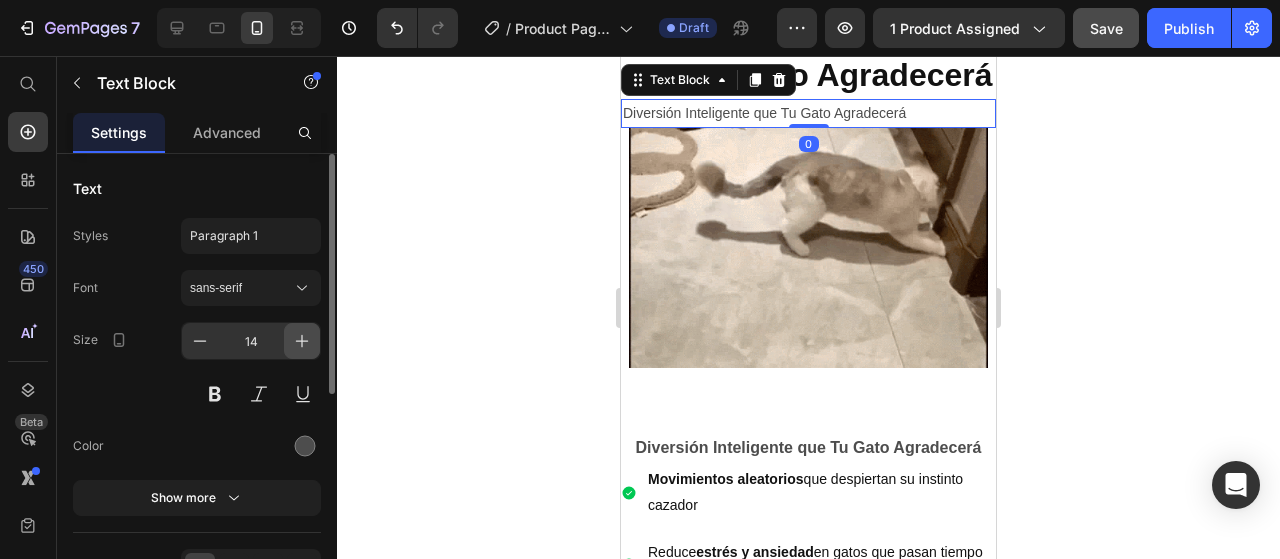 click at bounding box center [302, 341] 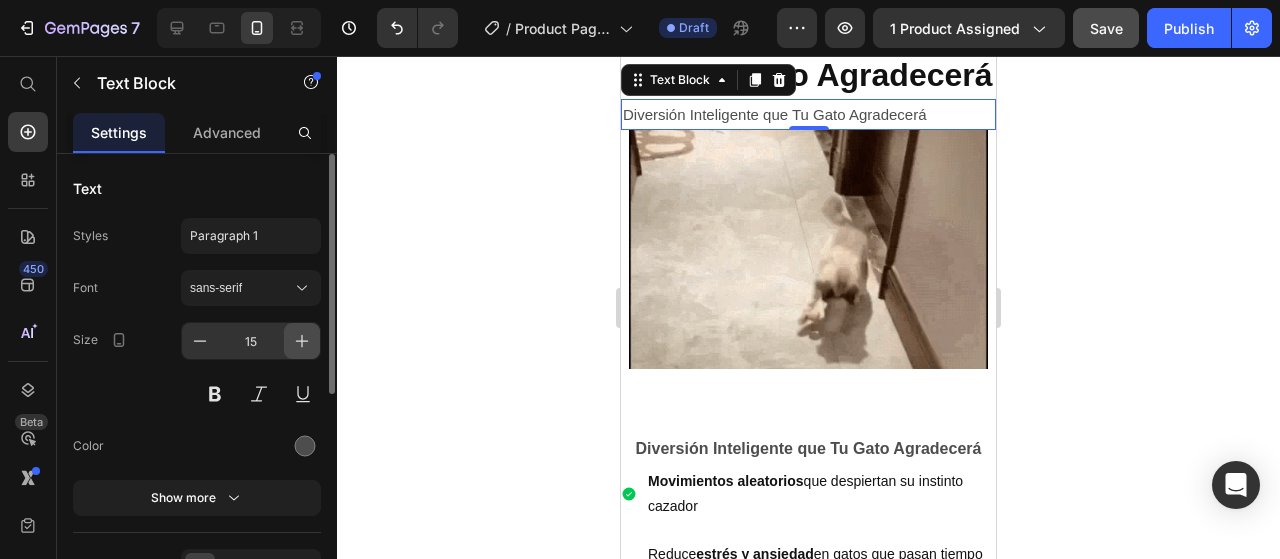 click at bounding box center (302, 341) 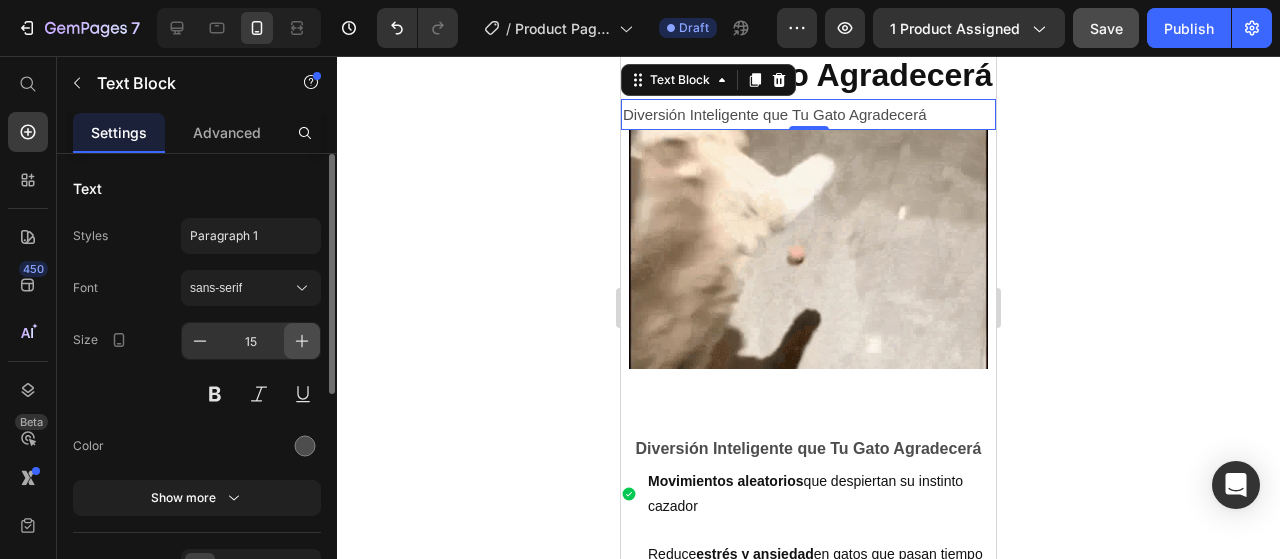 type on "16" 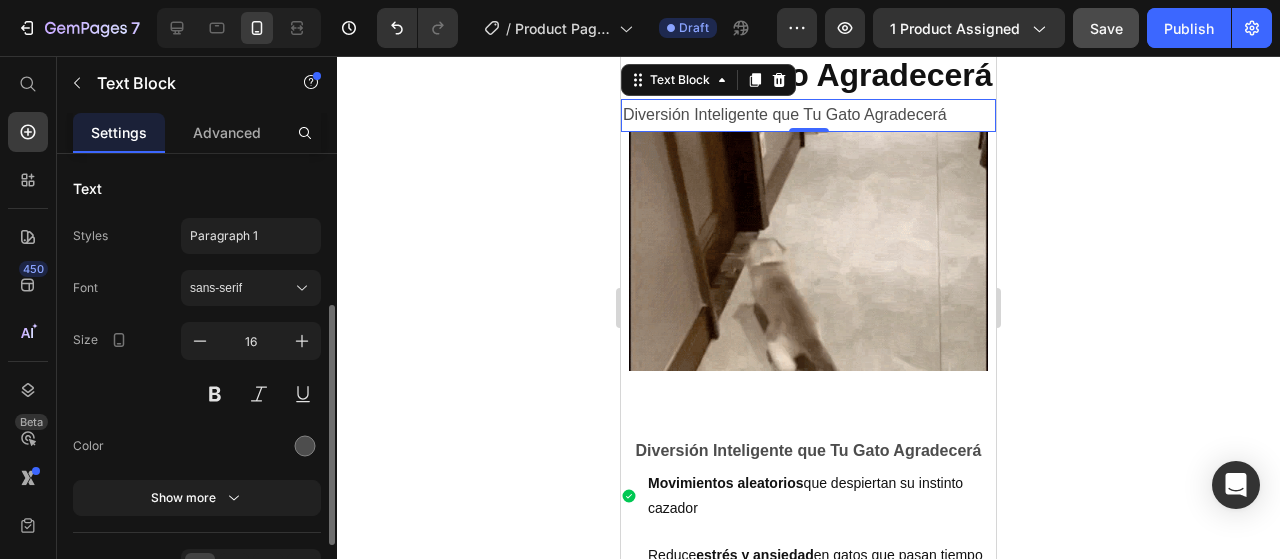 scroll, scrollTop: 200, scrollLeft: 0, axis: vertical 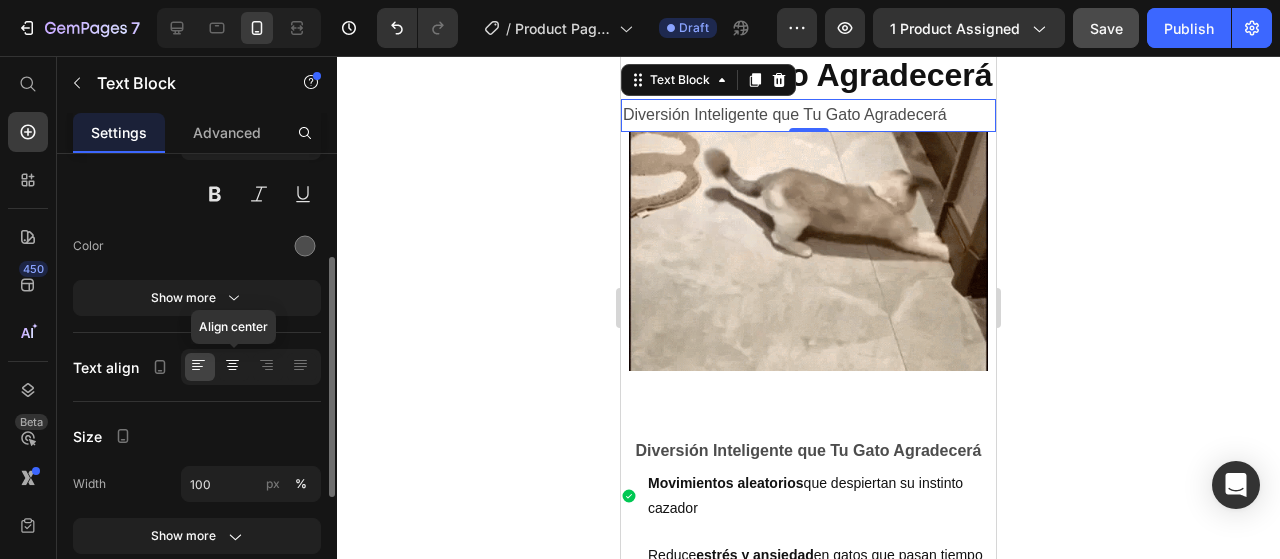 click 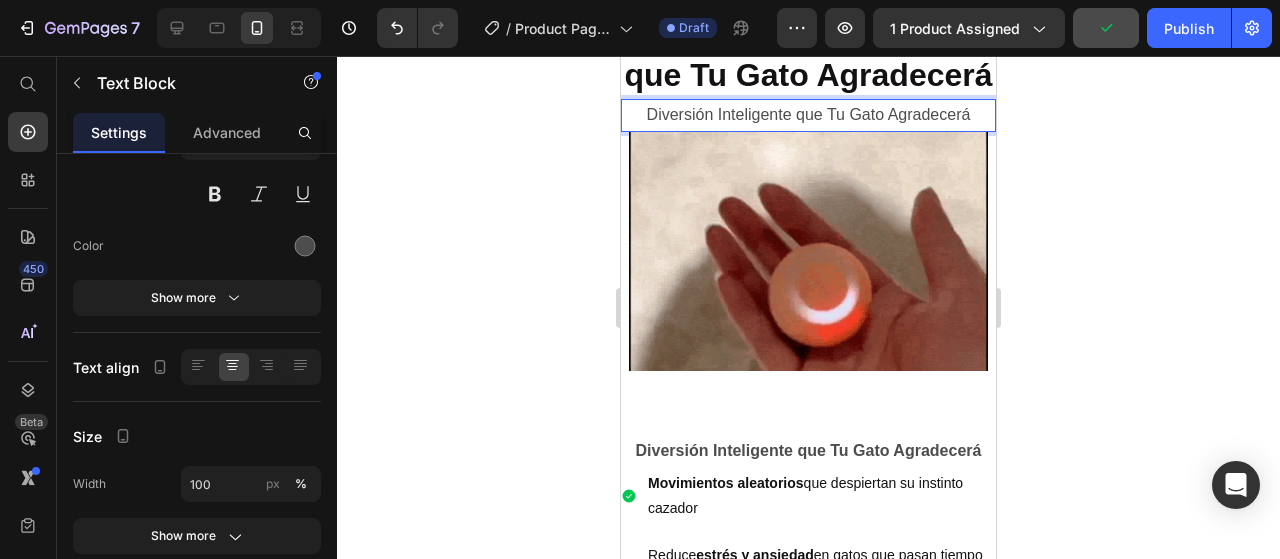 click on "Diversión Inteligente que Tu Gato Agradecerá" at bounding box center [808, 115] 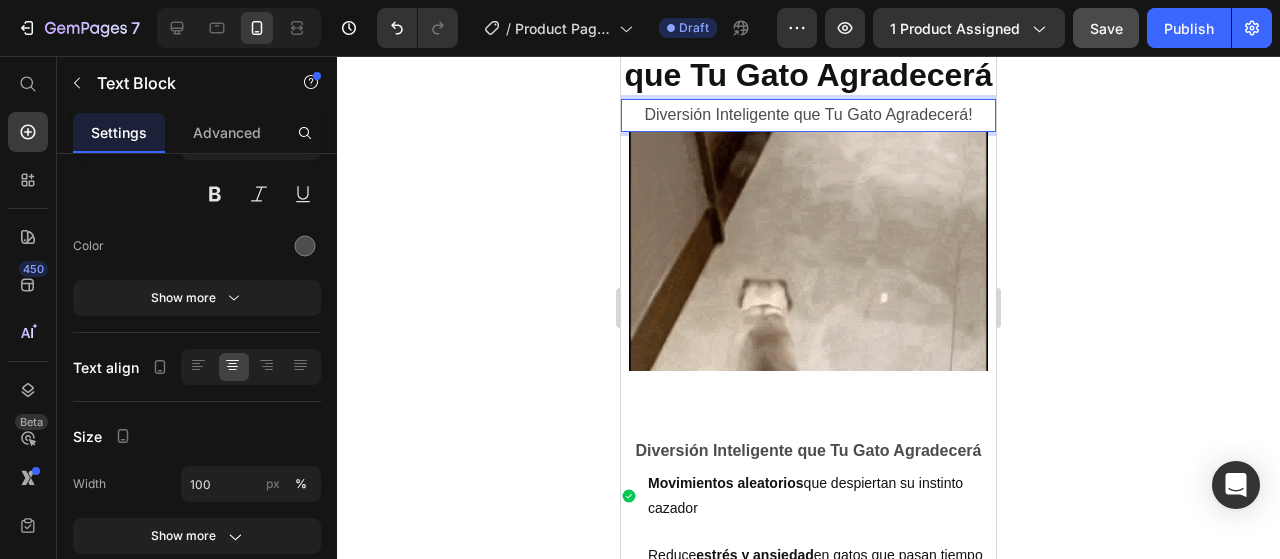 click on "Diversión Inteligente que Tu Gato Agradecerá!" at bounding box center (808, 115) 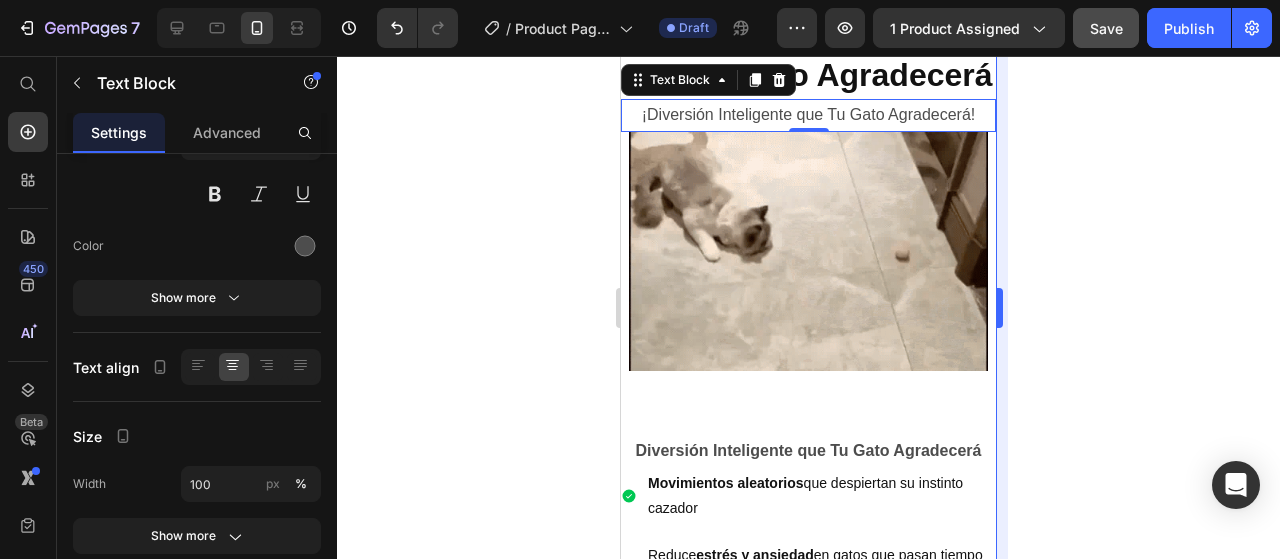 click 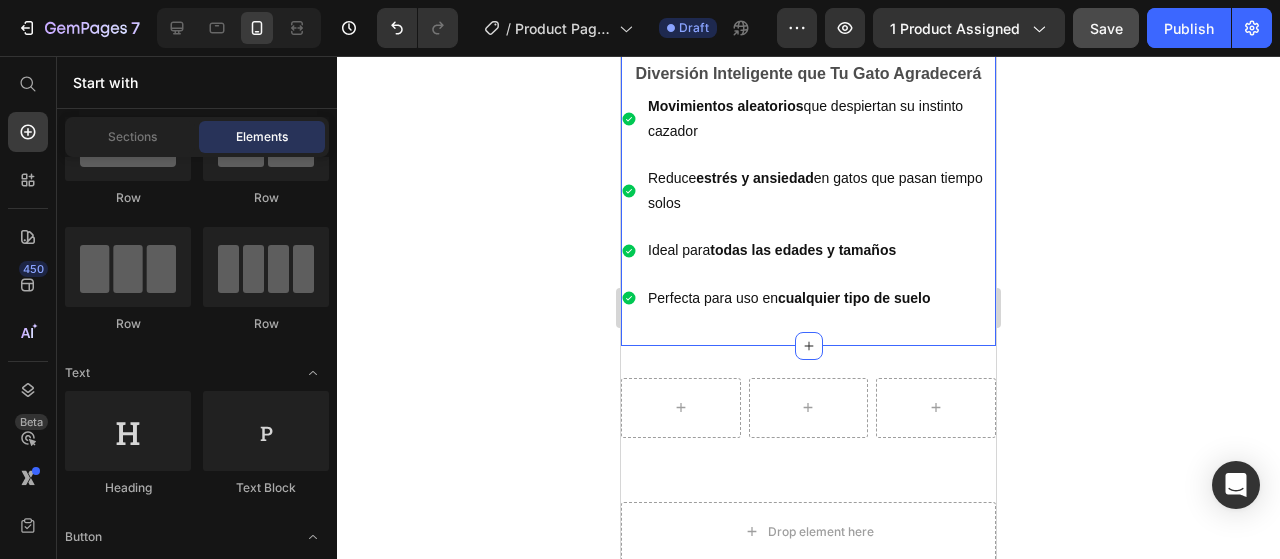 scroll, scrollTop: 1396, scrollLeft: 0, axis: vertical 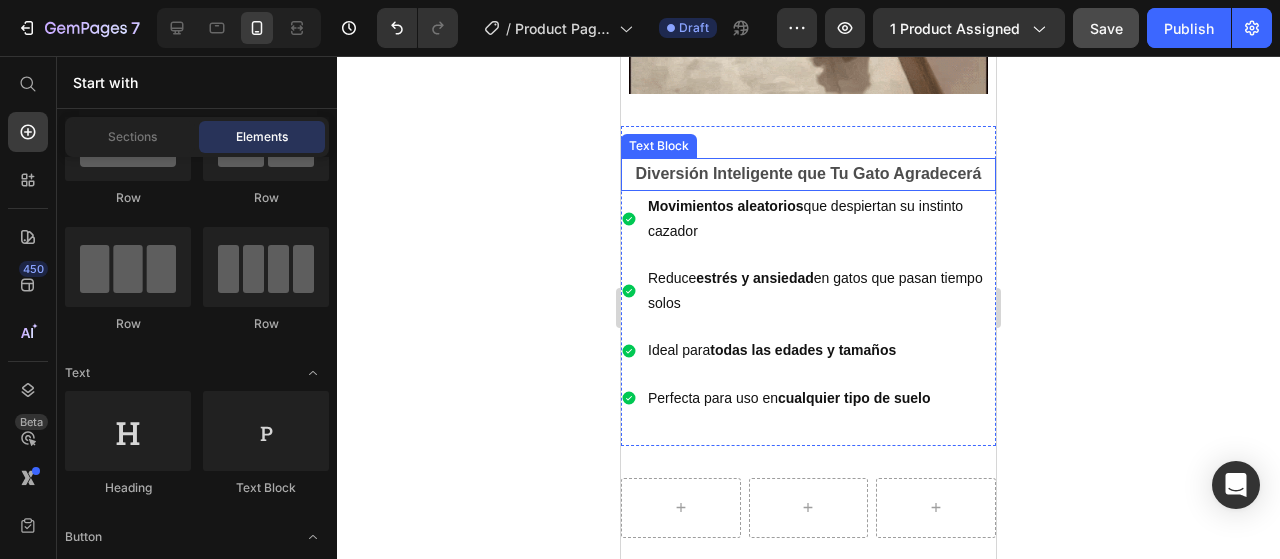 click on "Diversión Inteligente que Tu Gato Agradecerá" at bounding box center [808, 174] 